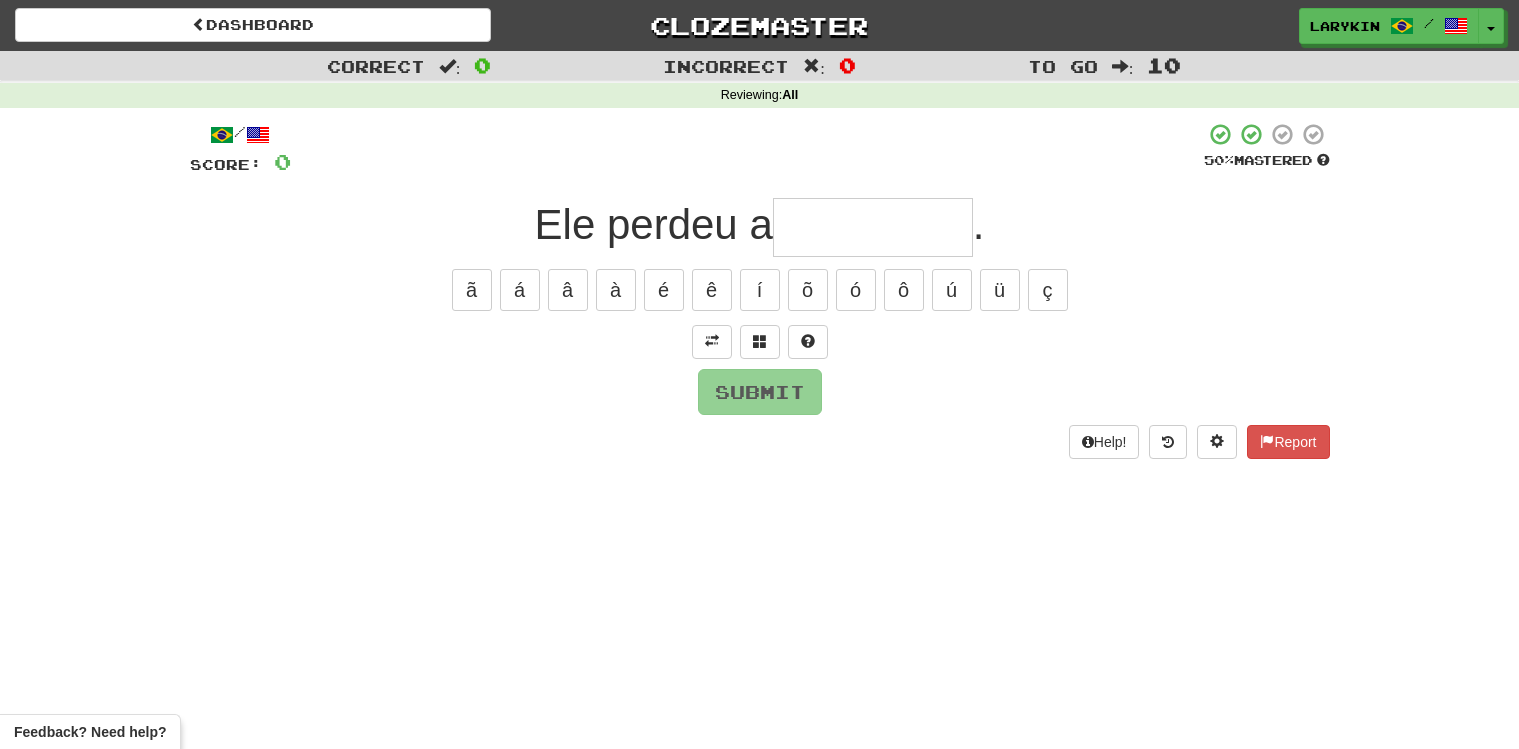scroll, scrollTop: 0, scrollLeft: 0, axis: both 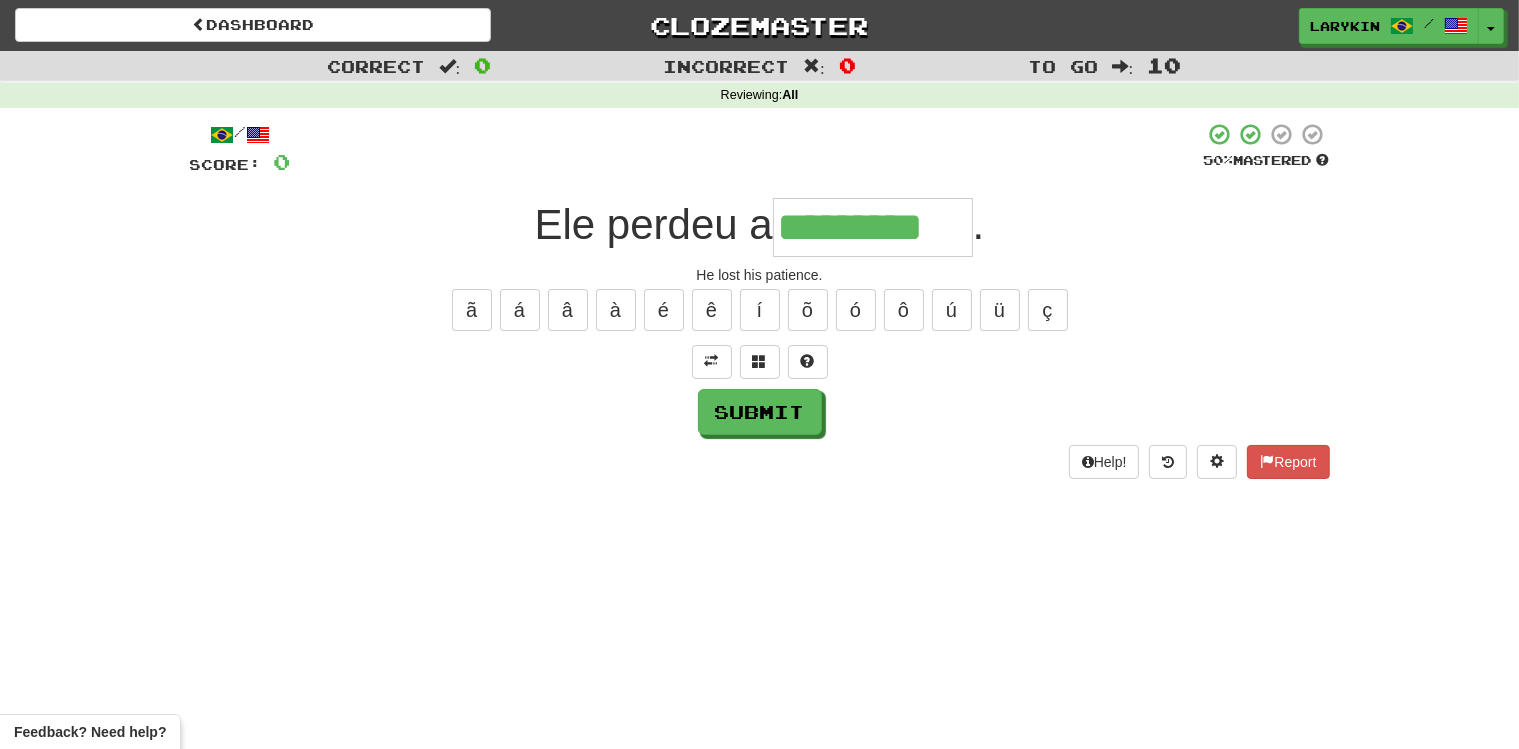 type on "*********" 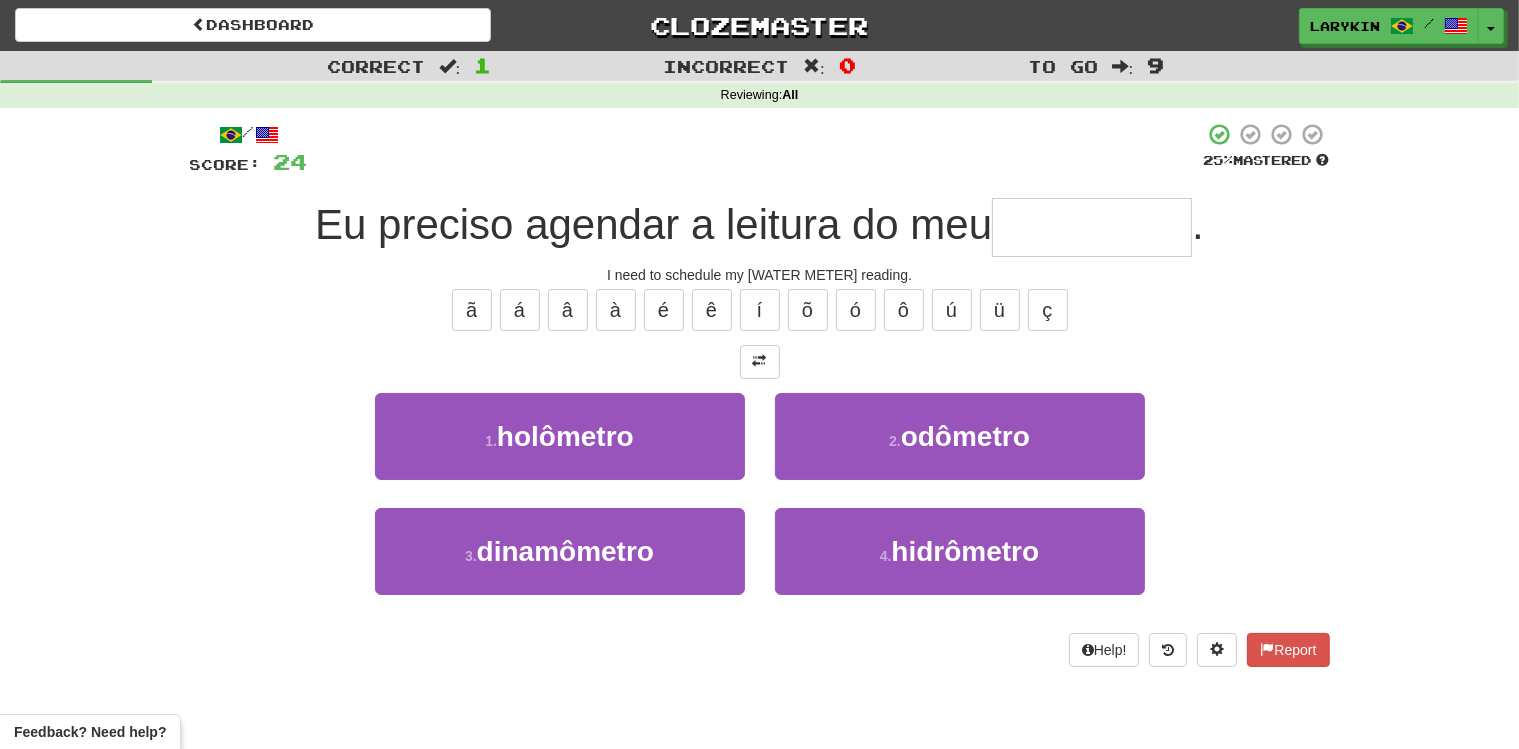 type on "**********" 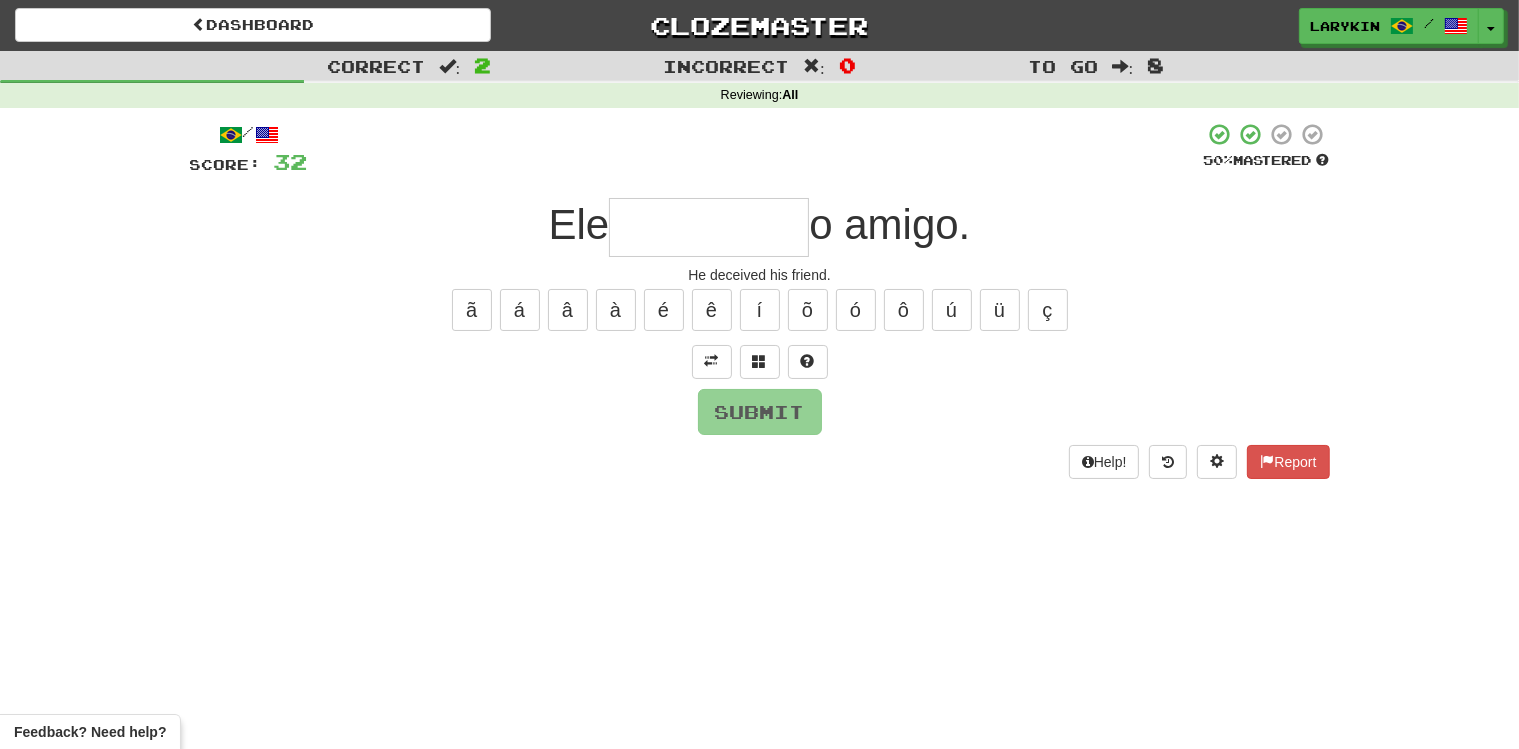 type on "*" 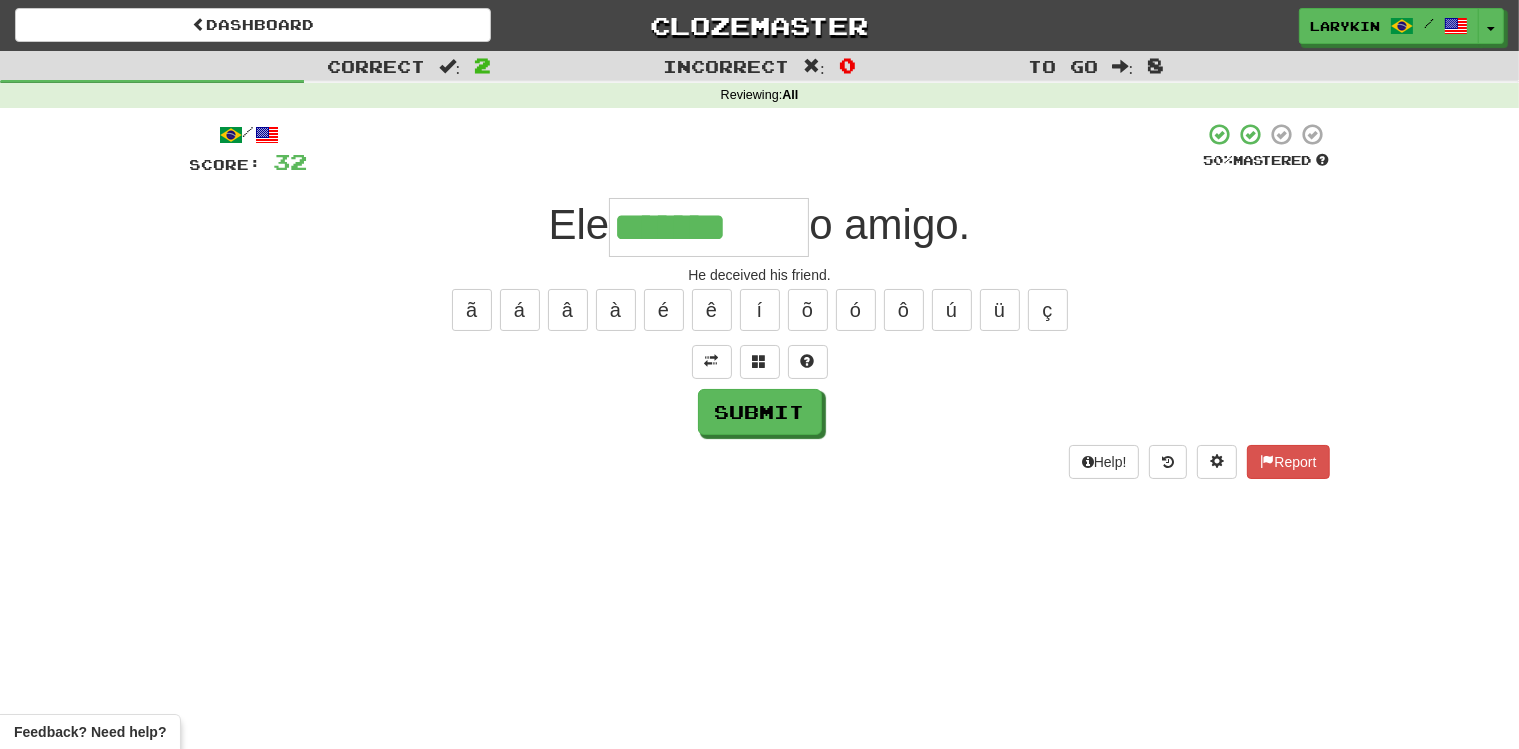 type on "*******" 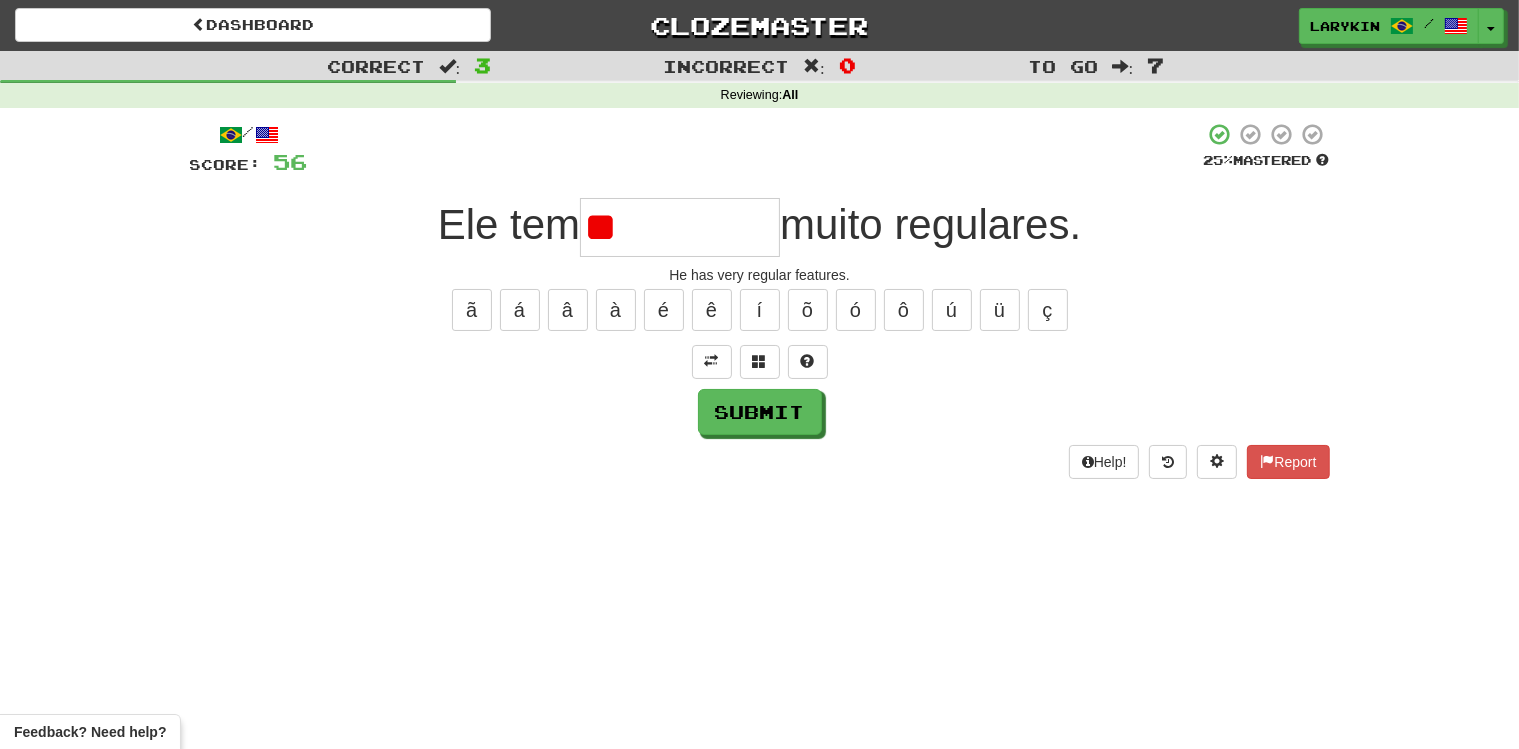 type on "*" 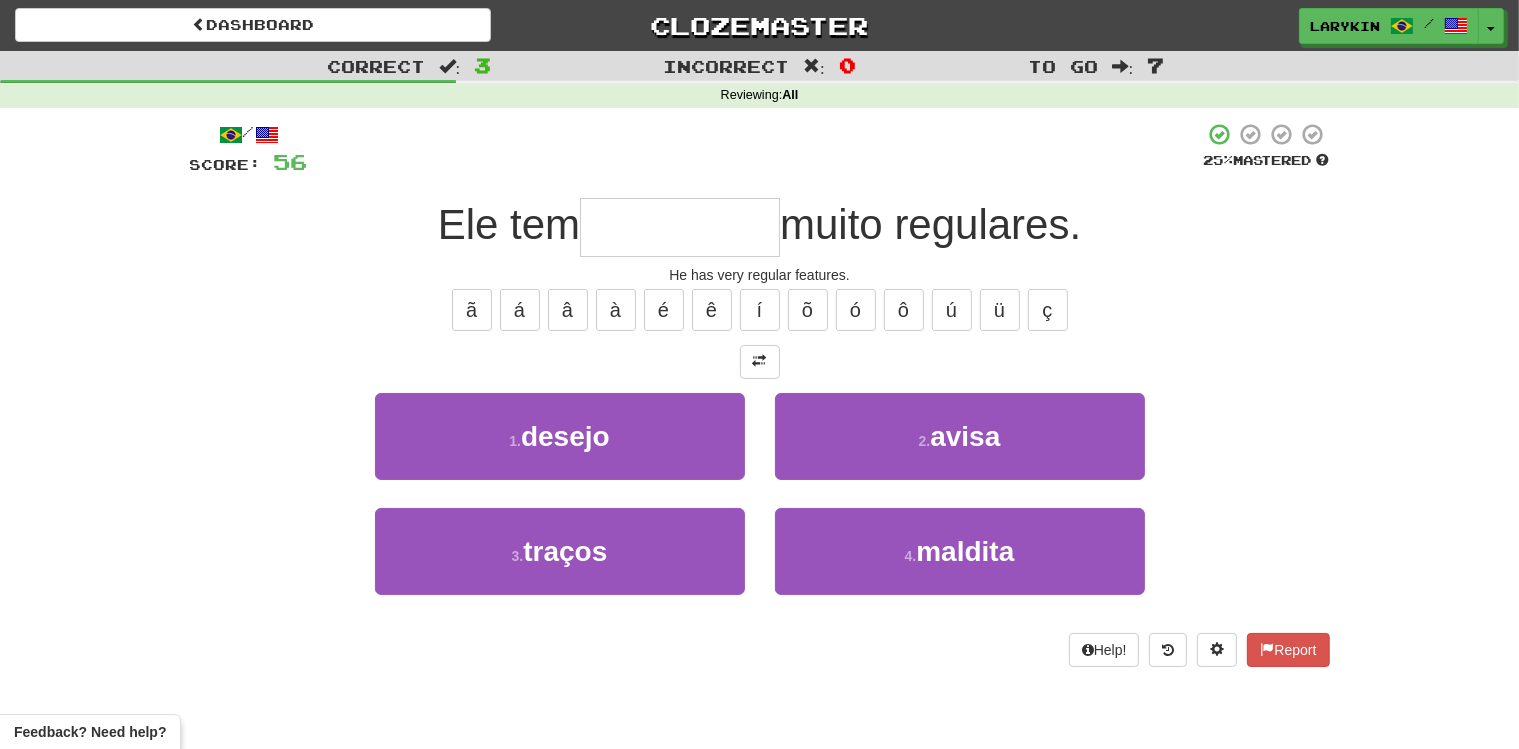 type on "******" 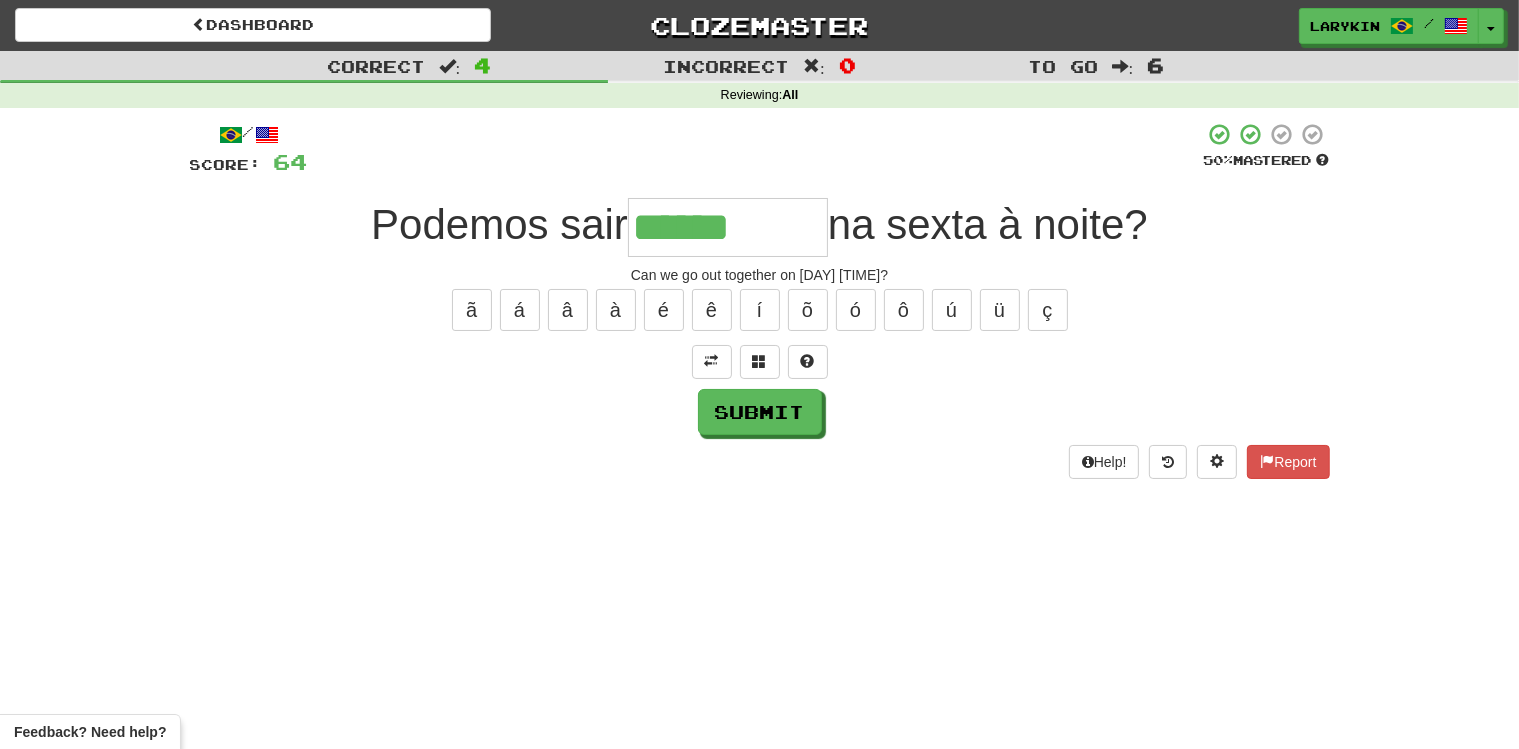 type on "******" 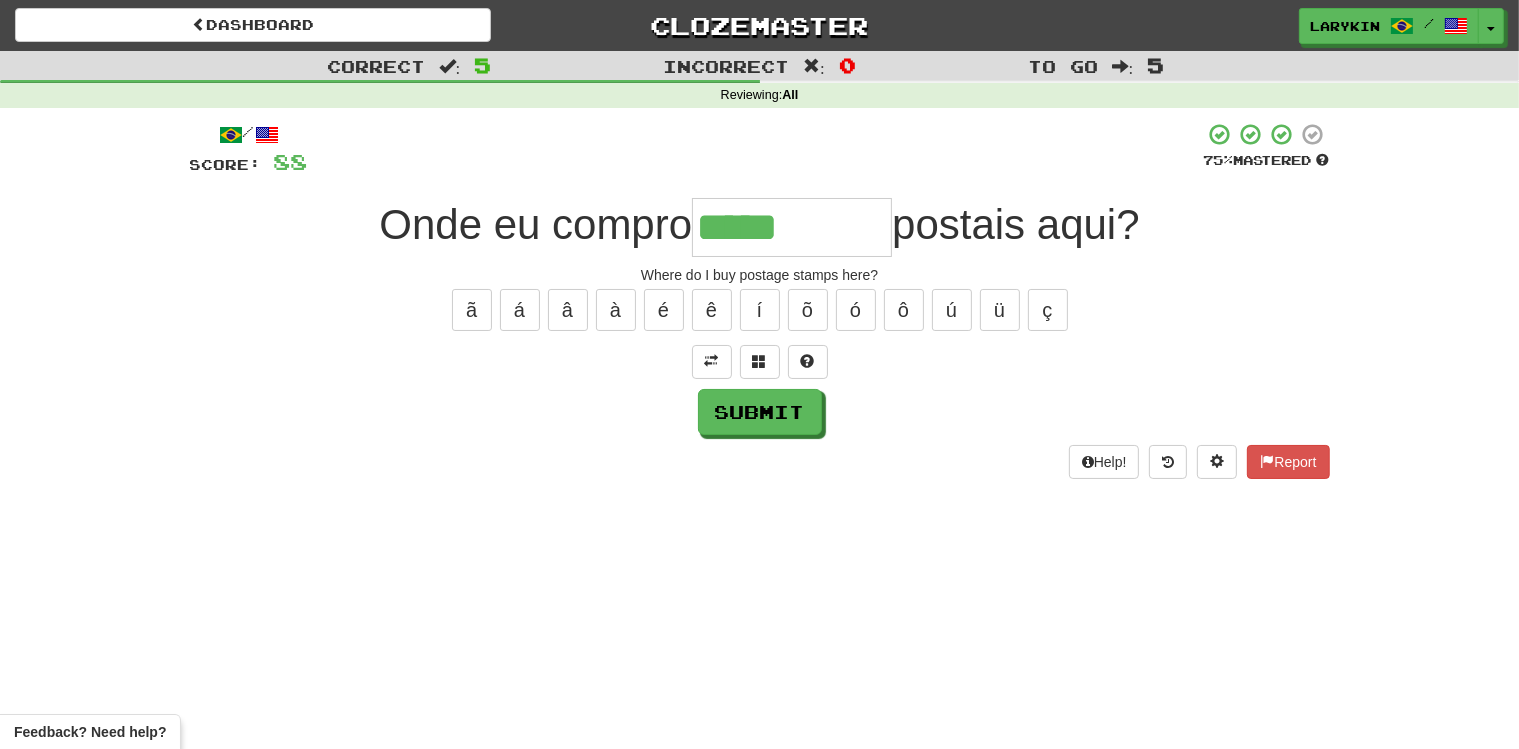 type on "*****" 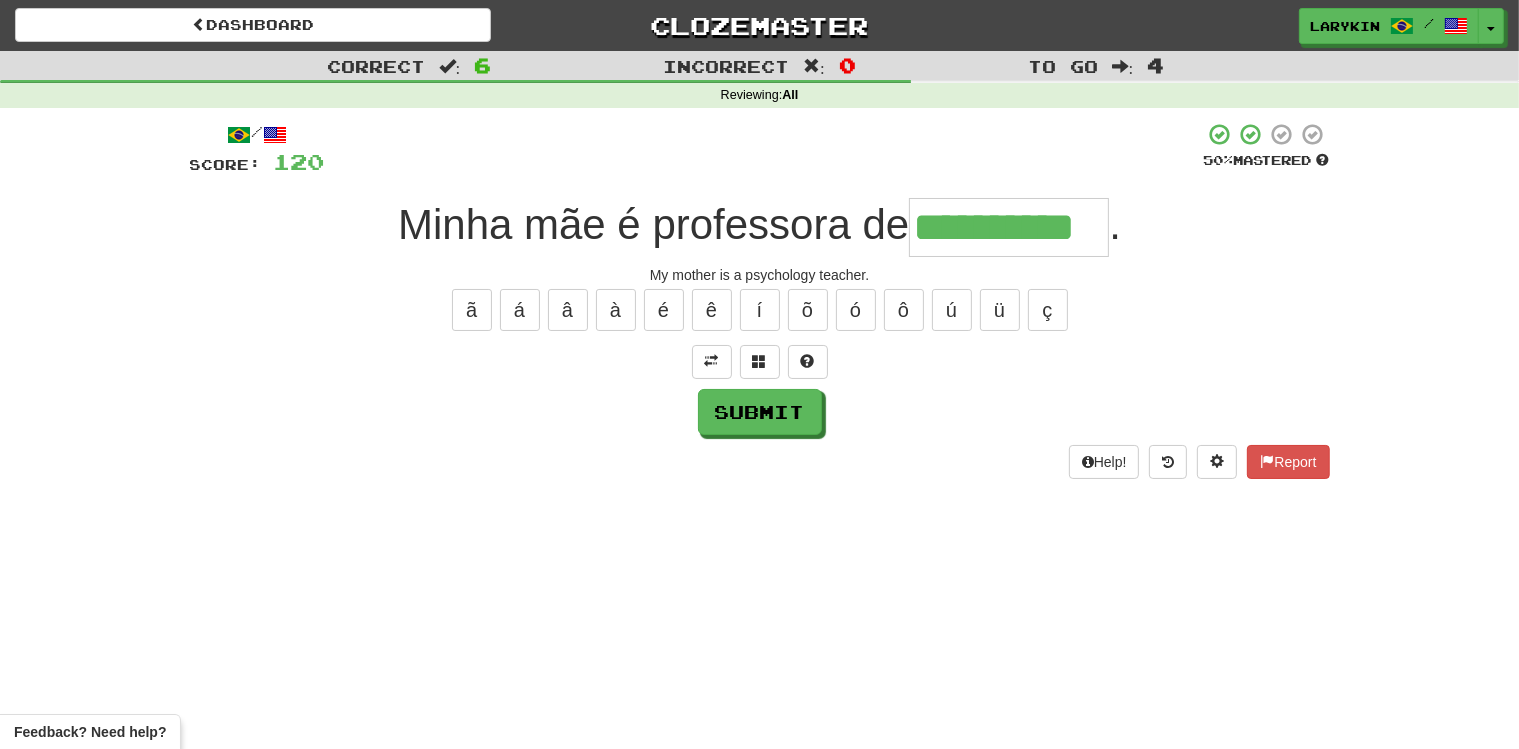 type on "**********" 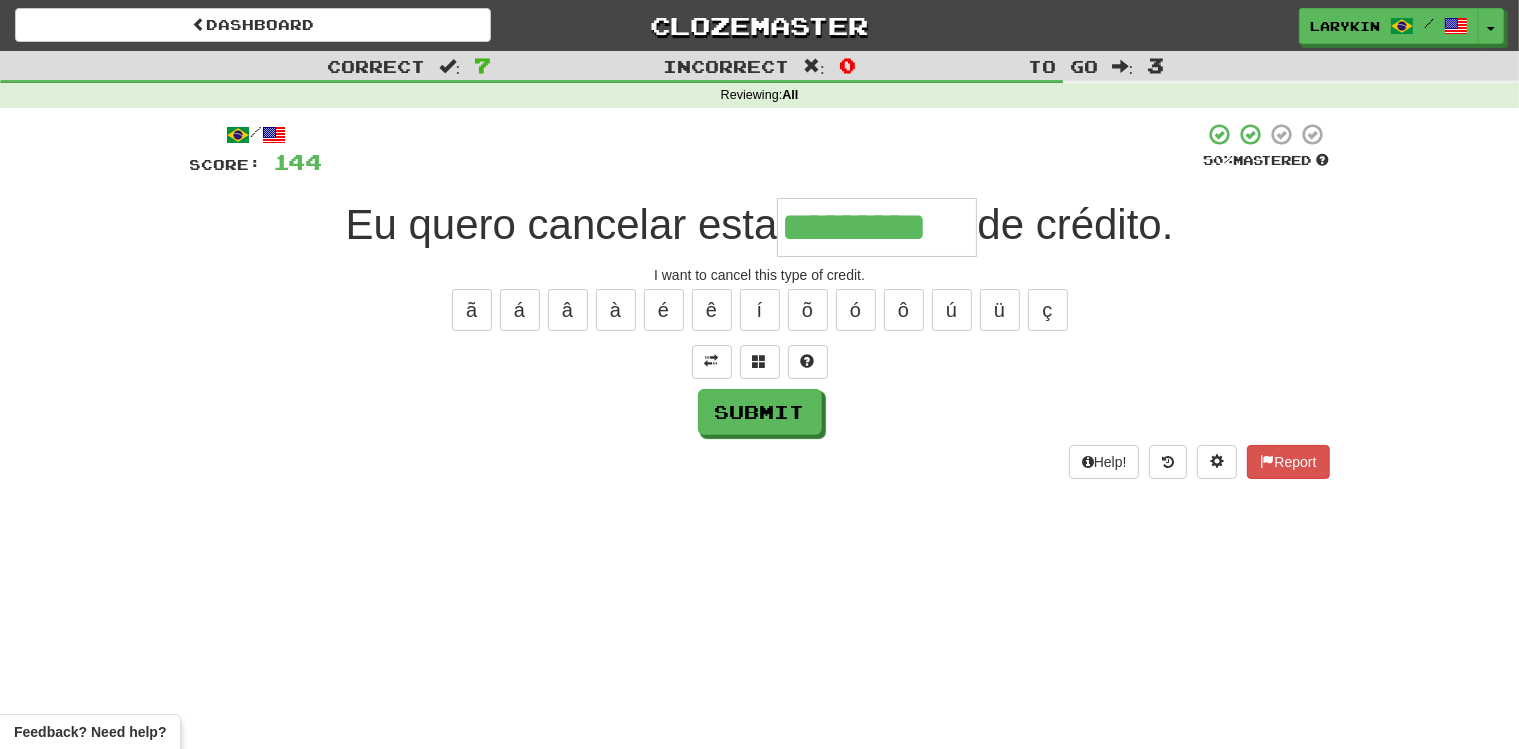 scroll, scrollTop: 0, scrollLeft: 25, axis: horizontal 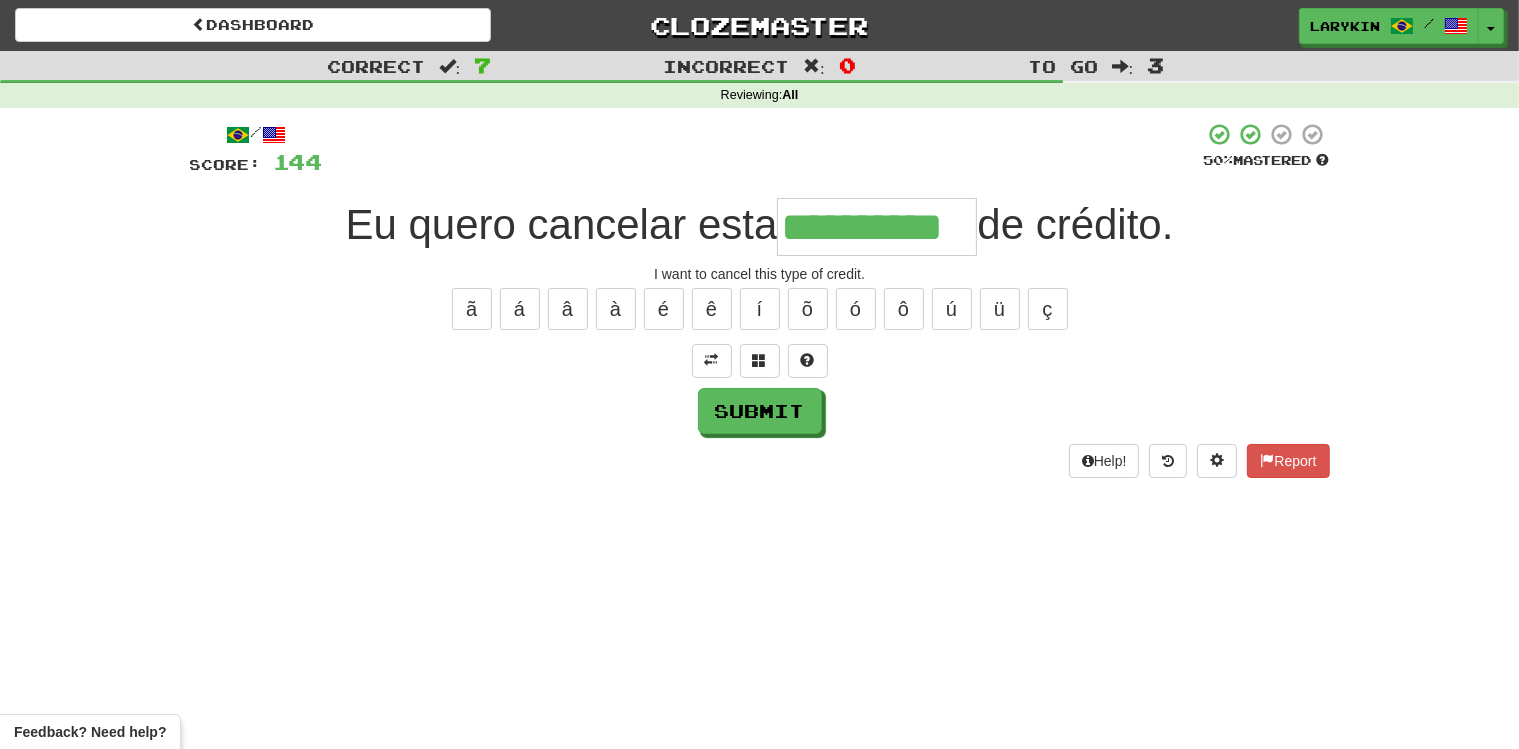type on "**********" 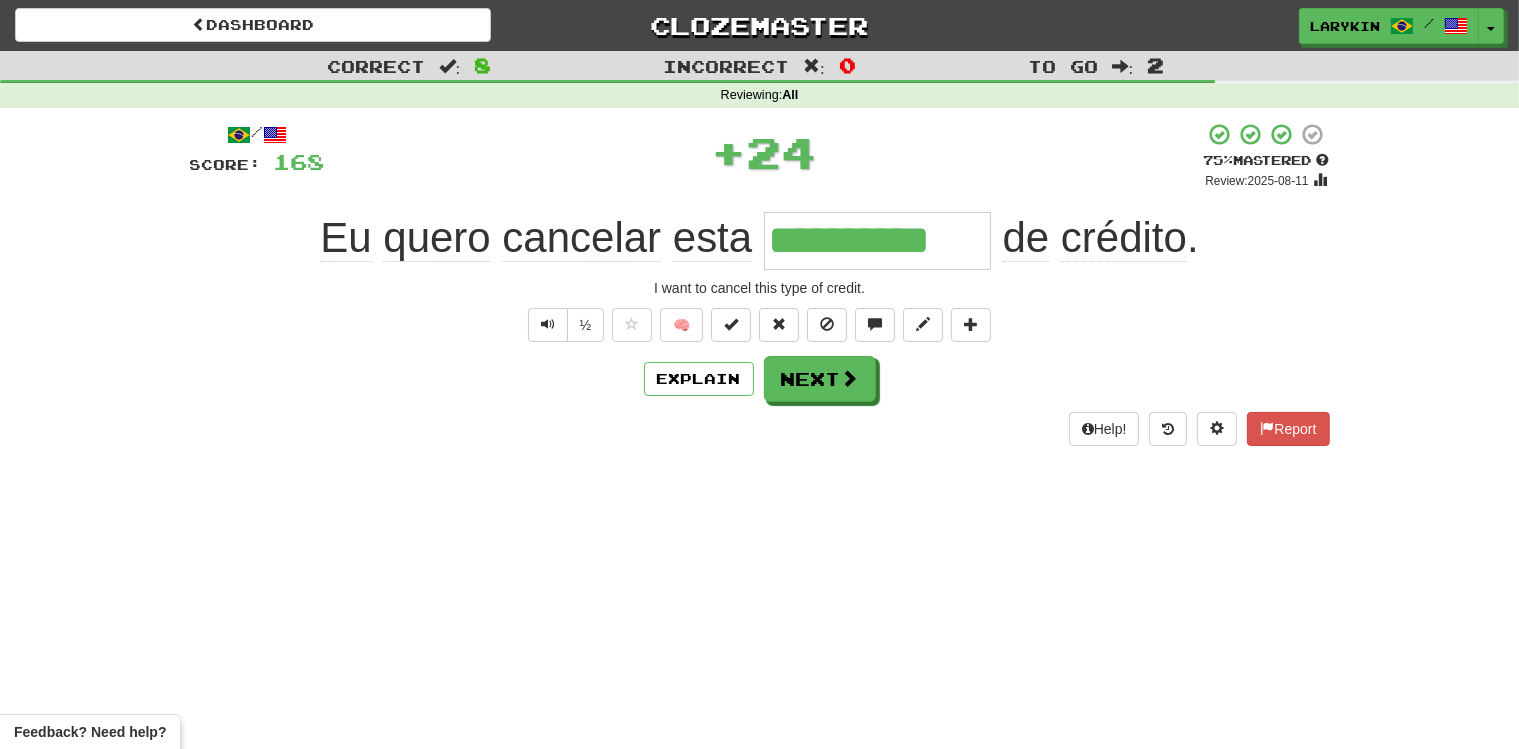scroll, scrollTop: 0, scrollLeft: 0, axis: both 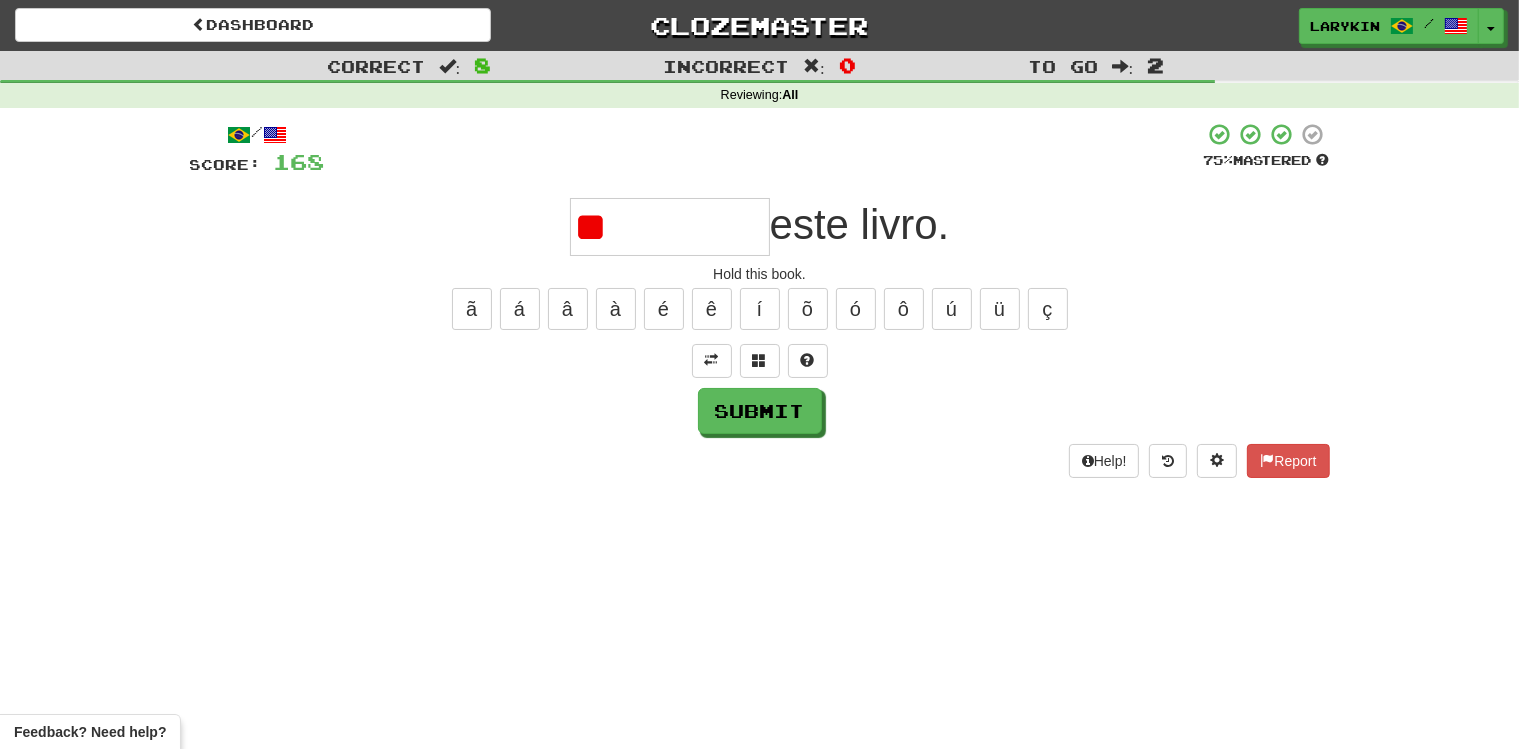 type on "*" 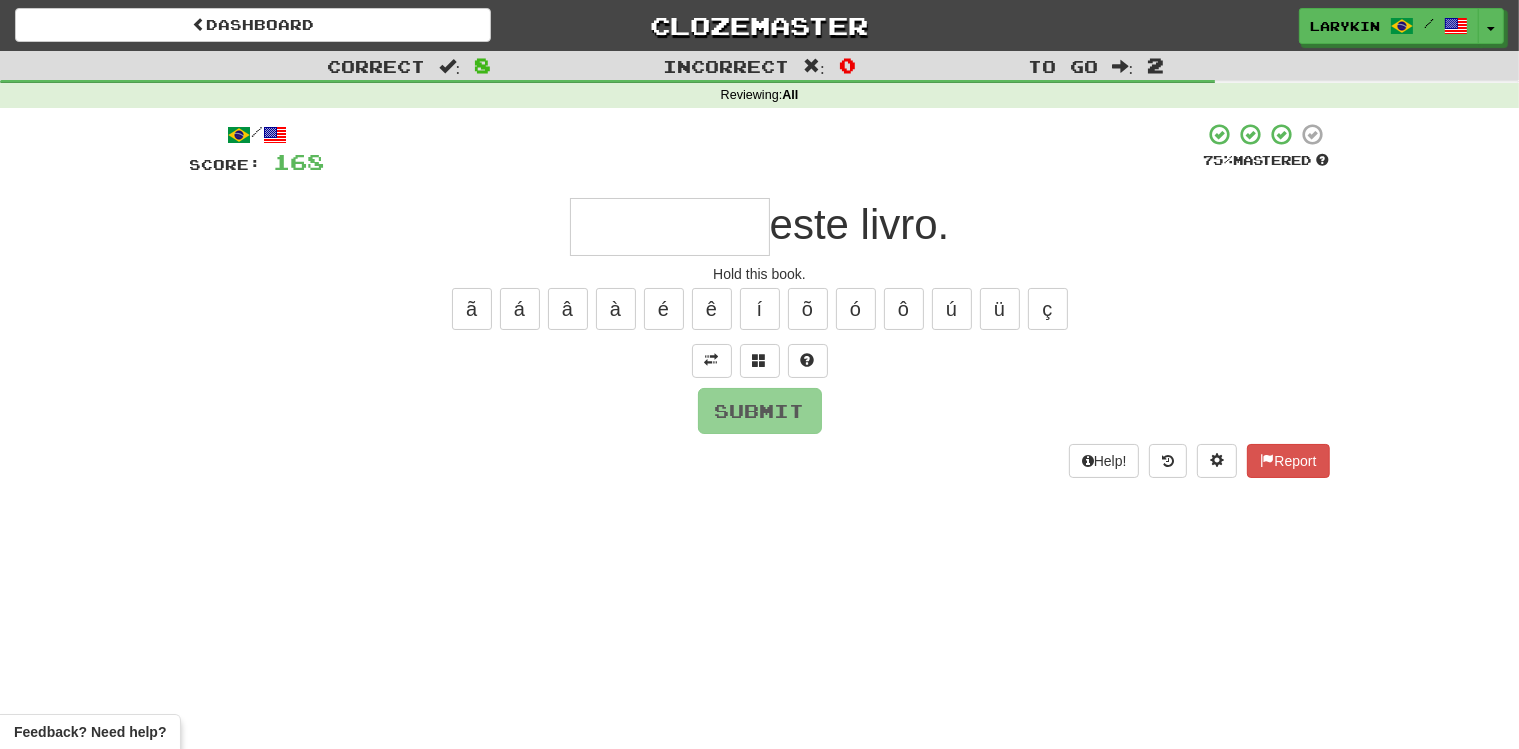type on "*" 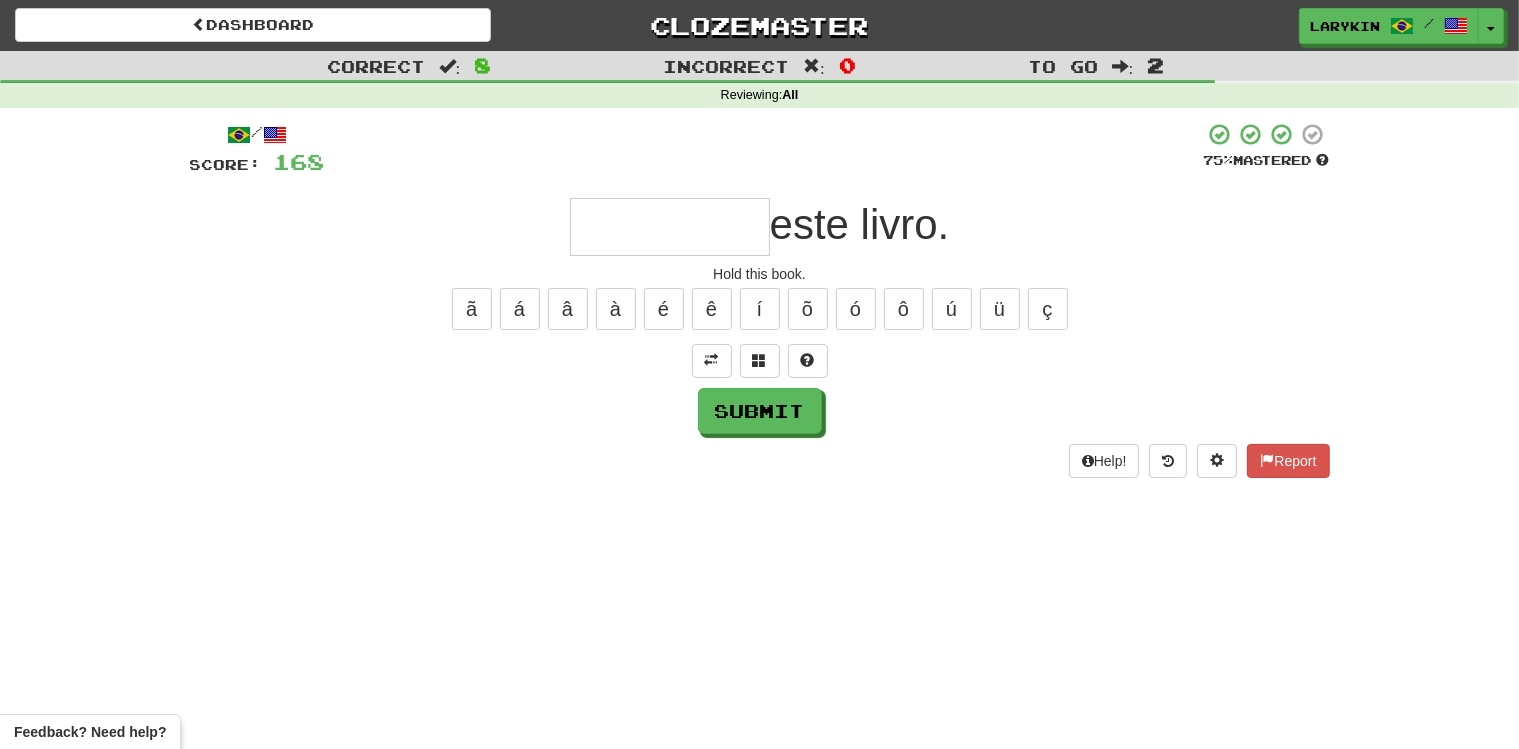 type on "*" 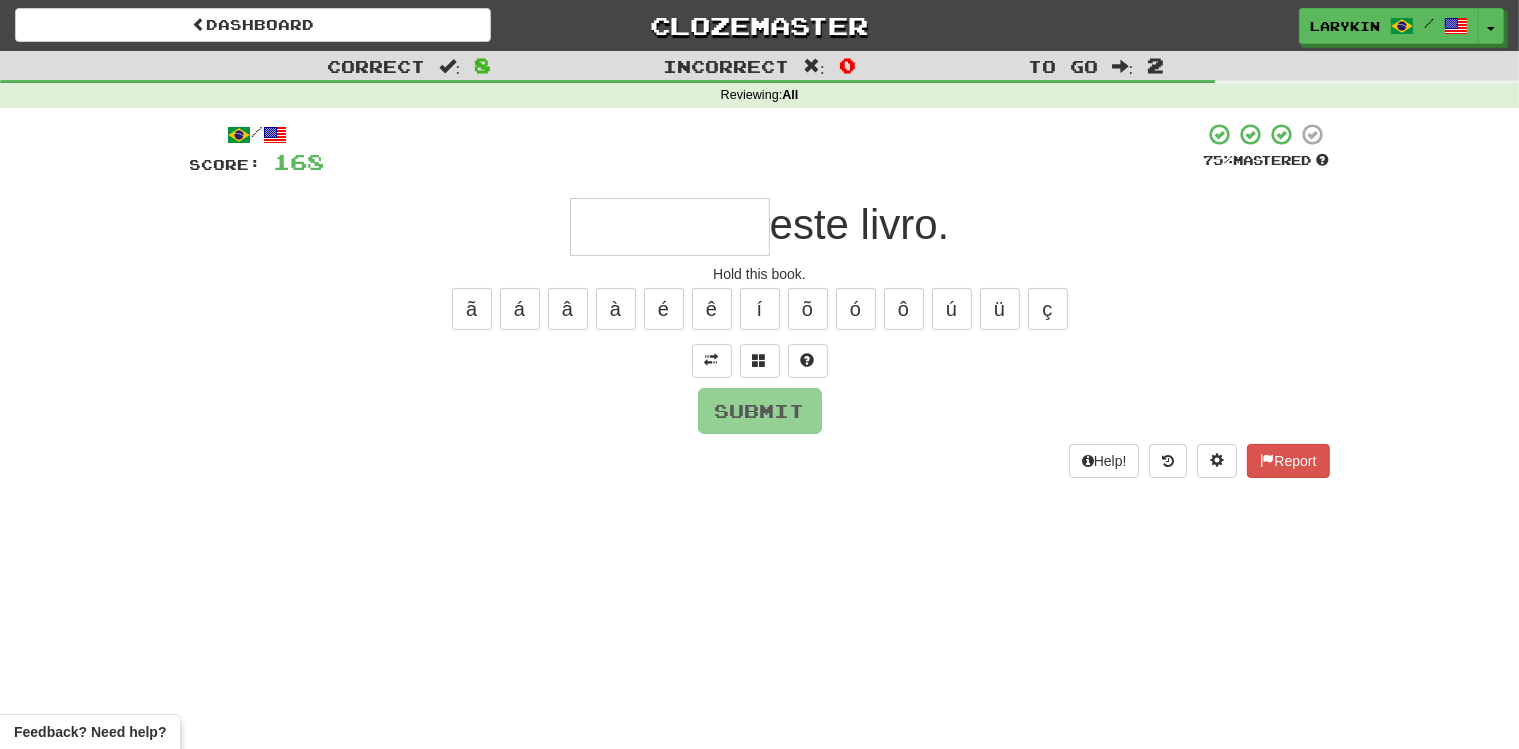 type on "*" 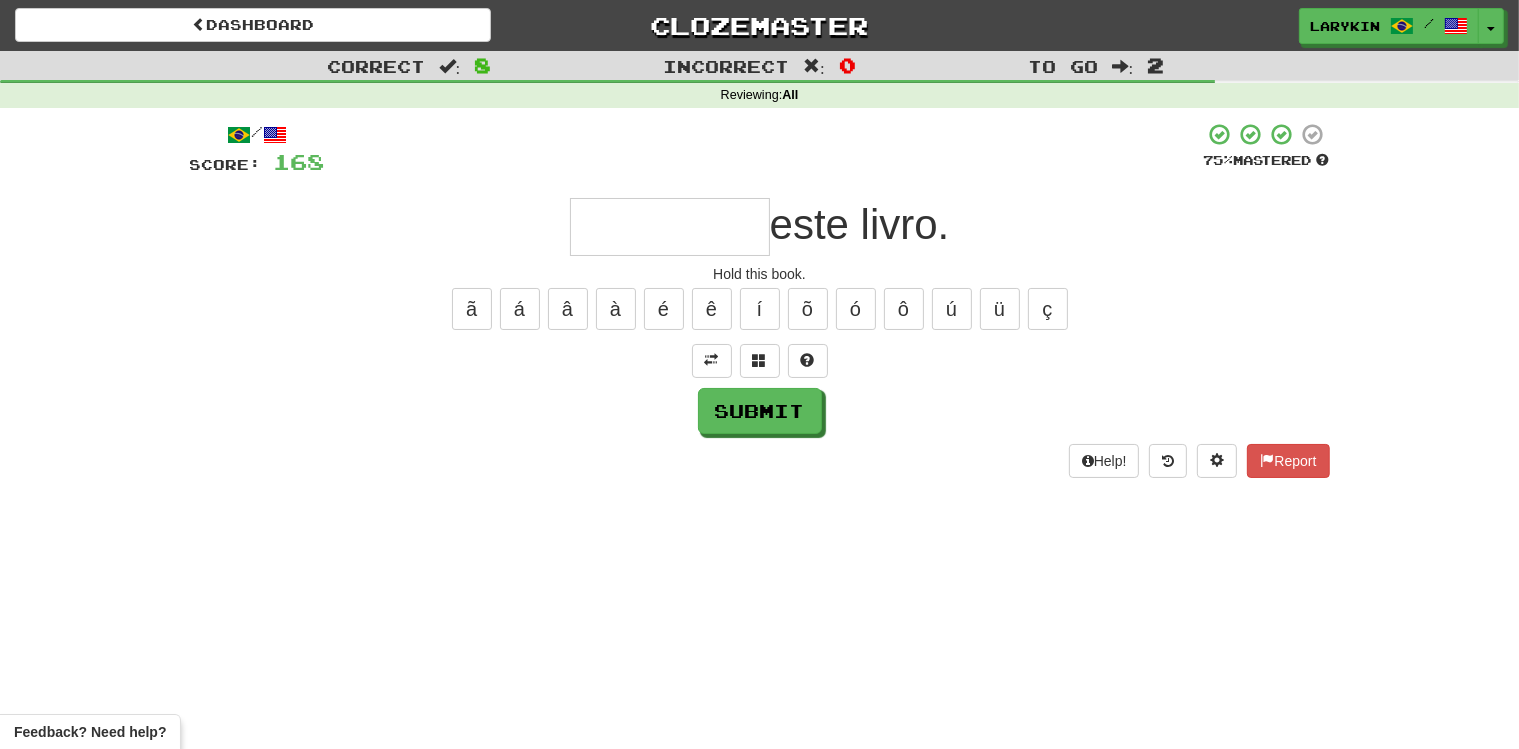 type on "*" 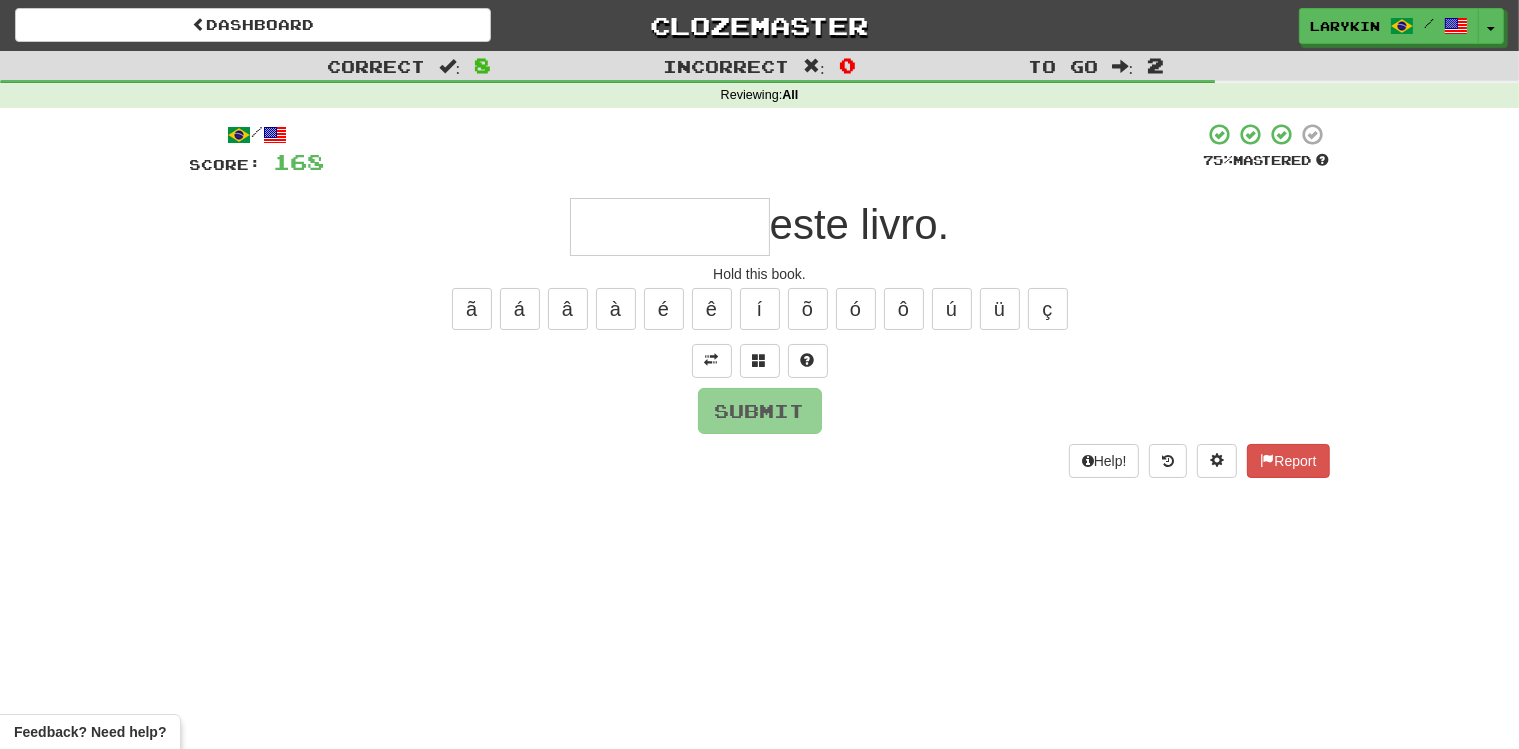 type on "*" 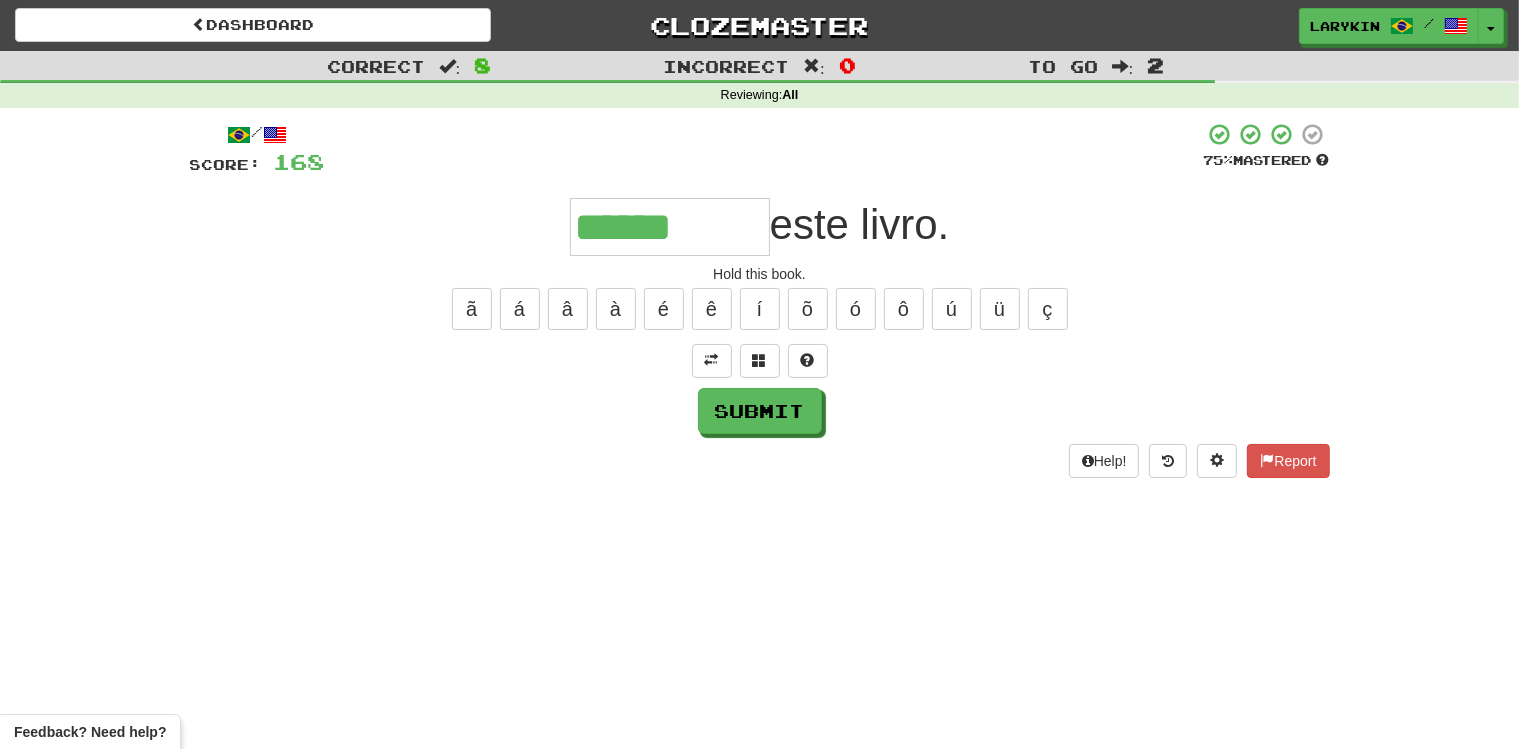 type on "******" 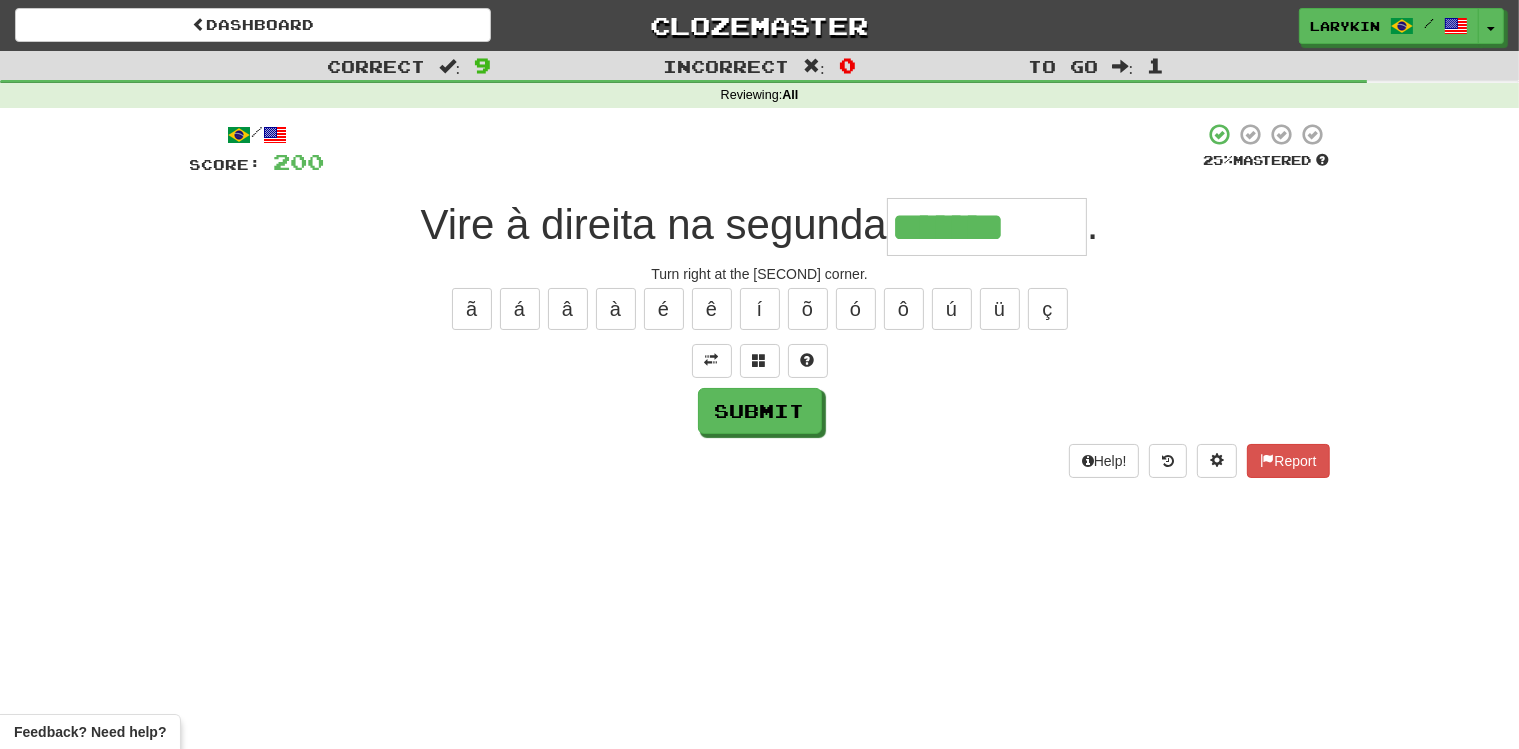 type on "*******" 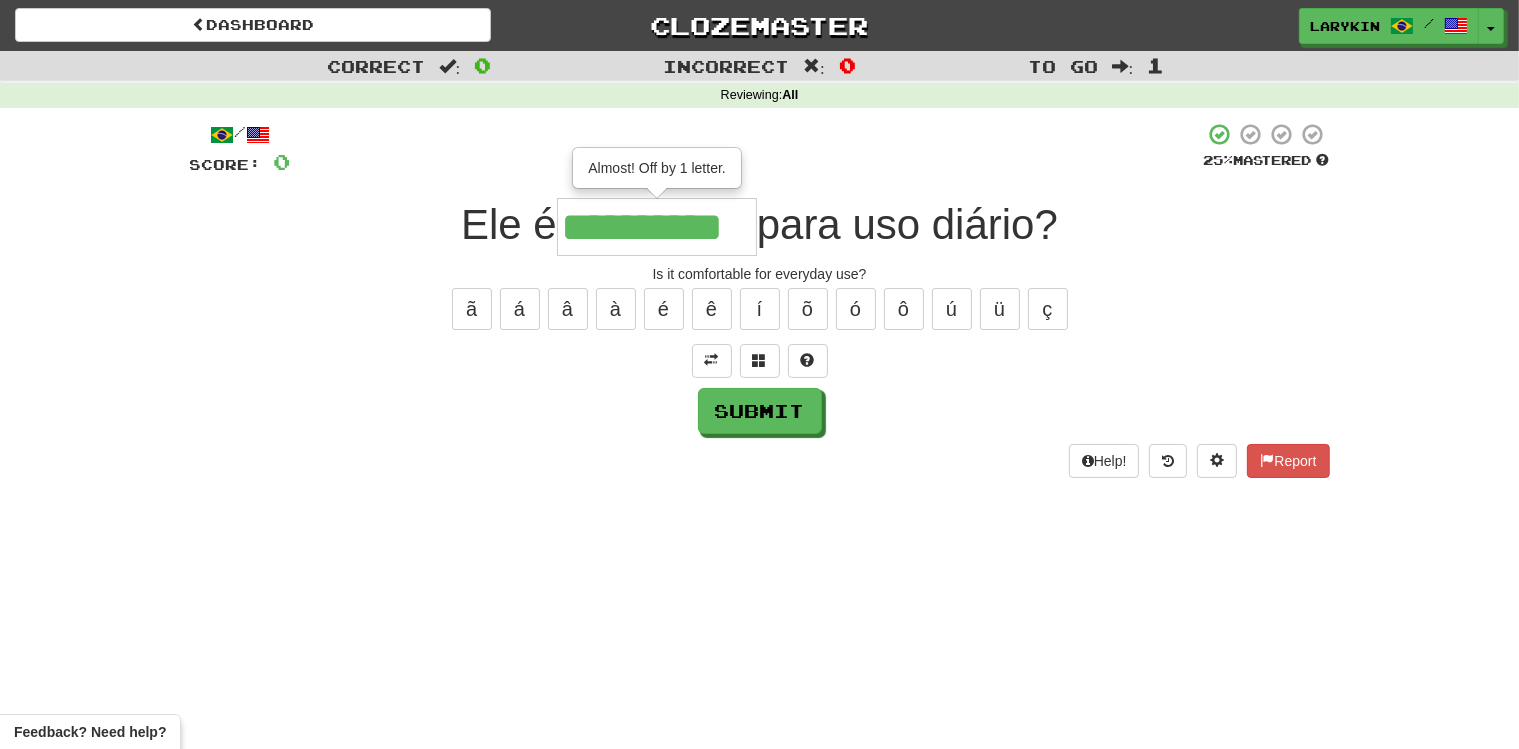 scroll, scrollTop: 0, scrollLeft: 13, axis: horizontal 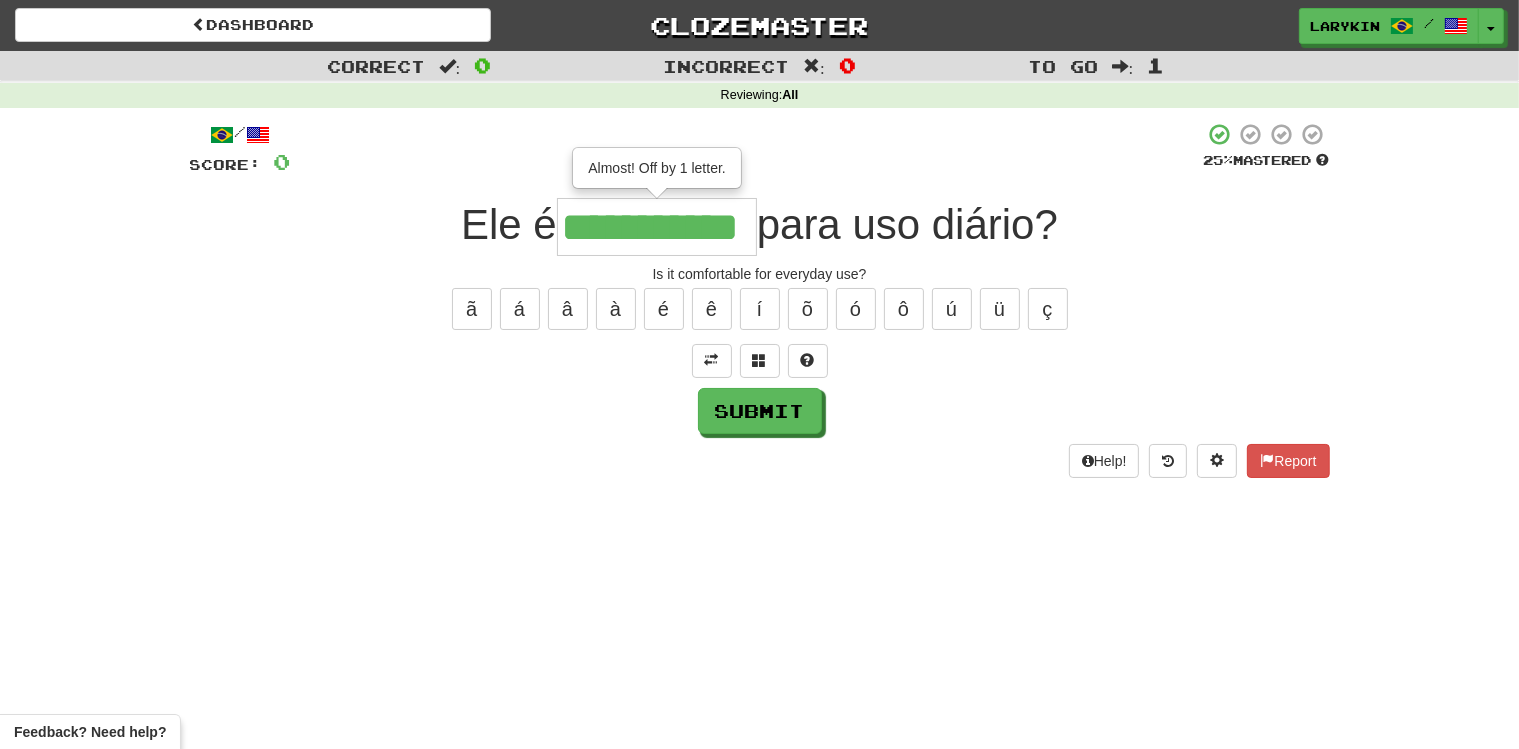 type on "**********" 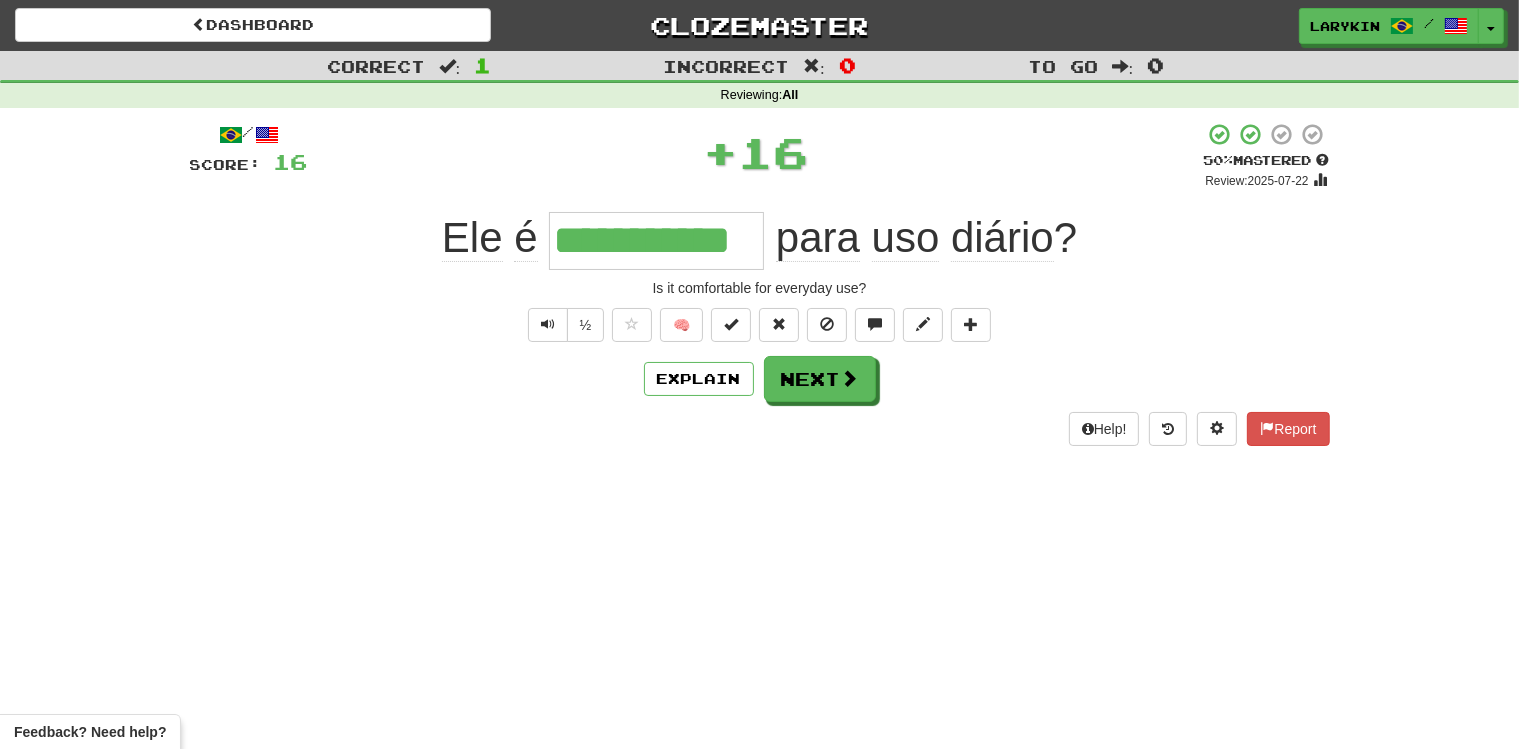 scroll, scrollTop: 0, scrollLeft: 0, axis: both 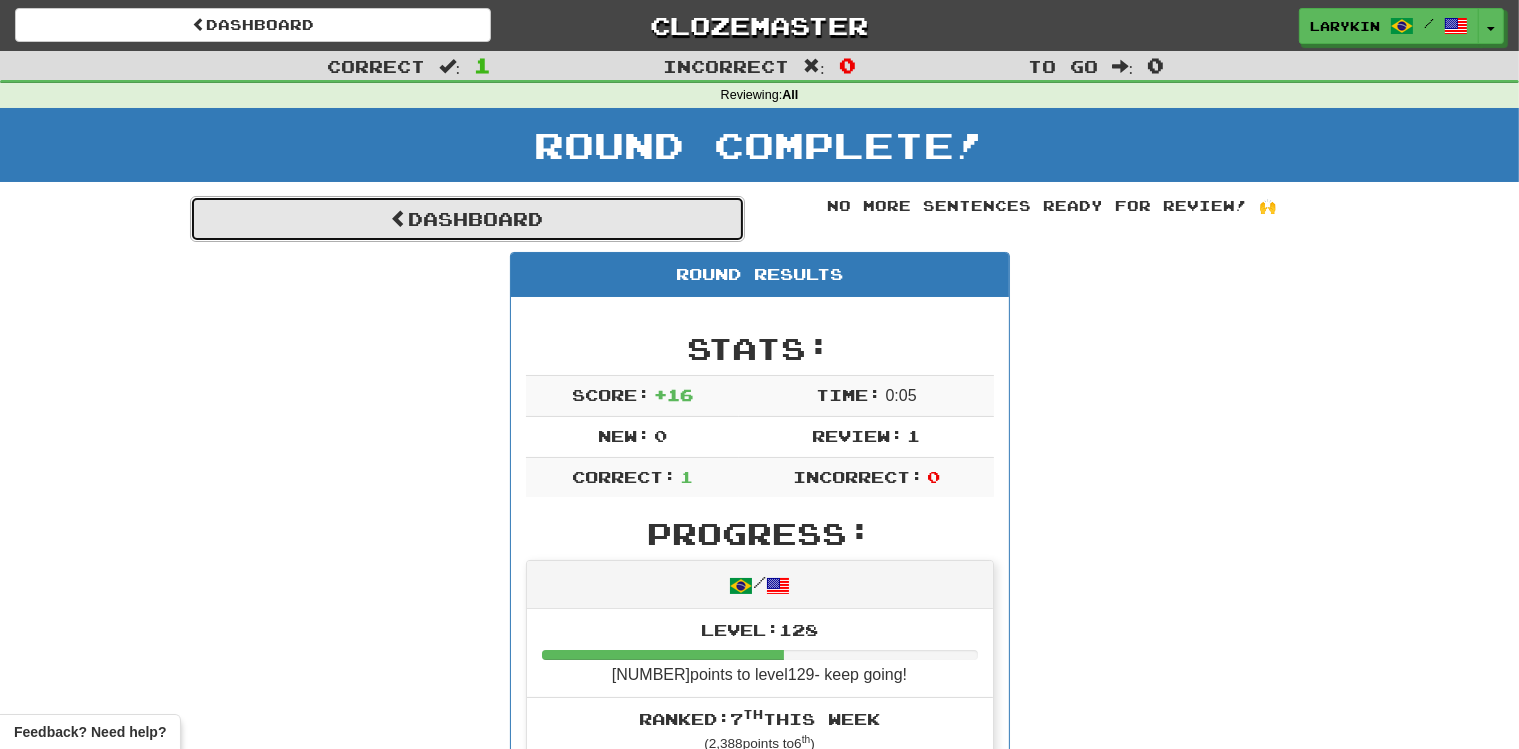 click at bounding box center [400, 218] 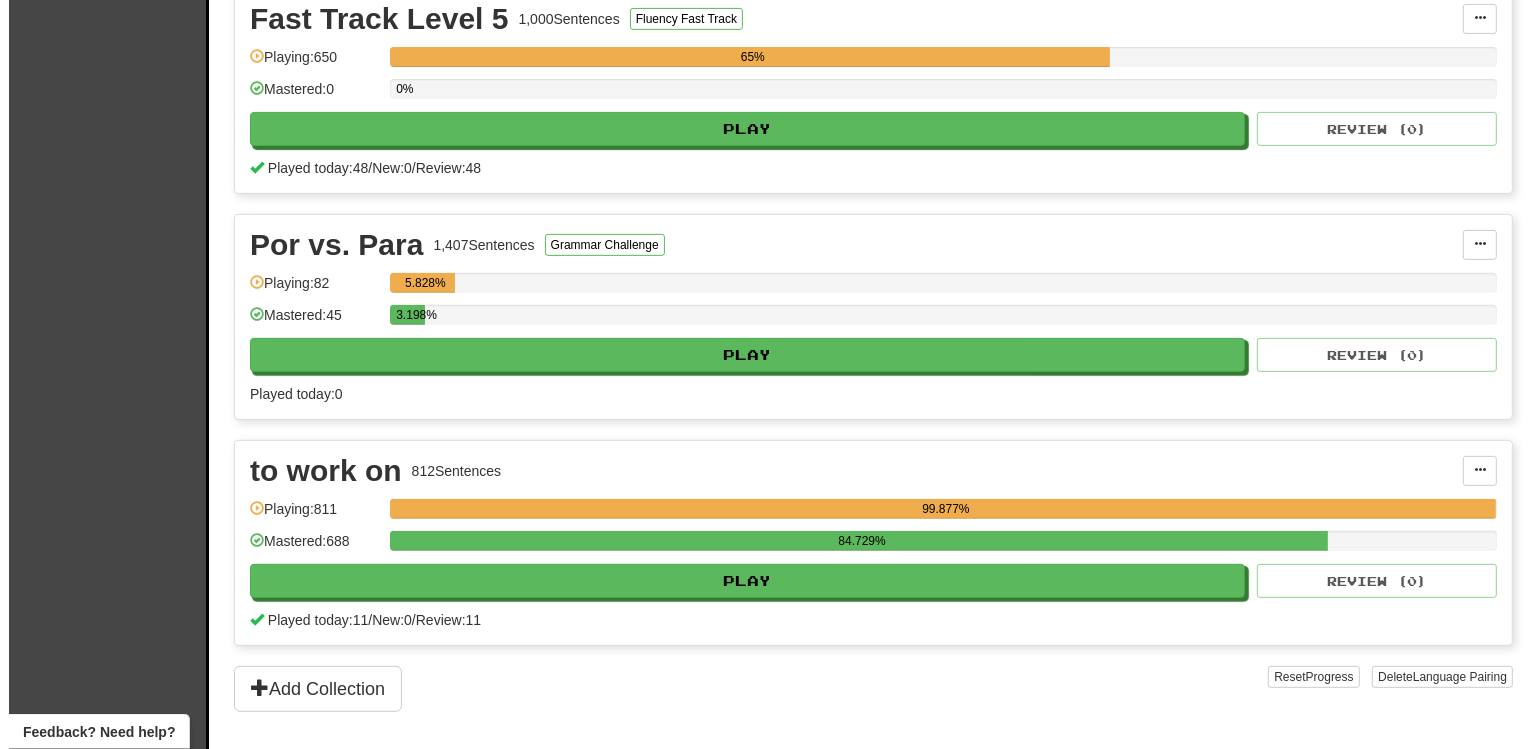 scroll, scrollTop: 704, scrollLeft: 0, axis: vertical 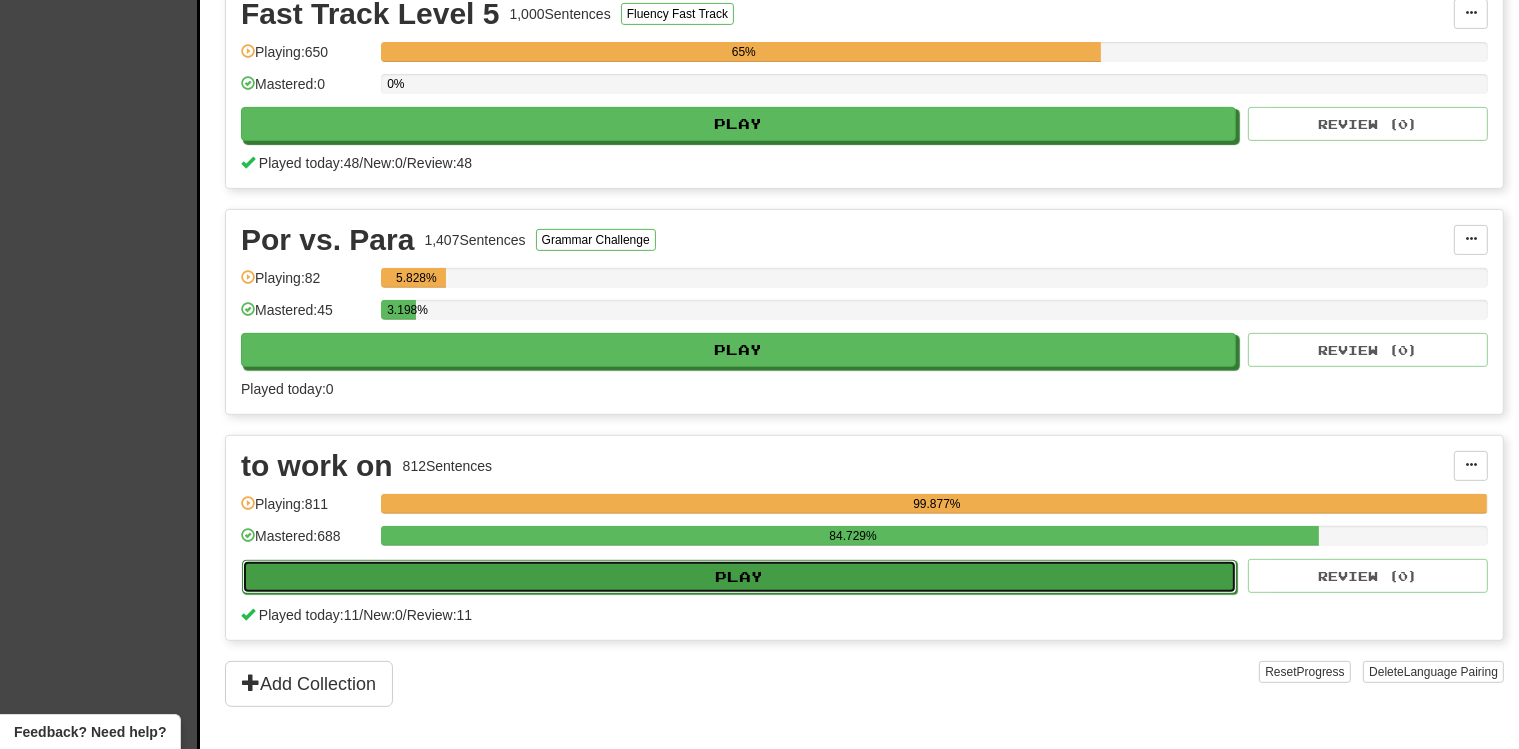 click on "Play" at bounding box center [739, 577] 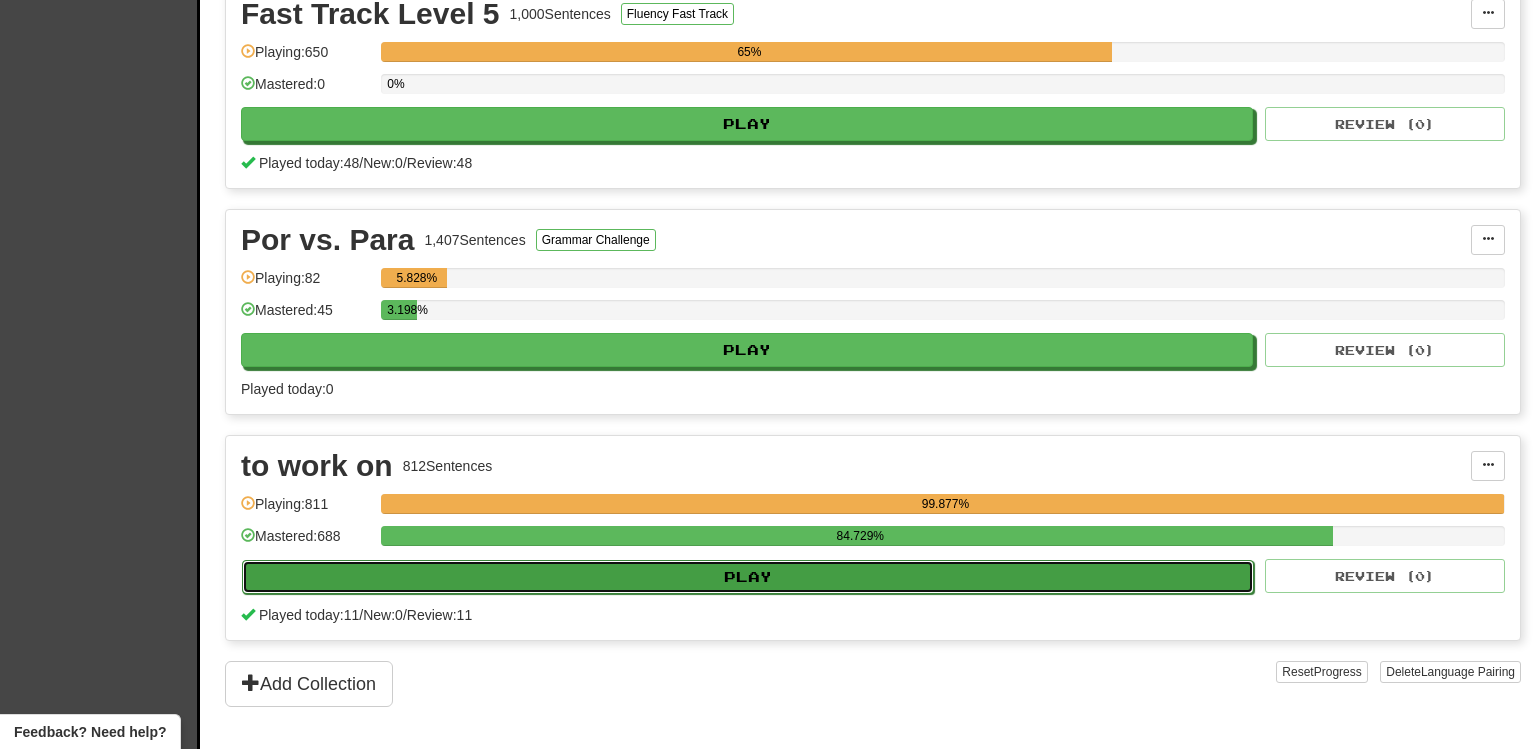 select on "**" 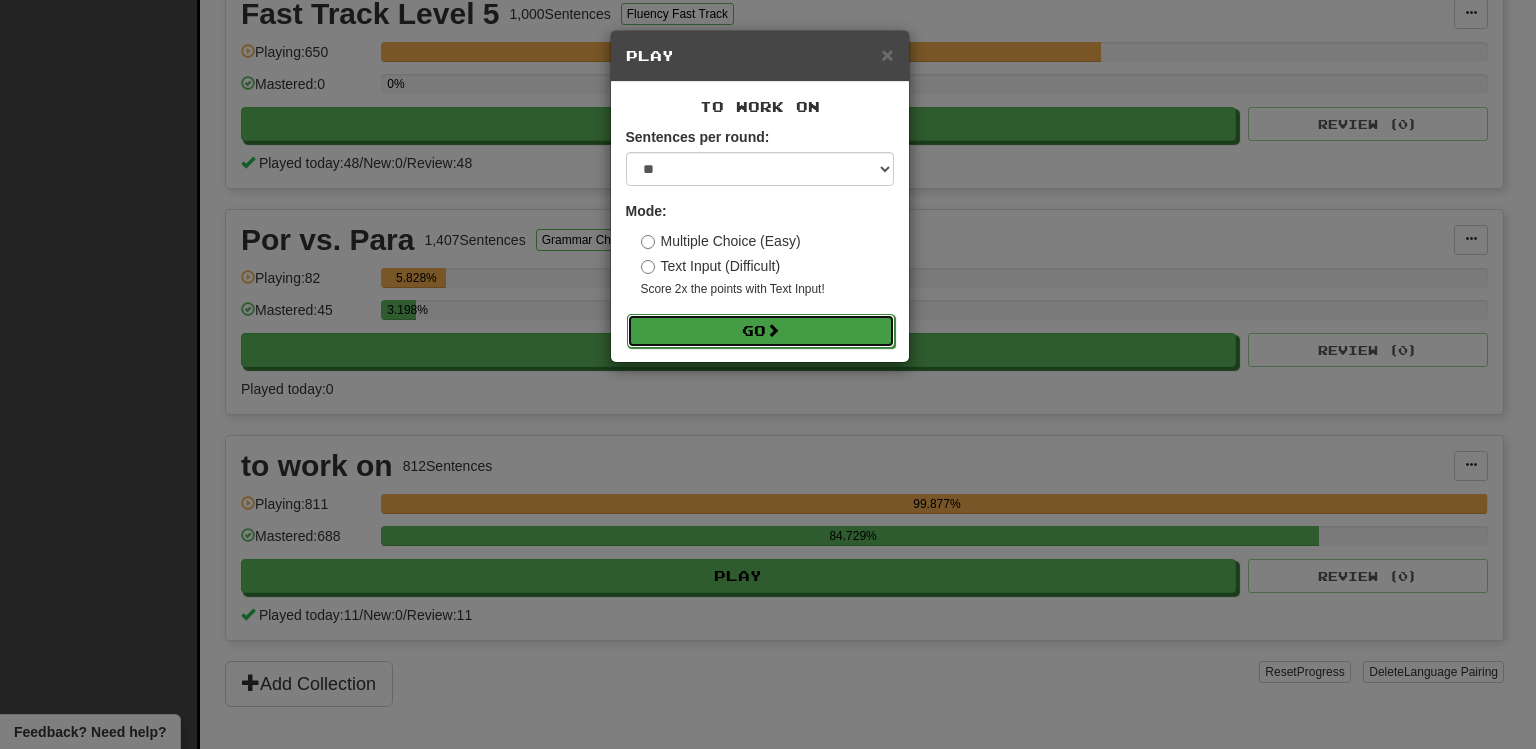 click on "Go" at bounding box center (761, 331) 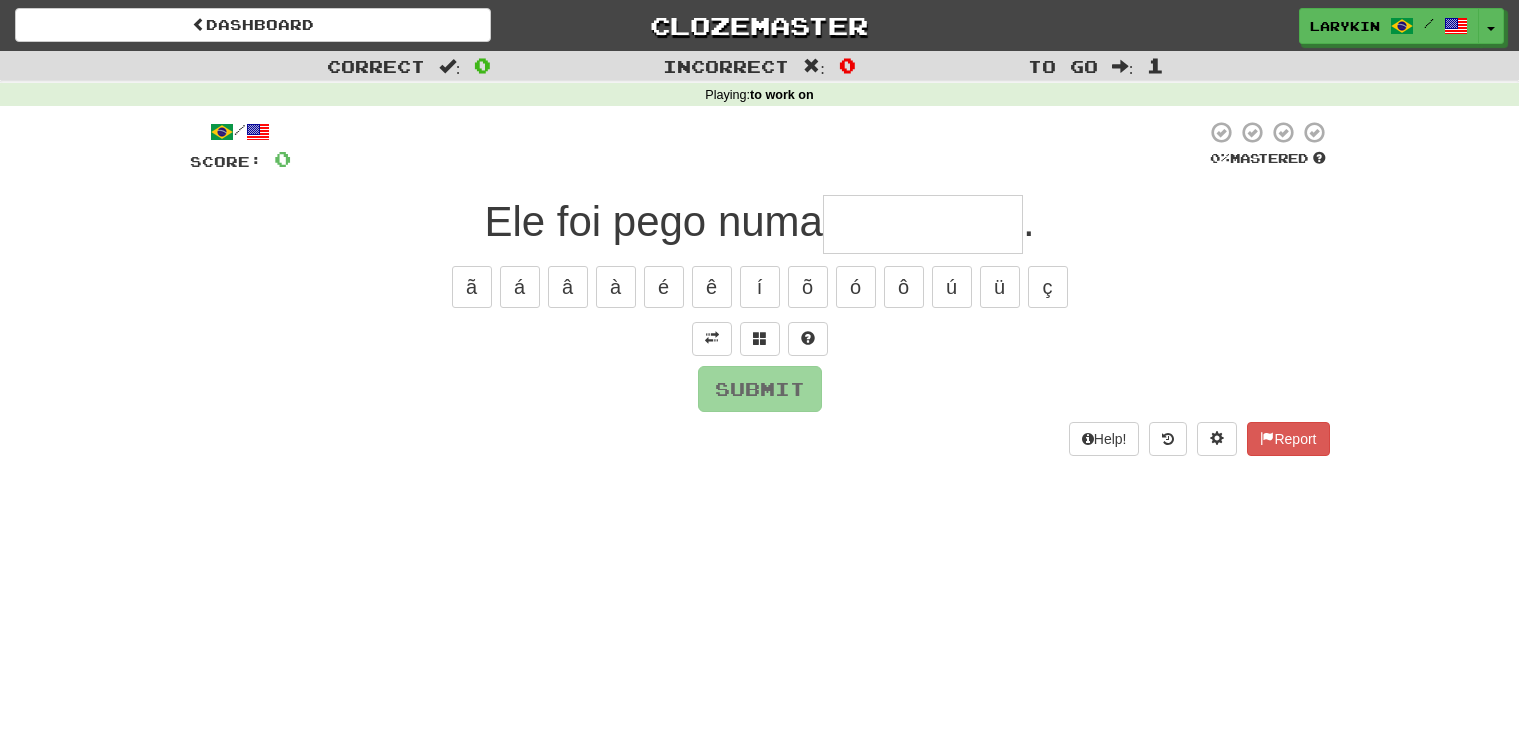 scroll, scrollTop: 0, scrollLeft: 0, axis: both 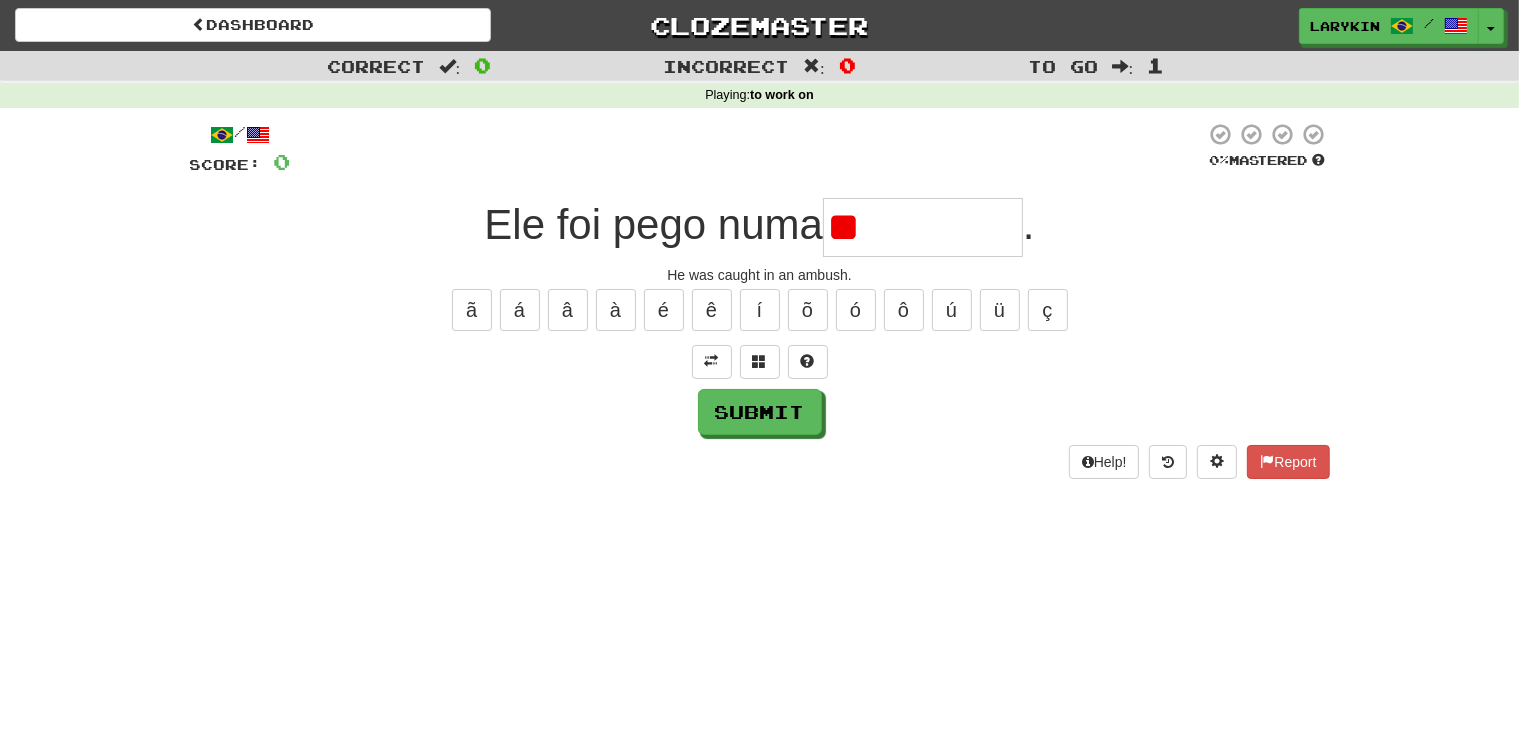 type on "*" 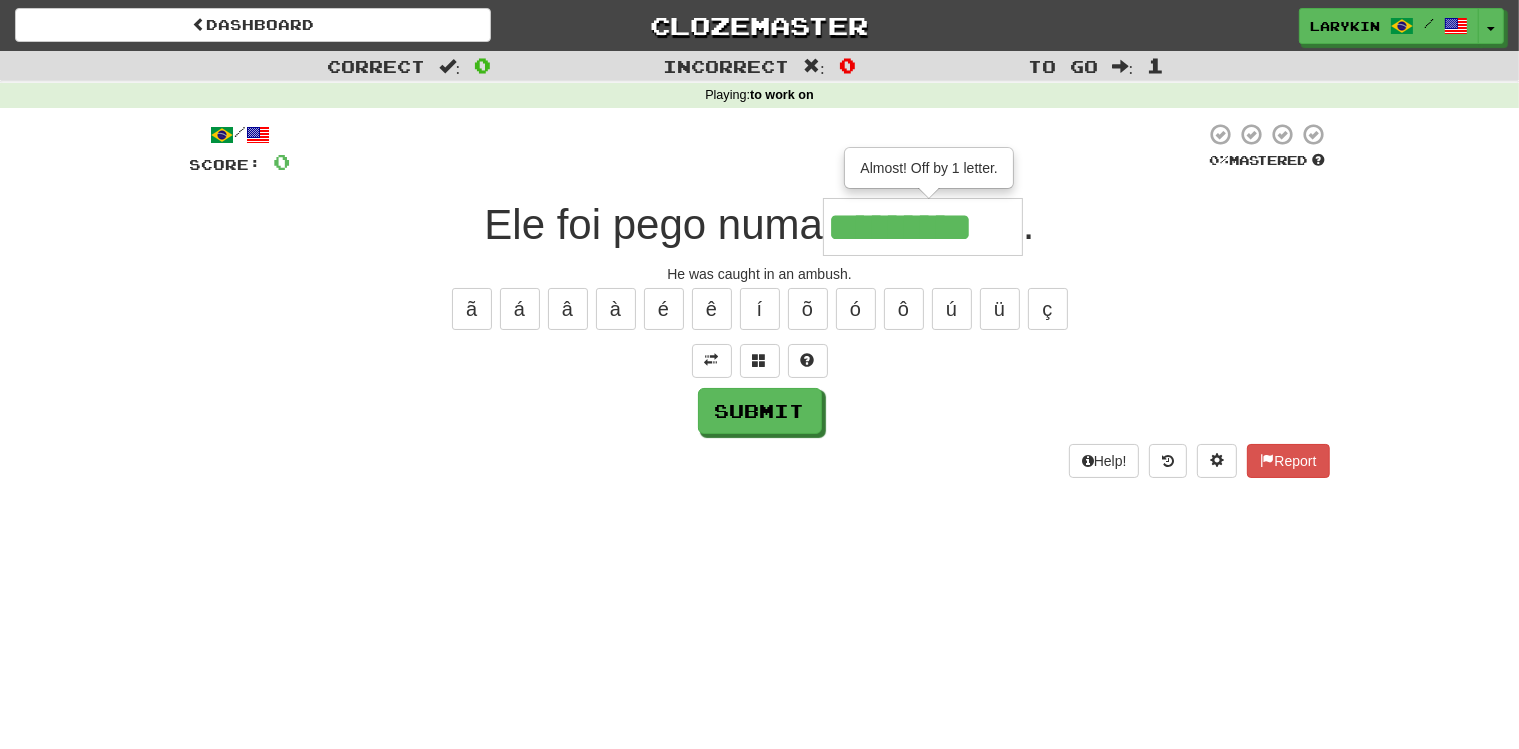scroll, scrollTop: 0, scrollLeft: 25, axis: horizontal 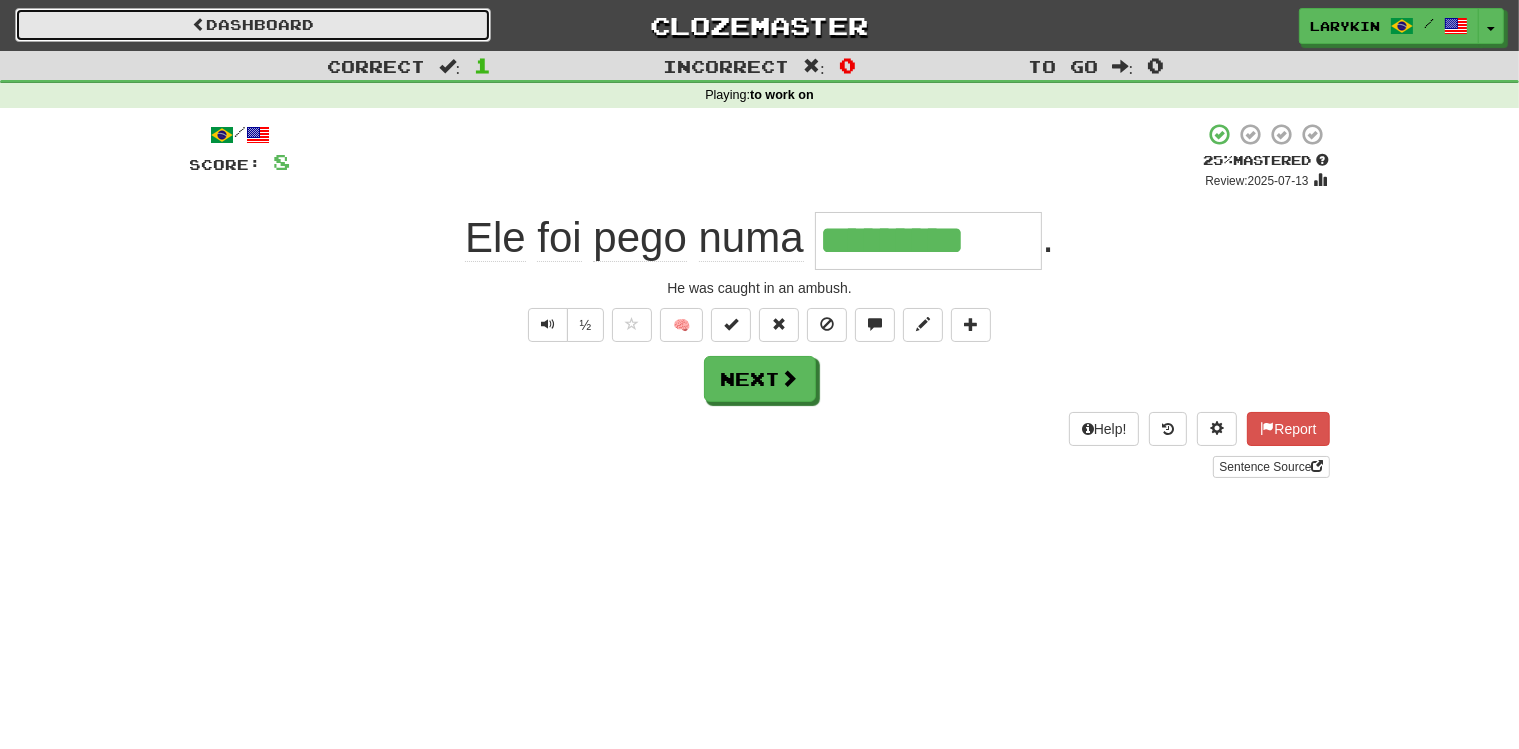 click on "Dashboard" at bounding box center (253, 25) 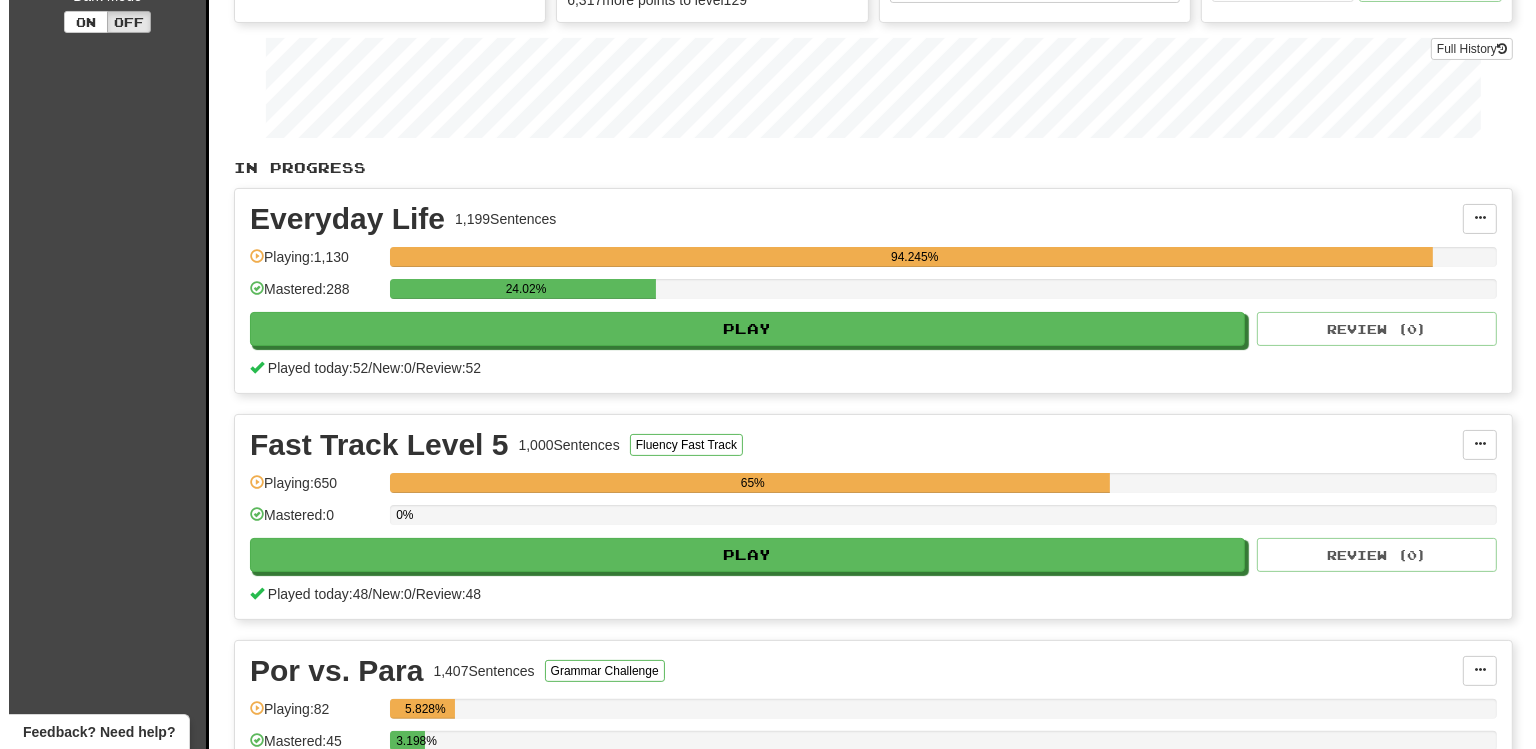 scroll, scrollTop: 281, scrollLeft: 0, axis: vertical 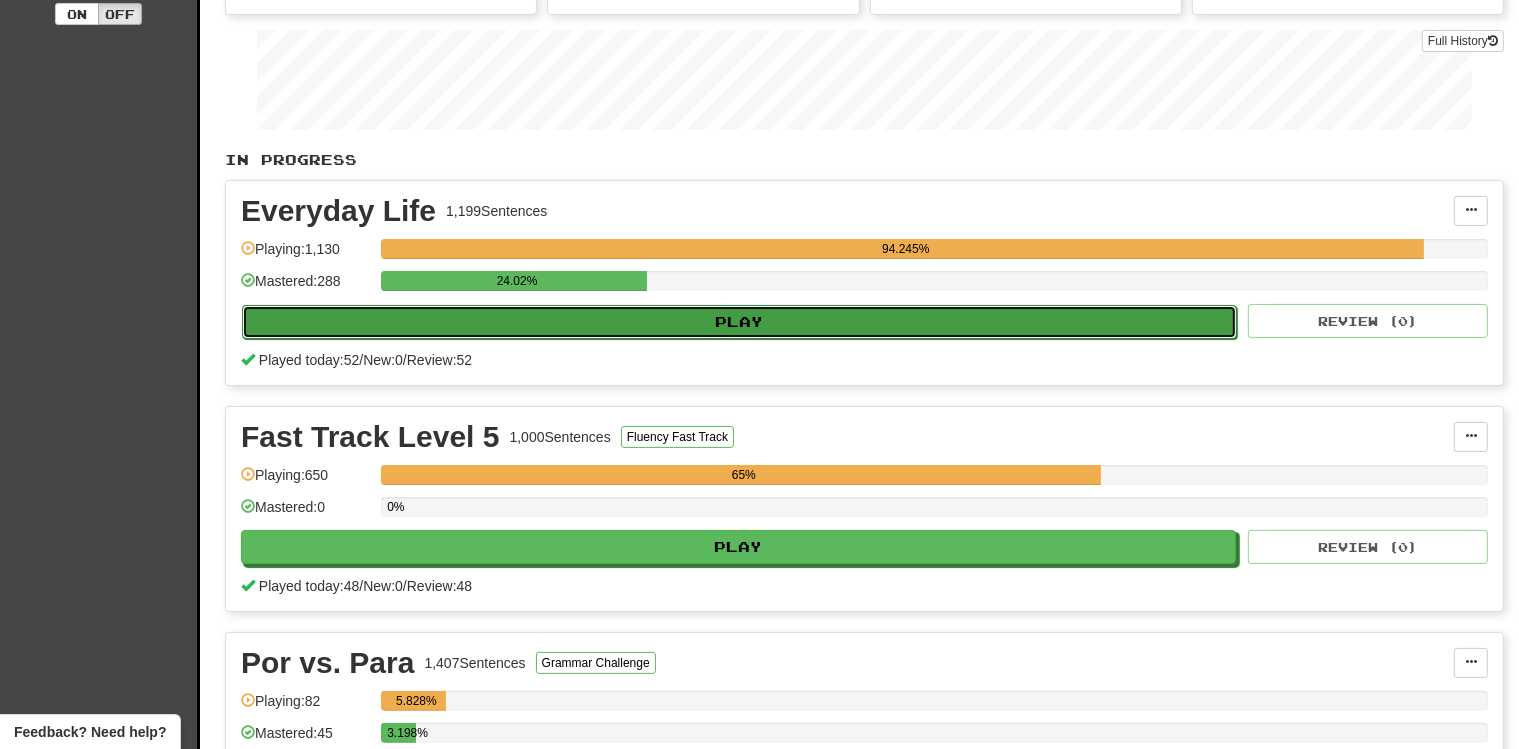 click on "Play" at bounding box center (739, 322) 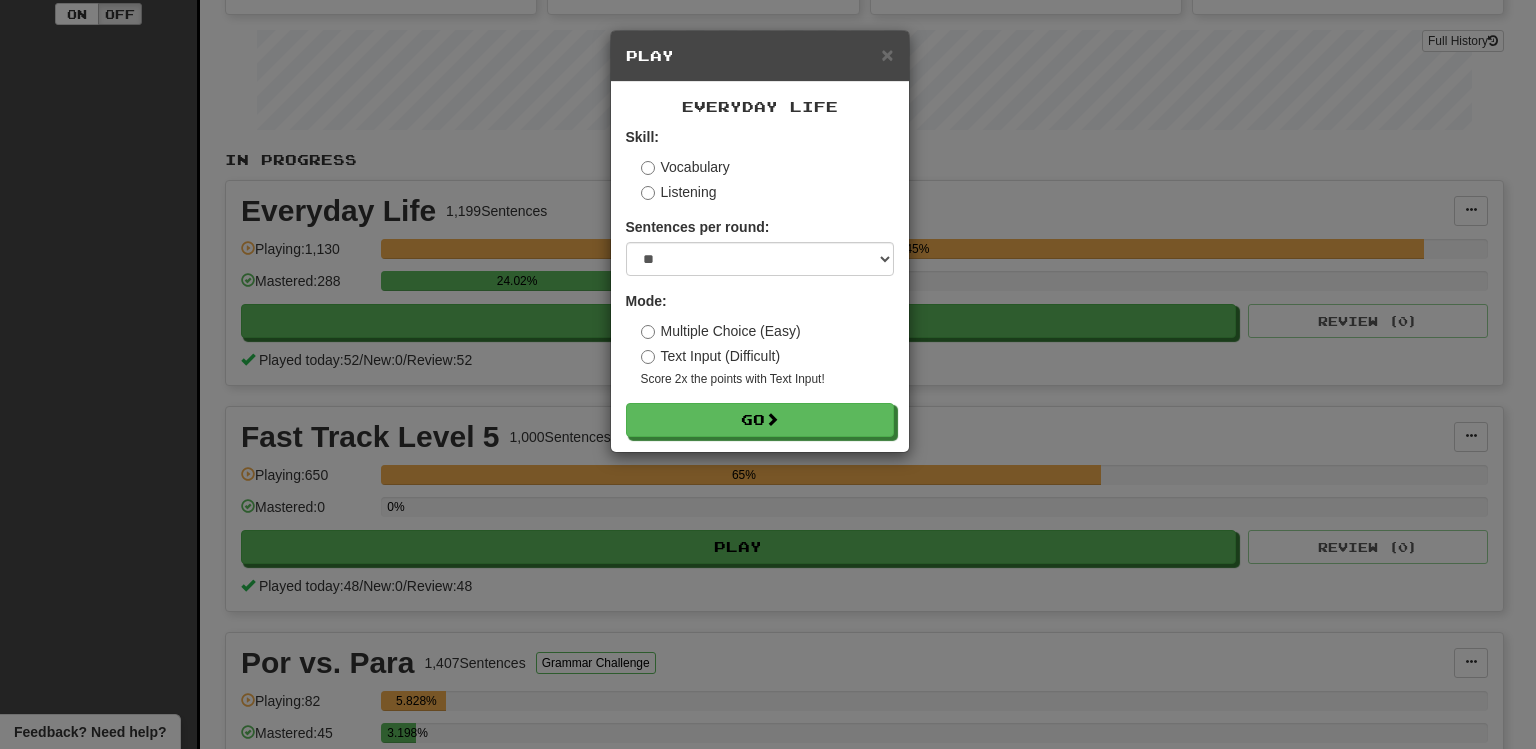 click on "Multiple Choice (Easy)" at bounding box center (721, 331) 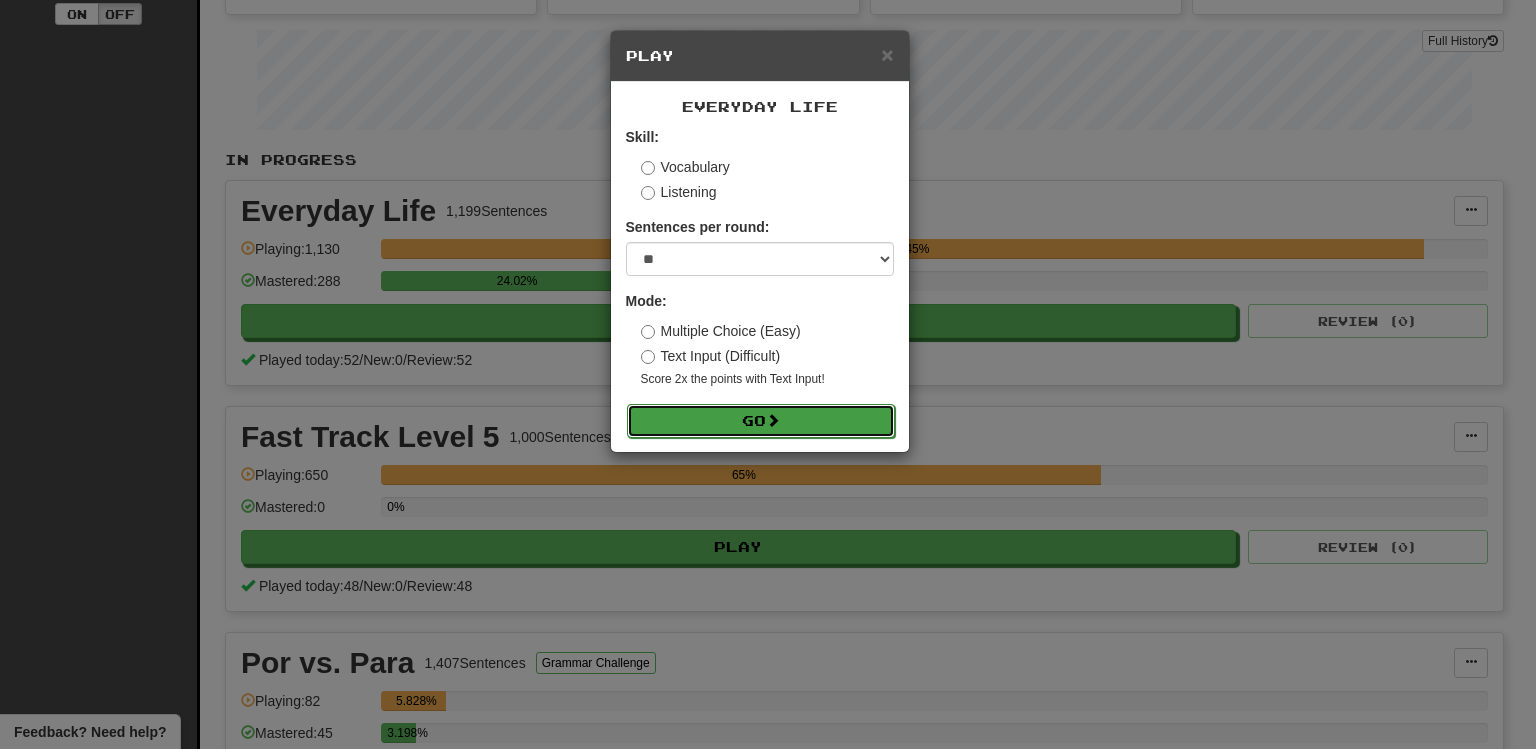 click on "Go" at bounding box center [761, 421] 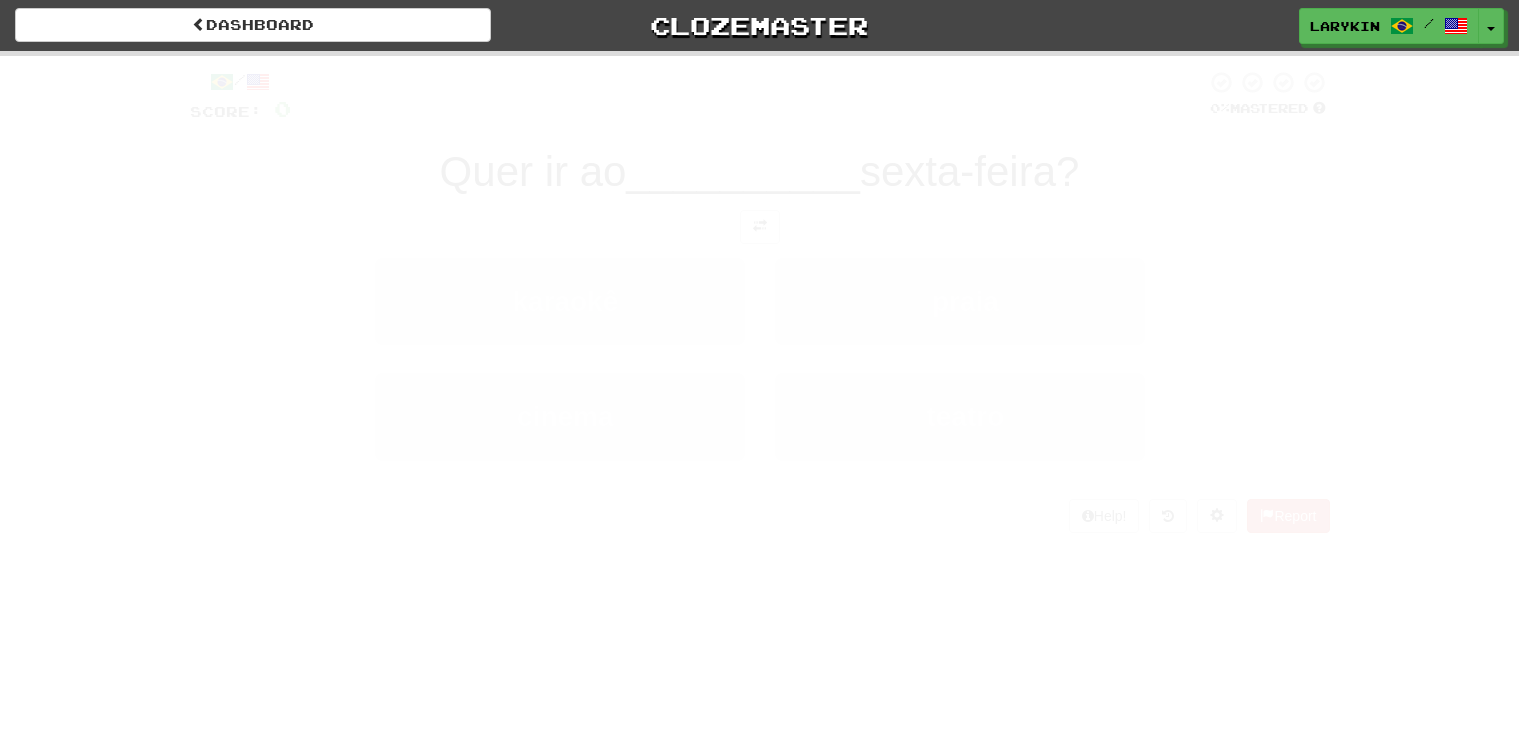 scroll, scrollTop: 0, scrollLeft: 0, axis: both 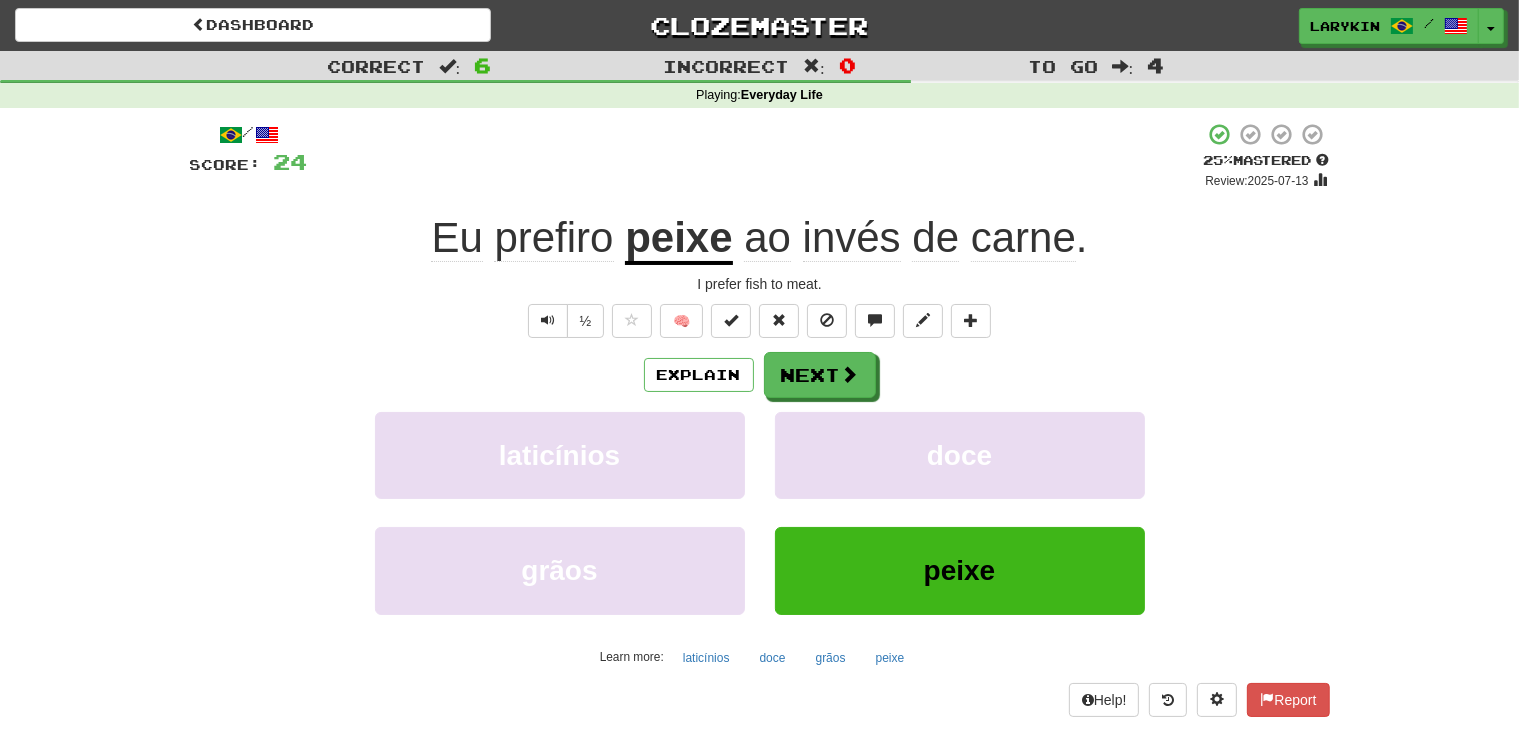 click on "invés" at bounding box center [852, 238] 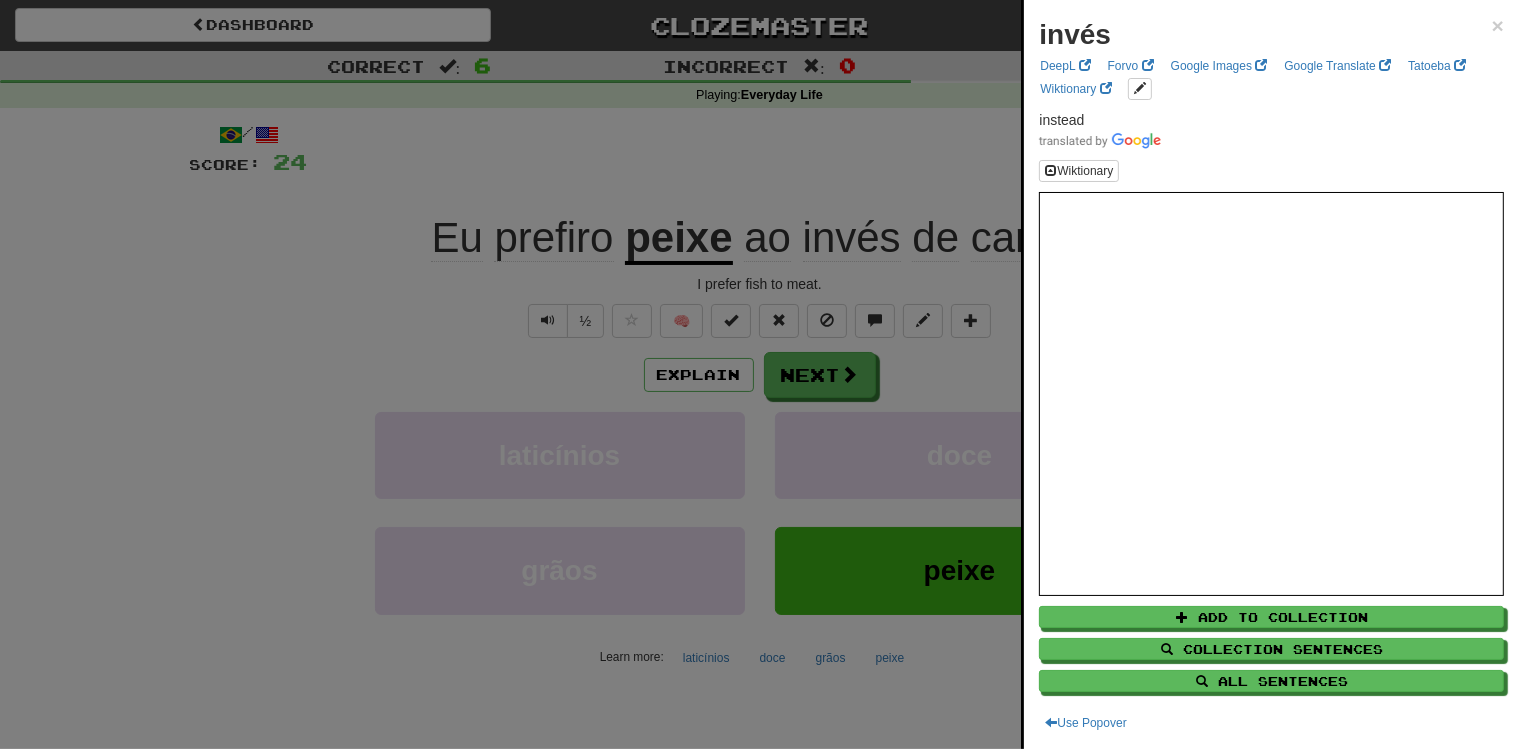 click at bounding box center [759, 374] 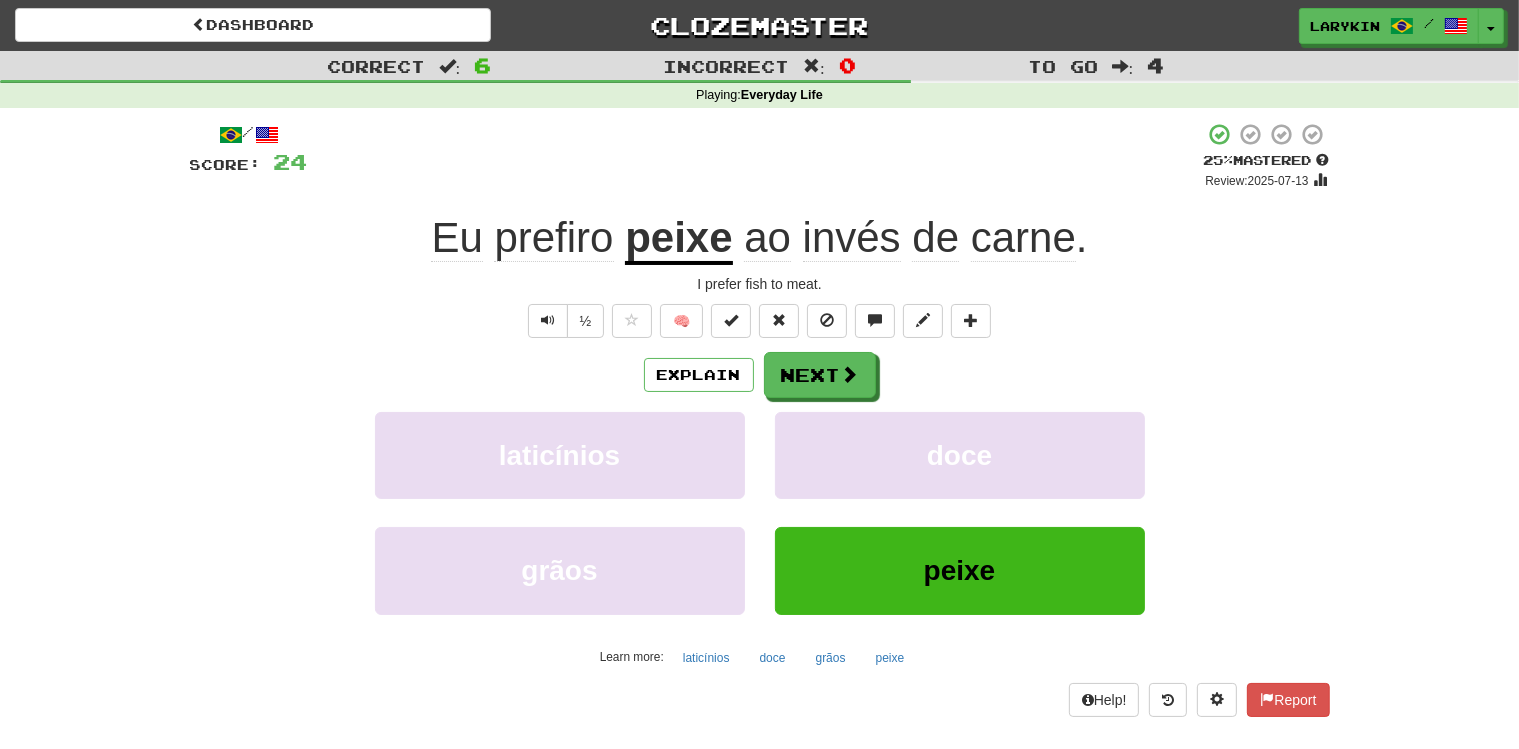 click on "invés" at bounding box center (852, 238) 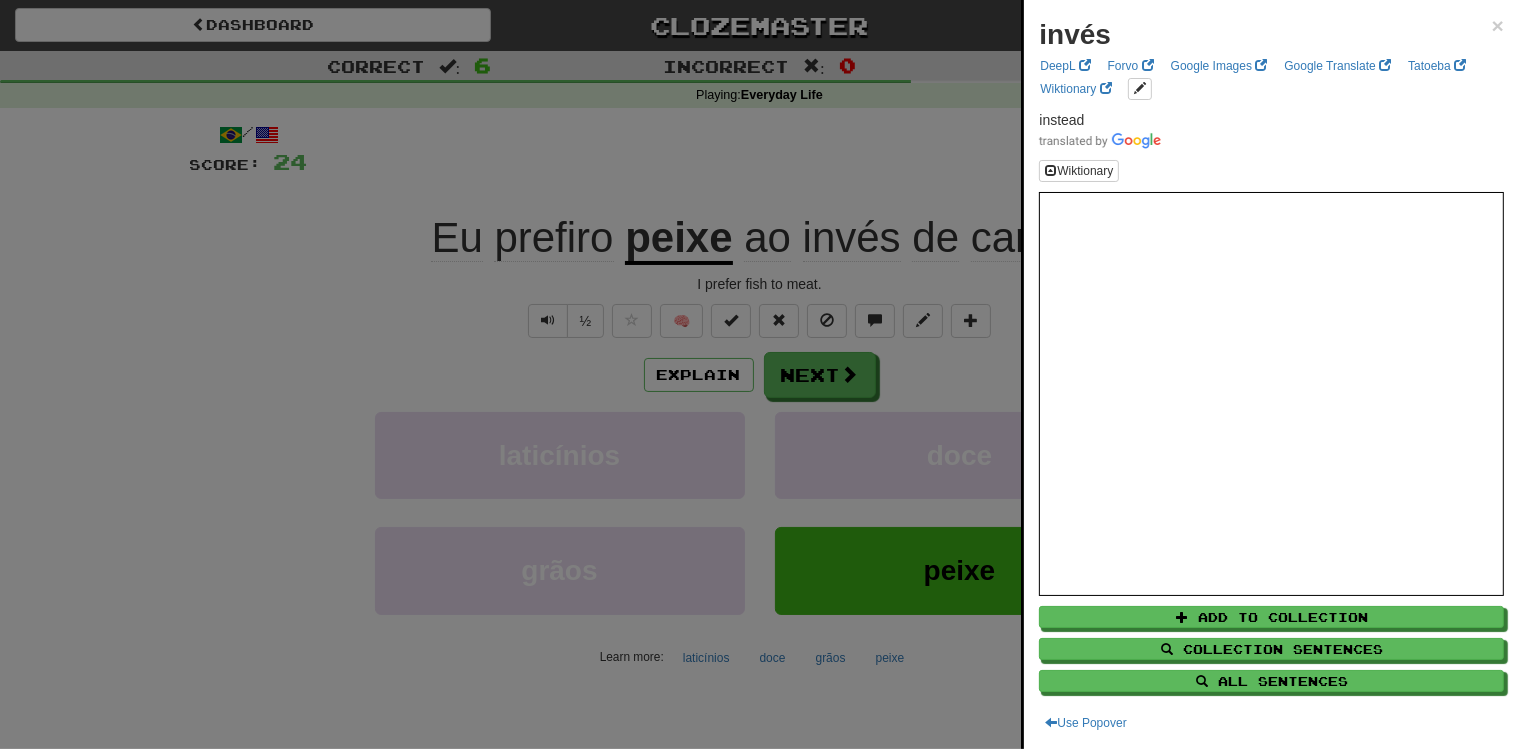 click at bounding box center (759, 374) 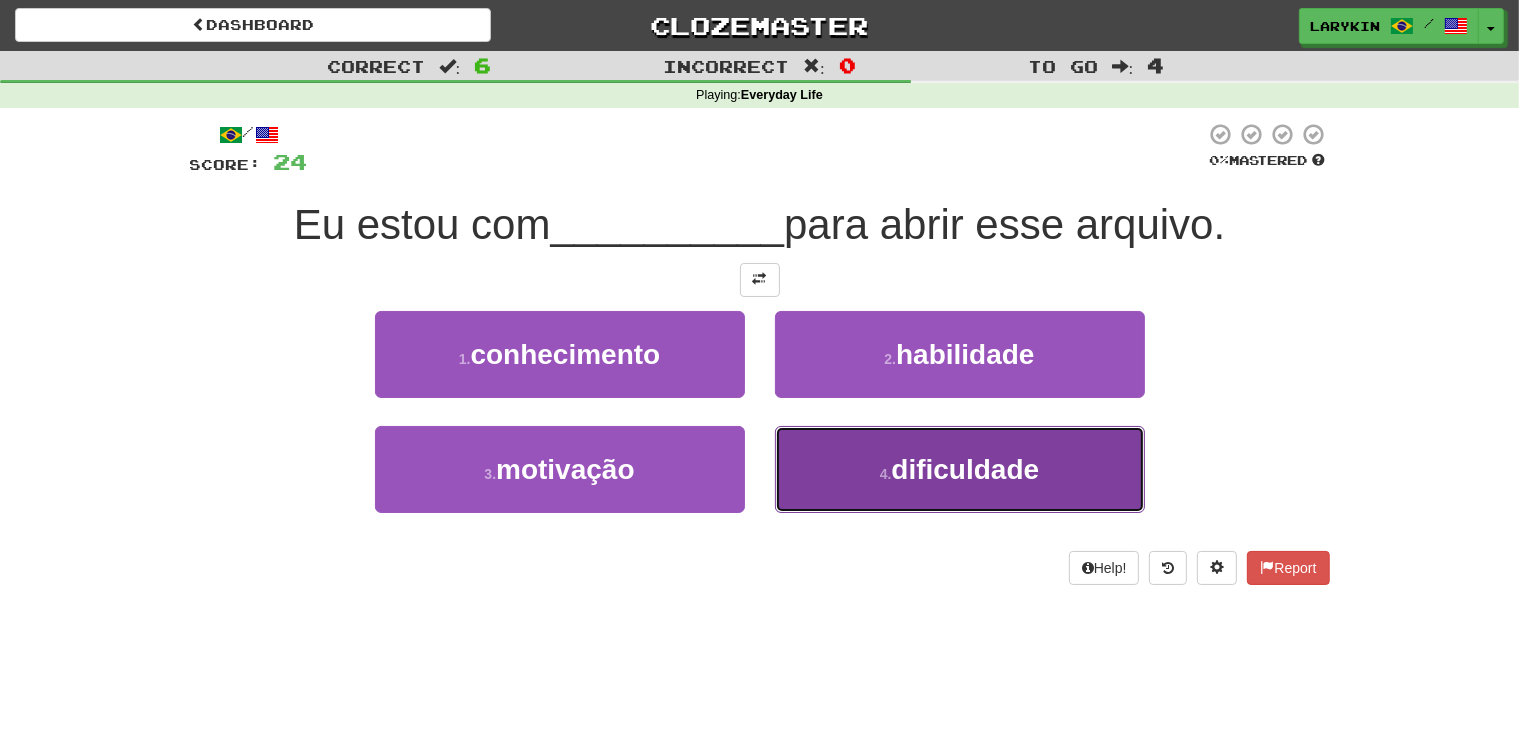 click on "4 .  dificuldade" at bounding box center (960, 469) 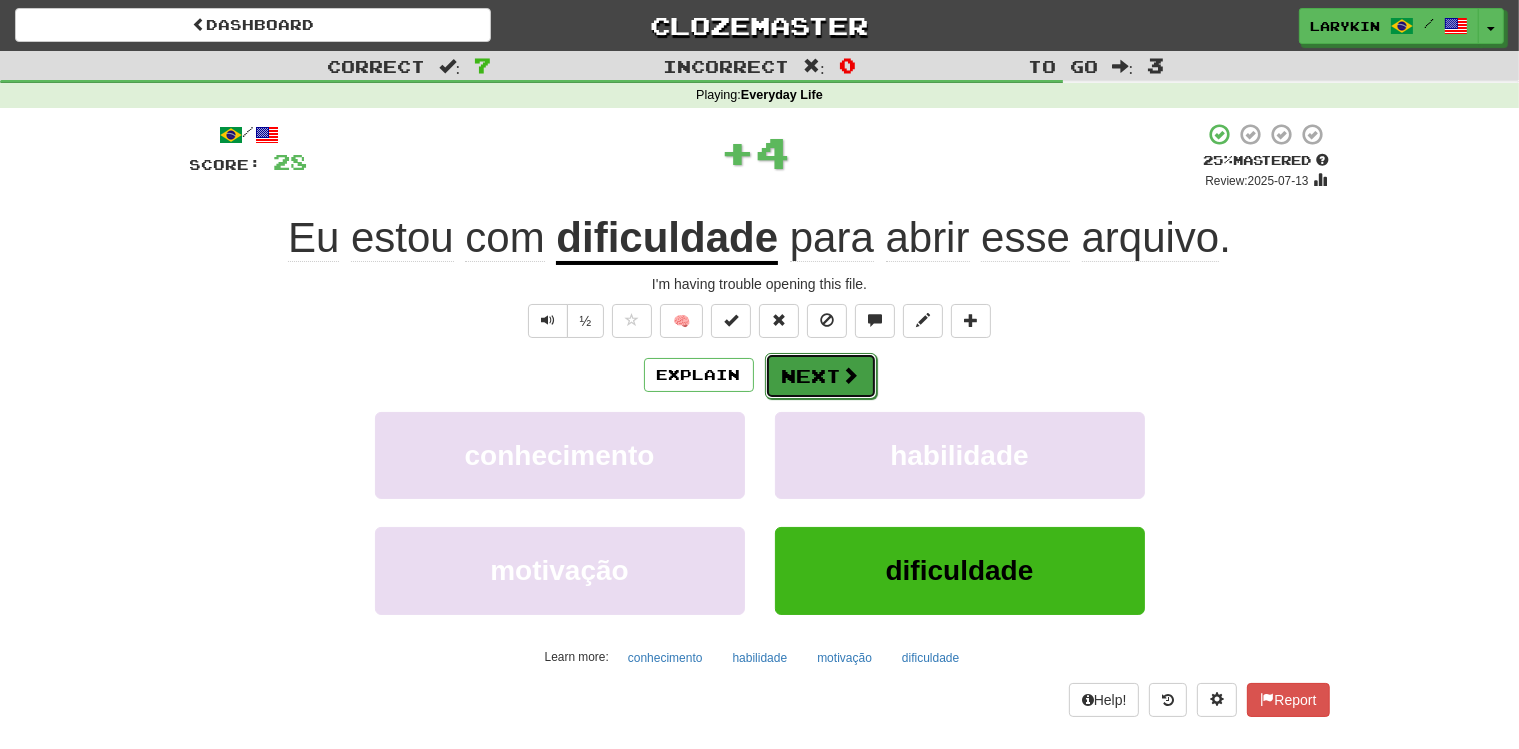 click at bounding box center (851, 375) 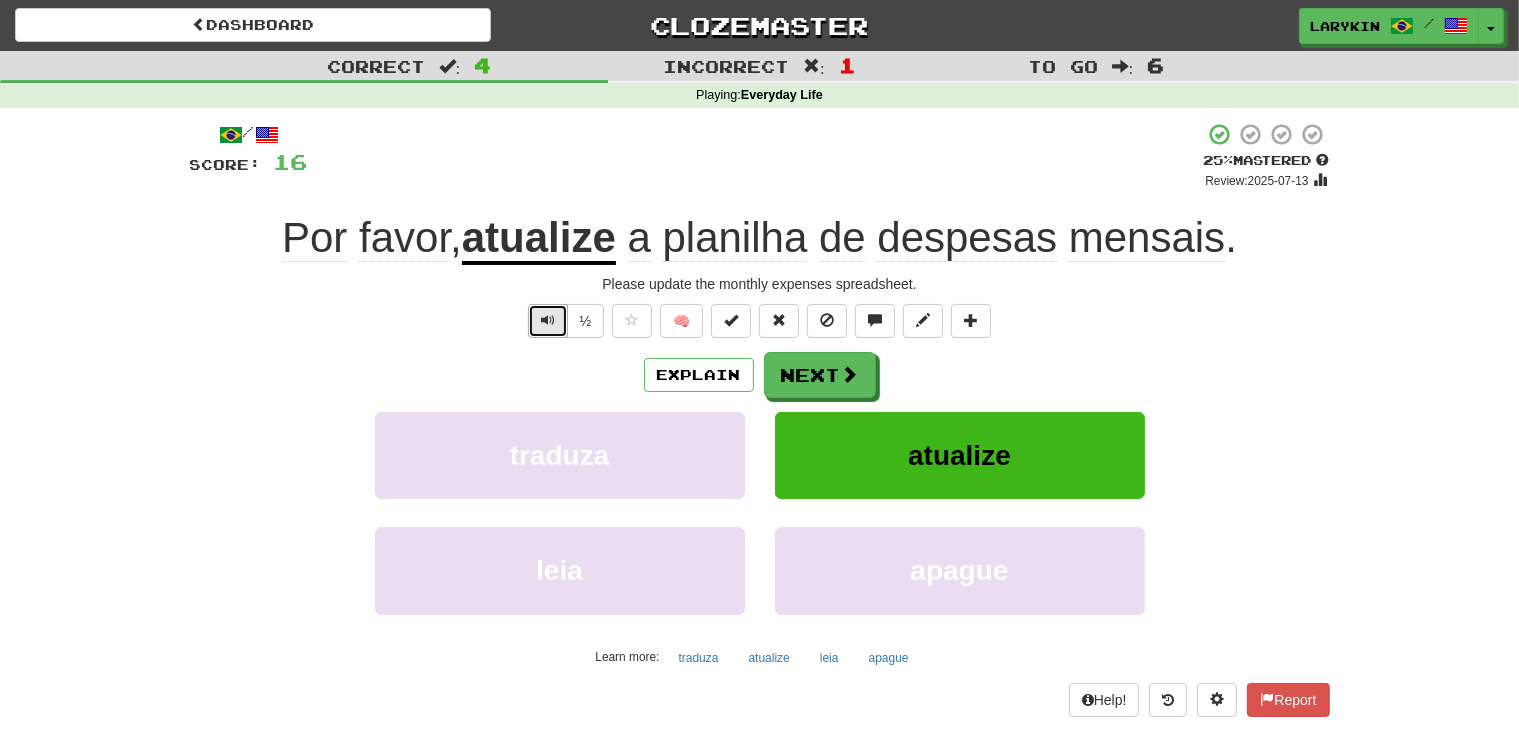 click at bounding box center [548, 320] 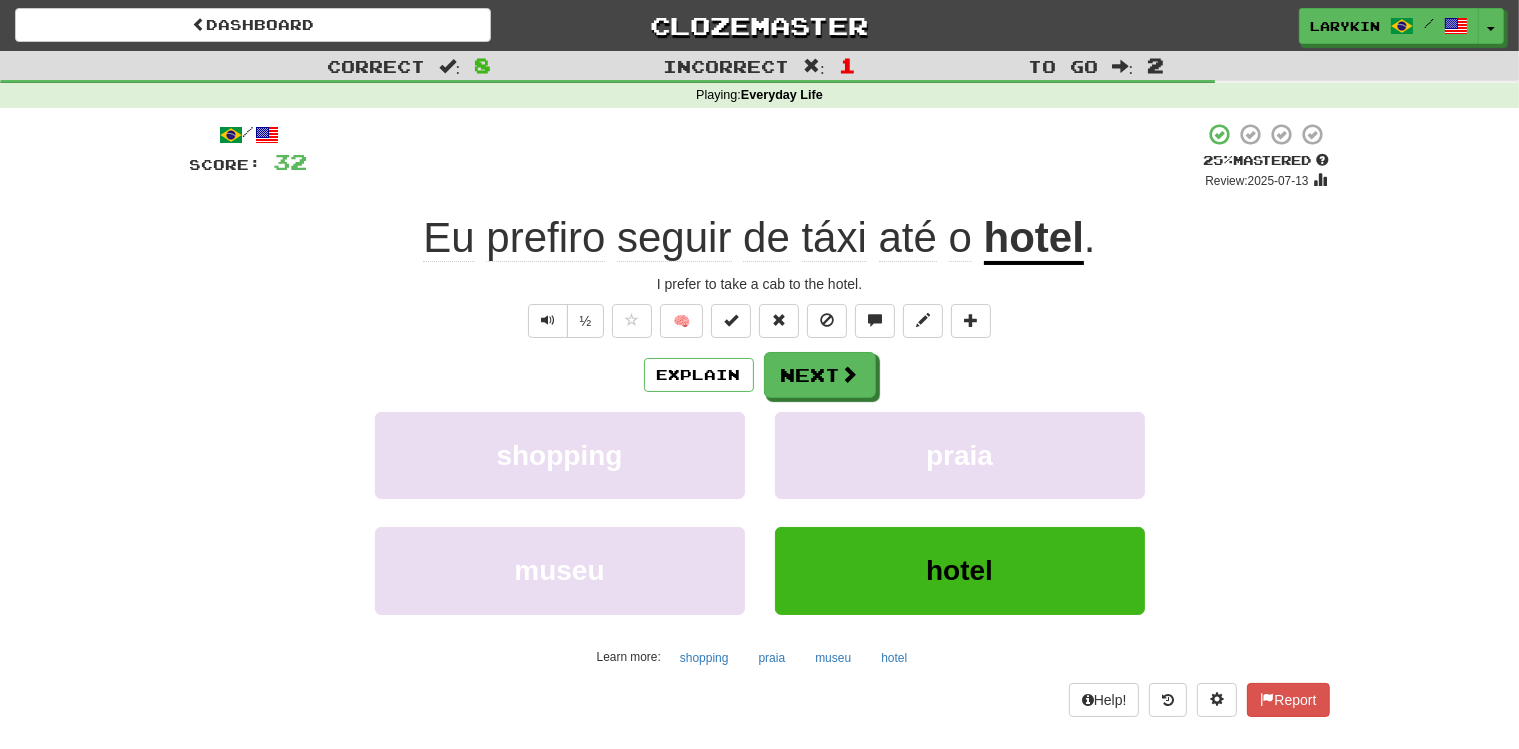 click on "/  Score:   32 + 4 25 %  Mastered Review:  2025-07-13 Eu   prefiro   seguir   de   táxi   até   o   hotel . I prefer to take a cab to the hotel. ½ 🧠 Explain Next shopping praia museu hotel Learn more: shopping praia museu hotel  Help!  Report" at bounding box center [760, 419] 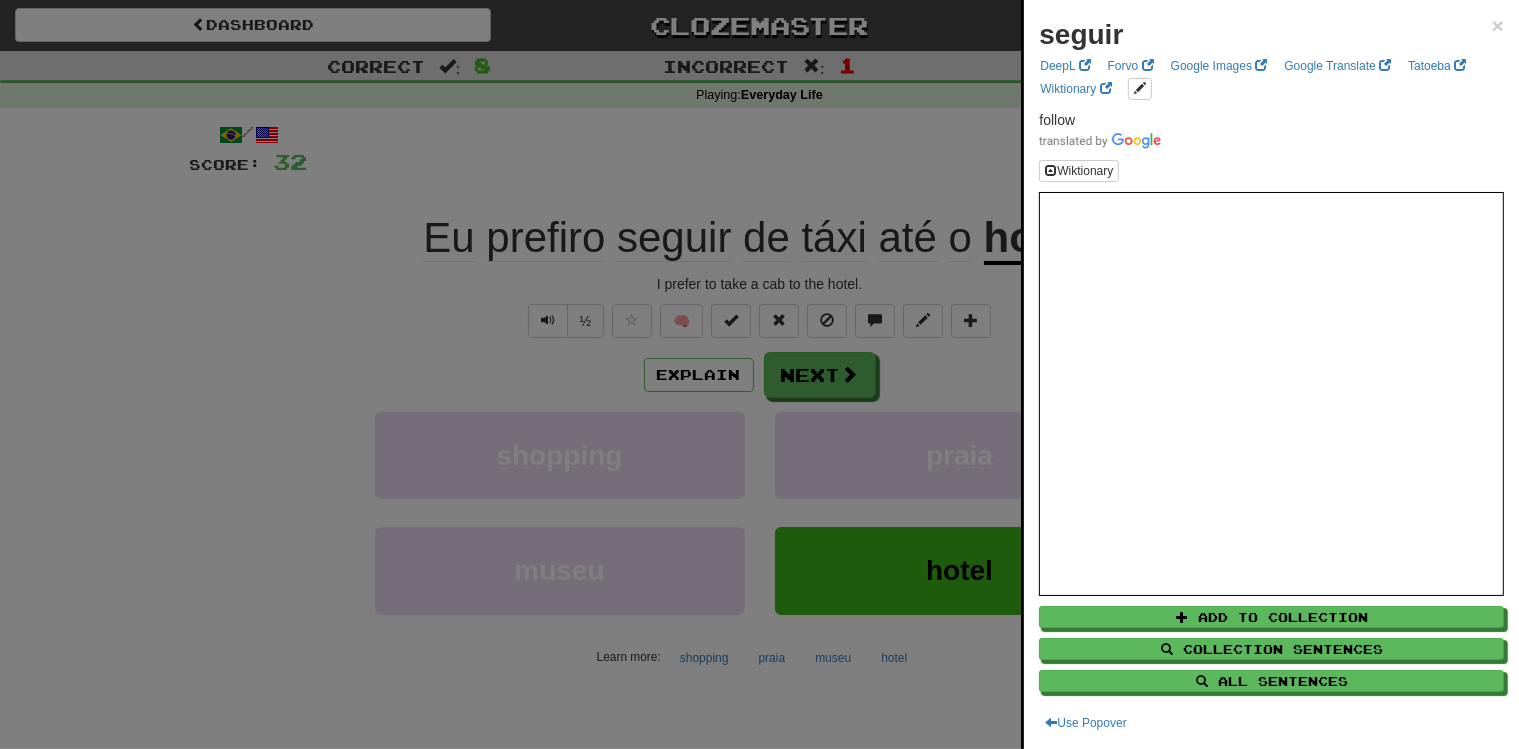 click at bounding box center (759, 374) 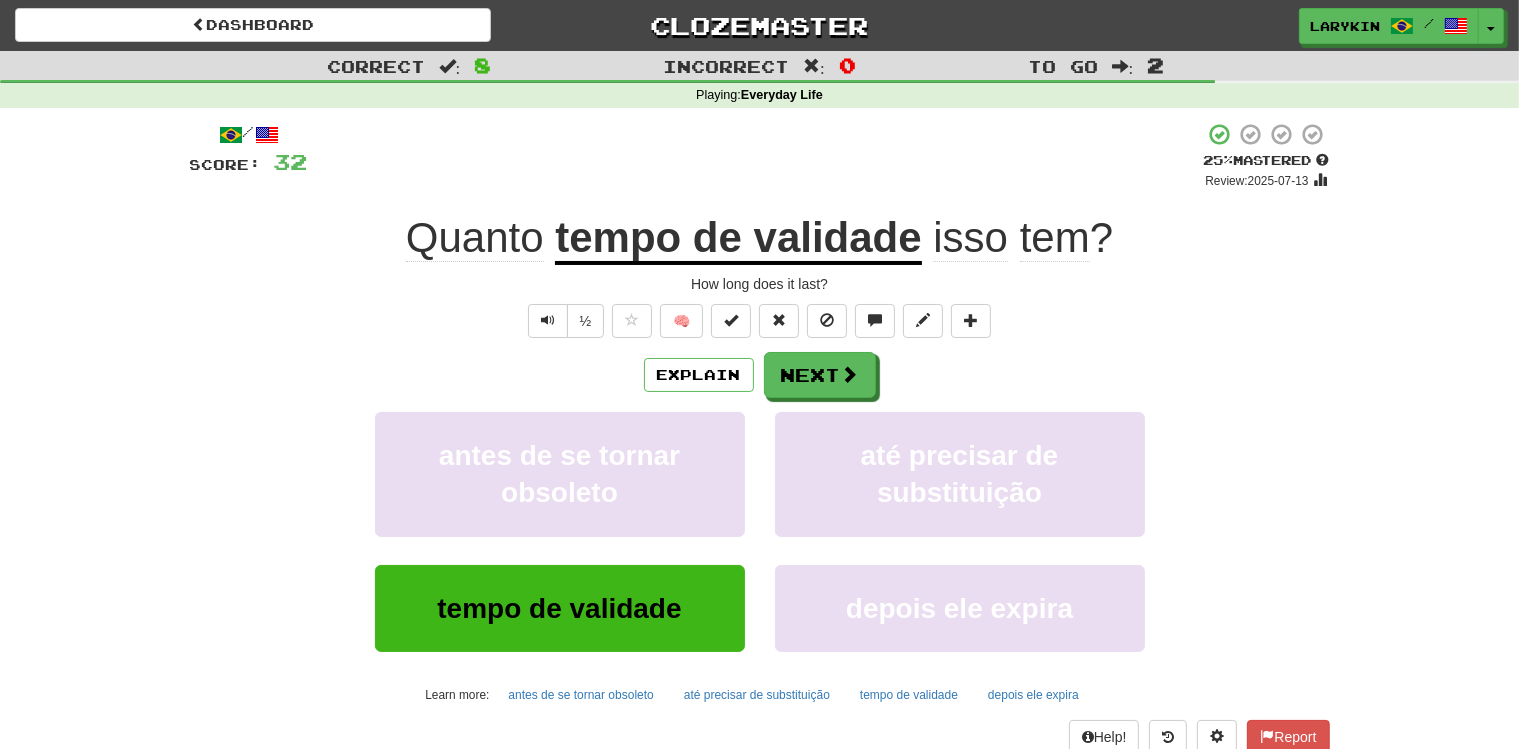 click on "antes de se tornar obsoleto até precisar de substituição" at bounding box center [760, 488] 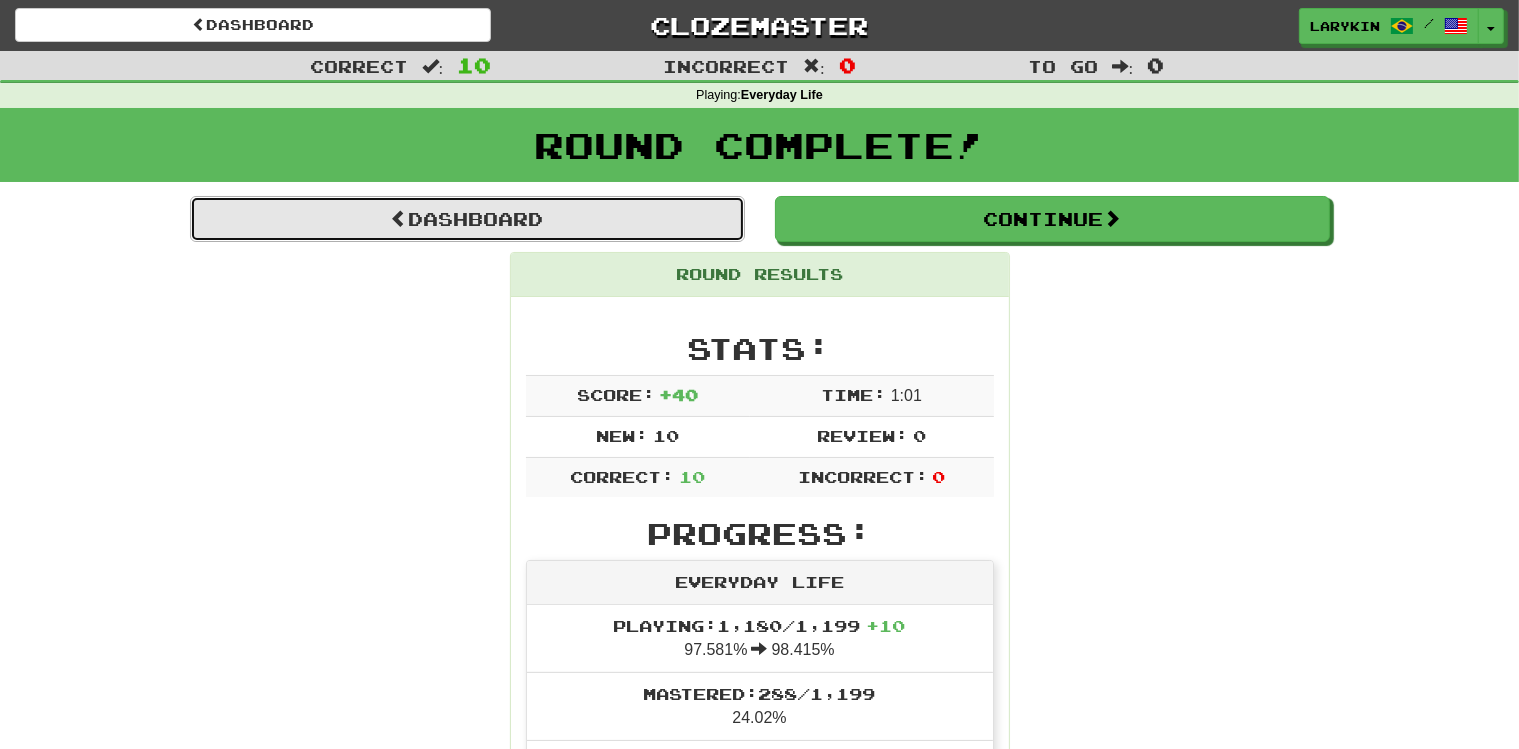 click on "Dashboard" at bounding box center [467, 219] 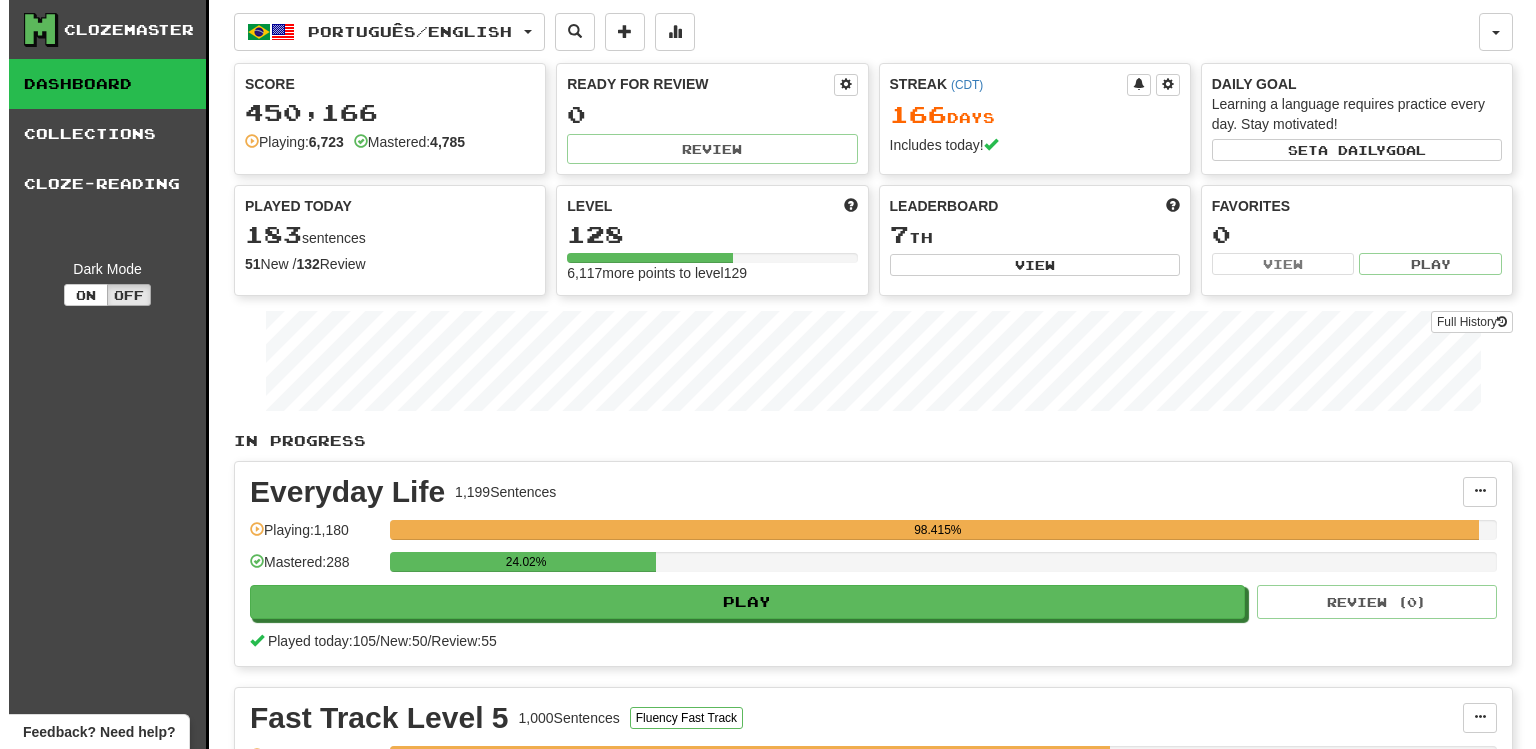 scroll, scrollTop: 0, scrollLeft: 0, axis: both 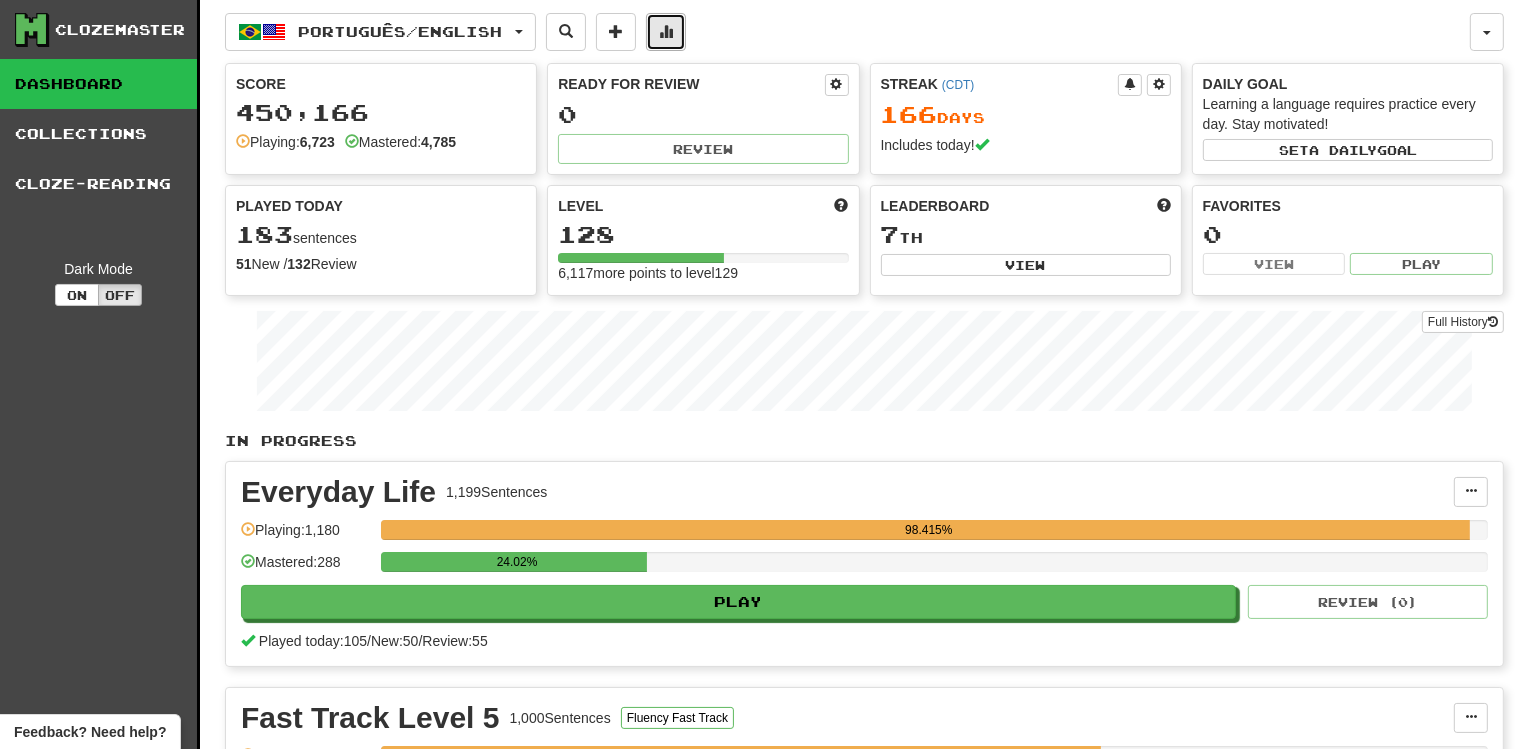 click at bounding box center [666, 32] 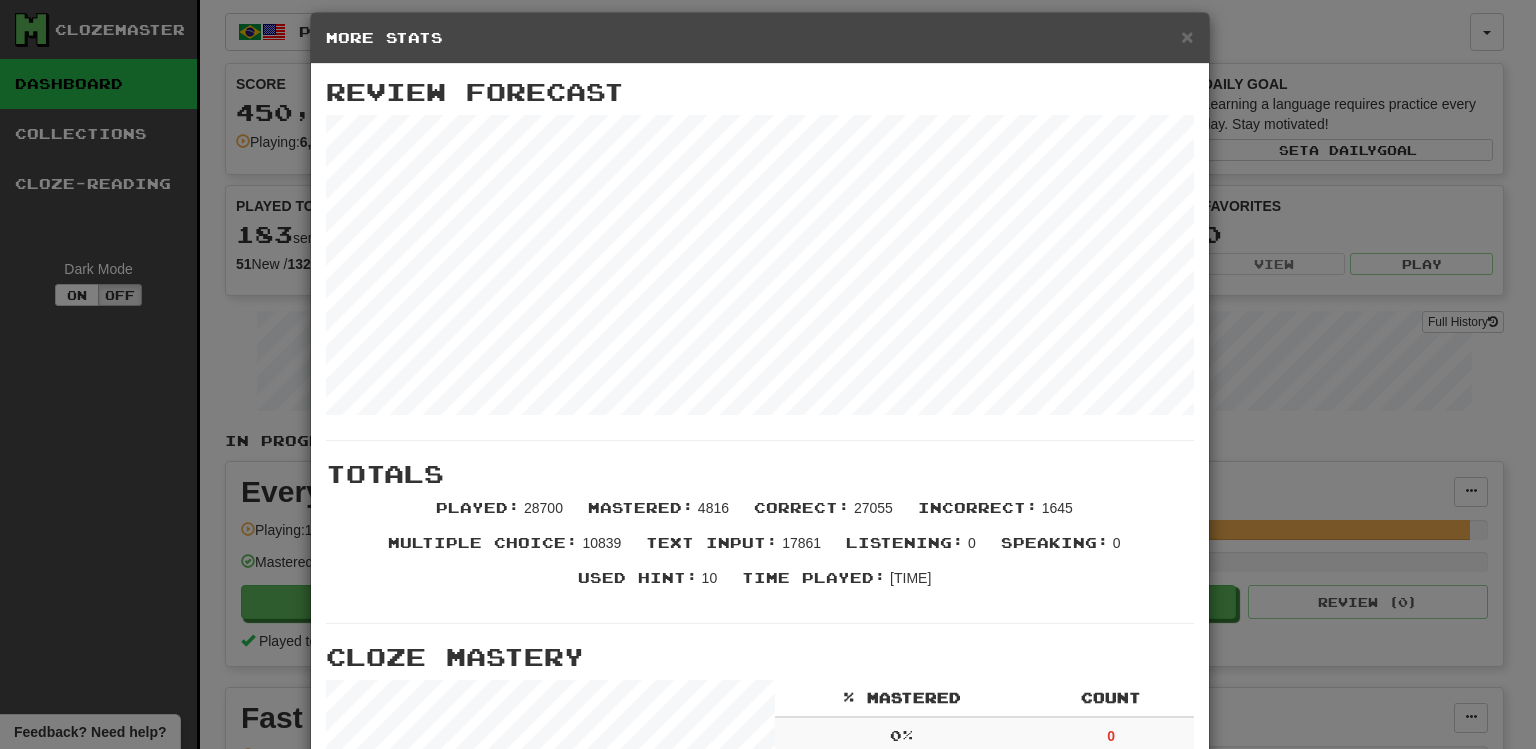 scroll, scrollTop: 0, scrollLeft: 0, axis: both 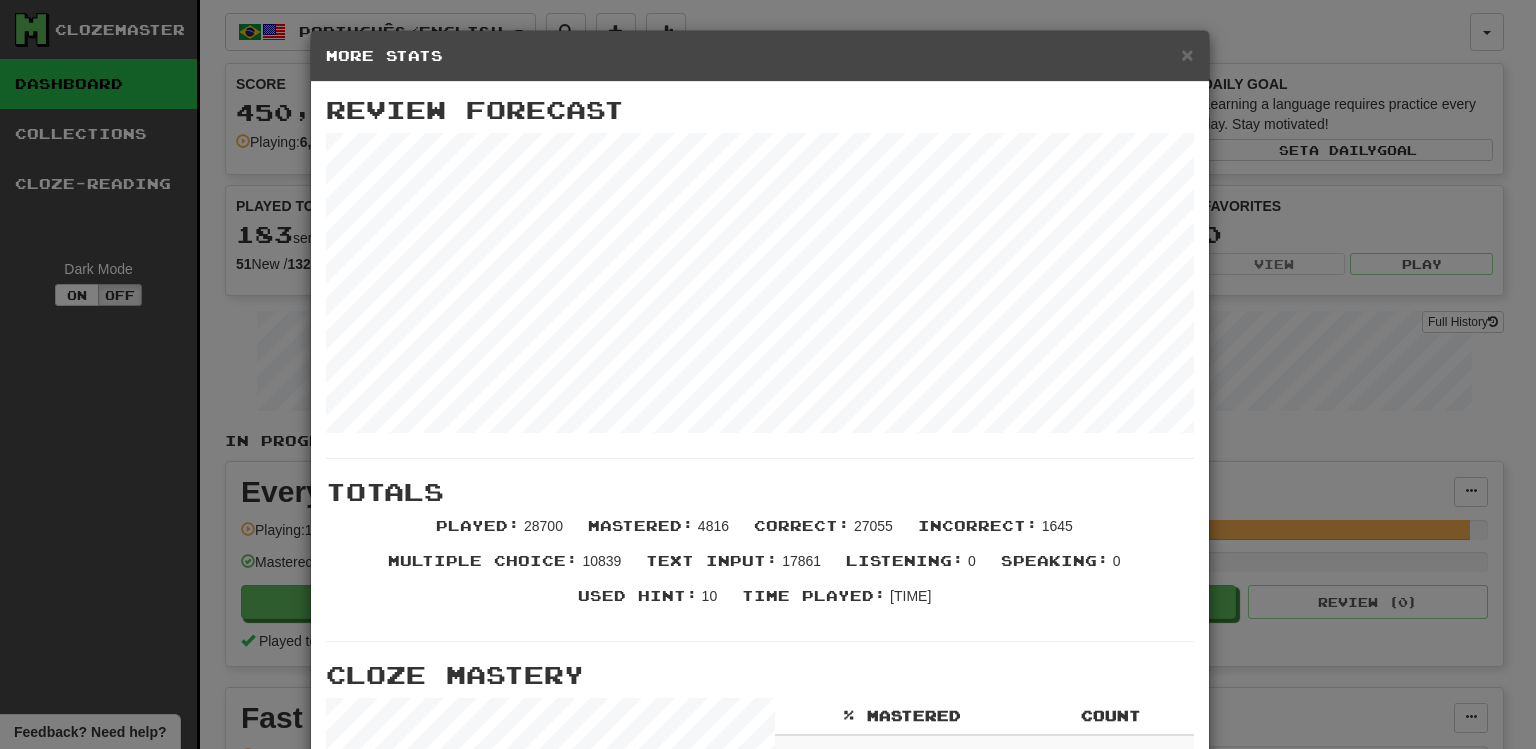 click on "× More Stats Review Forecast Totals Played :   28700 Mastered :   4816 Correct :   27055 Incorrect :   1645 Multiple Choice :   10839 Text Input :   17861 Listening :   0 Speaking :   0 Used Hint :   10 Time Played :   71:13:09 Cloze Mastery % Mastered Count 0 % 0 25 % 57 50 % 587 75 % 1294 100 % 4785 Stats Per Day Close" at bounding box center (768, 374) 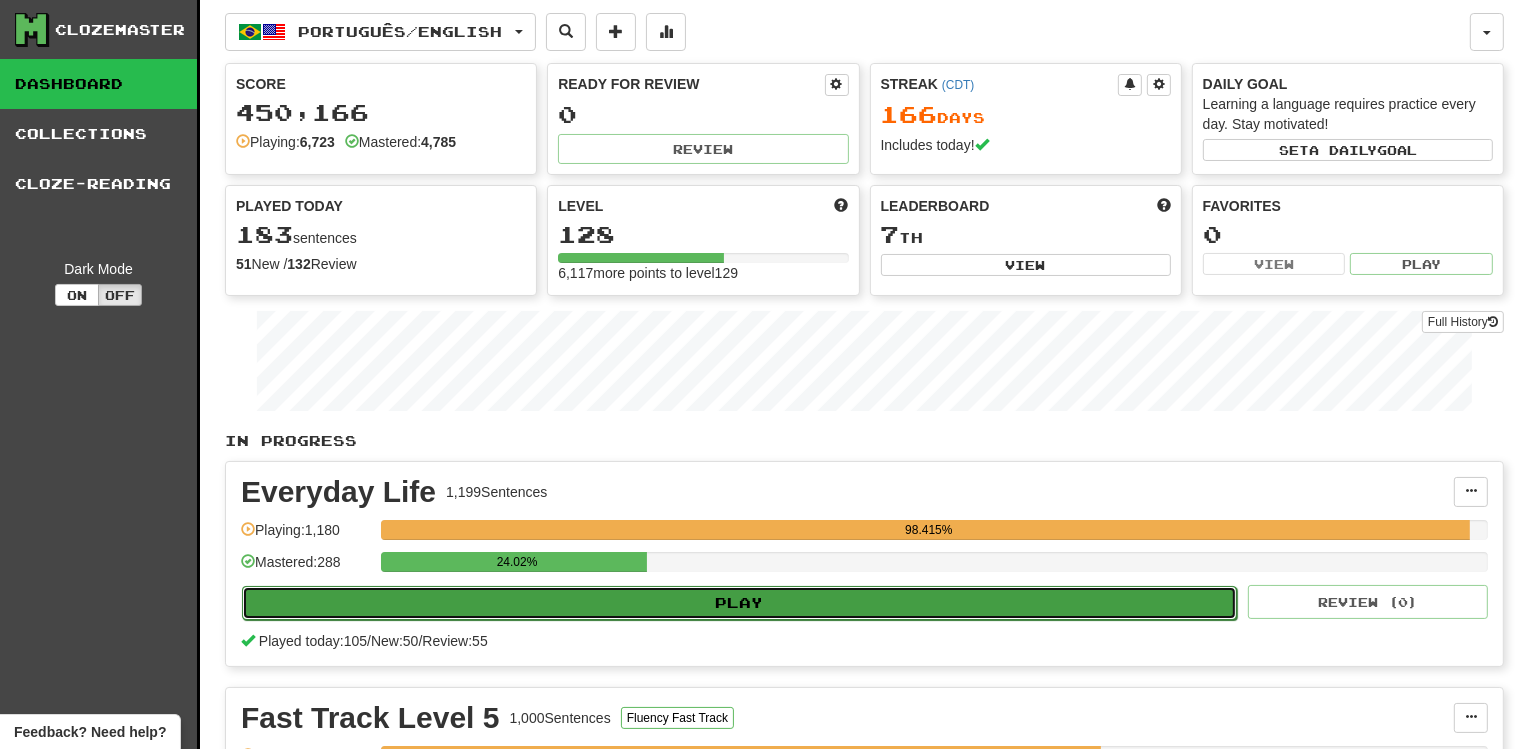 click on "Play" at bounding box center [739, 603] 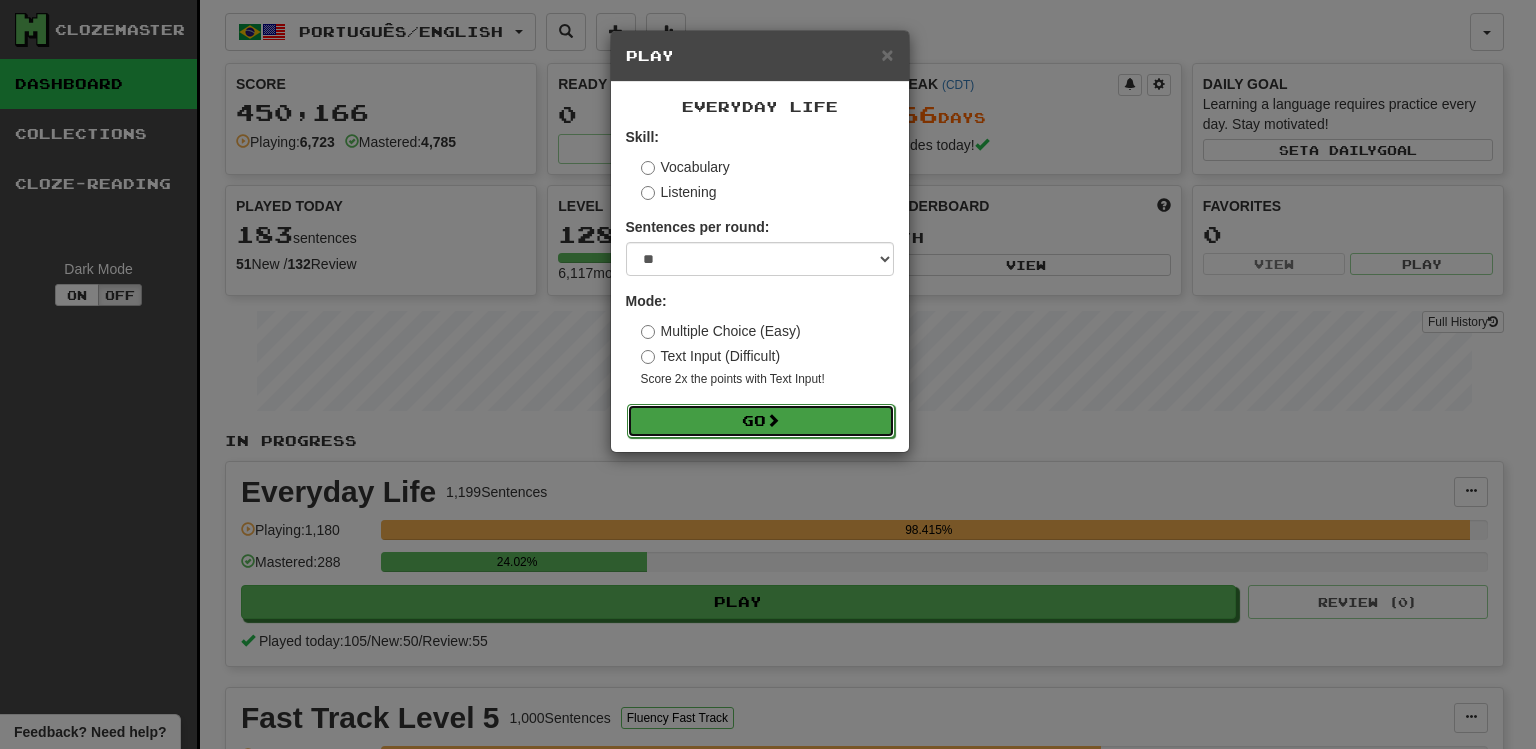 click on "Go" at bounding box center [761, 421] 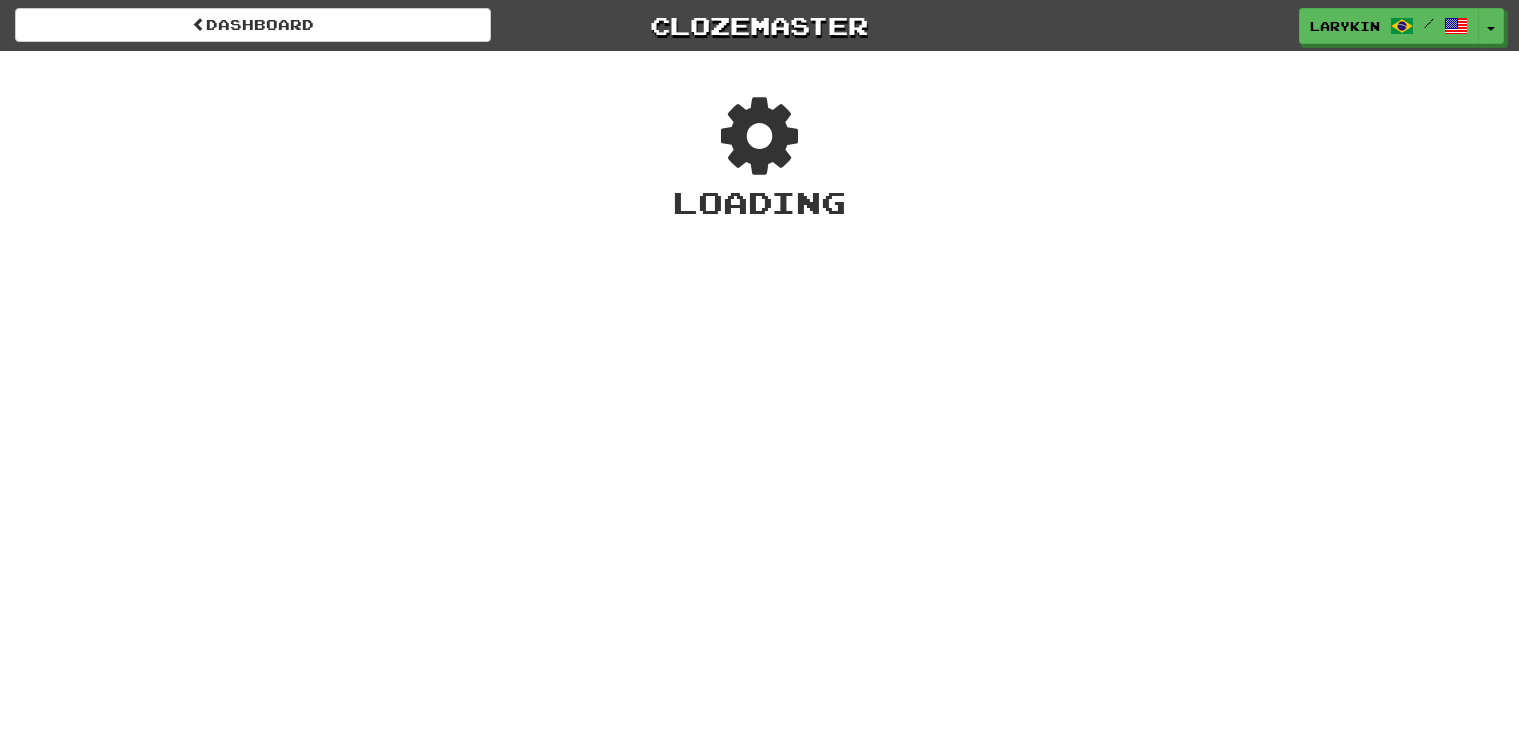 scroll, scrollTop: 0, scrollLeft: 0, axis: both 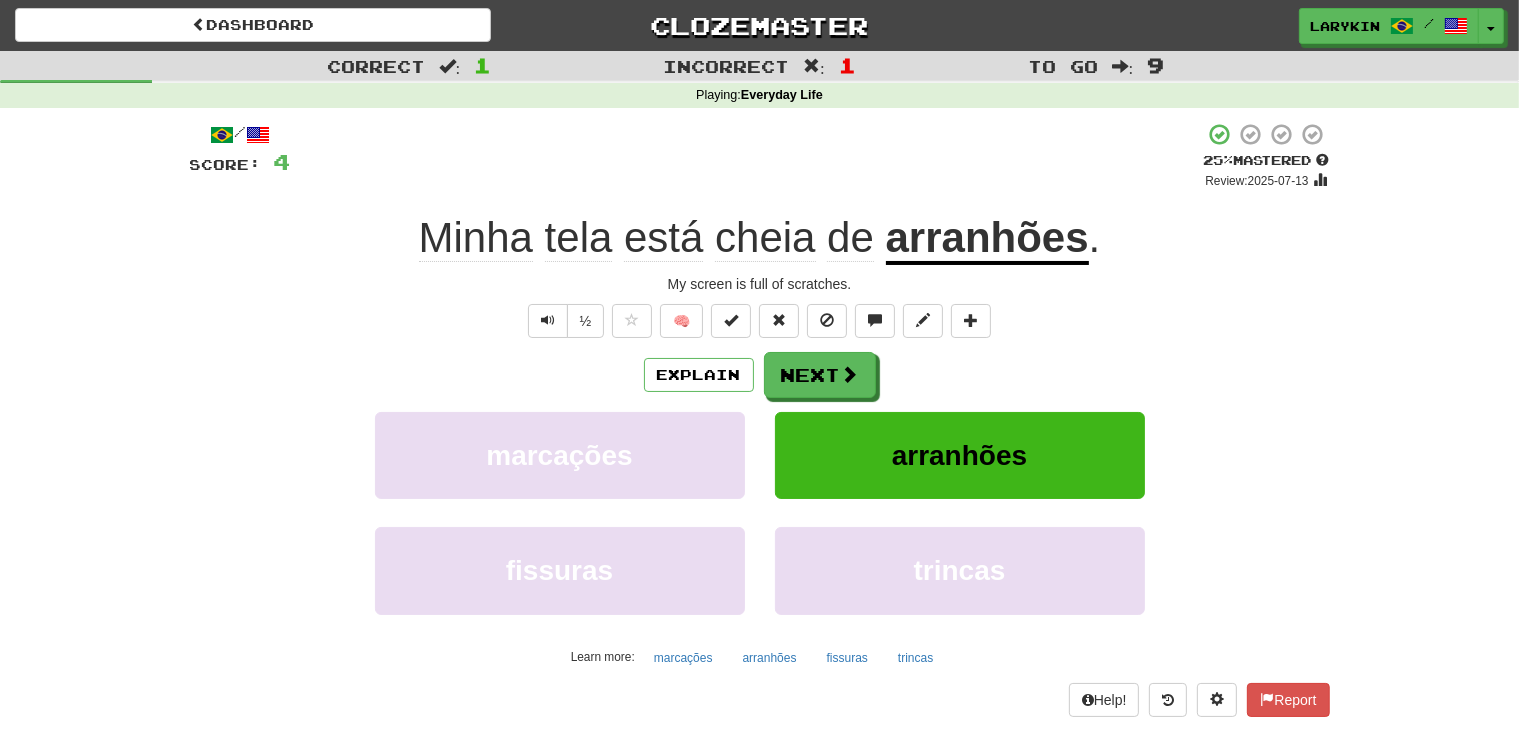 click on "tela" 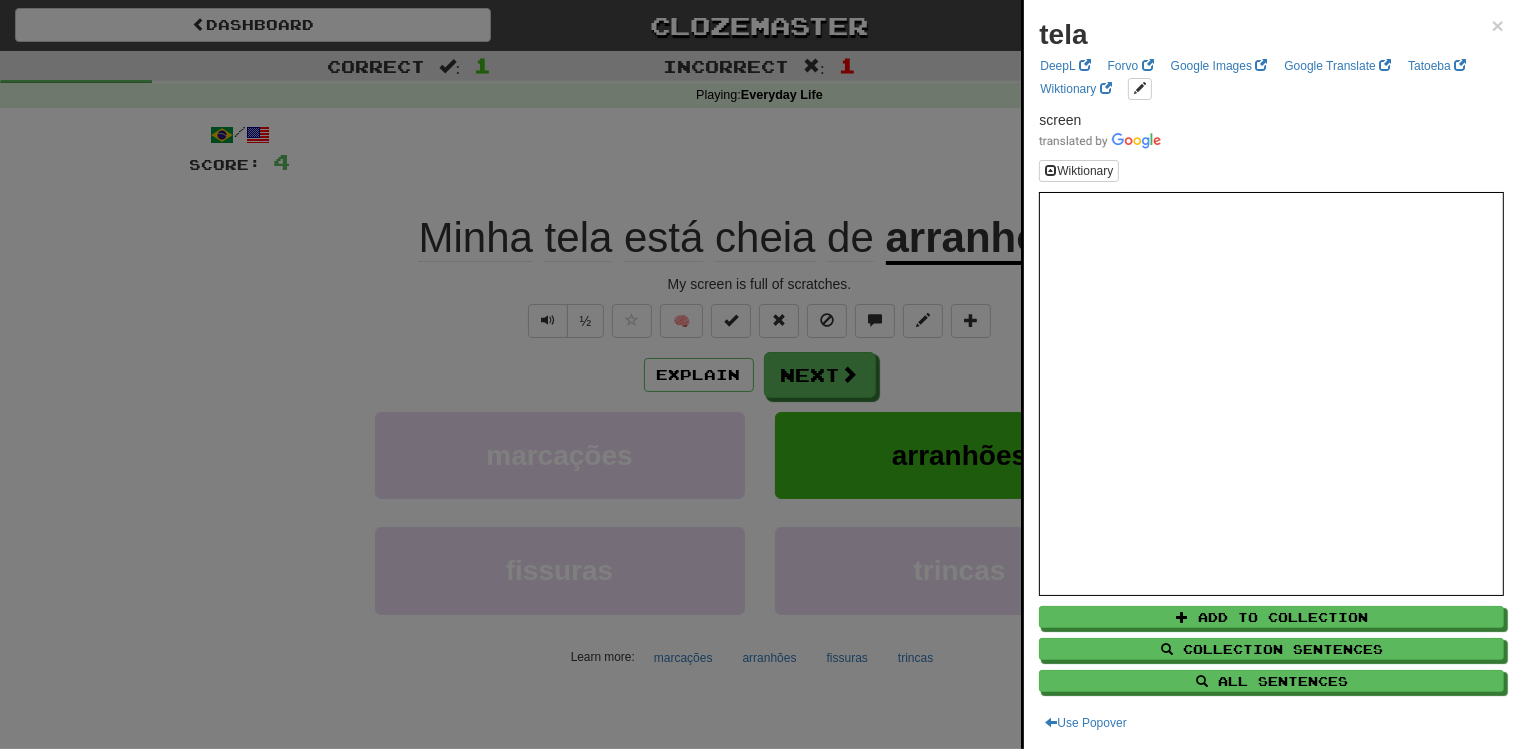 click at bounding box center (759, 374) 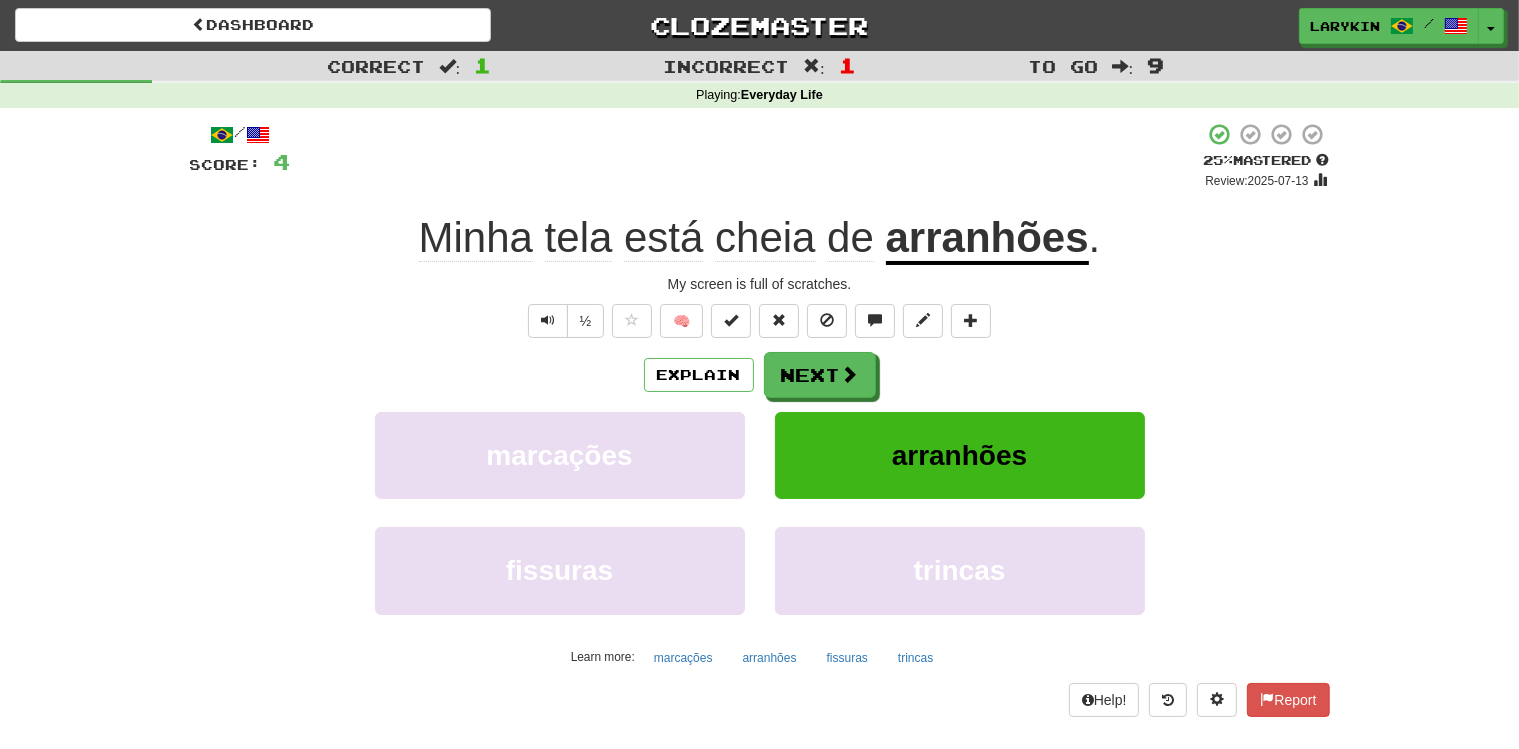 click on "½ 🧠" at bounding box center (760, 321) 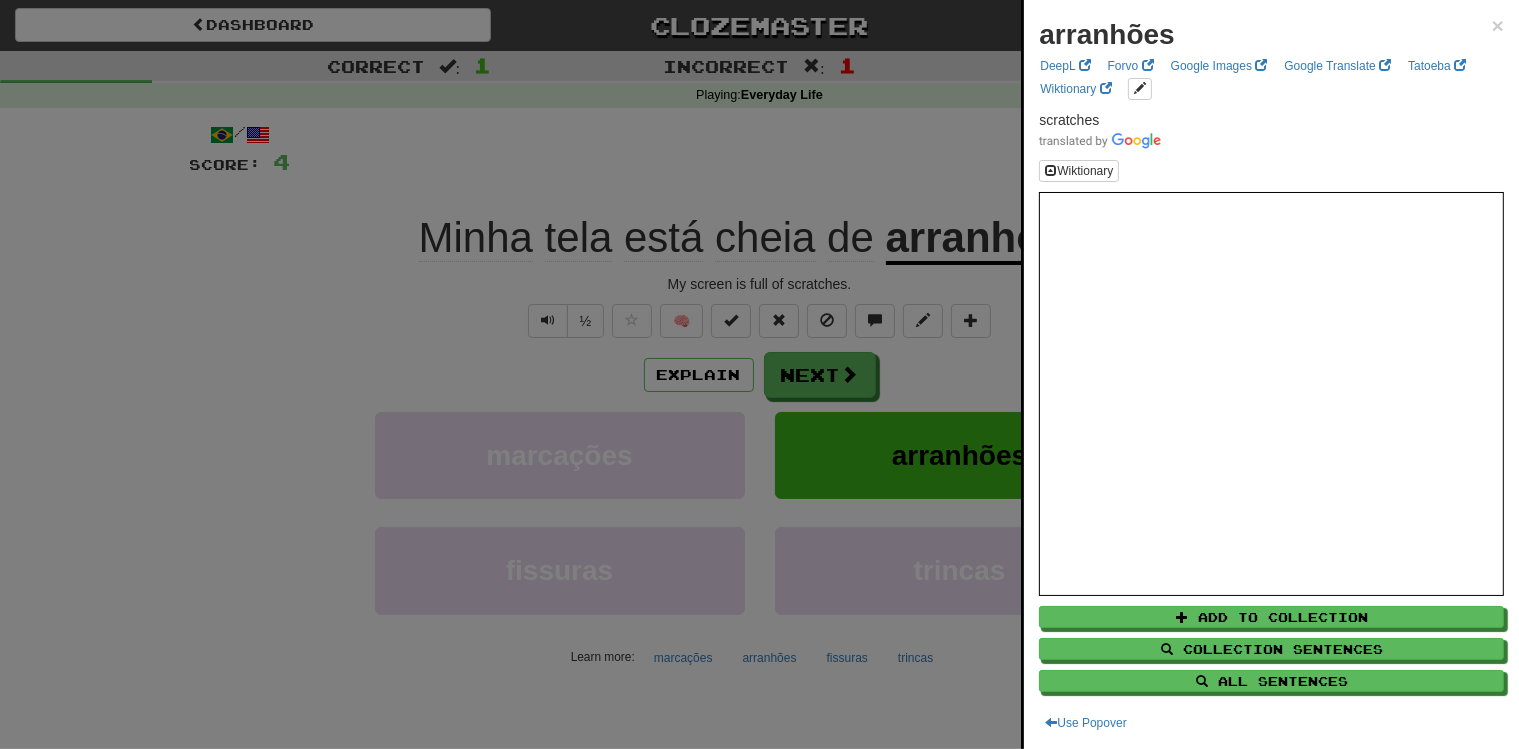 click at bounding box center (759, 374) 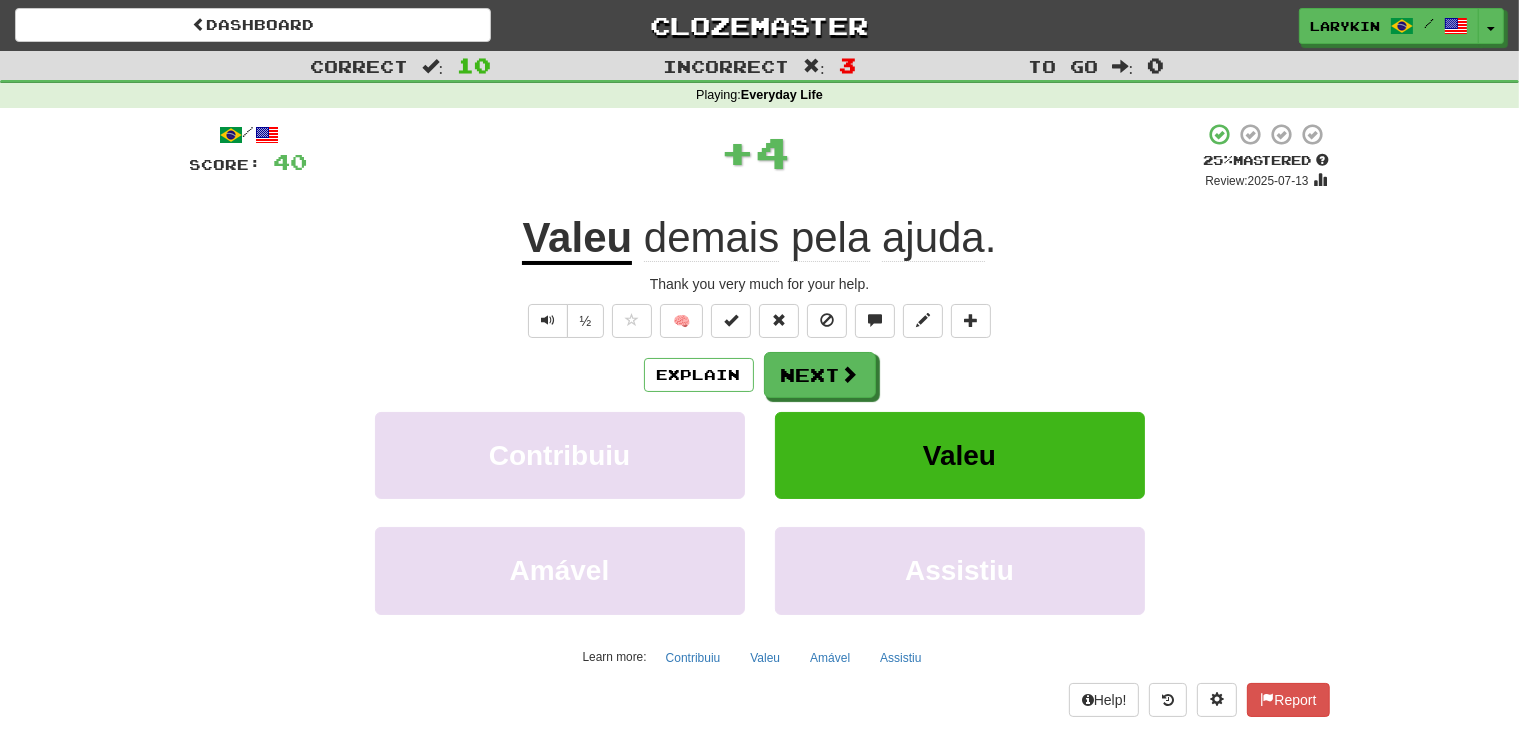 click on "Valeu" at bounding box center [577, 239] 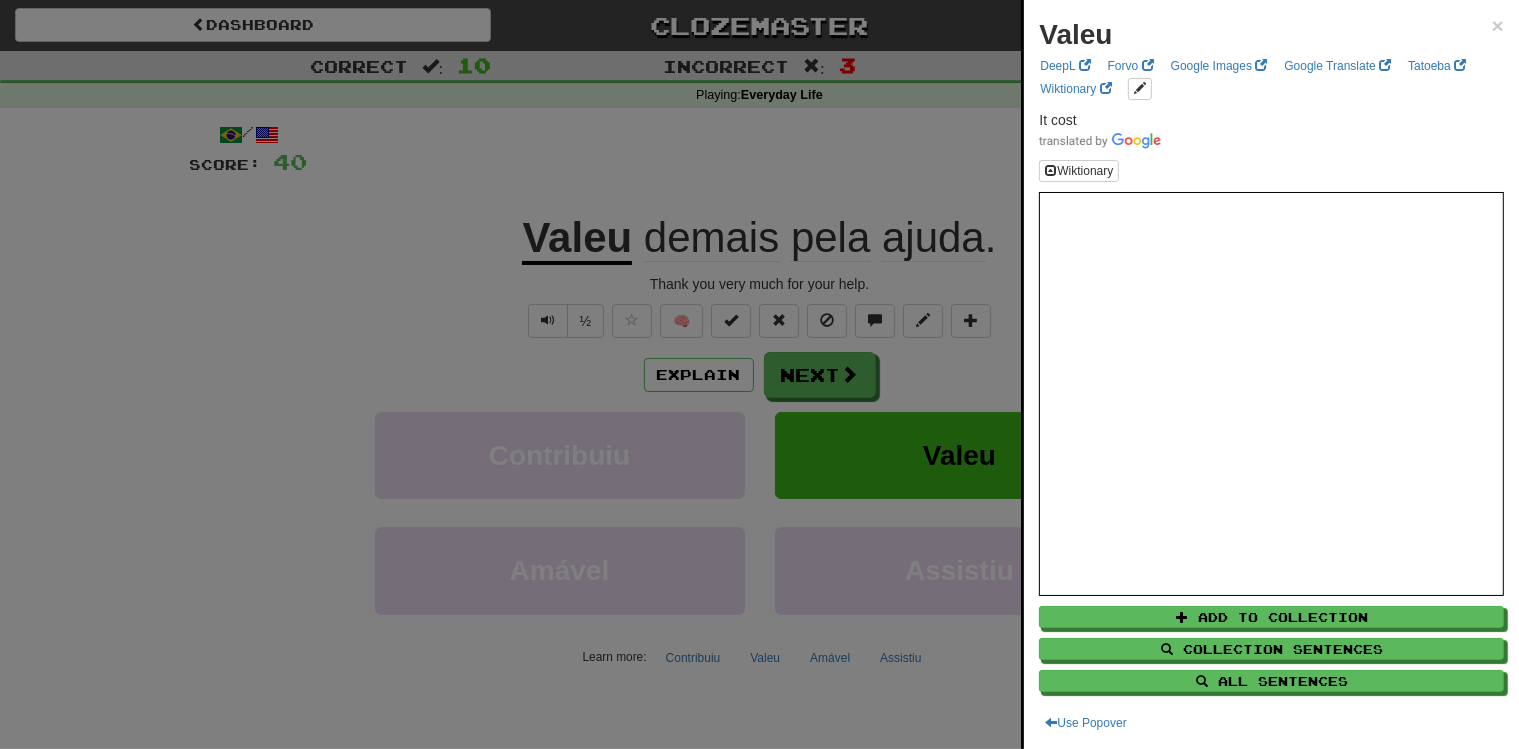 click at bounding box center (759, 374) 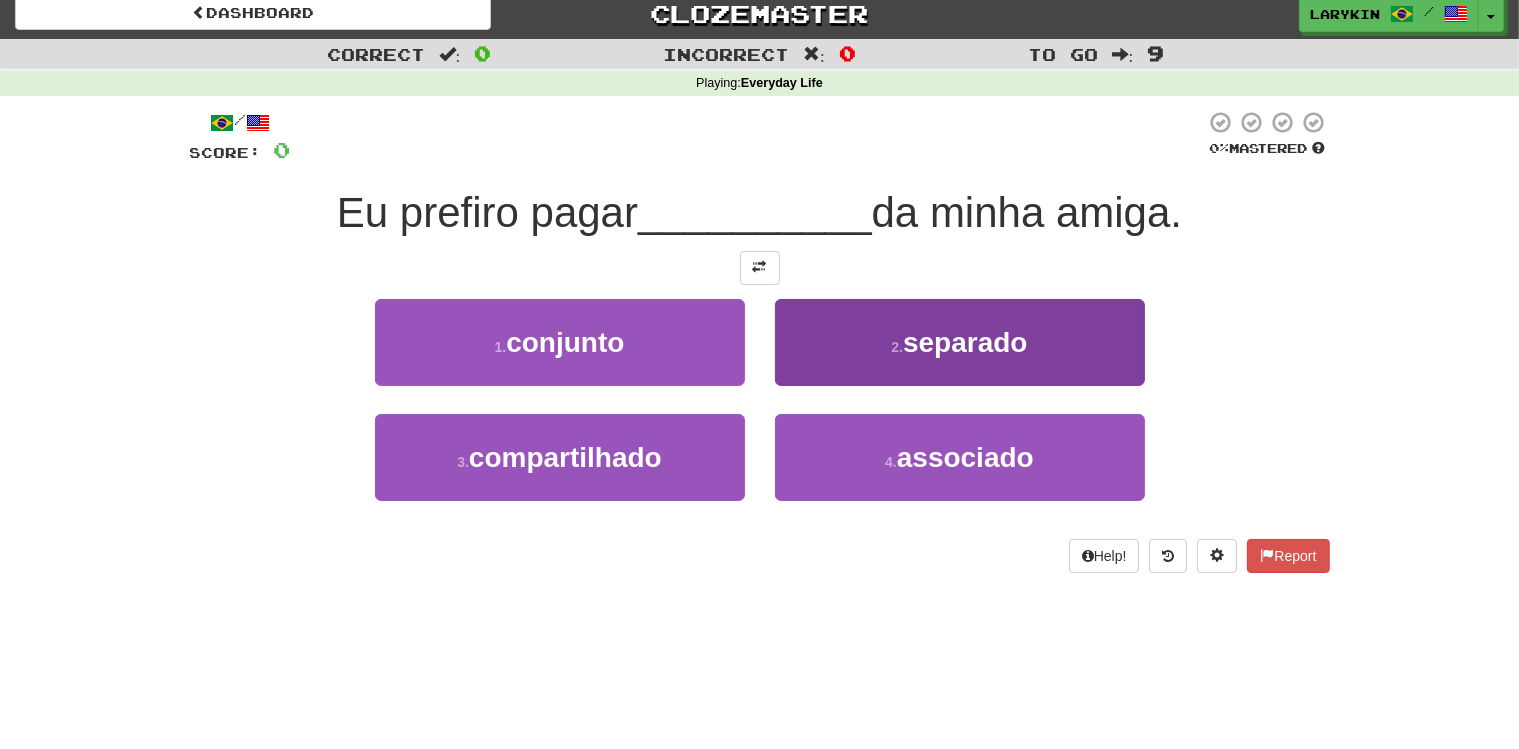scroll, scrollTop: 0, scrollLeft: 0, axis: both 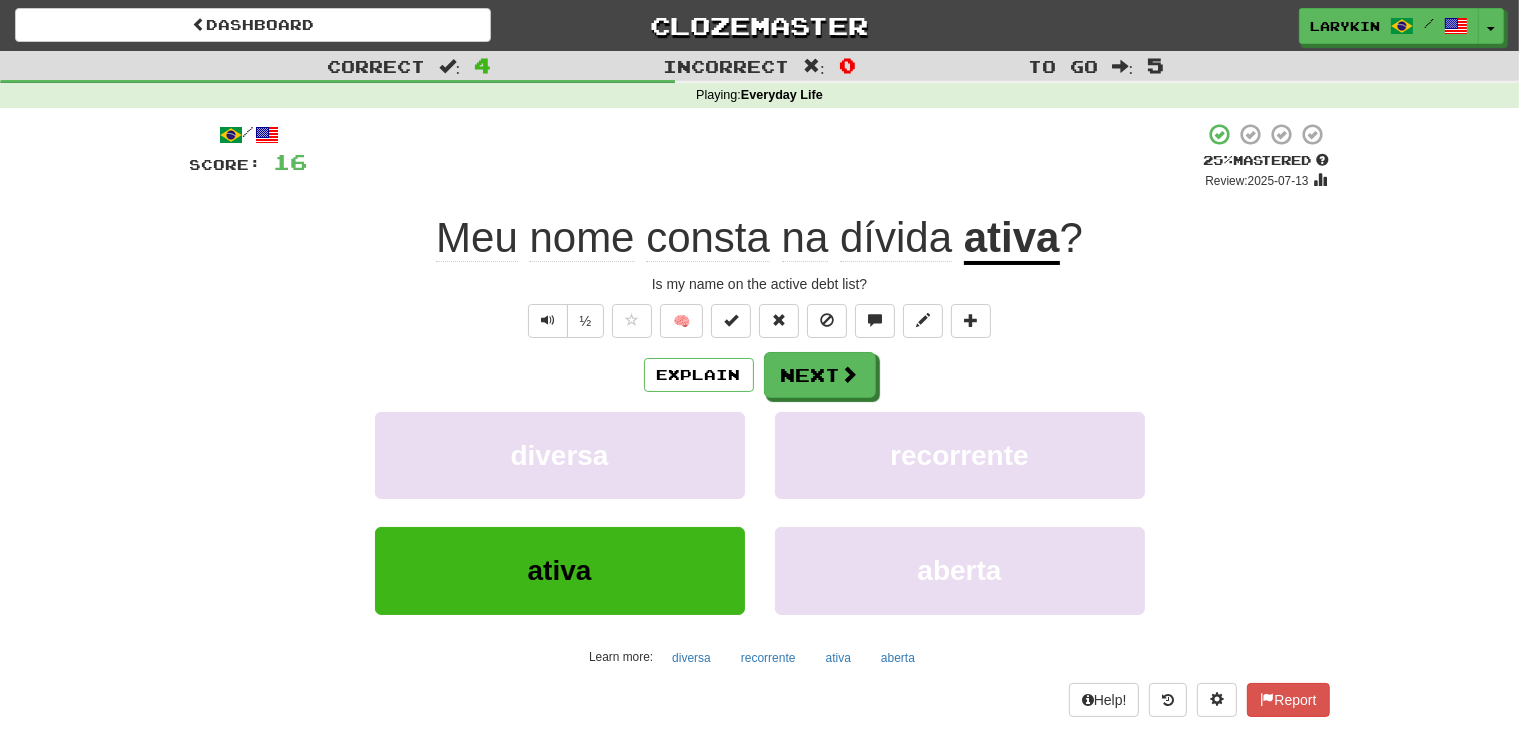 click on "consta" 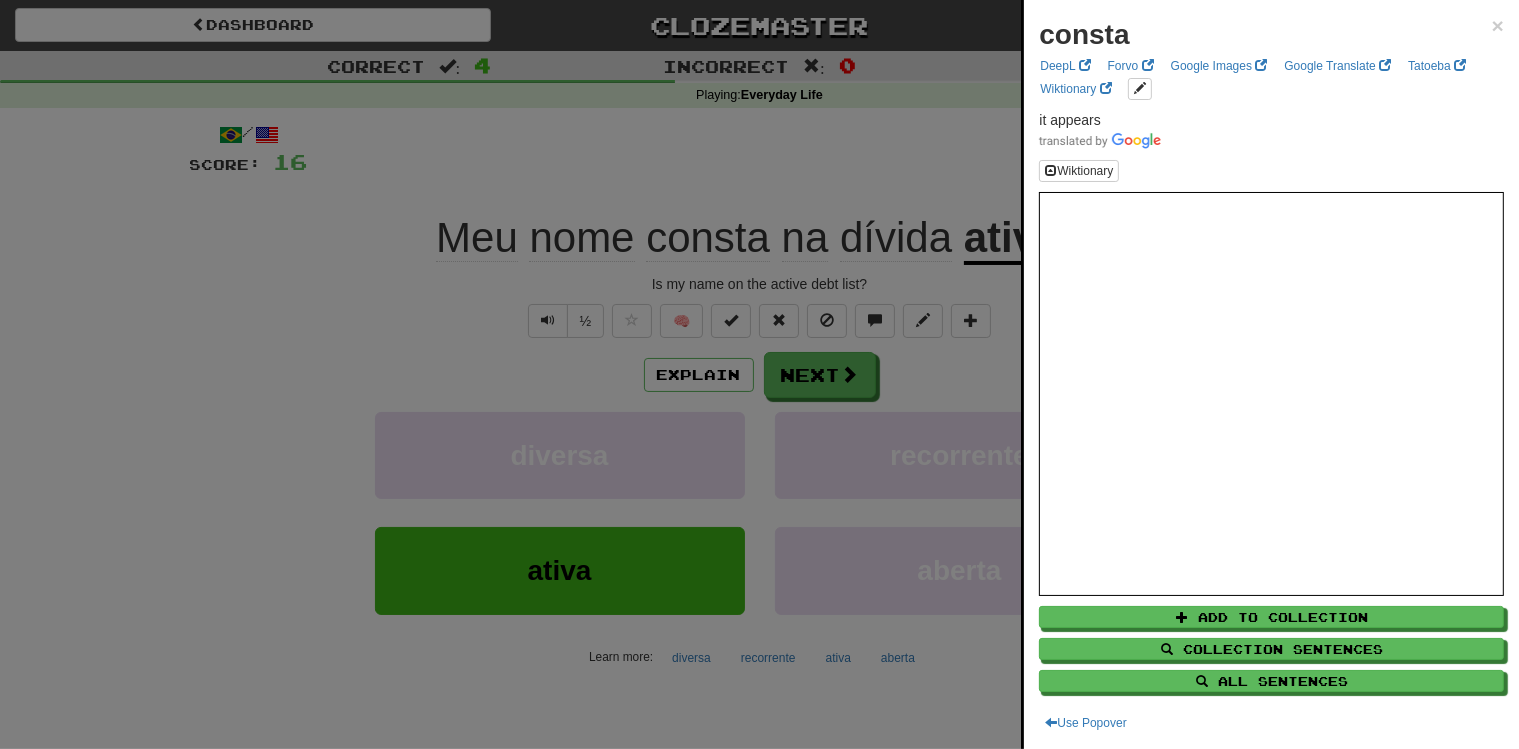 click at bounding box center [759, 374] 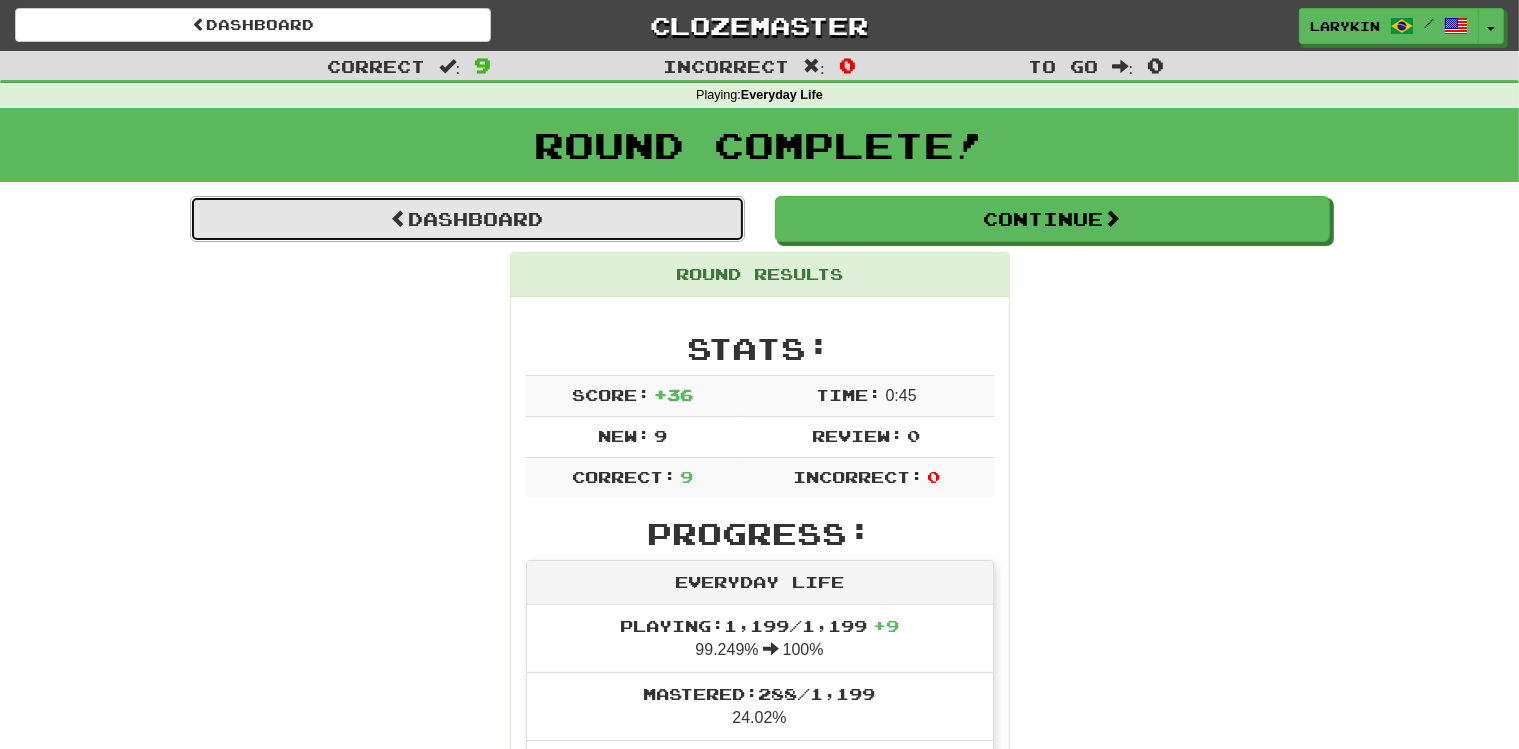 click on "Dashboard" at bounding box center (467, 219) 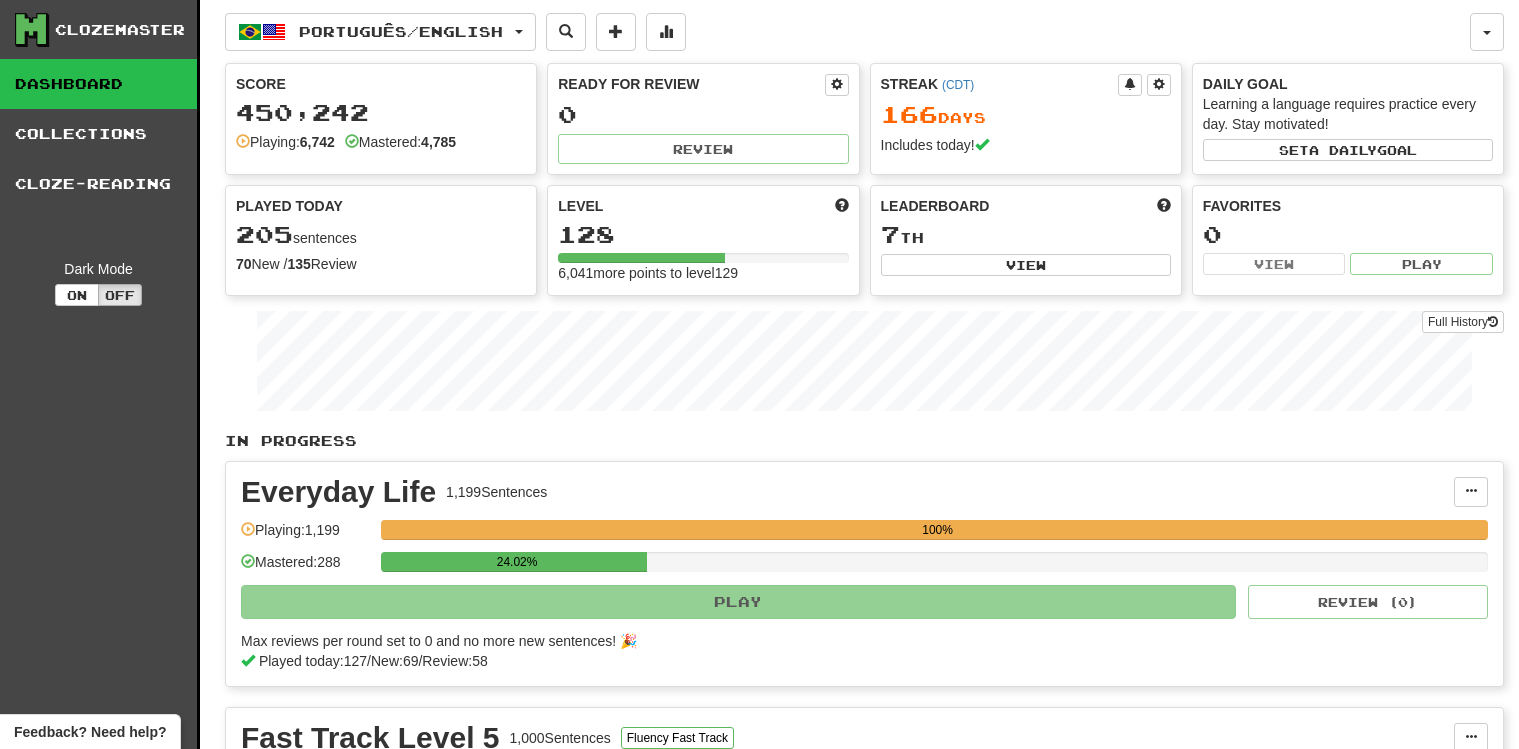 scroll, scrollTop: 0, scrollLeft: 0, axis: both 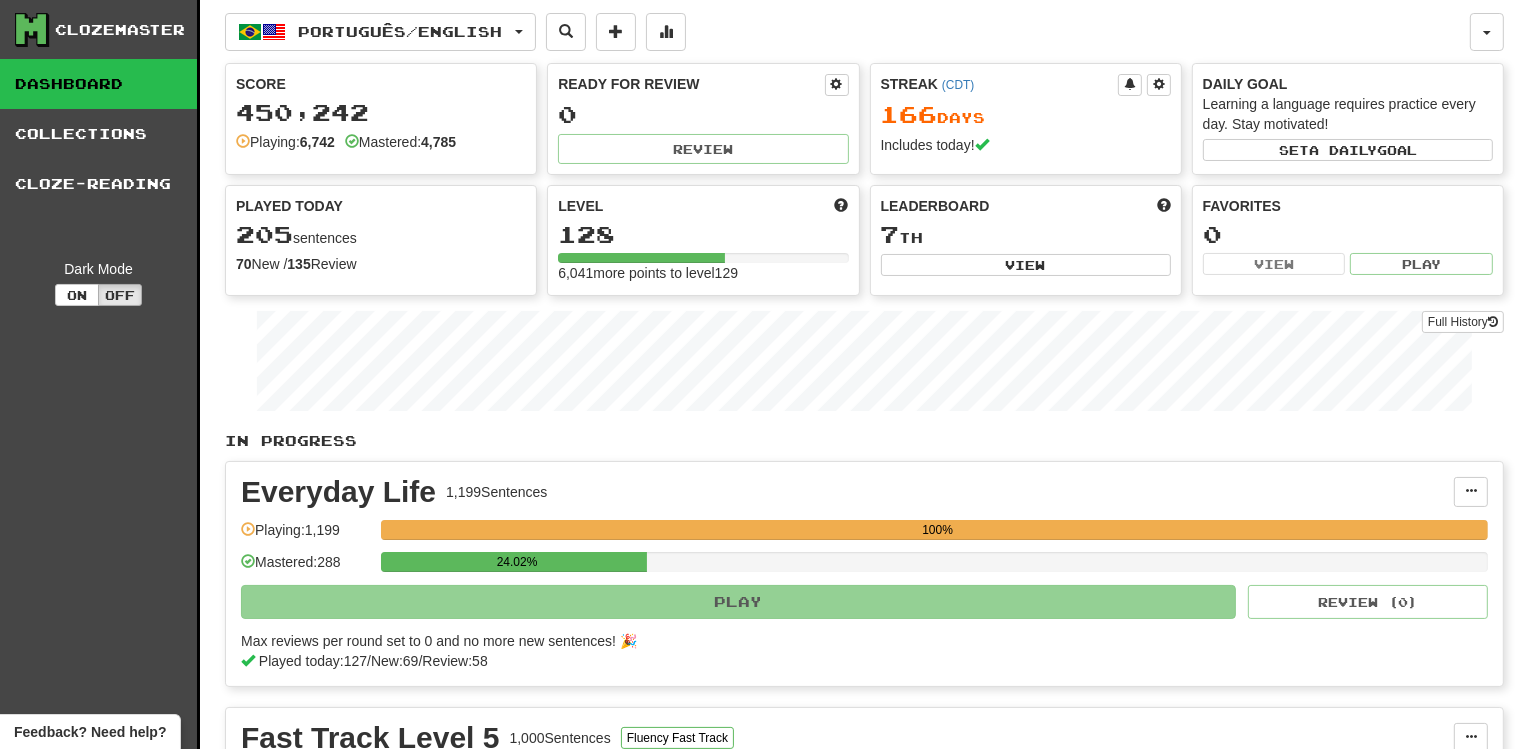 click on "Português  /  English Português  /  English Streak:  166   Review:  0 Points today:  2632 Deutsch  /  Português Streak:  5   Review:  37 Points today:  0 العربية  /  English Streak:  0   Review:  2,001 Points today:  0 Gaeilge  /  English Streak:  0   Review:  731 Points today:  0 Deutsch  /  English Streak:  0   Review:  119 Points today:  0 한국어  /  English Streak:  0   Review:  64 Points today:  0 Latina  /  English Streak:  0   Review:  0 Points today:  0 Nahuatl  /  English Streak:  0   Review:  0 Points today:  0 العربية  /  Deutsch Streak:  0   Review:  1 Points today:  0 日本語  /  English Streak:  0   Review:  0 Points today:  0  Language Pairing" at bounding box center (847, 32) 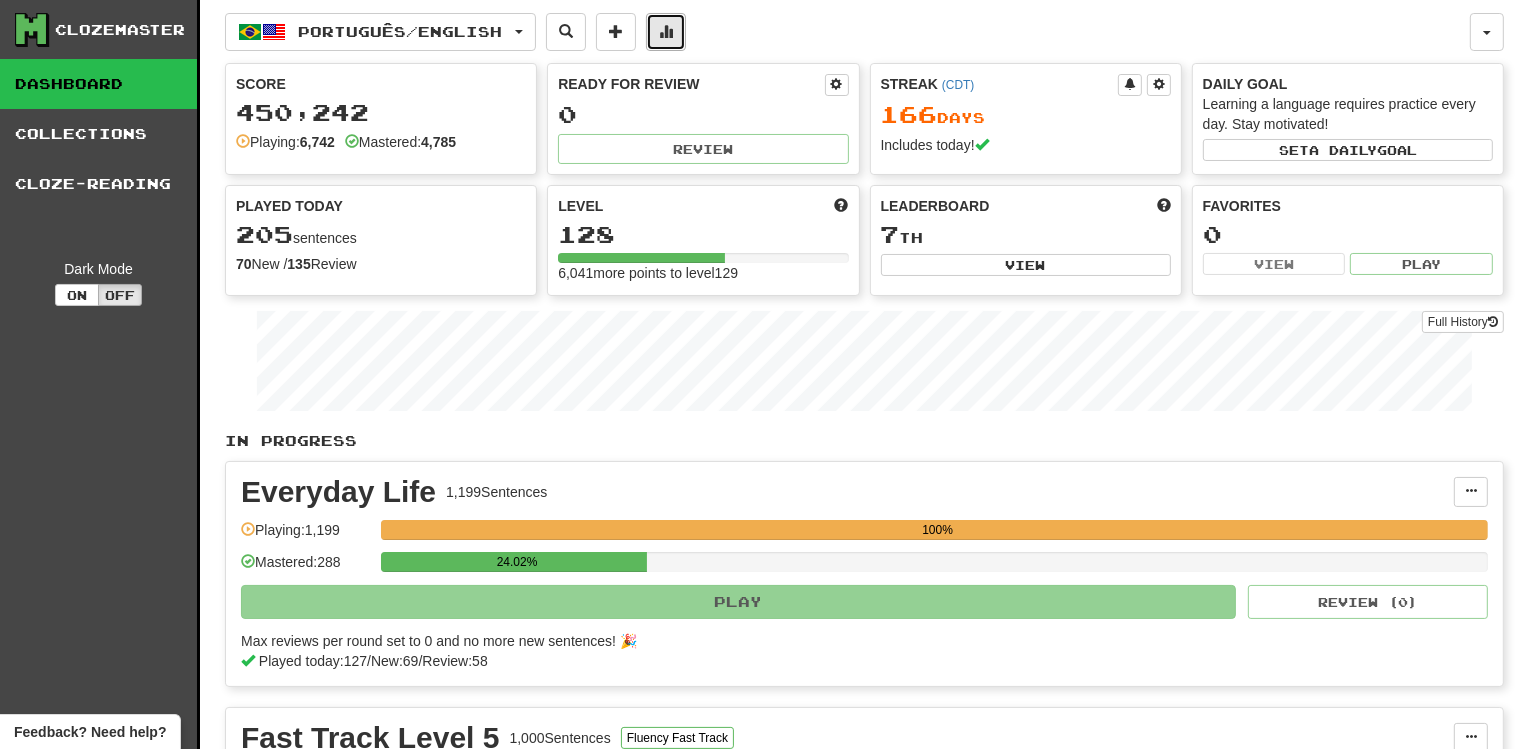 click at bounding box center [666, 32] 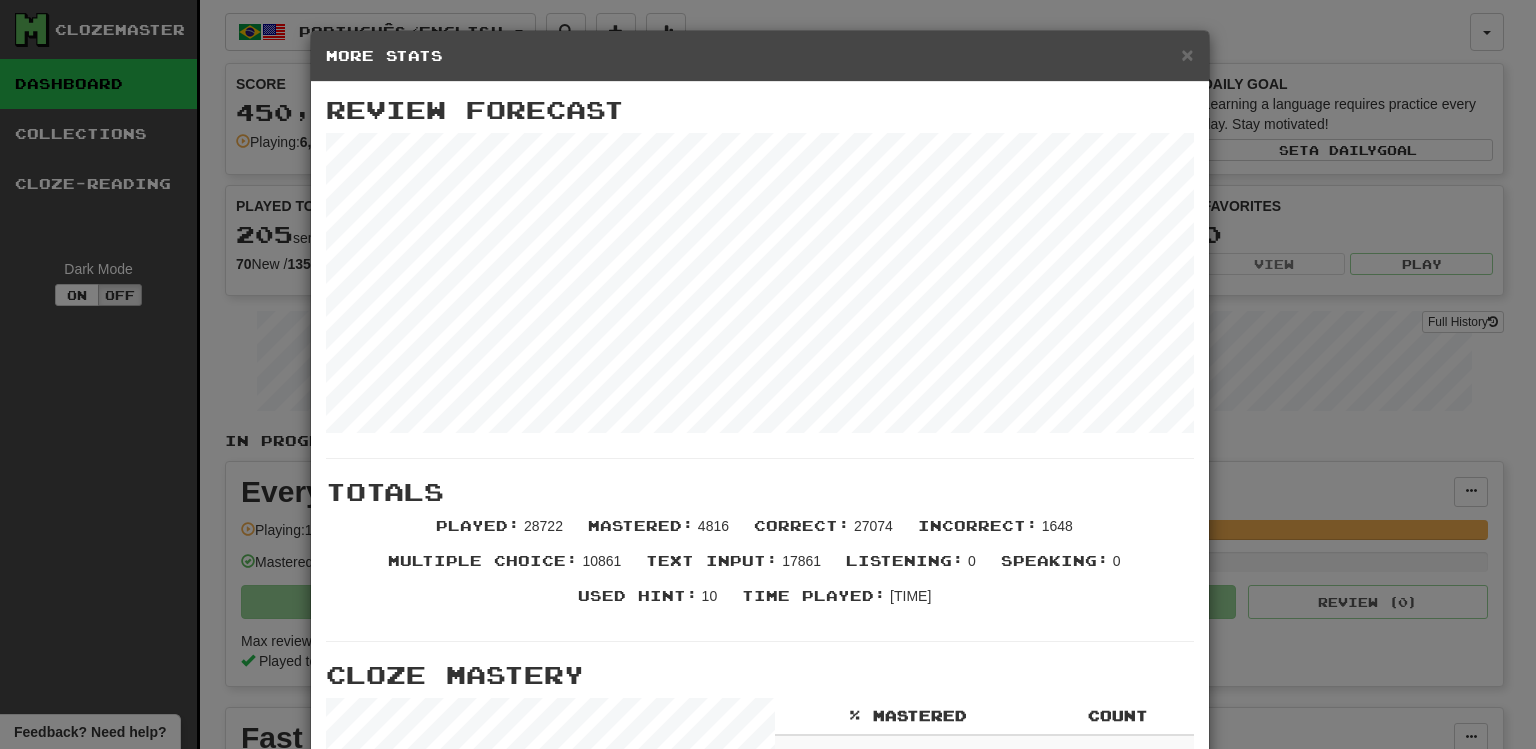 click on "× More Stats Review Forecast Totals Played :   28722 Mastered :   4816 Correct :   27074 Incorrect :   1648 Multiple Choice :   10861 Text Input :   17861 Listening :   0 Speaking :   0 Used Hint :   10 Time Played :   [TIME] Cloze Mastery % Mastered Count 0 % 0 25 % 76 50 % 587 75 % 1294 100 % 4785 Stats Per Day Close" at bounding box center (768, 374) 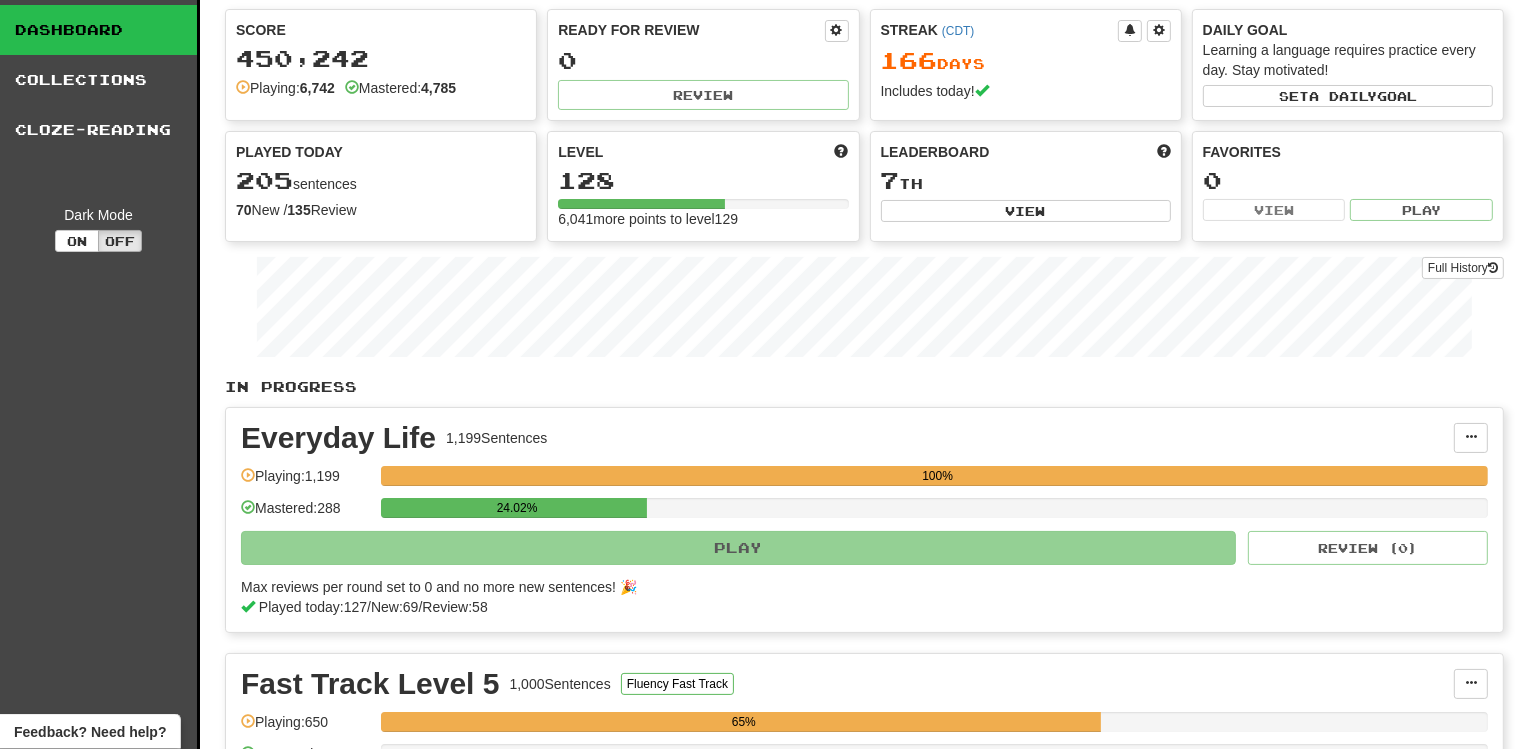 scroll, scrollTop: 0, scrollLeft: 0, axis: both 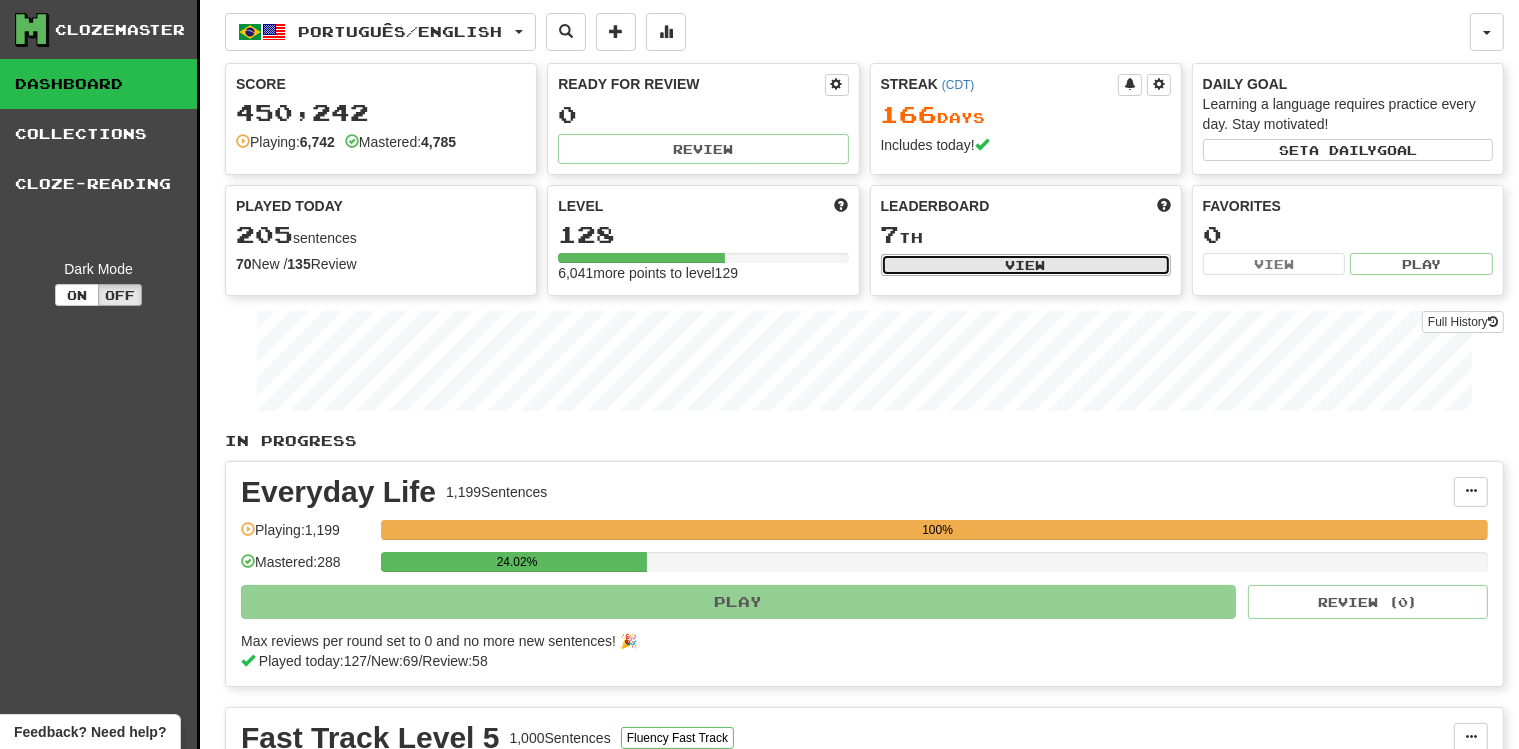 click on "View" at bounding box center (1026, 265) 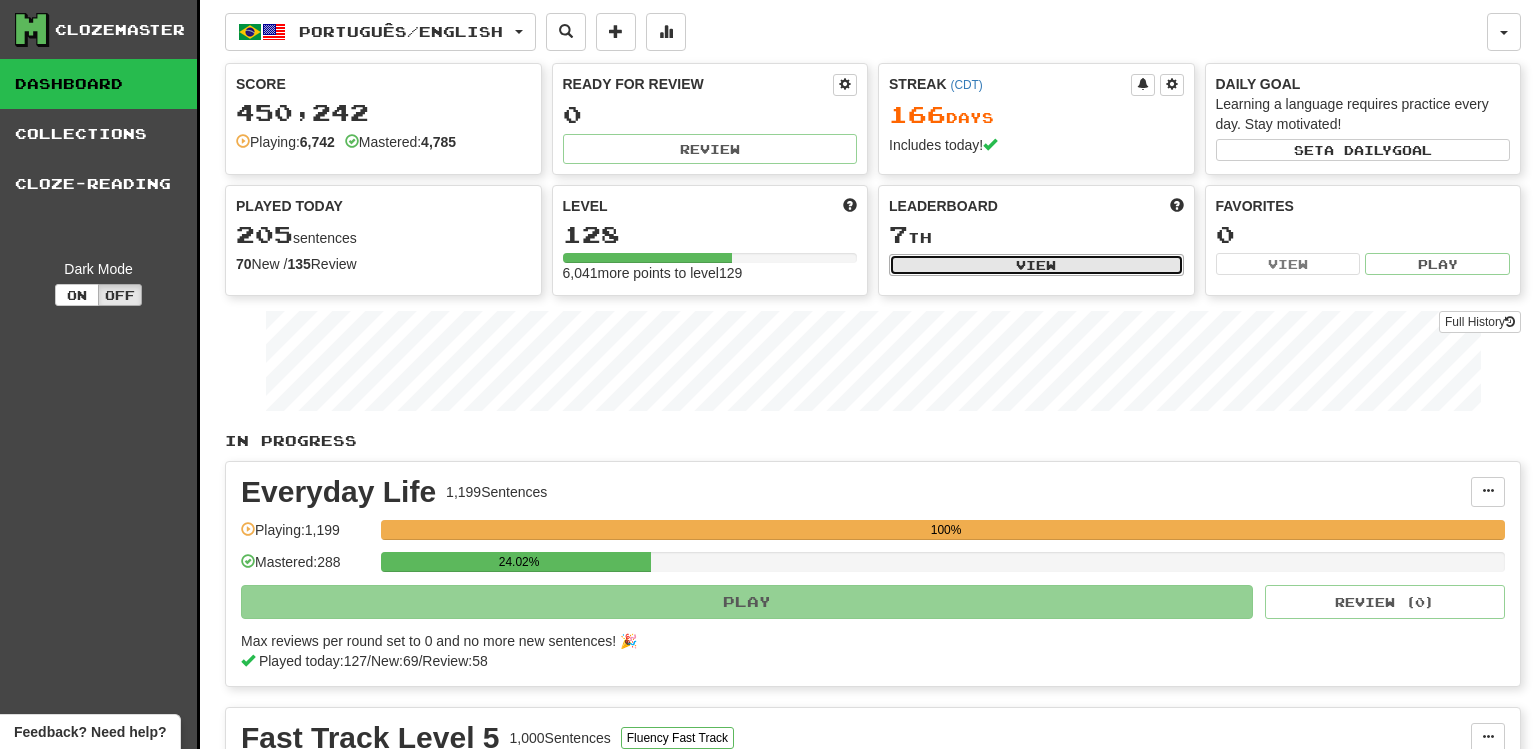 select on "**********" 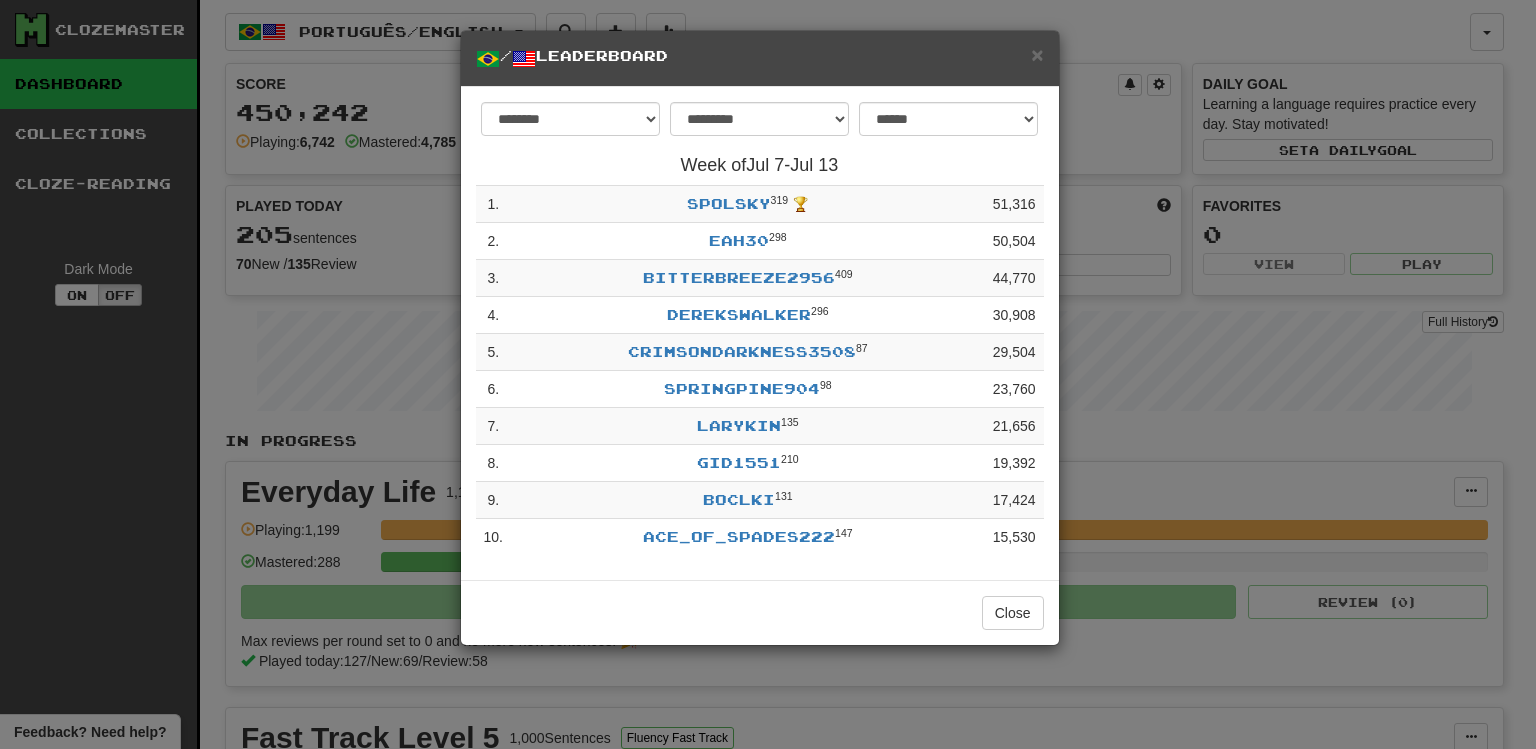 click on "/   Leaderboard" at bounding box center [760, 58] 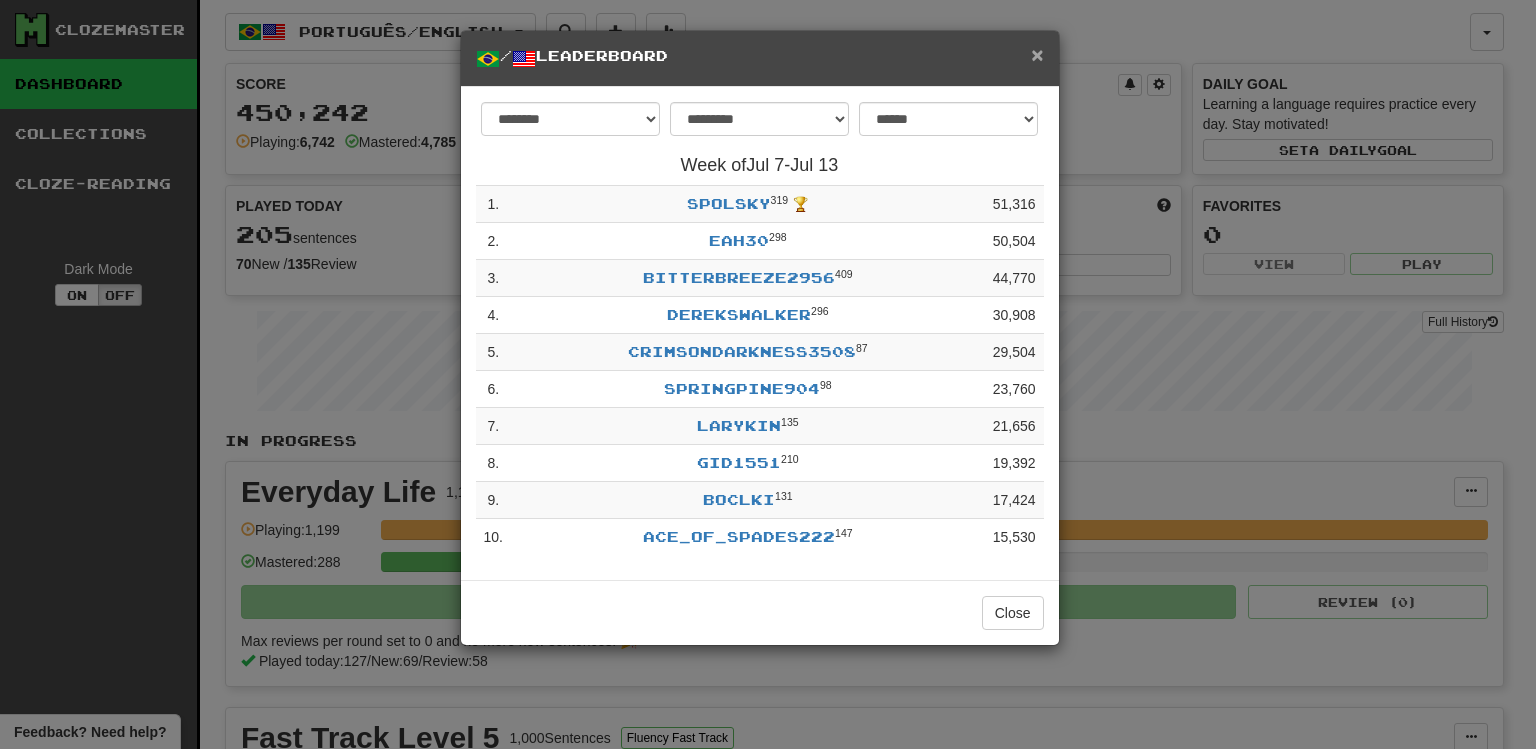 click on "×" at bounding box center [1037, 54] 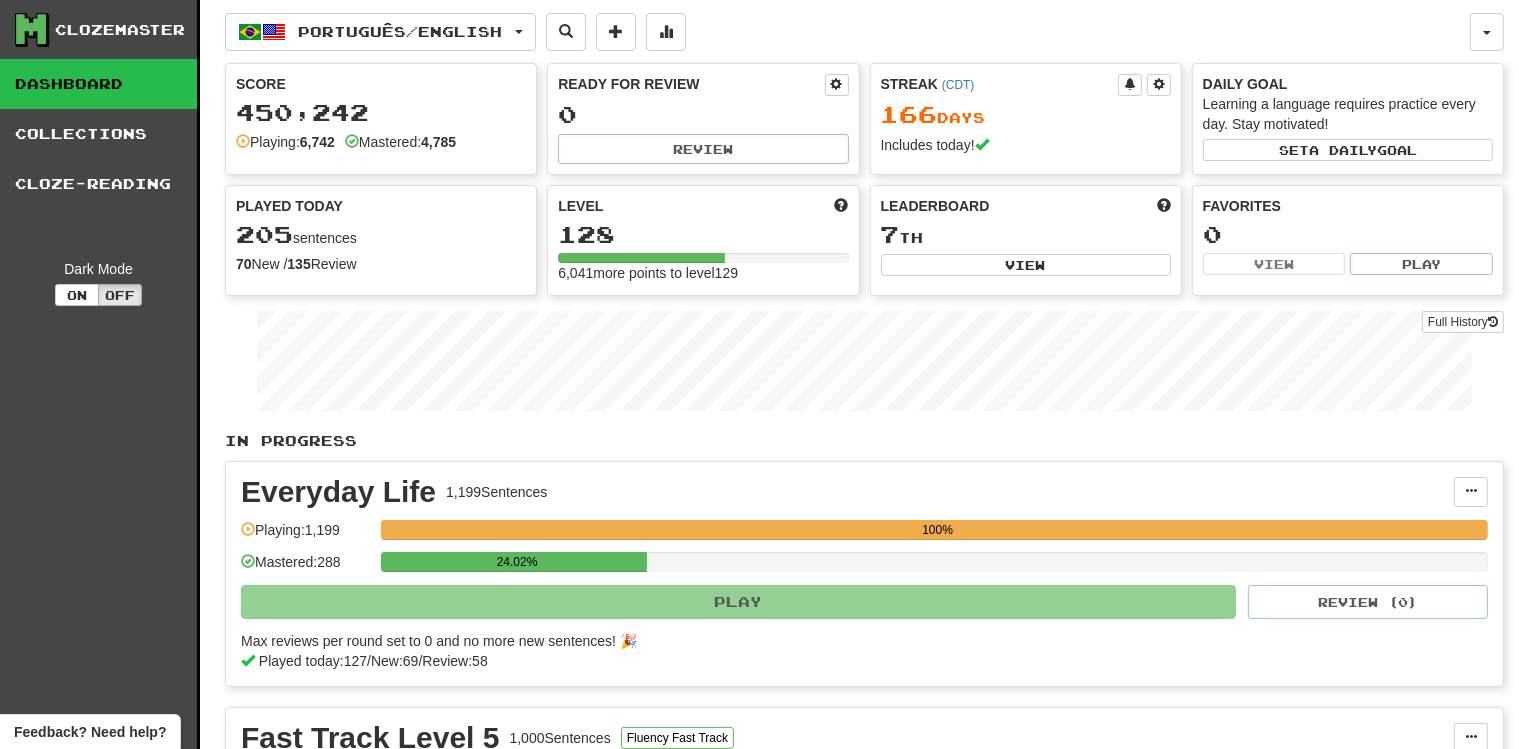click on "Clozemaster Dashboard Collections Cloze-Reading Dark Mode On Off" at bounding box center (100, 750) 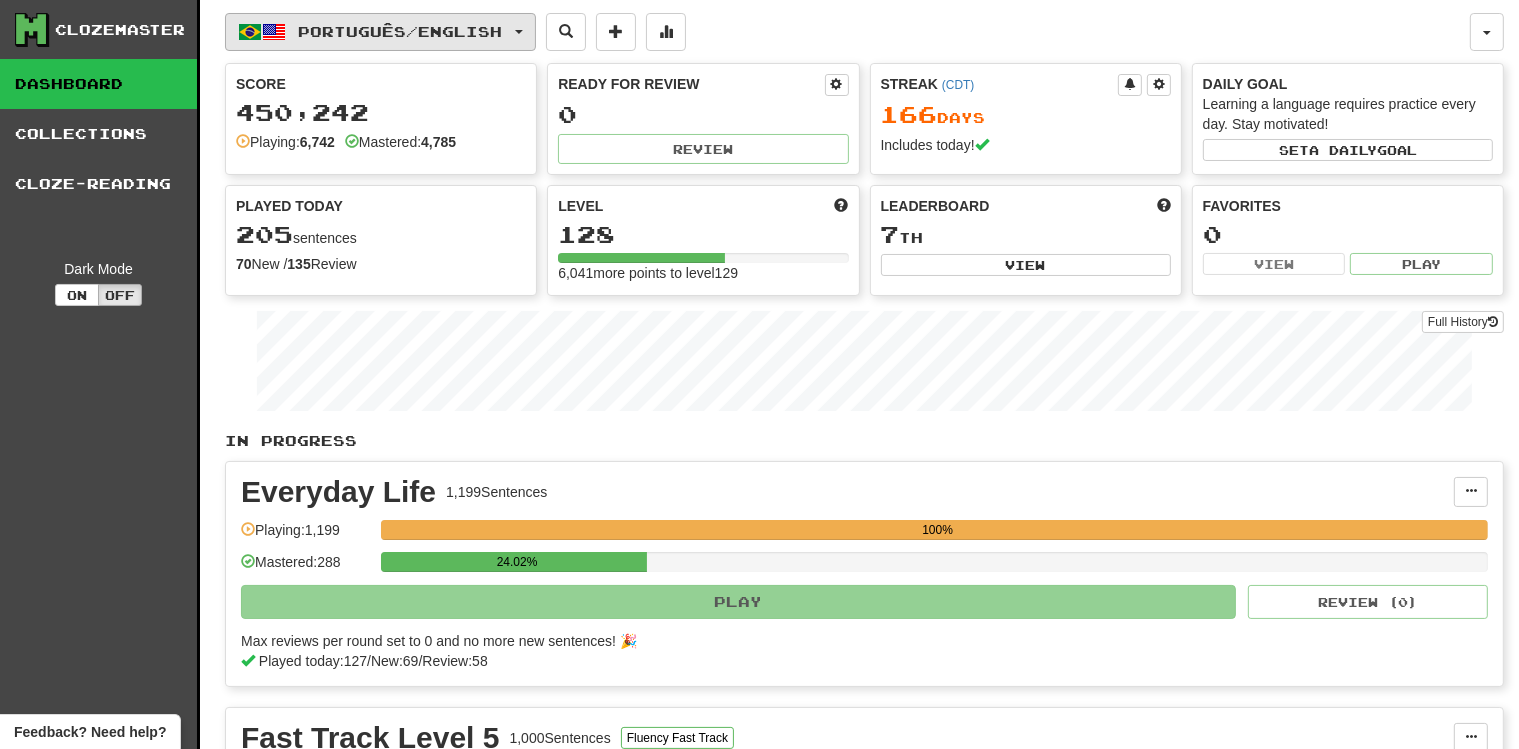 click on "Português  /  English" at bounding box center (401, 31) 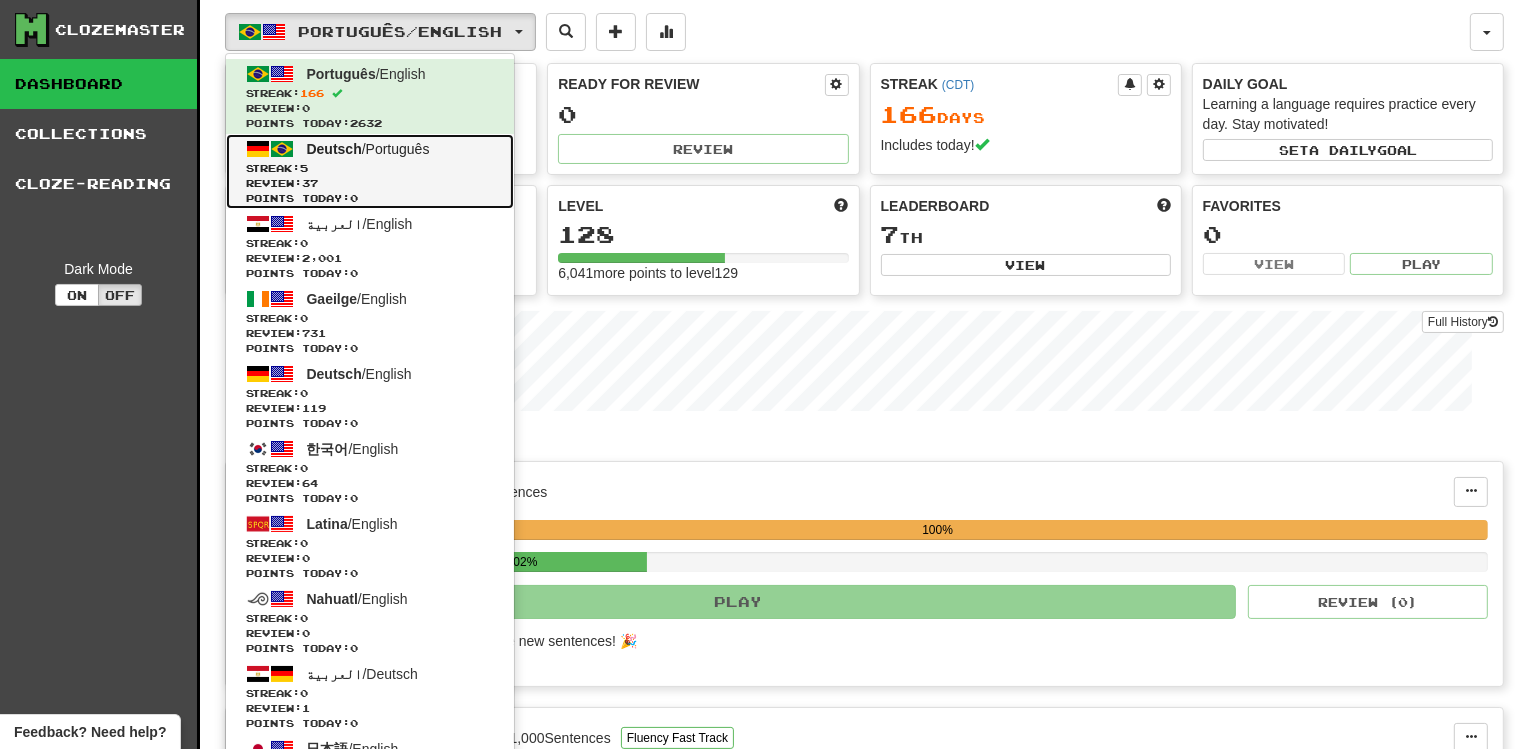 click on "Deutsch  /  Português" at bounding box center [368, 149] 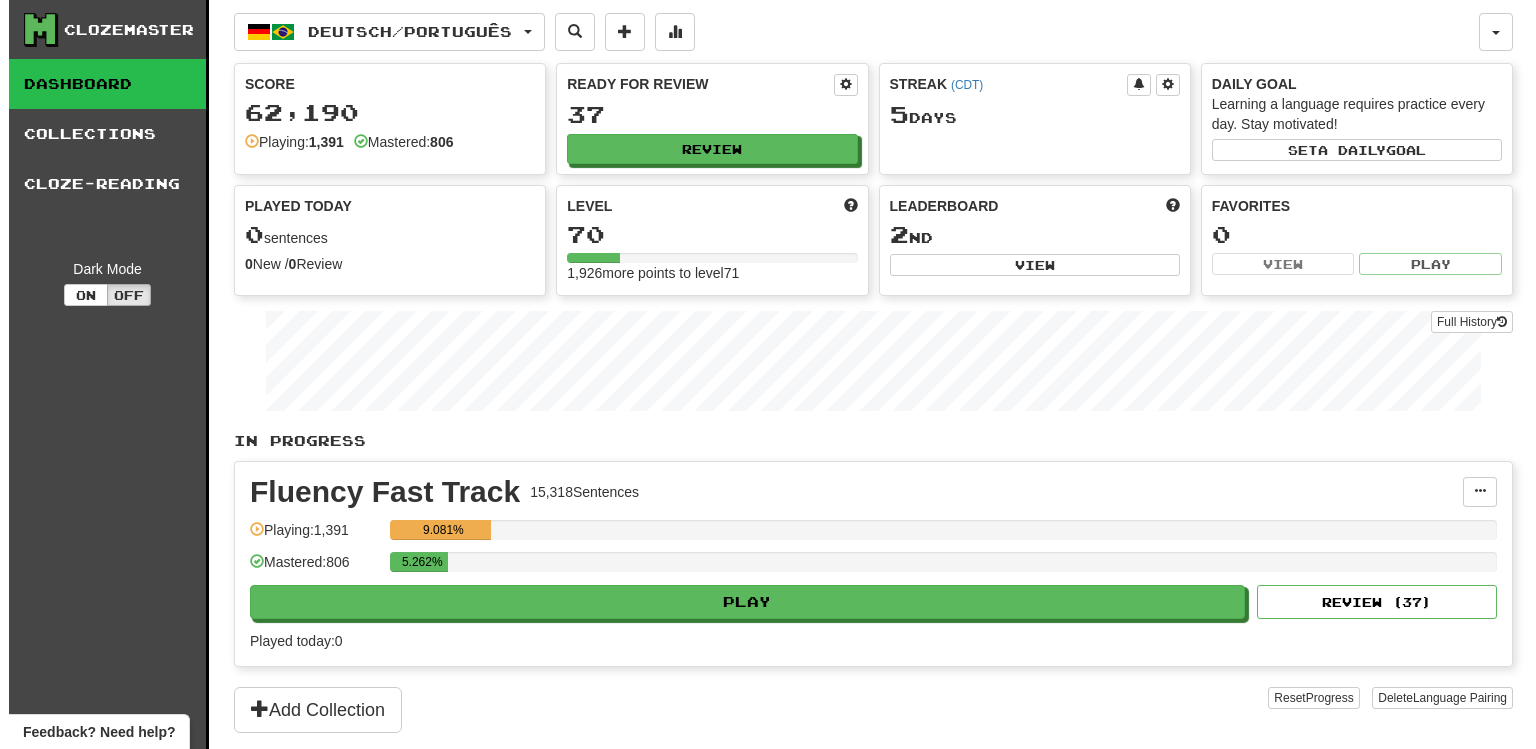 scroll, scrollTop: 0, scrollLeft: 0, axis: both 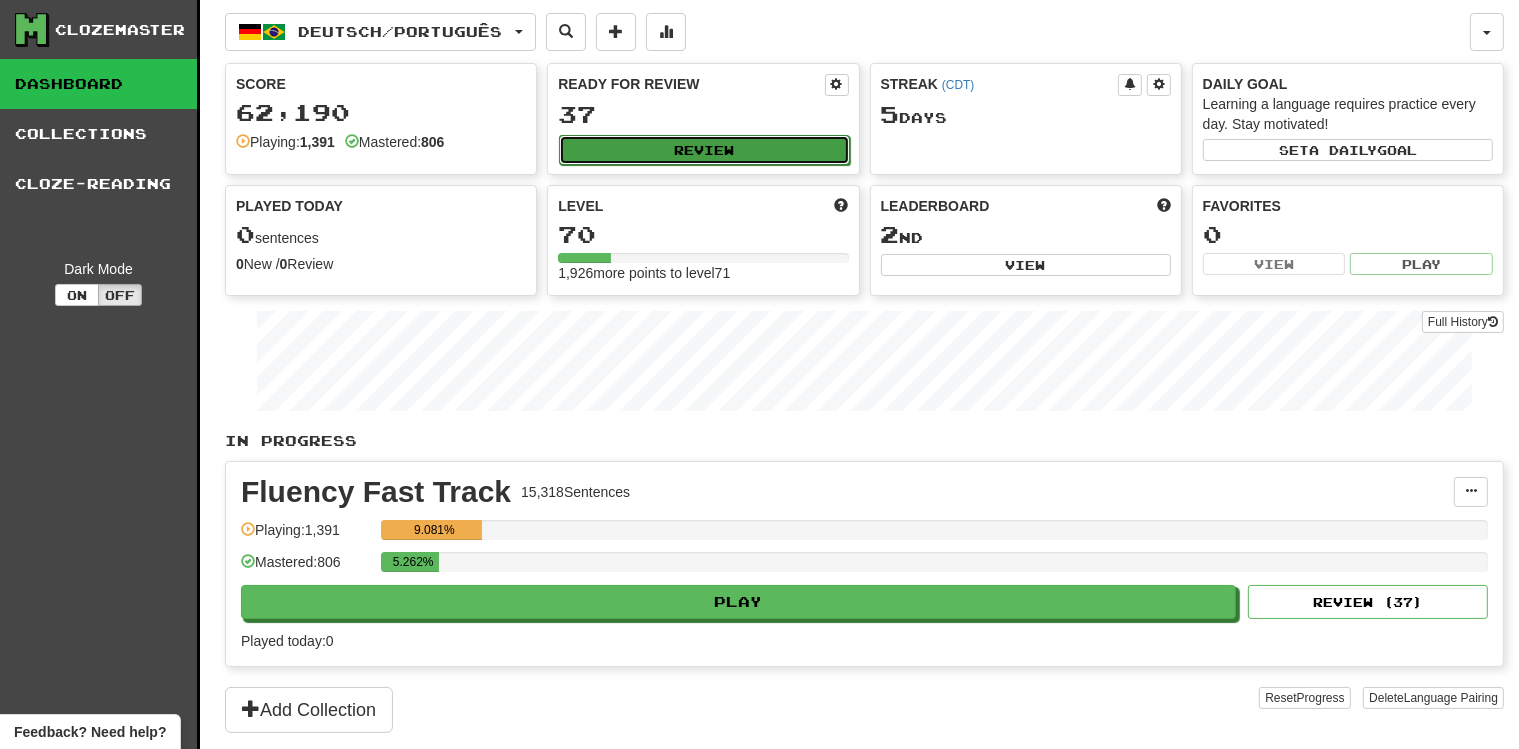 click on "Review" at bounding box center [704, 150] 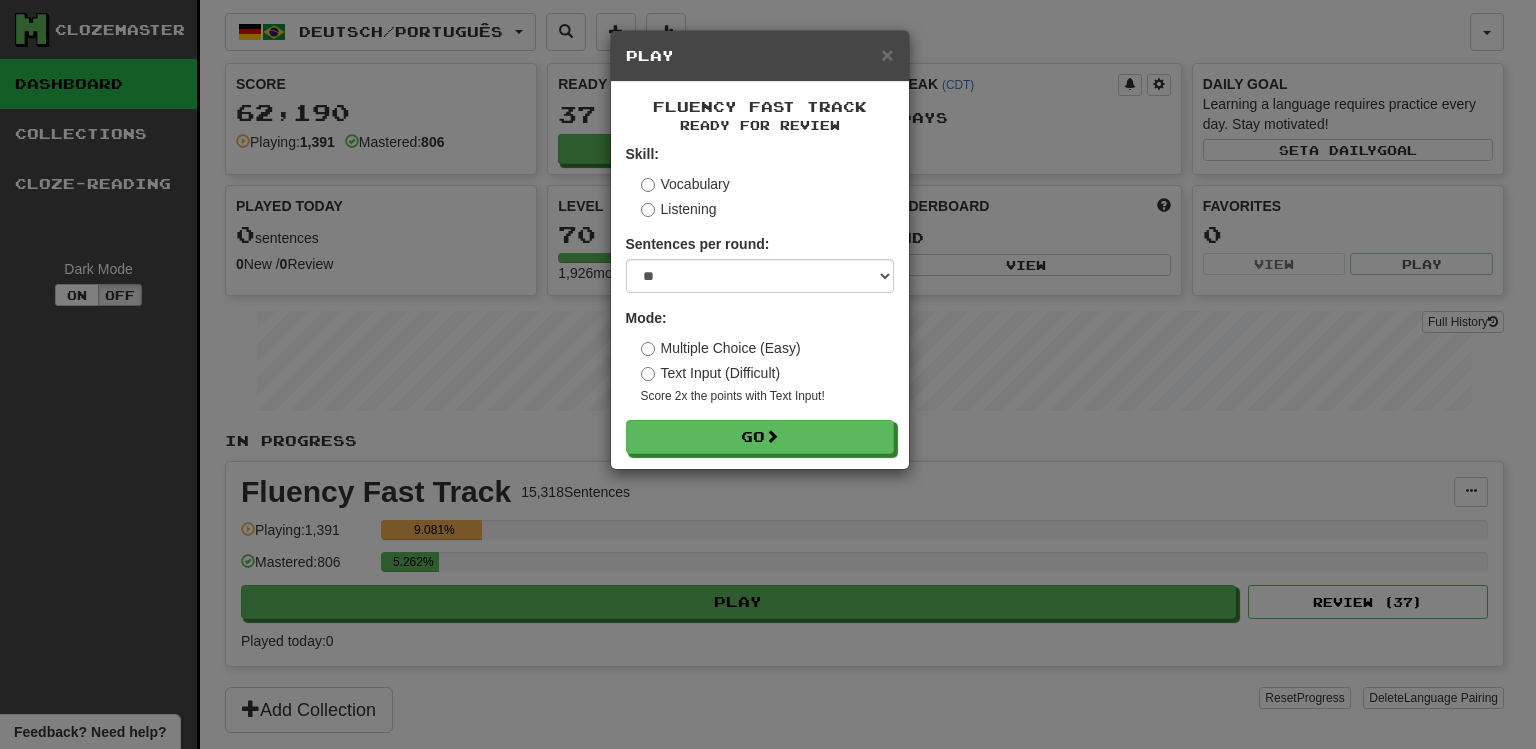click on "Multiple Choice (Easy)" at bounding box center (721, 348) 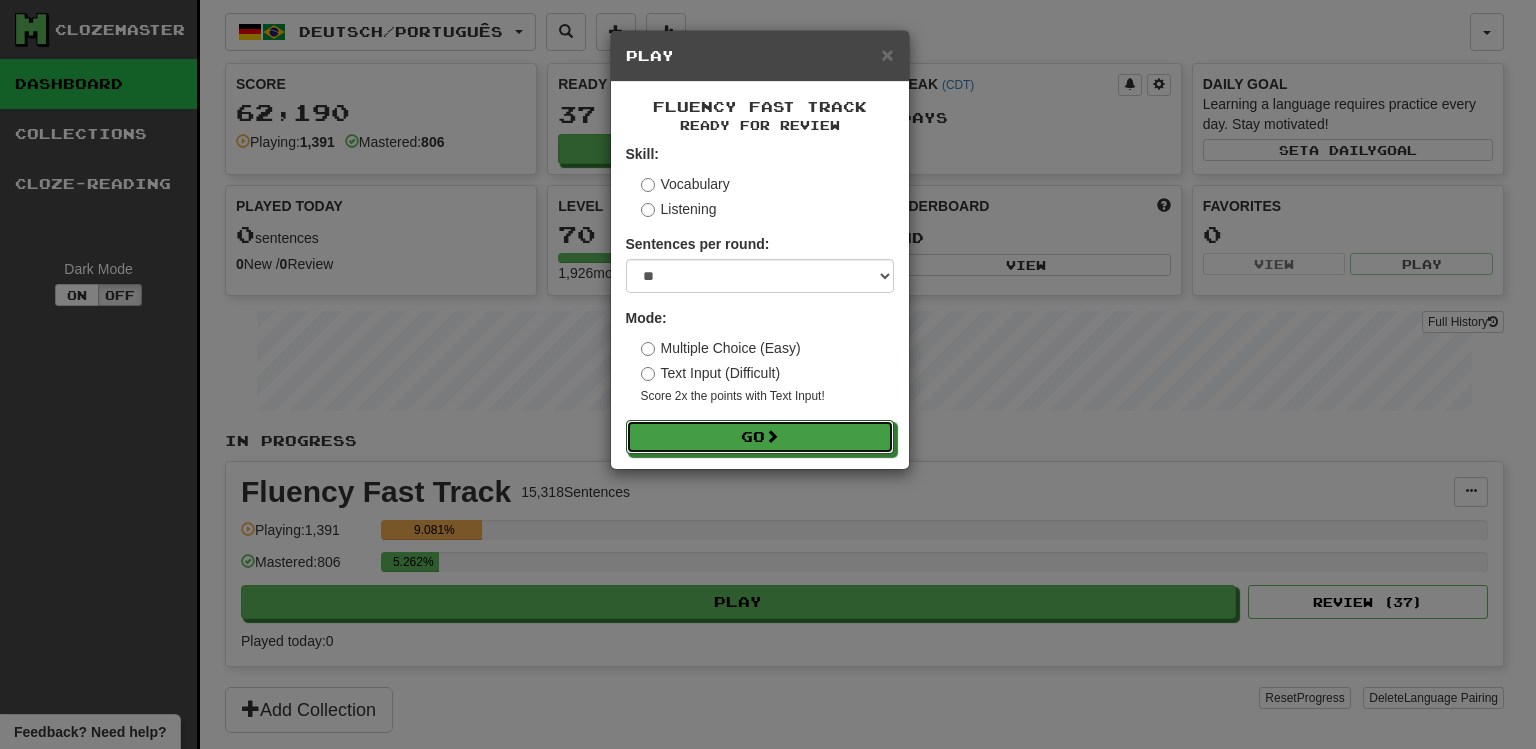 drag, startPoint x: 718, startPoint y: 430, endPoint x: 731, endPoint y: 415, distance: 19.849434 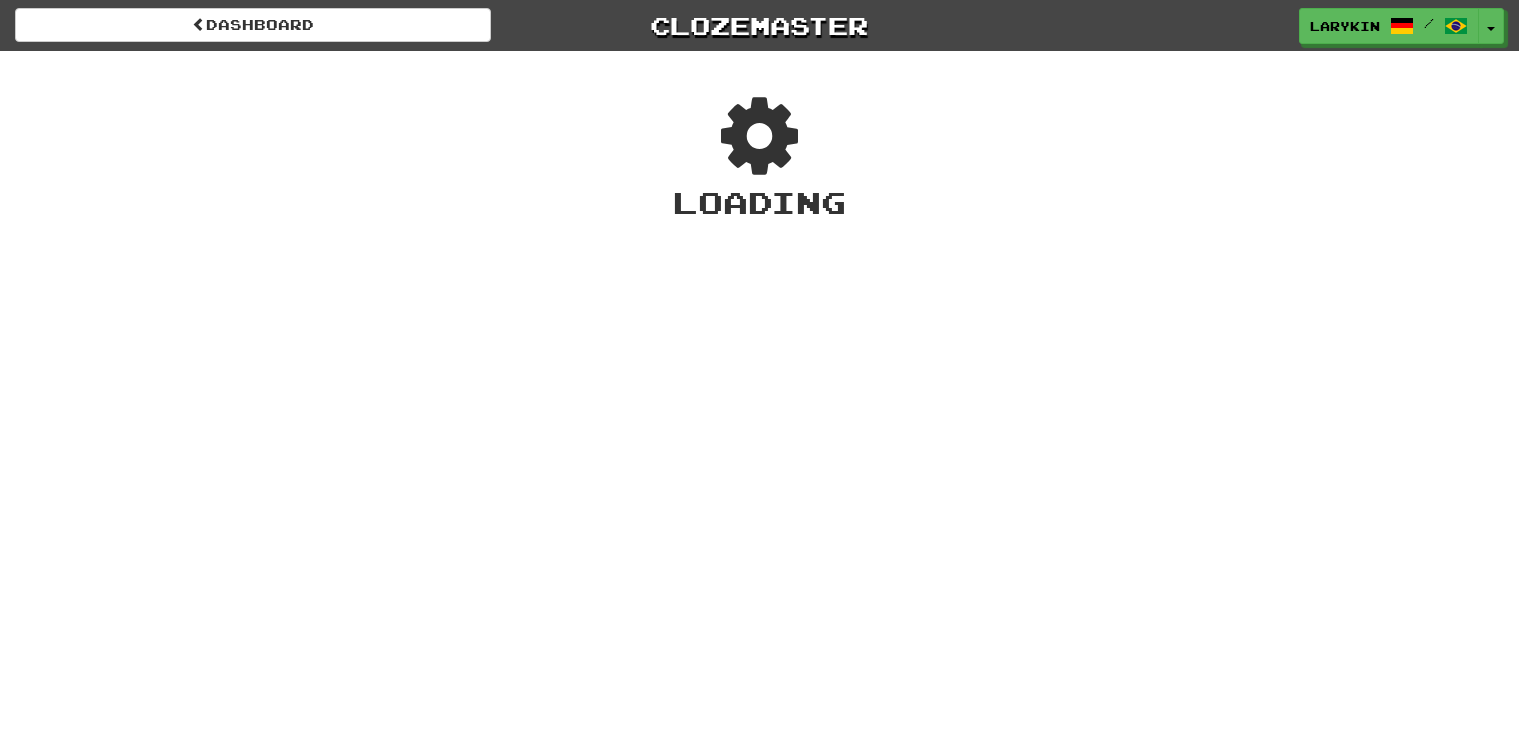 scroll, scrollTop: 0, scrollLeft: 0, axis: both 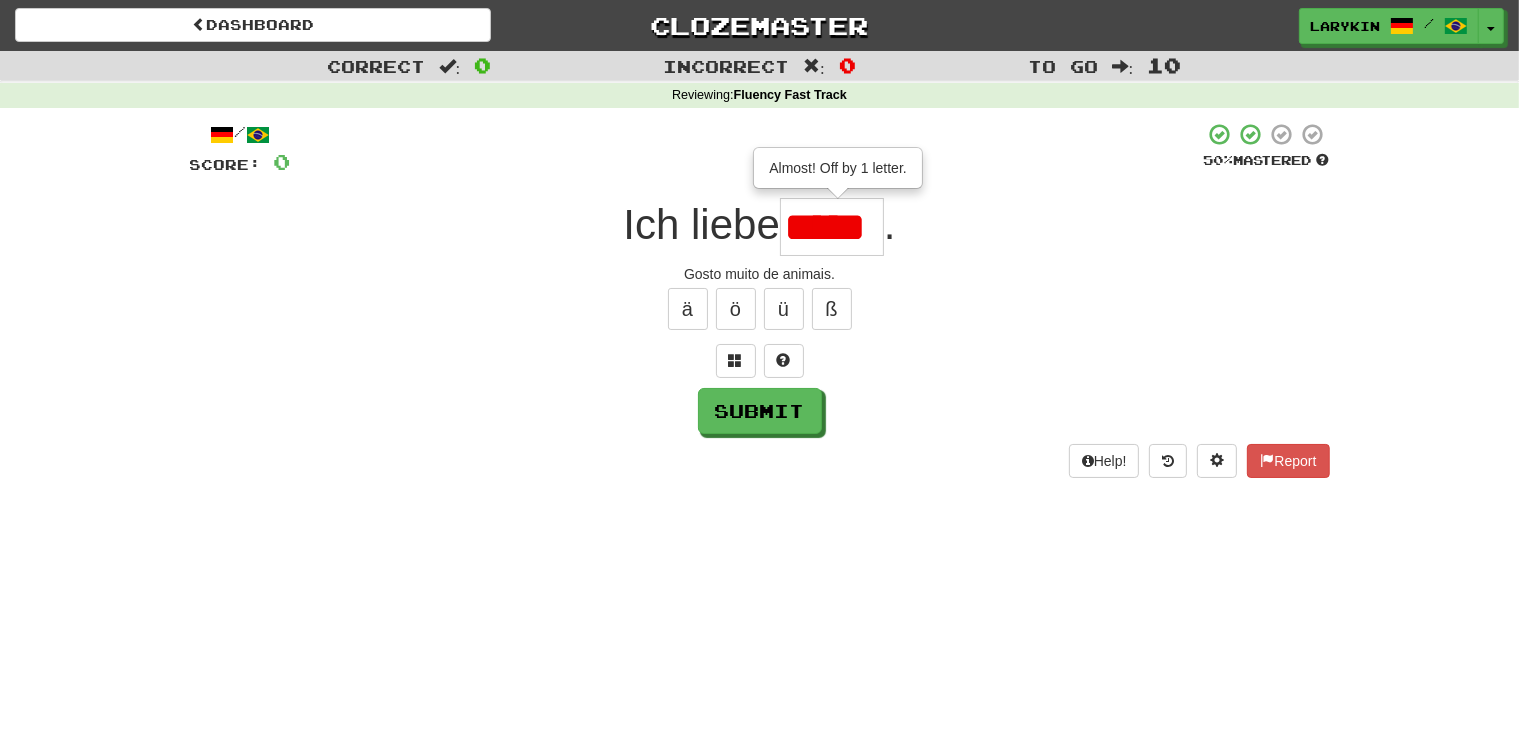 type on "*****" 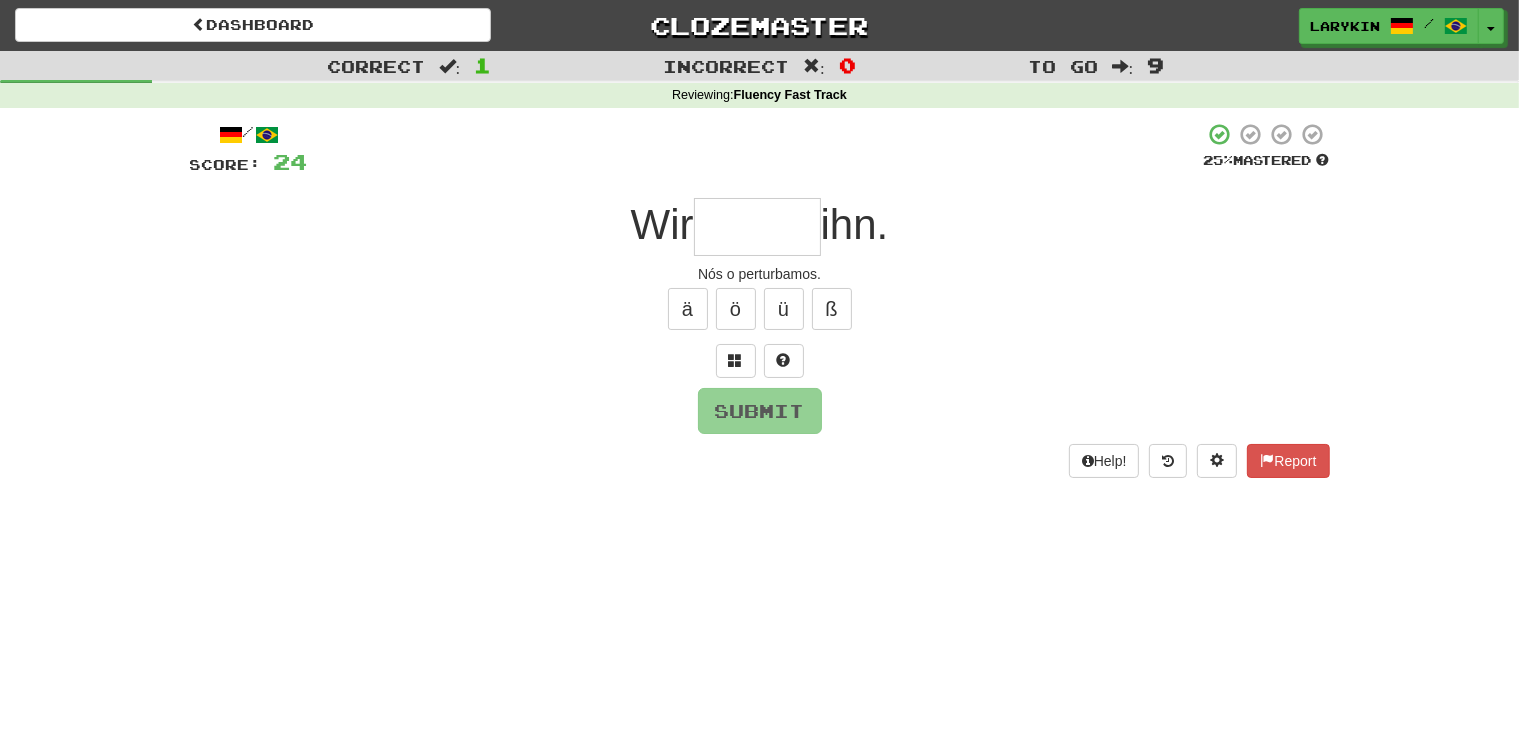 type on "*" 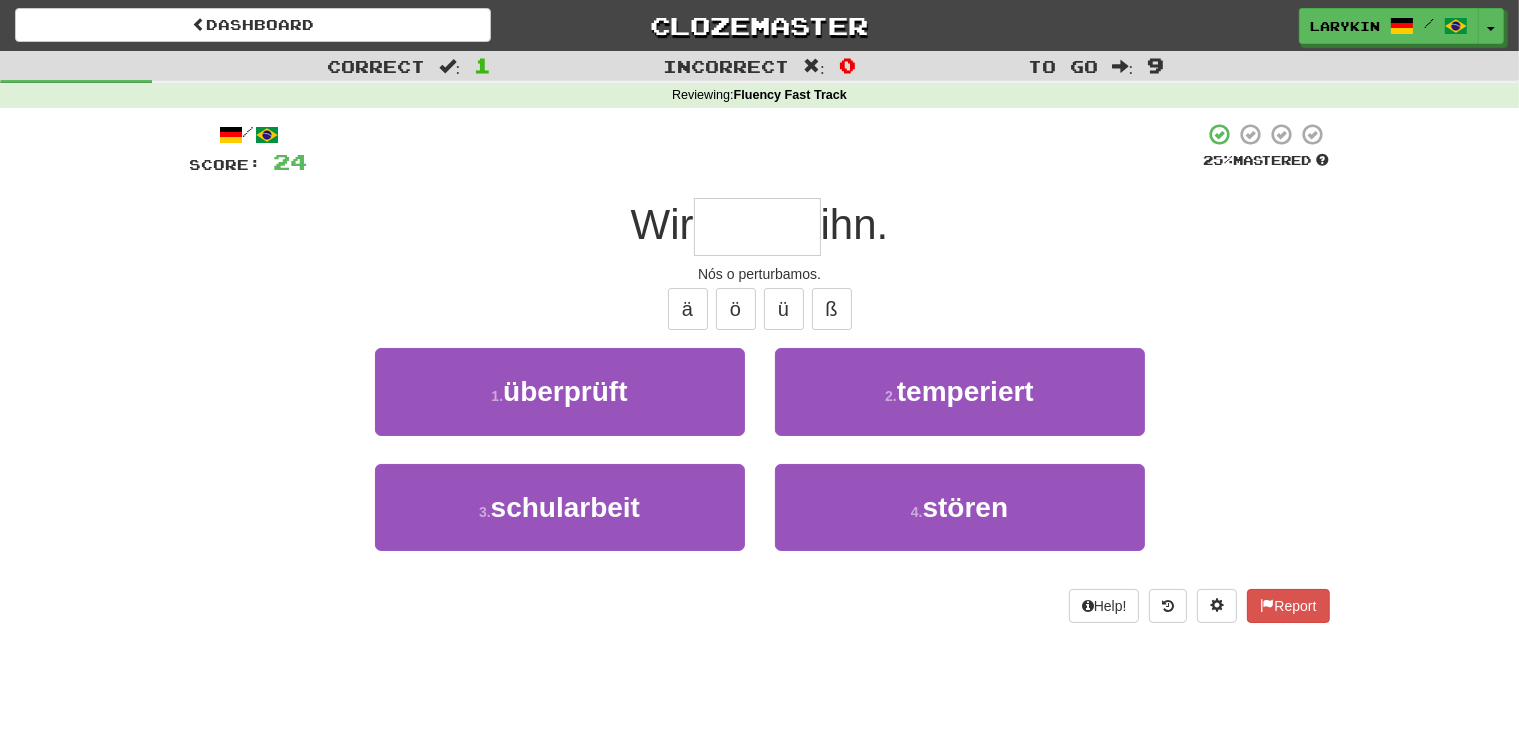 type on "******" 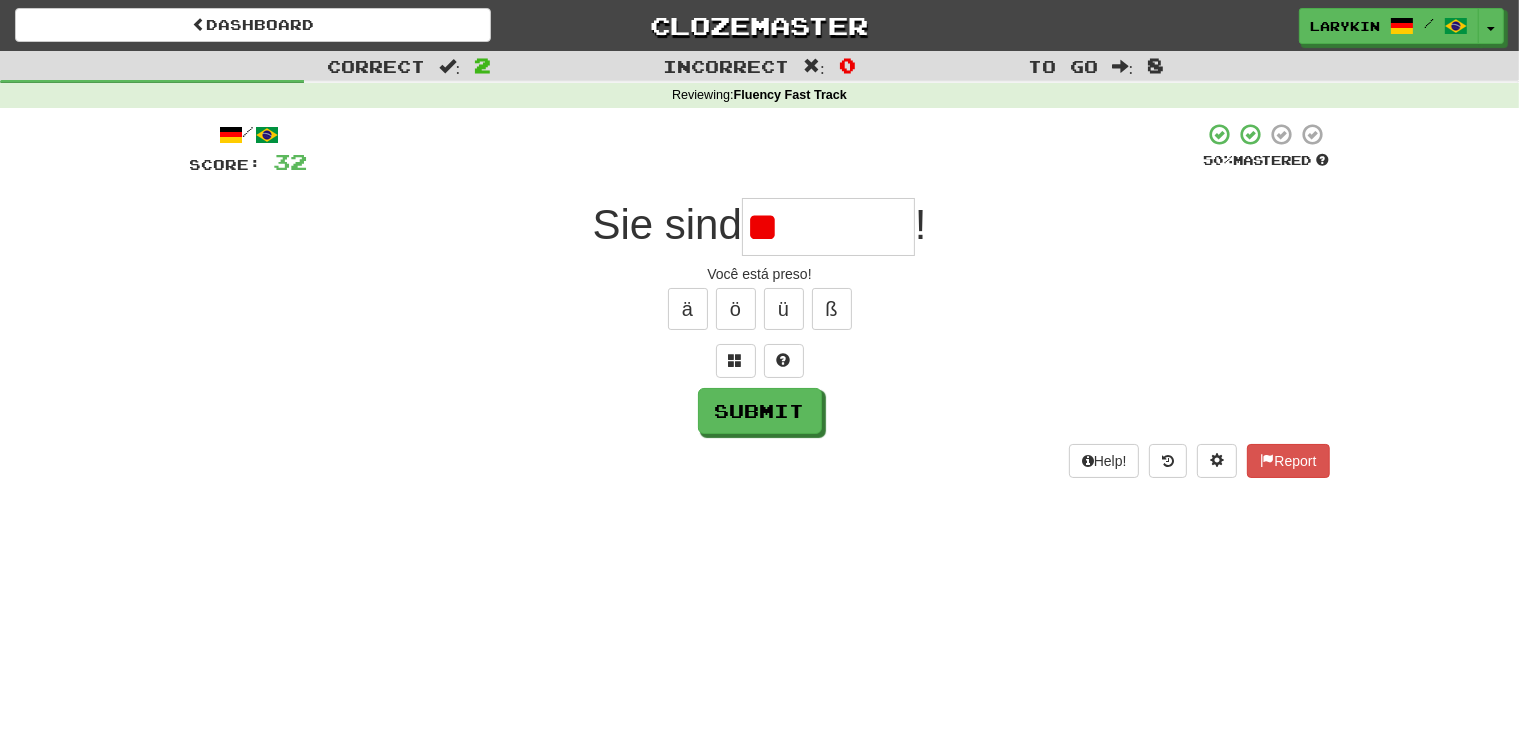 type on "*" 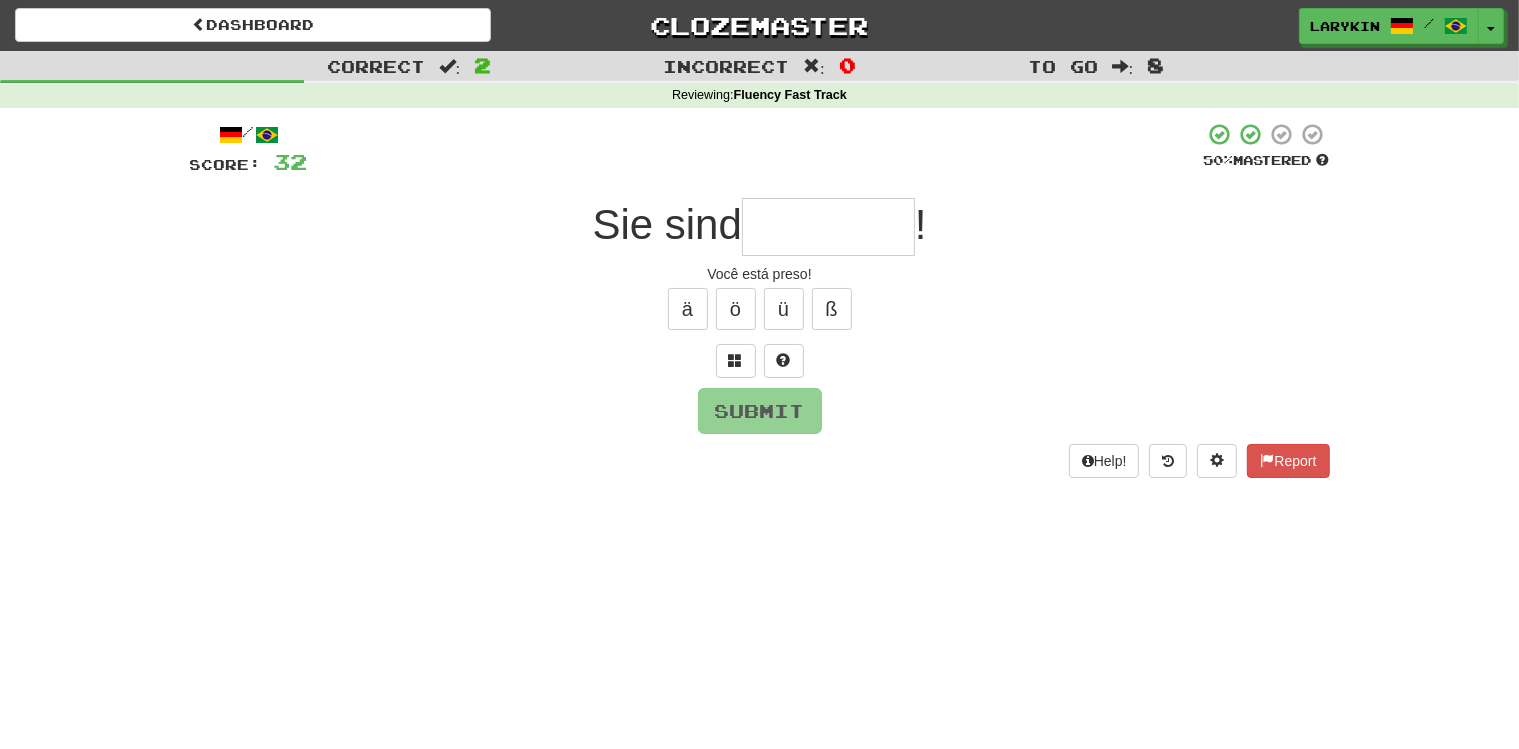 type on "*" 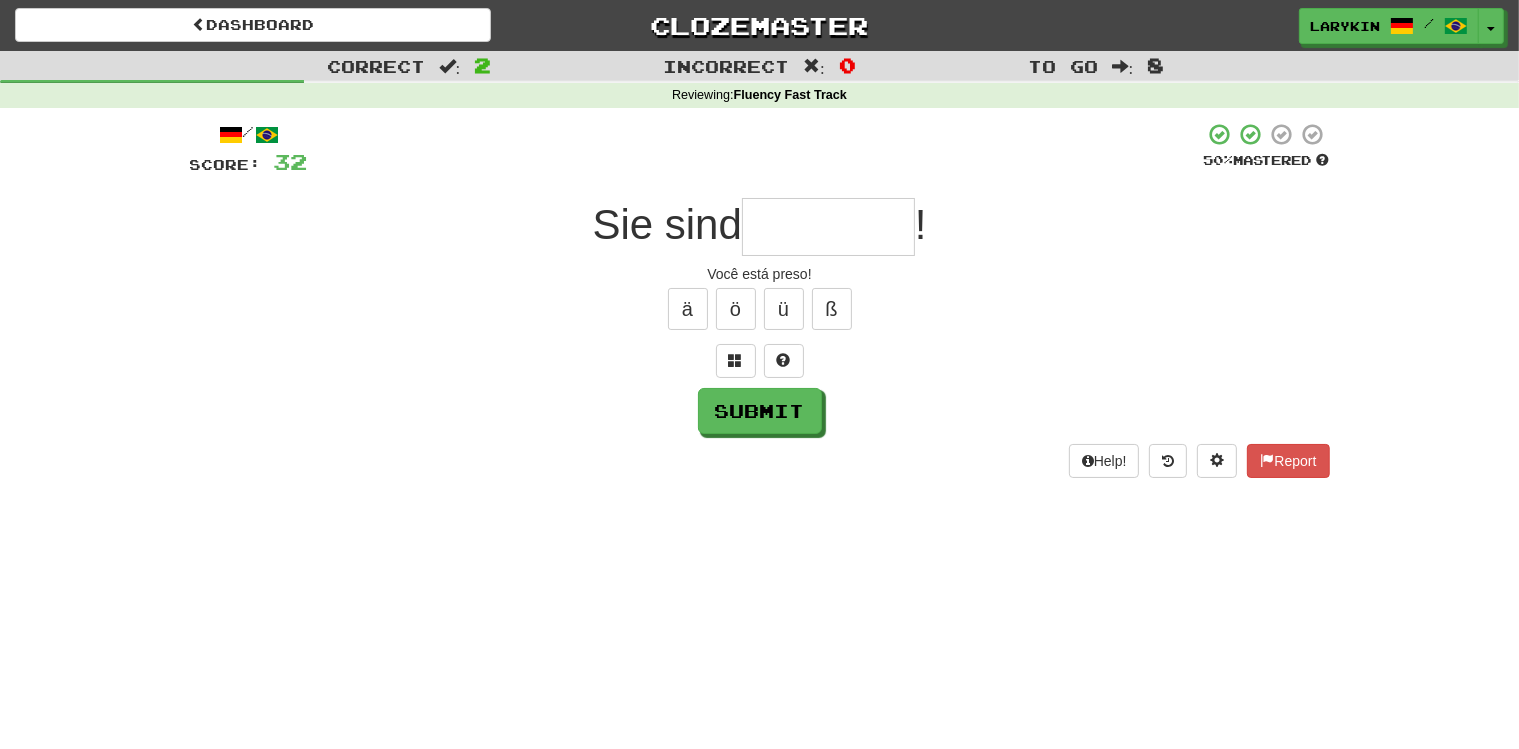 type on "*" 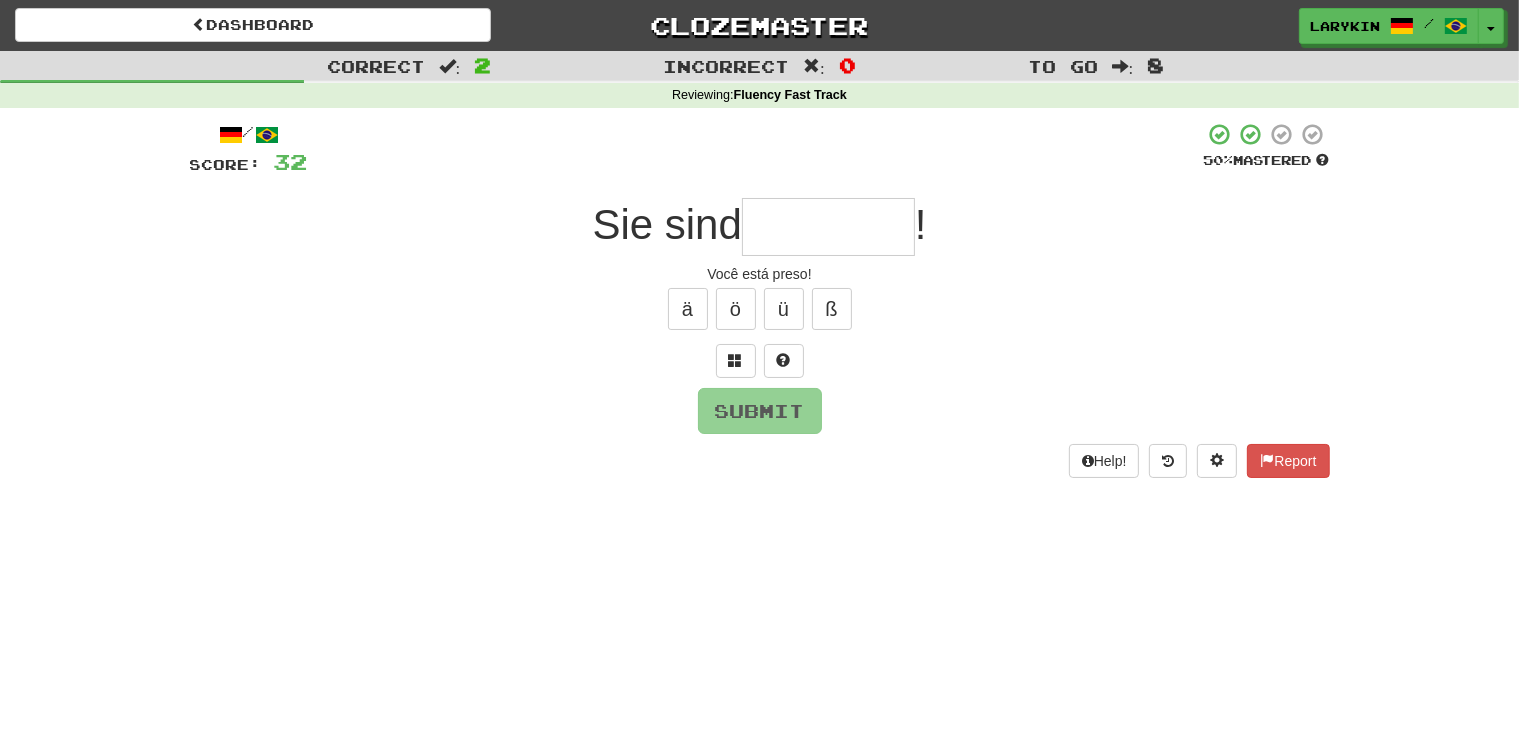 type on "*" 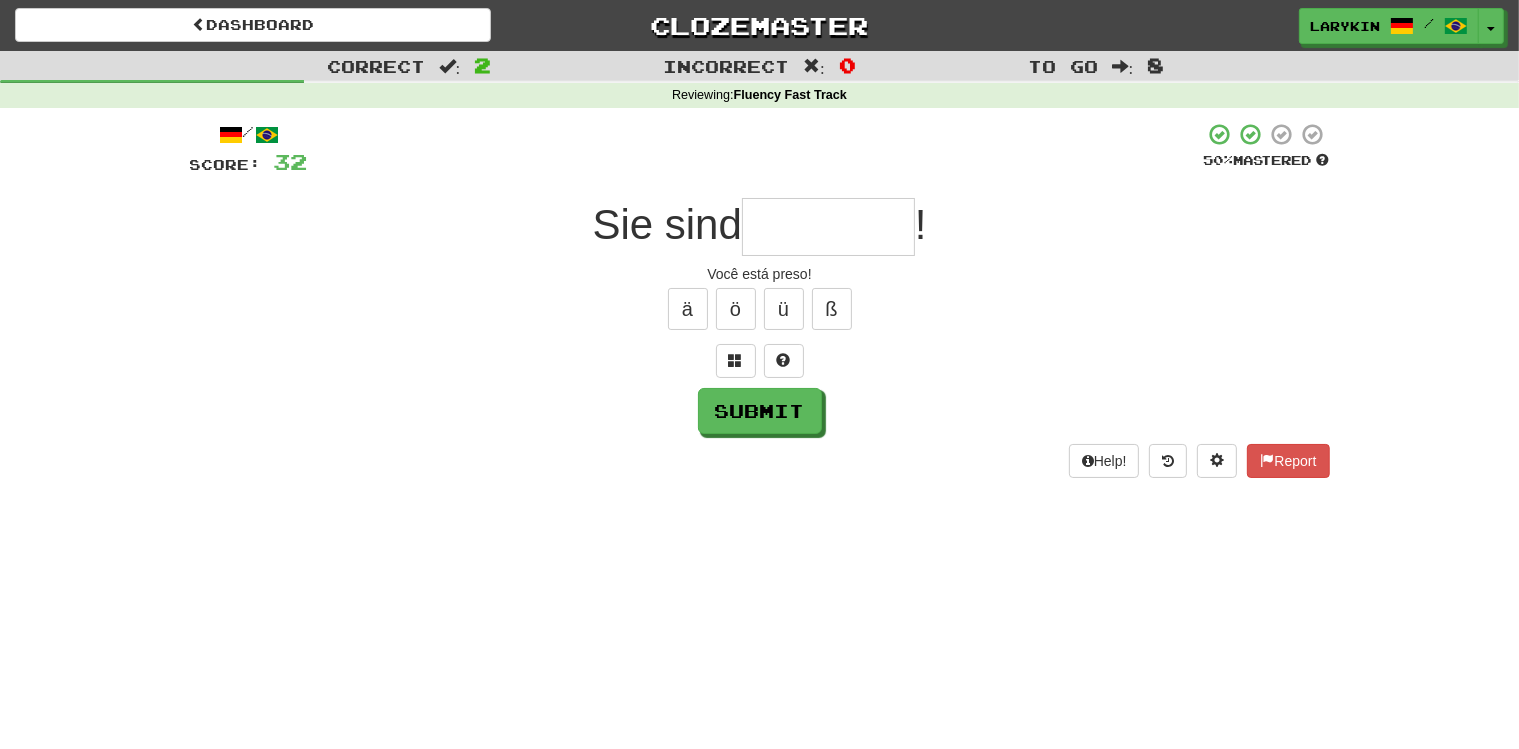type on "*" 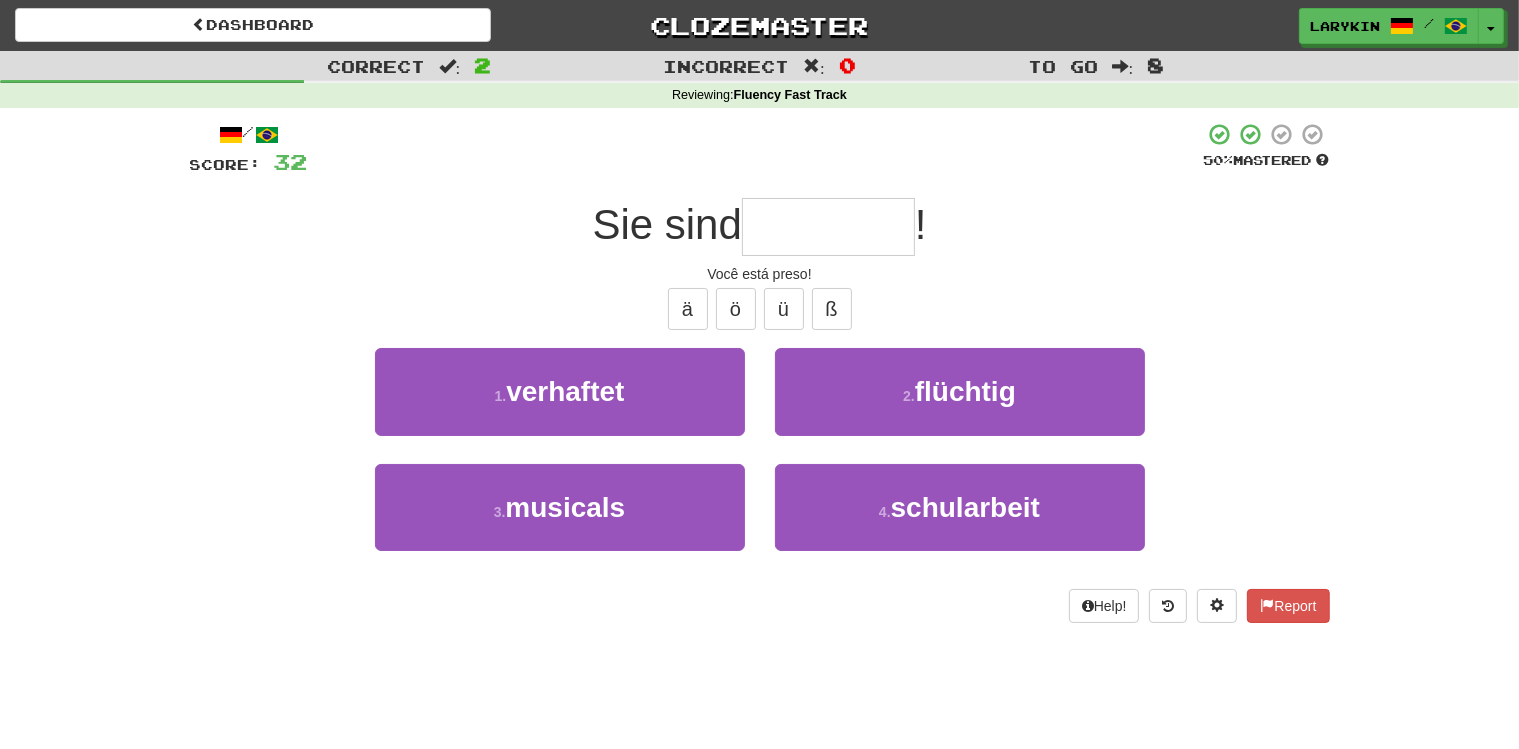 type on "*********" 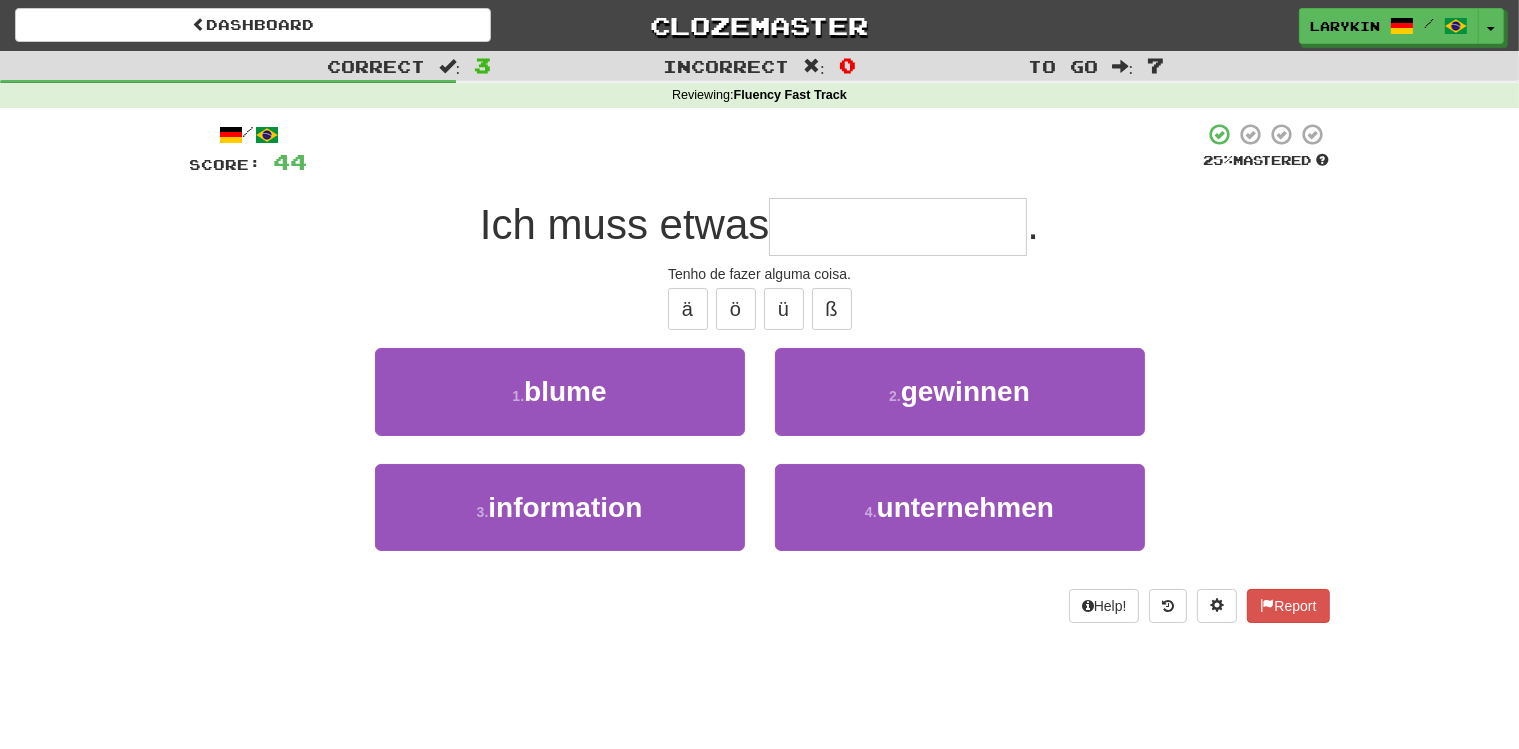 type on "**********" 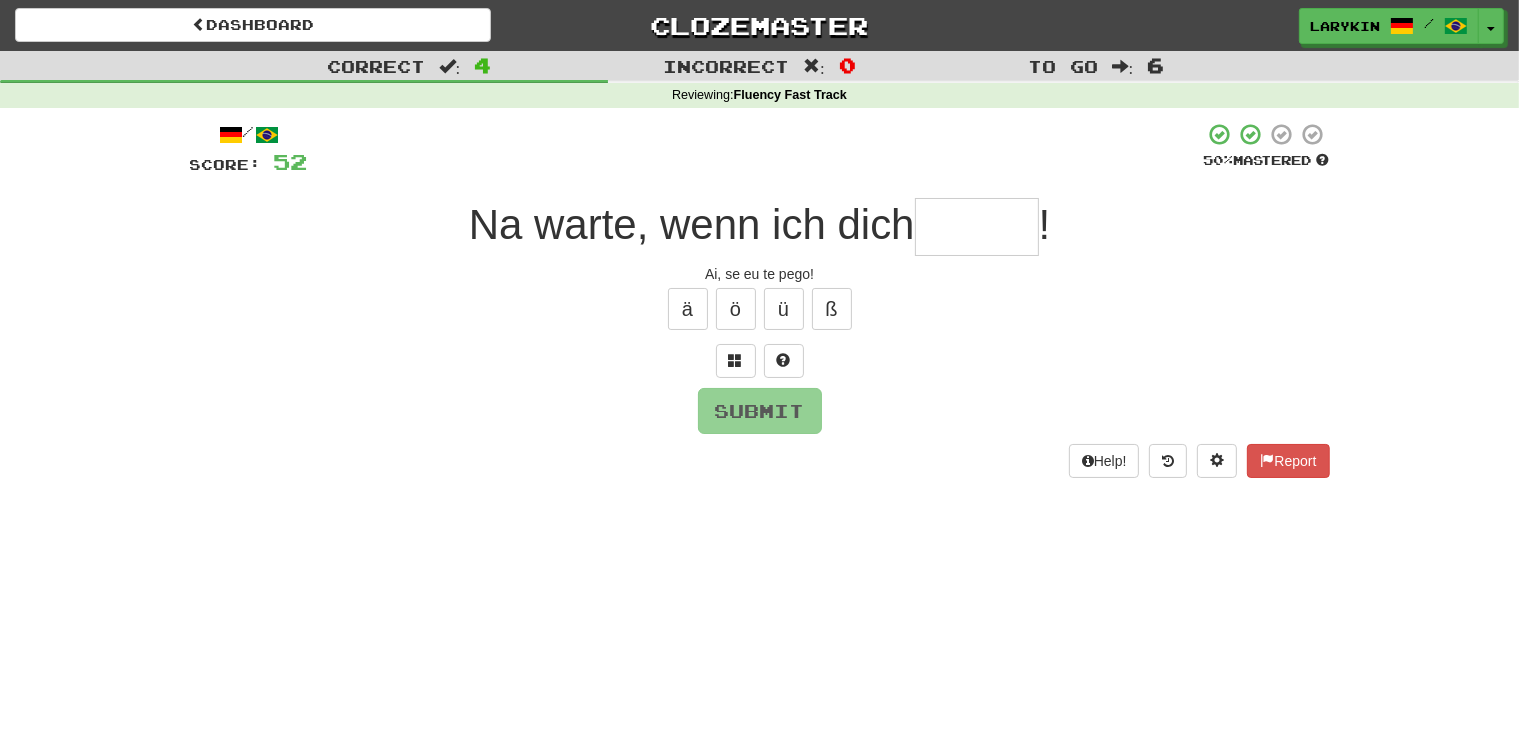 type on "*" 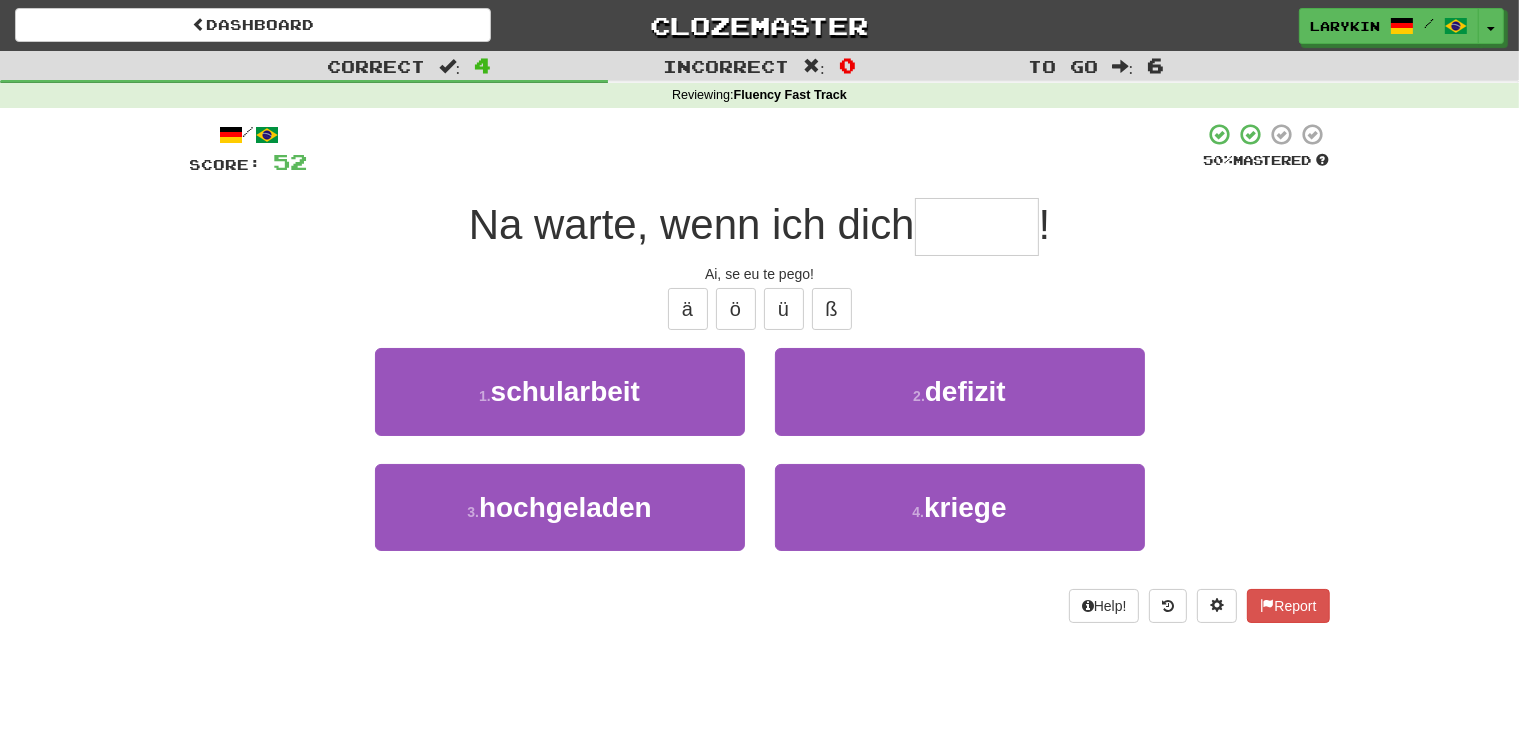 type on "******" 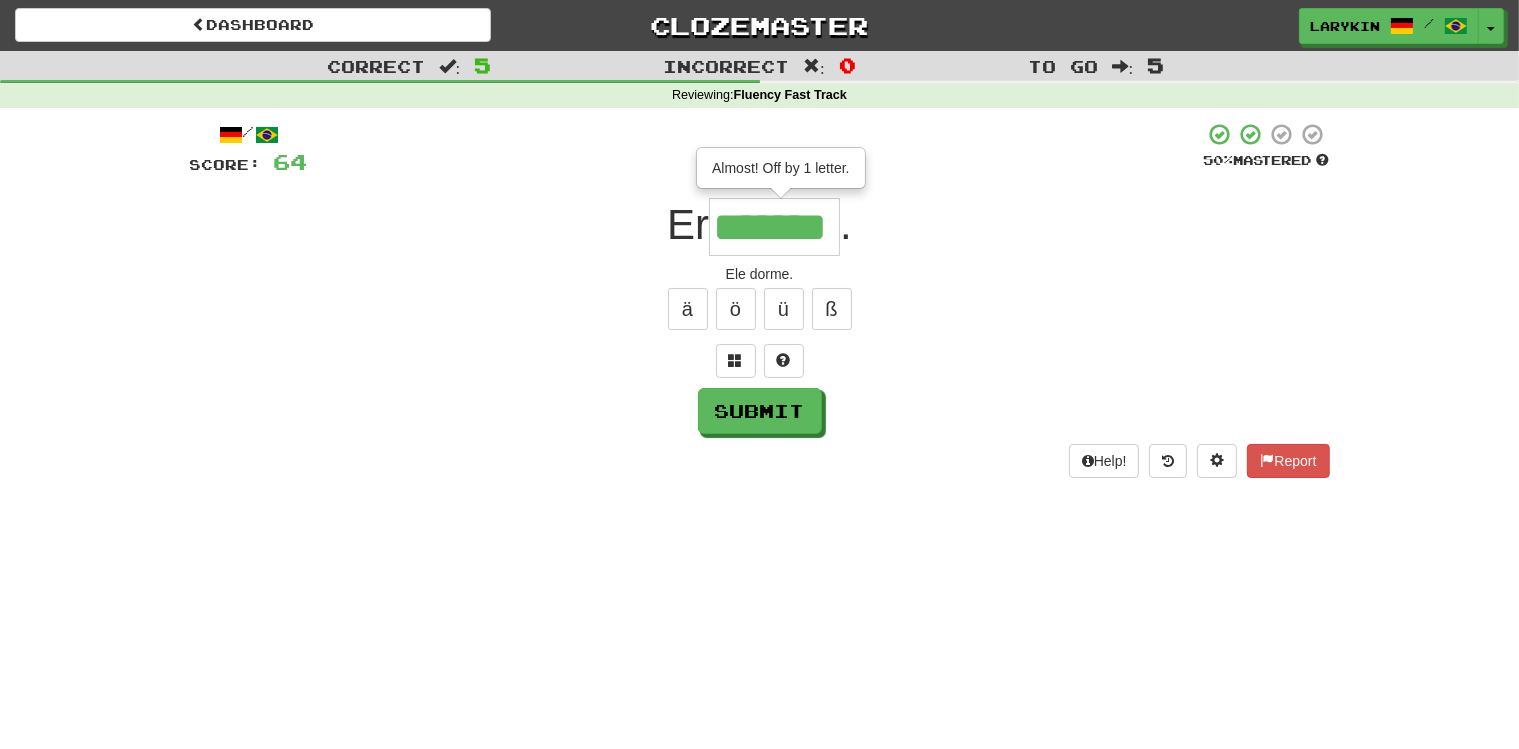 type on "*******" 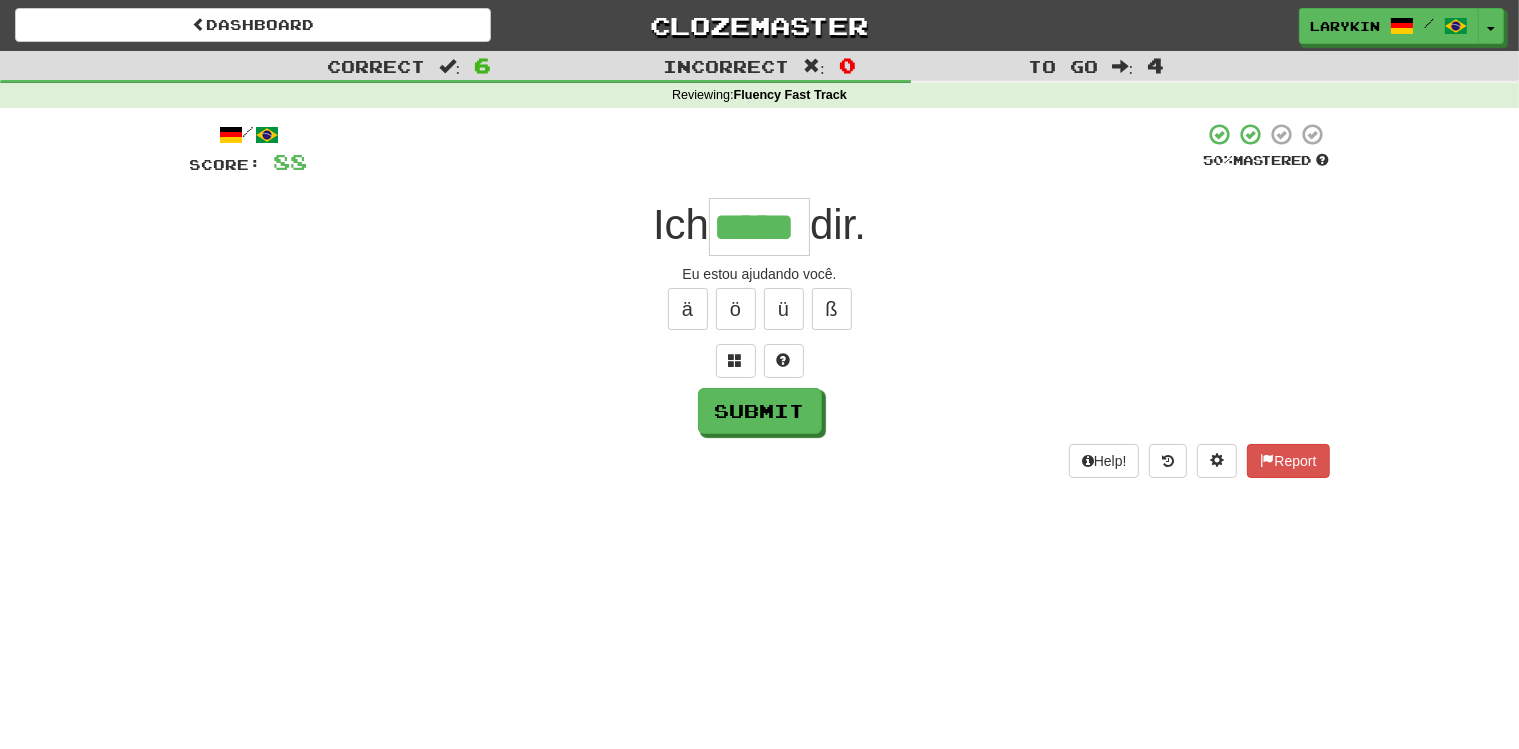 type on "*****" 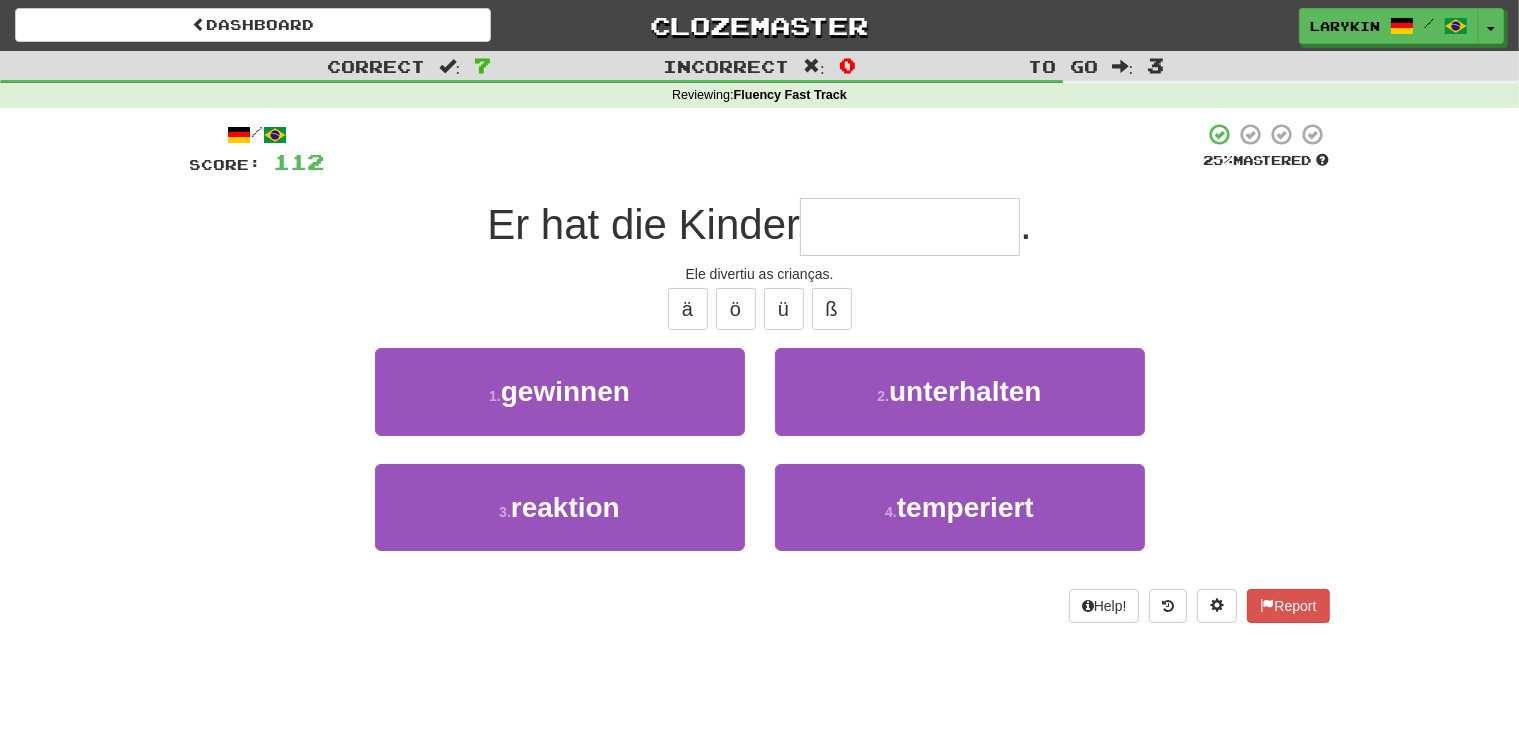 type on "**********" 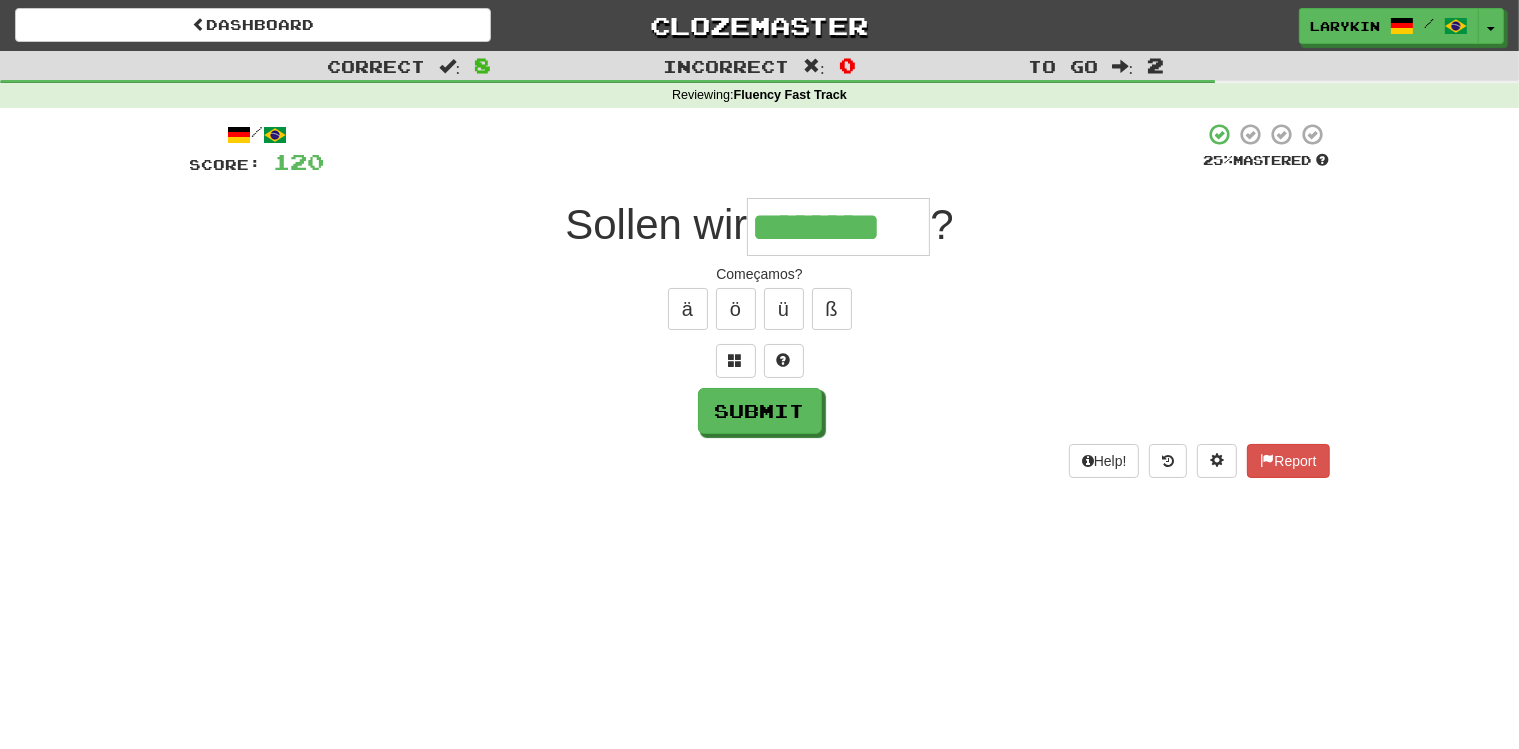 type on "********" 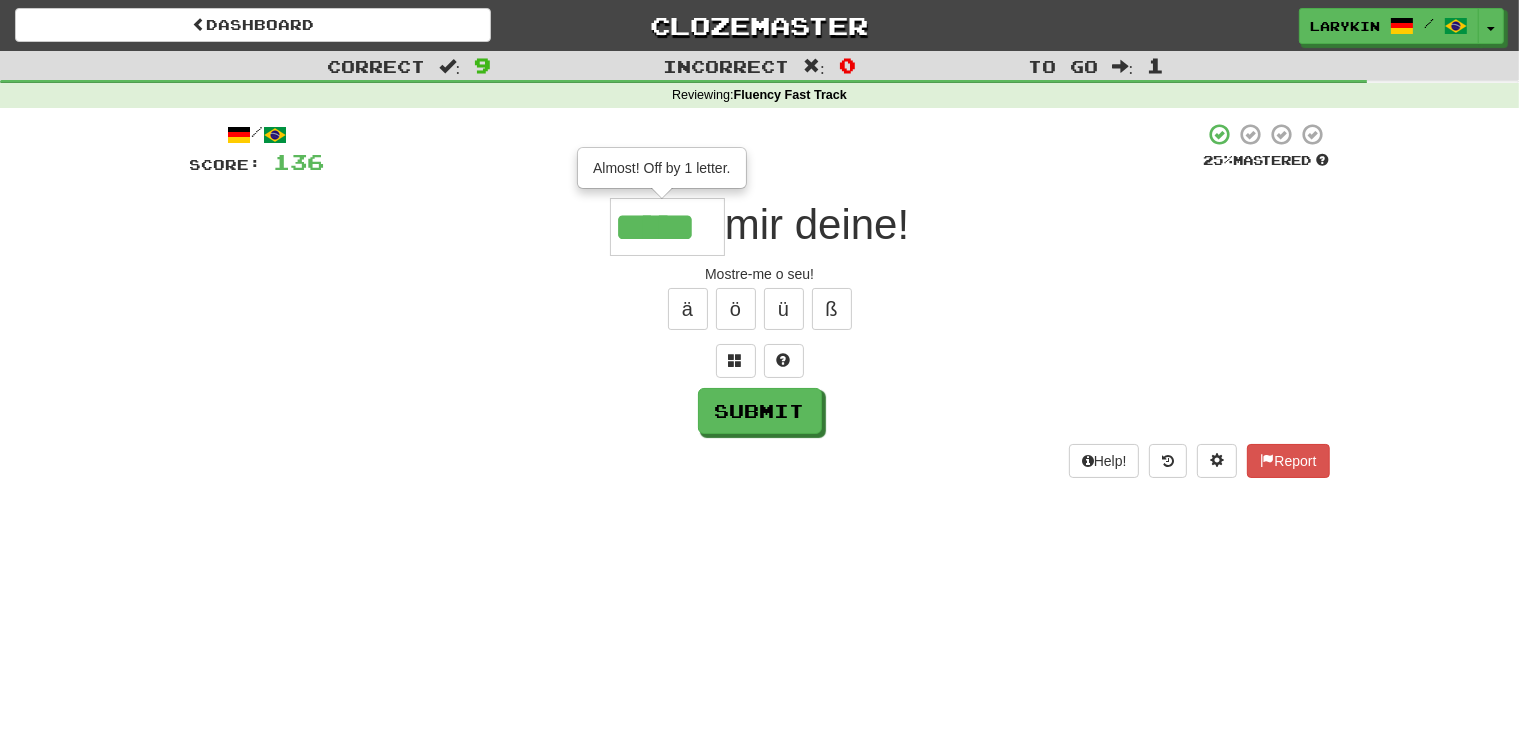 type on "*****" 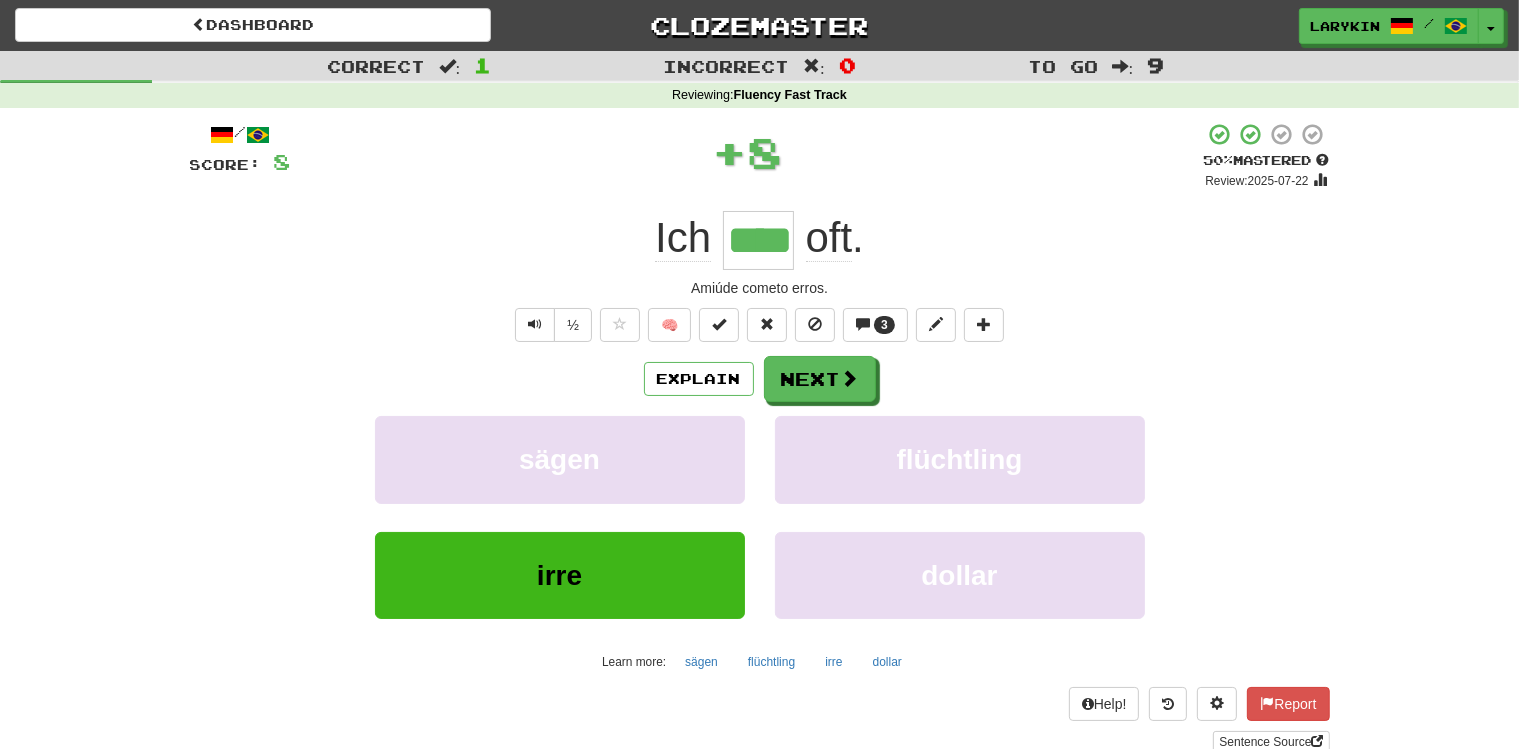 type on "****" 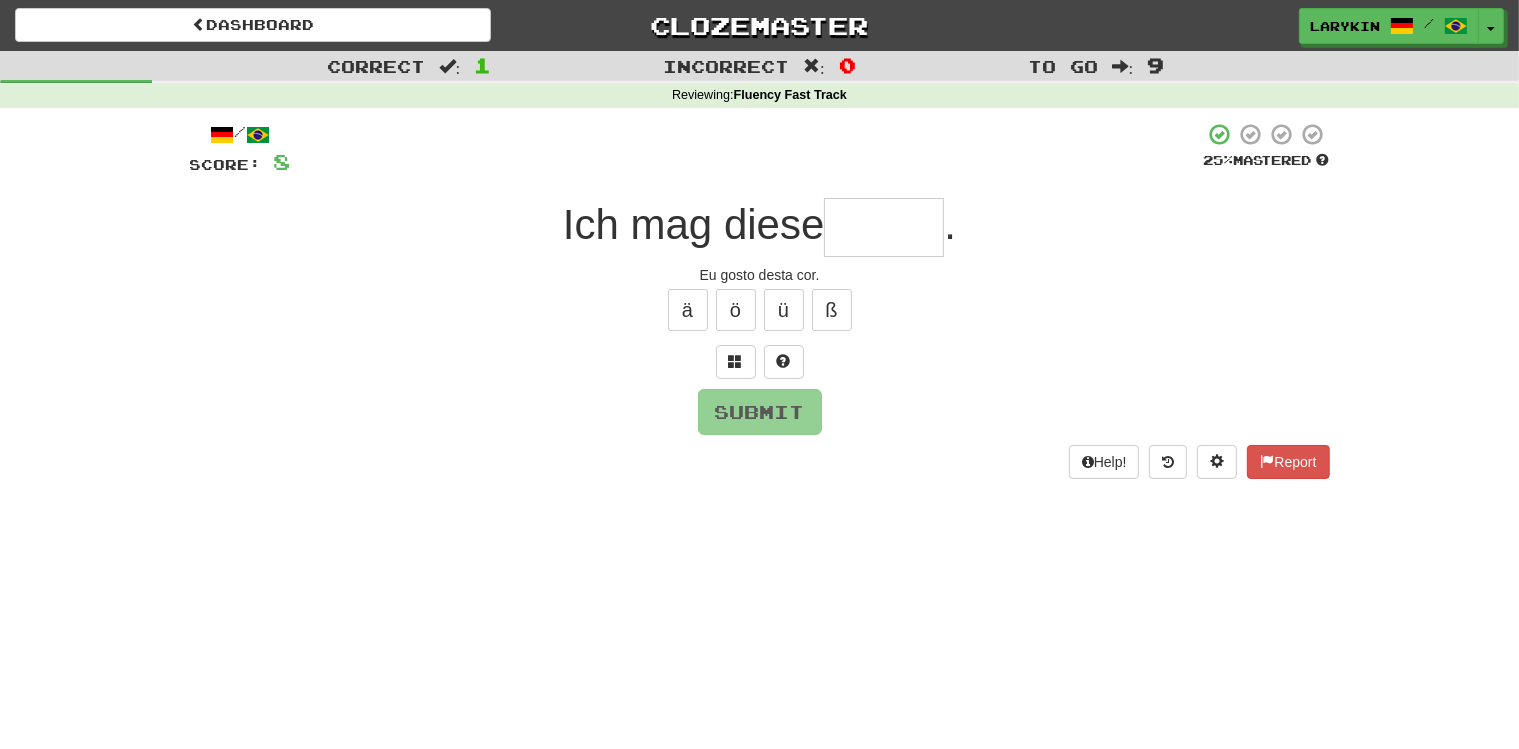 type on "*" 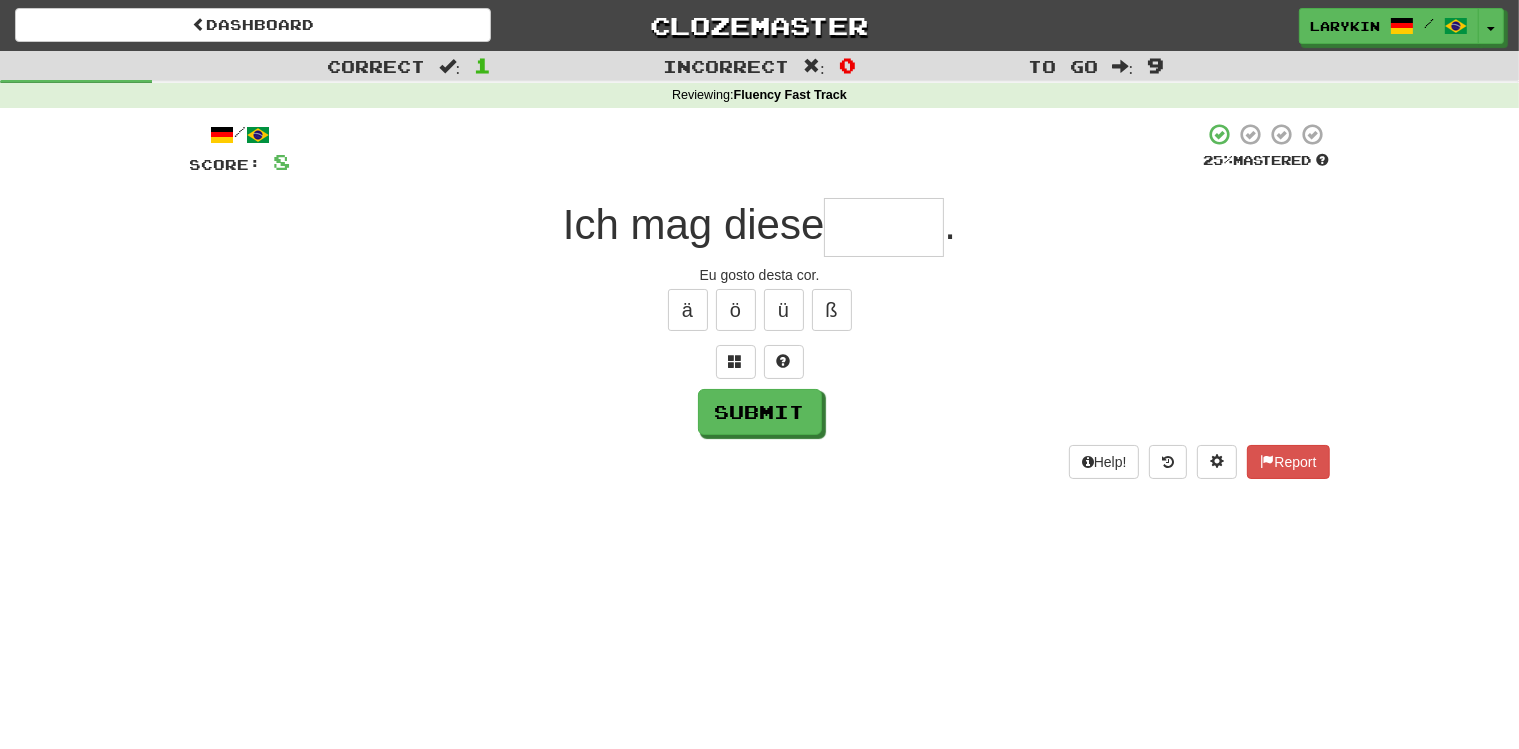 type on "*" 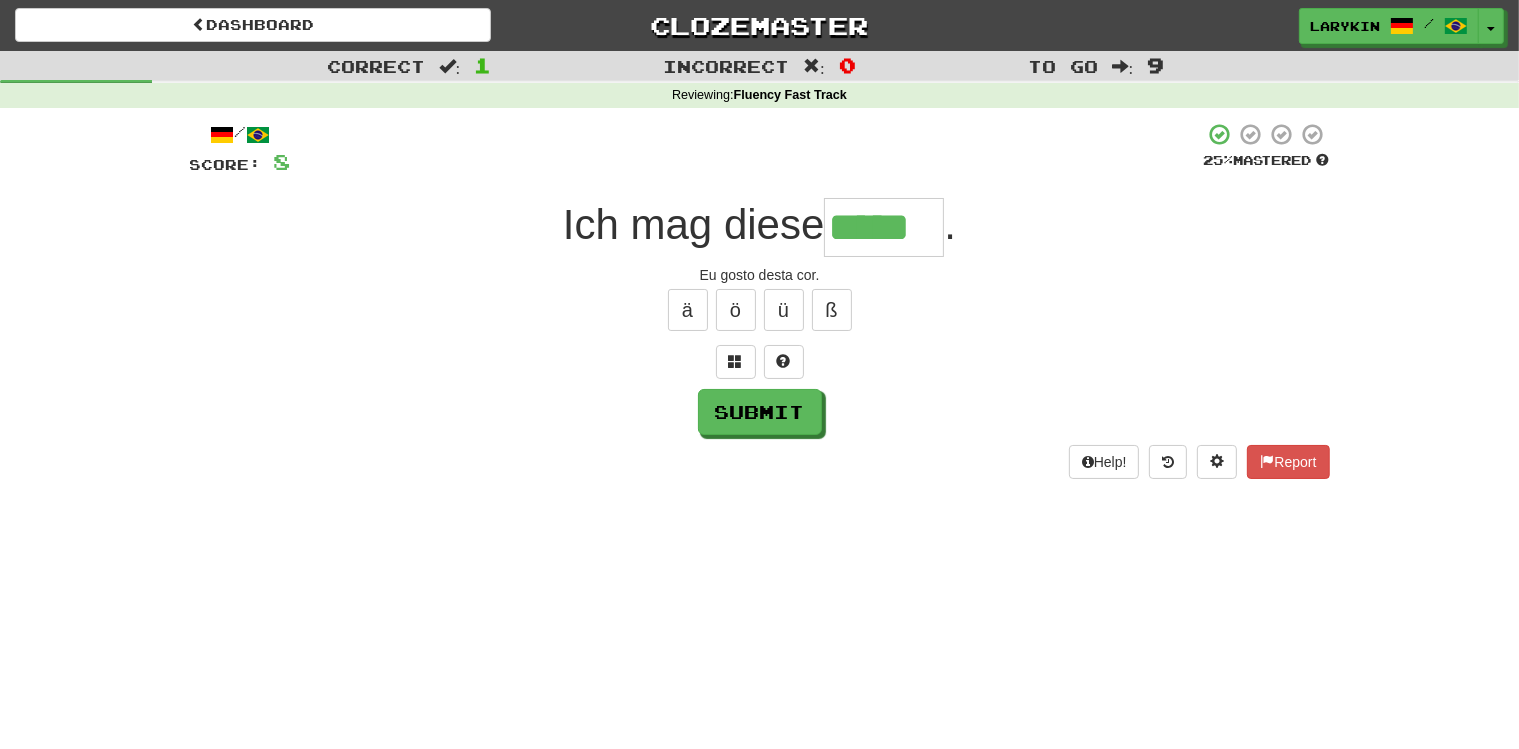 type on "*****" 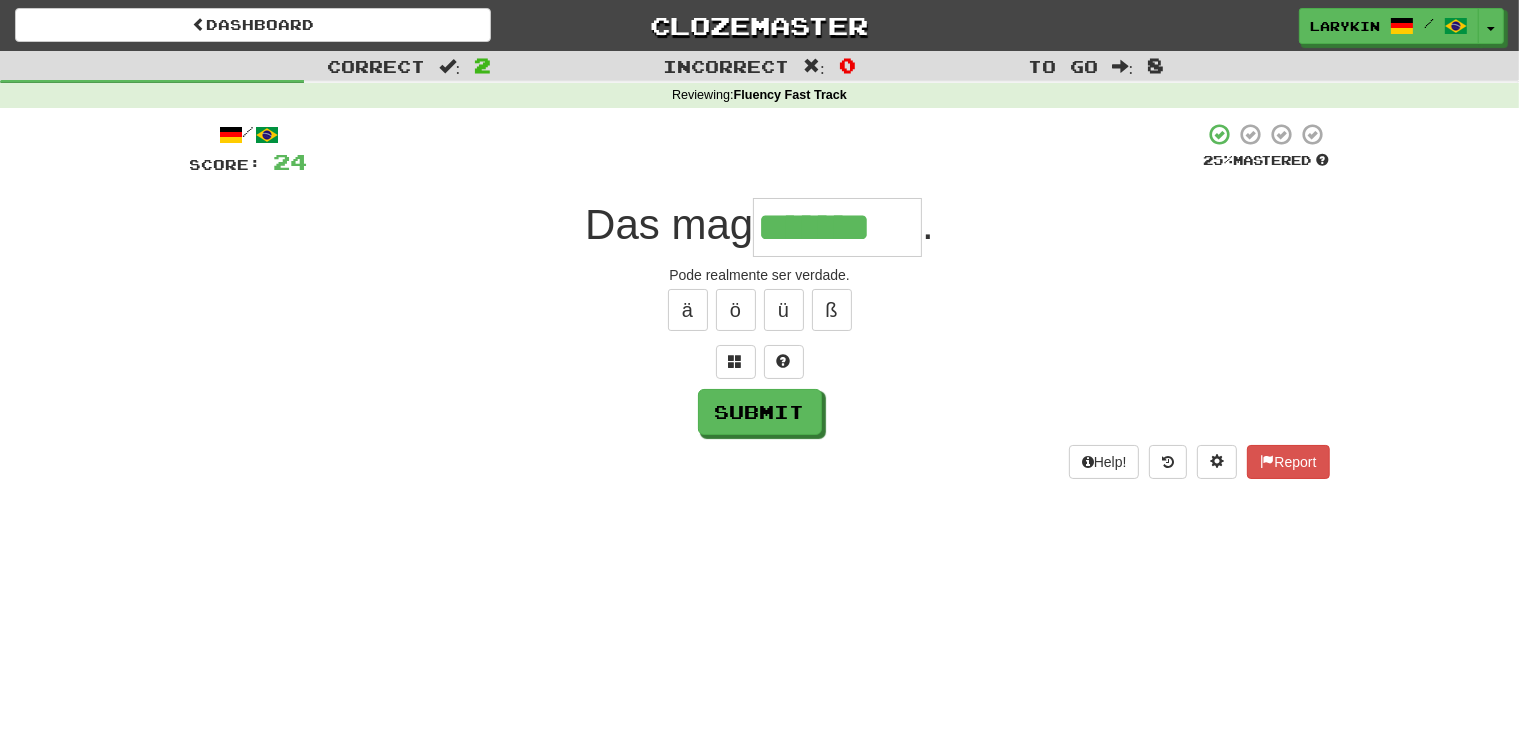 type on "*******" 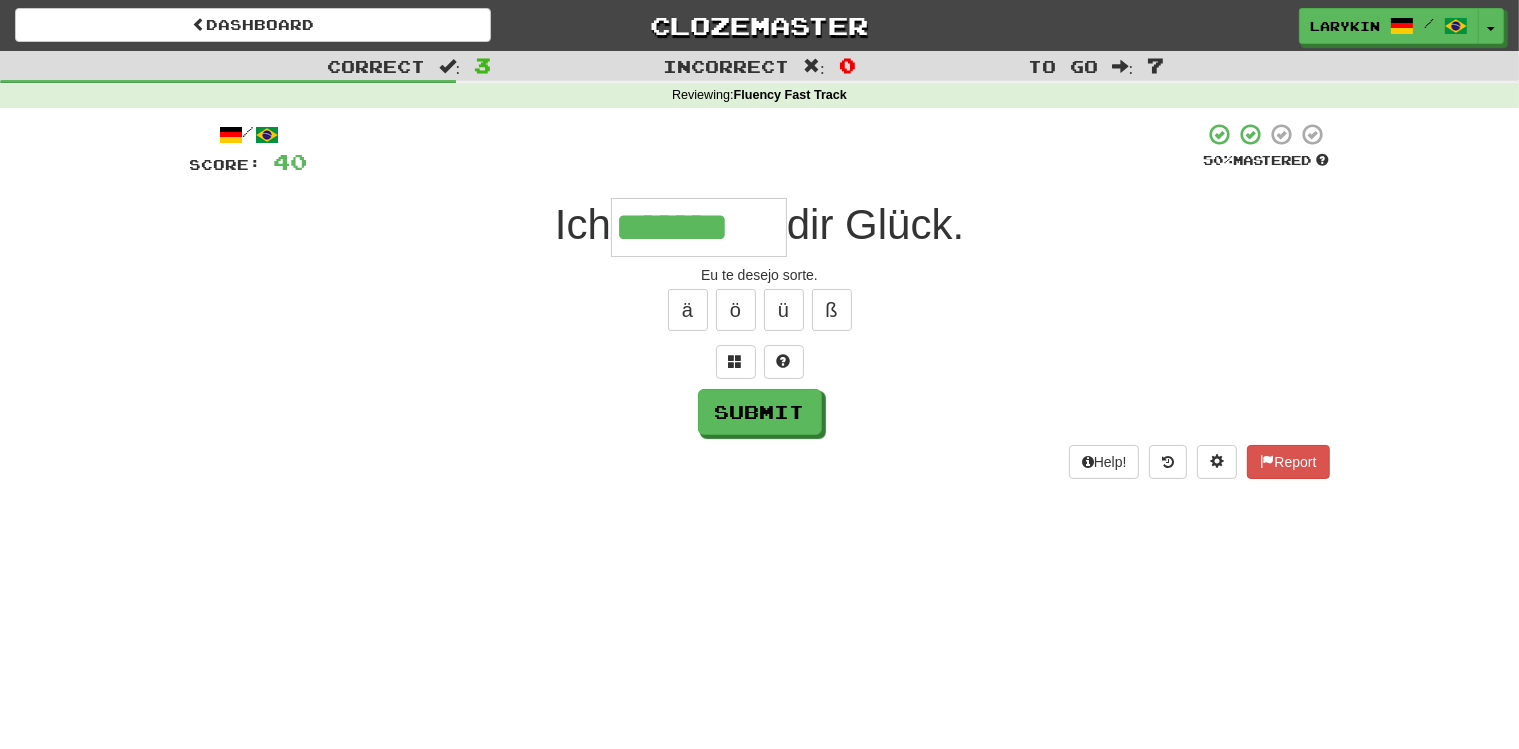 type on "*******" 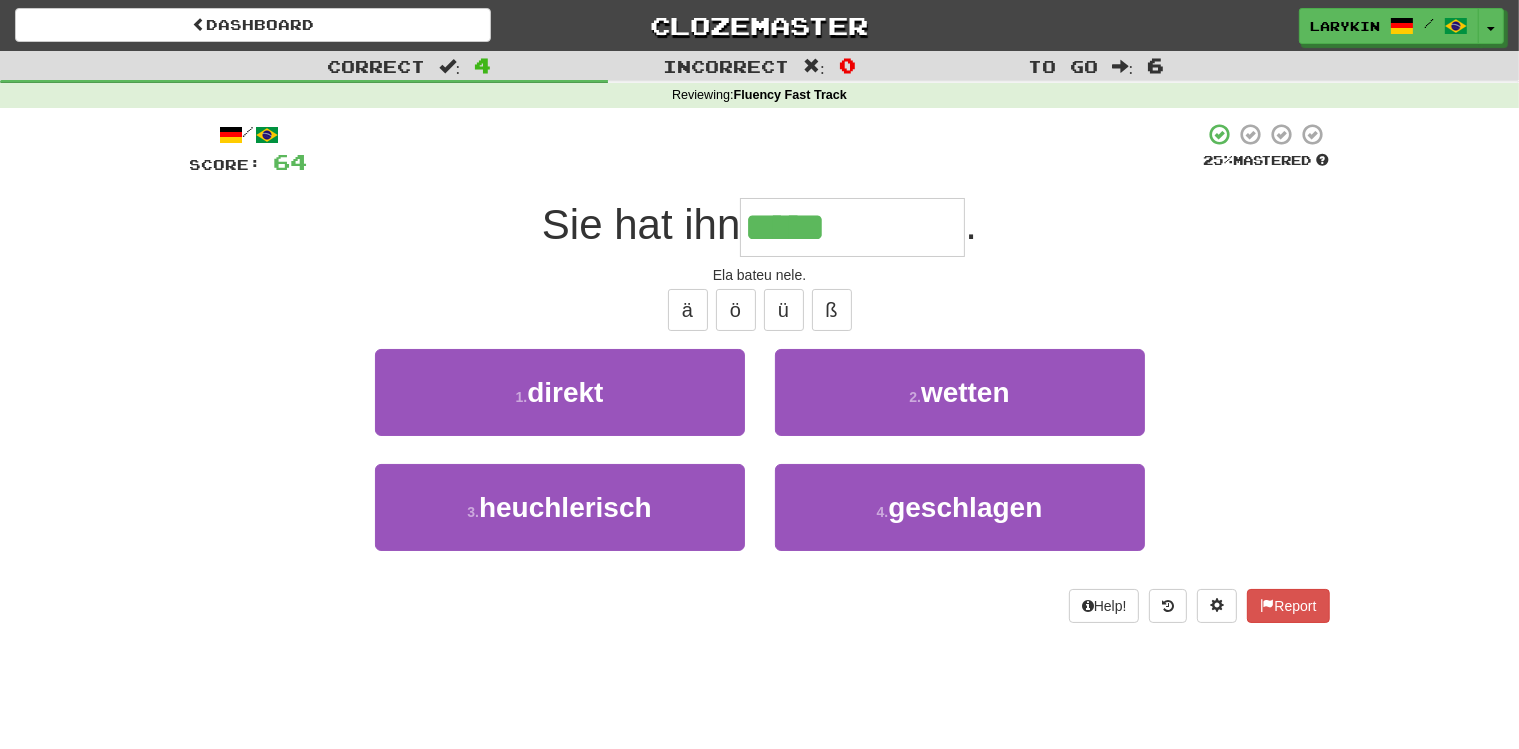 type on "**********" 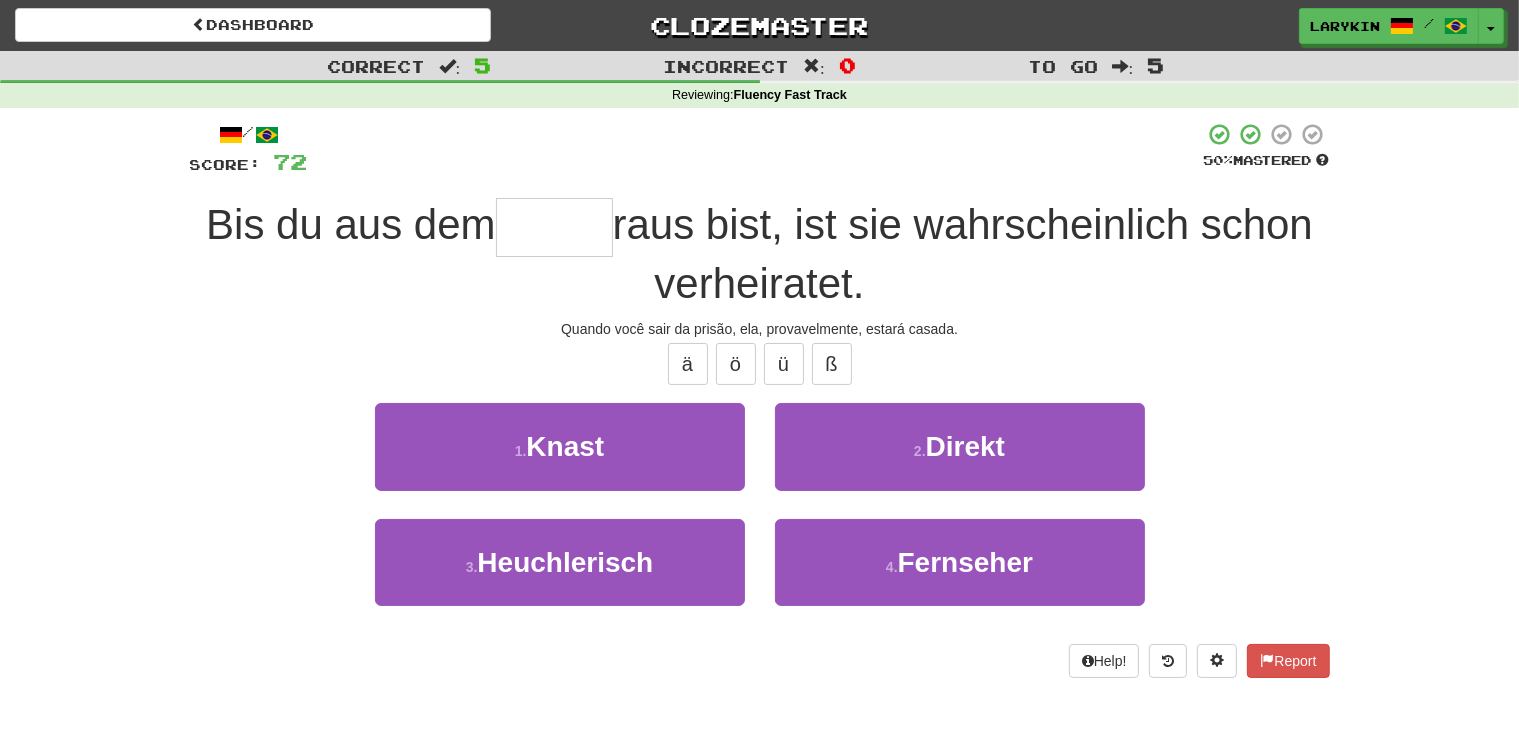 type on "*****" 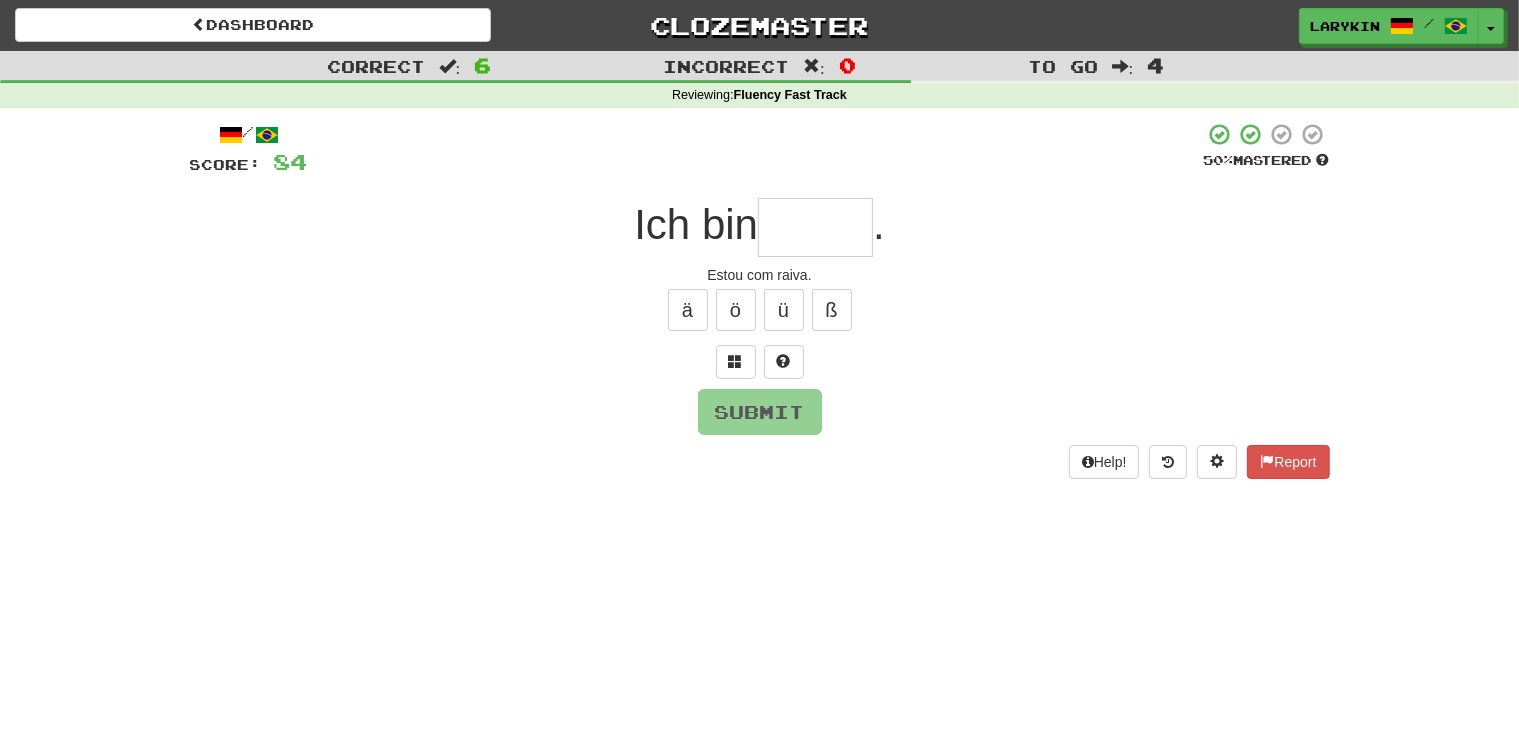 type on "*" 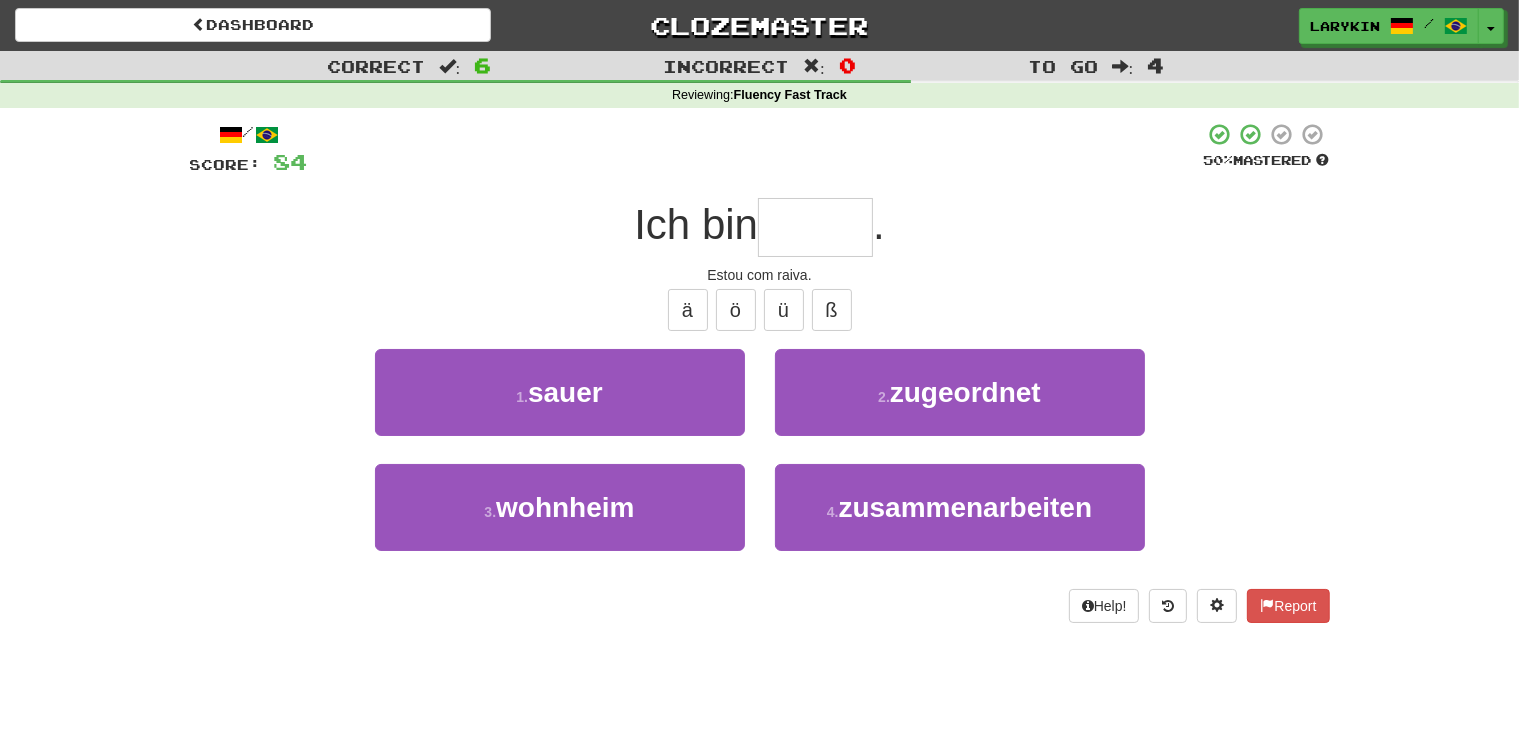 type on "*****" 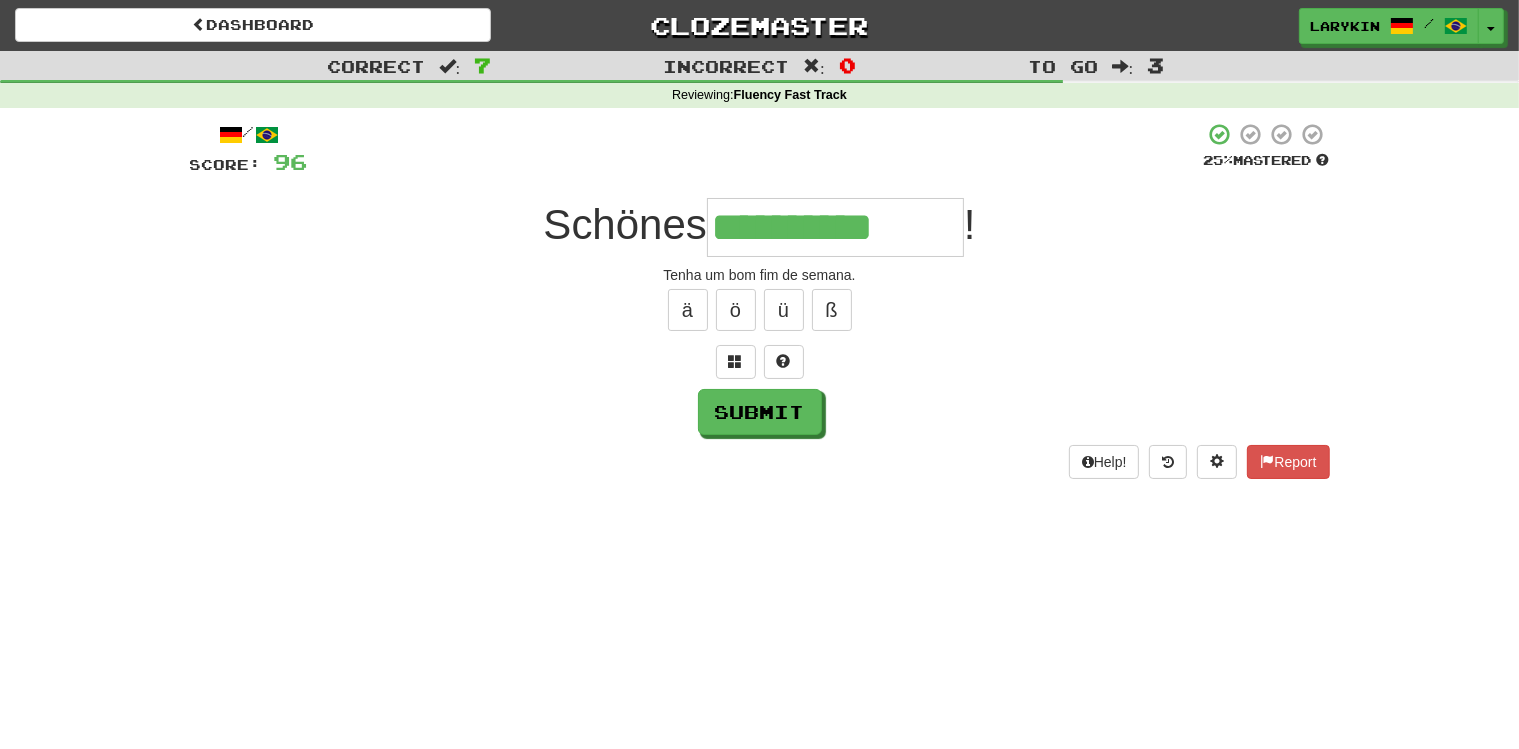 type on "**********" 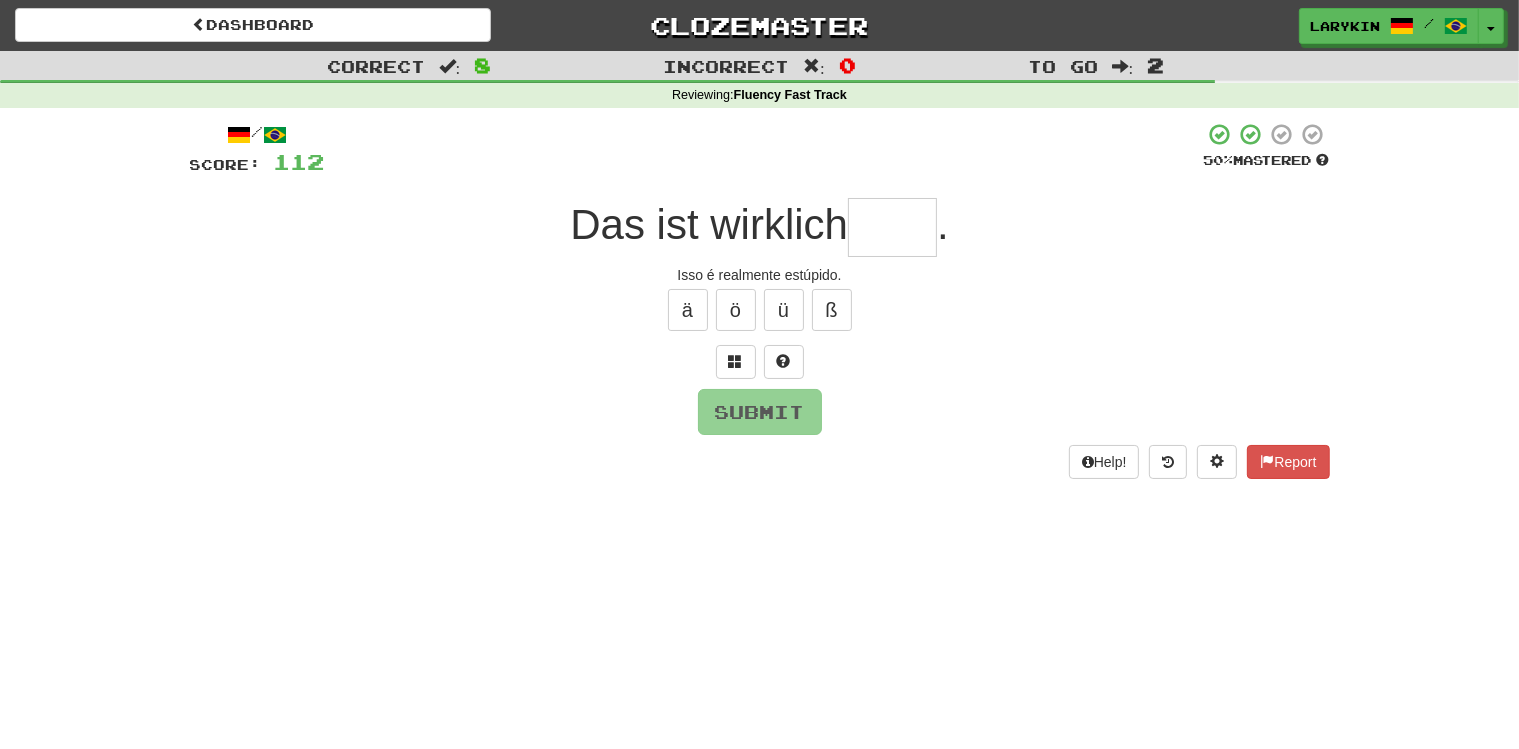 type on "*" 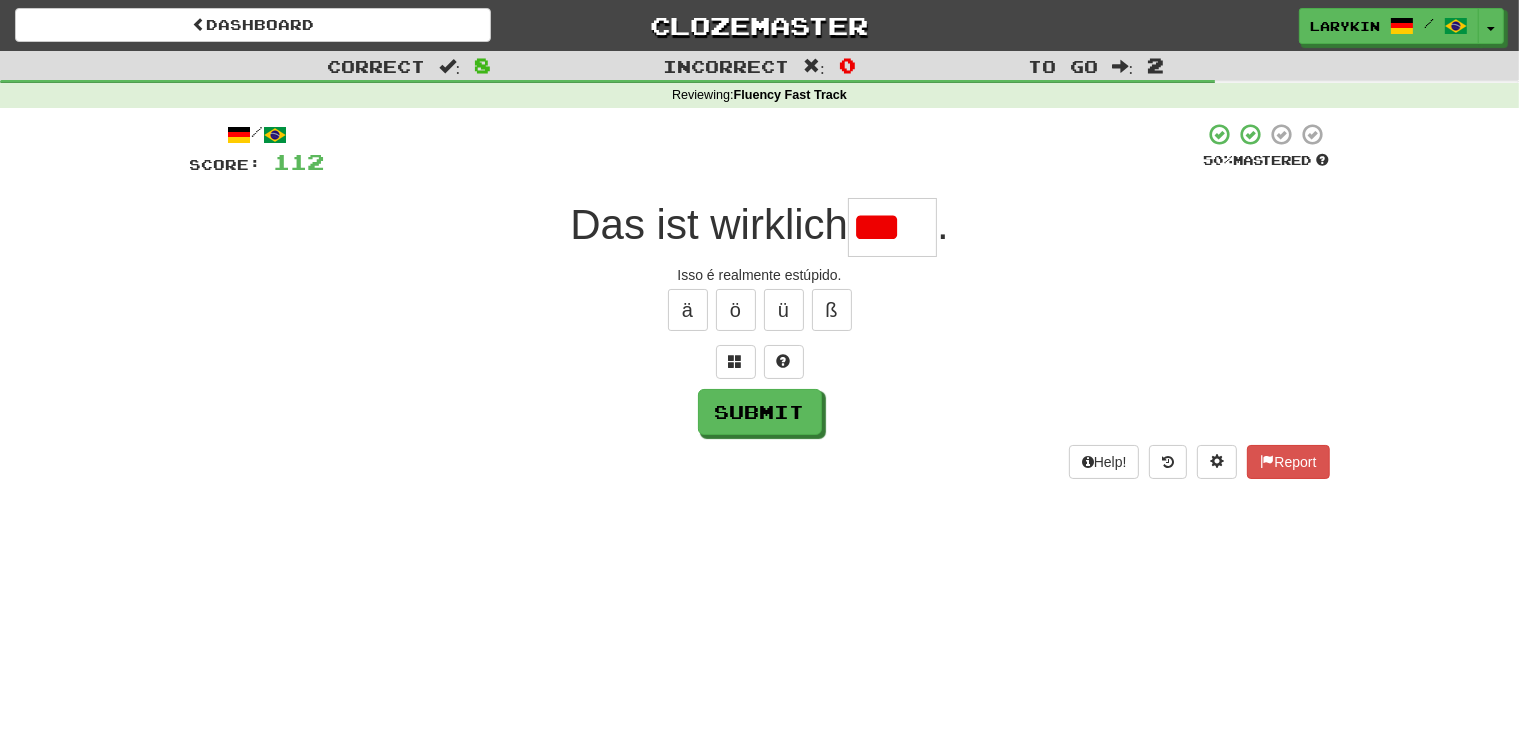 scroll, scrollTop: 0, scrollLeft: 0, axis: both 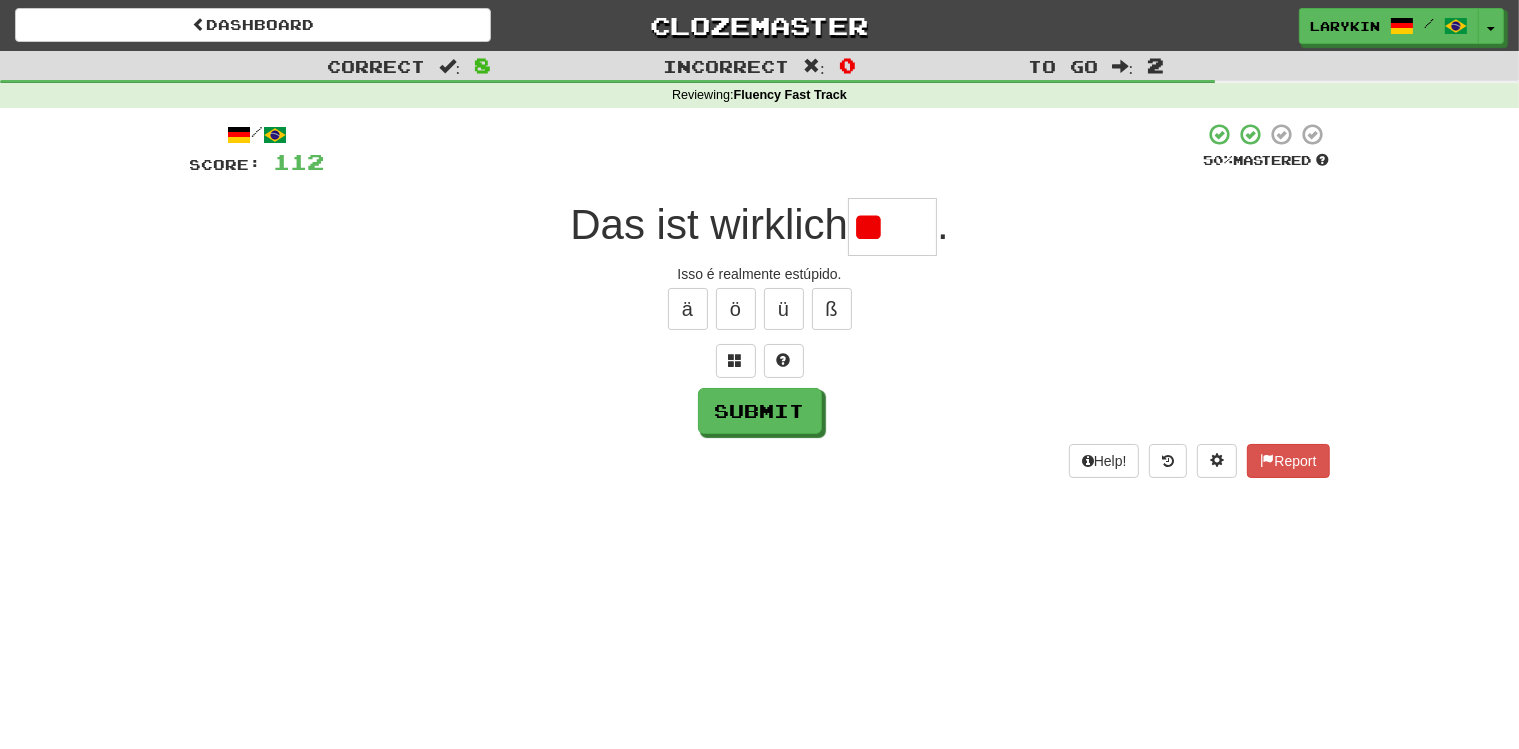 type on "*" 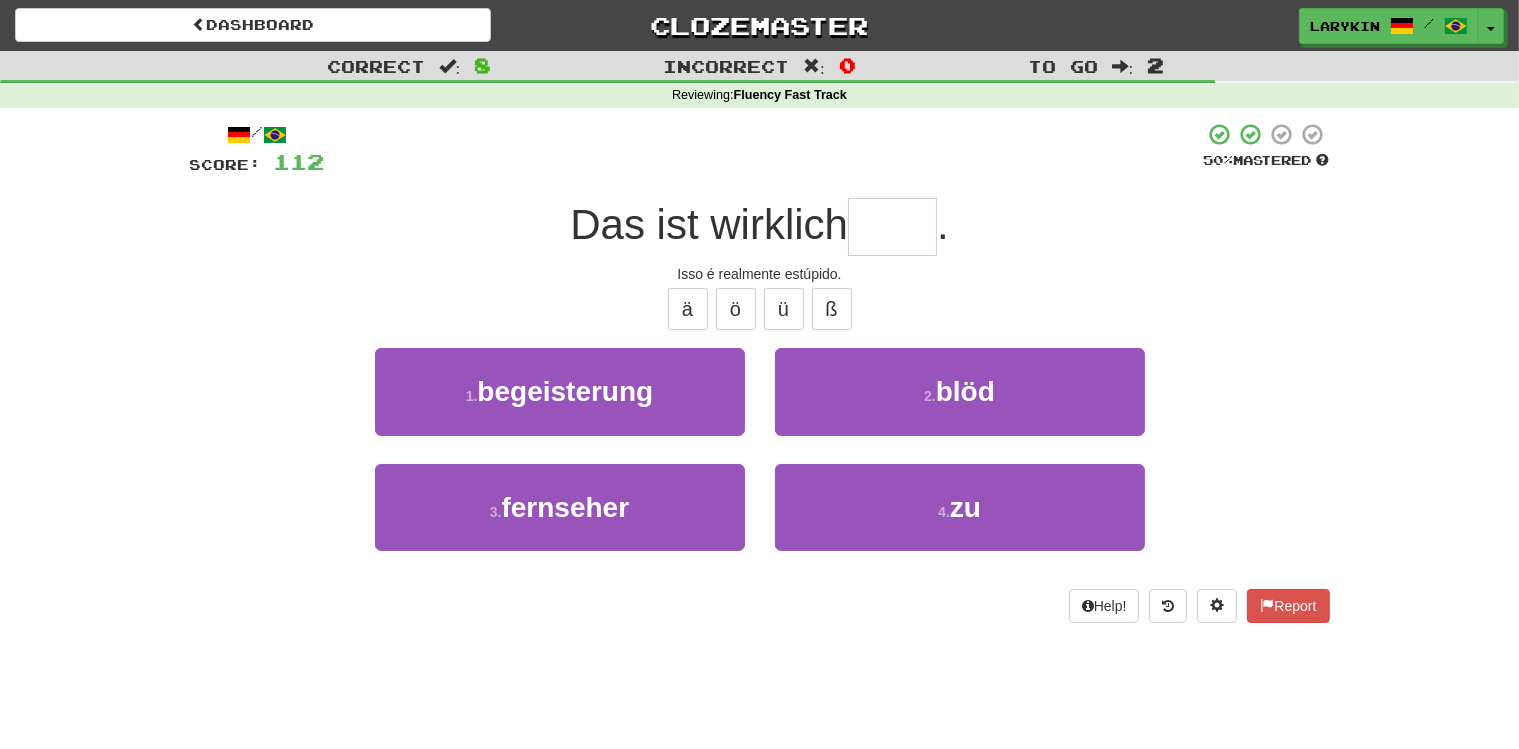 type on "****" 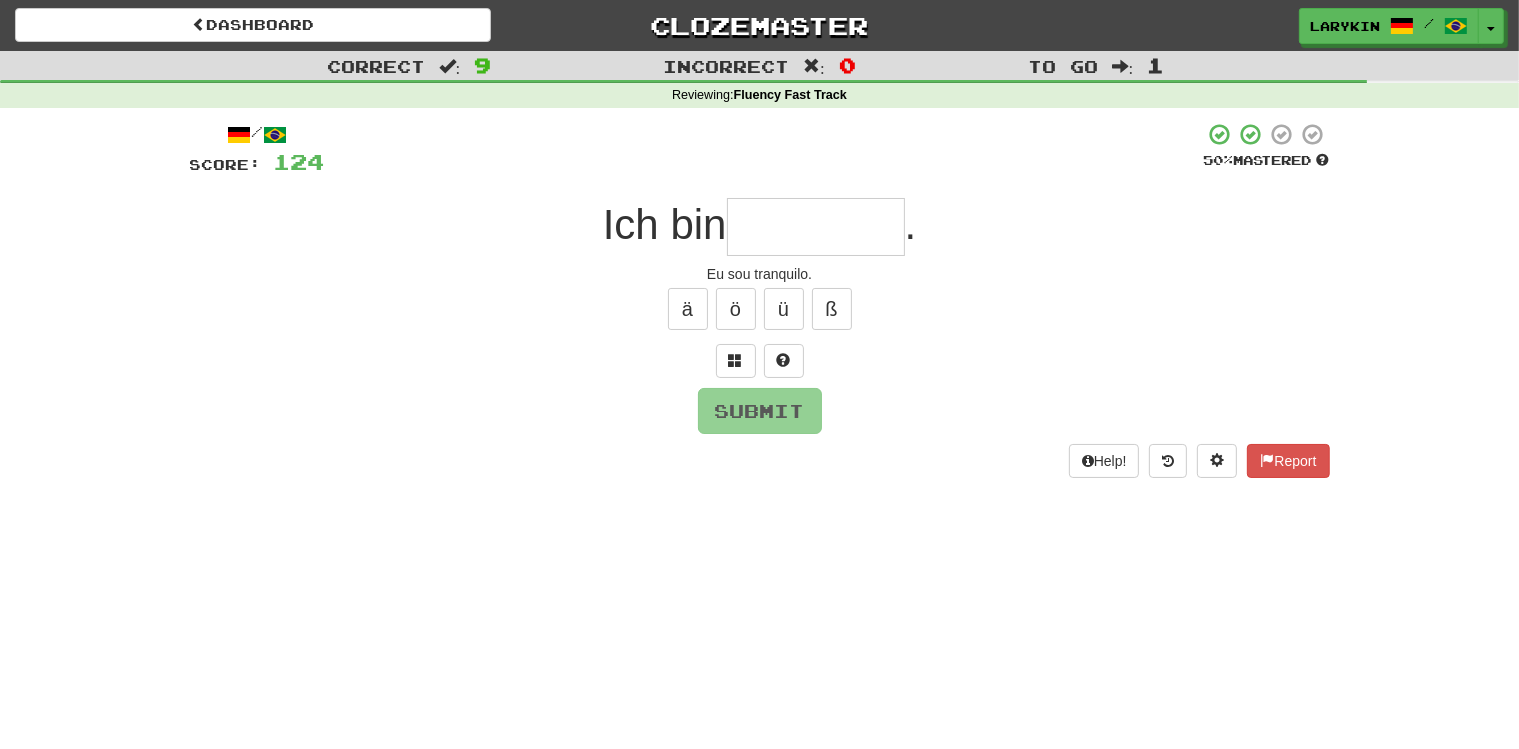 type on "*" 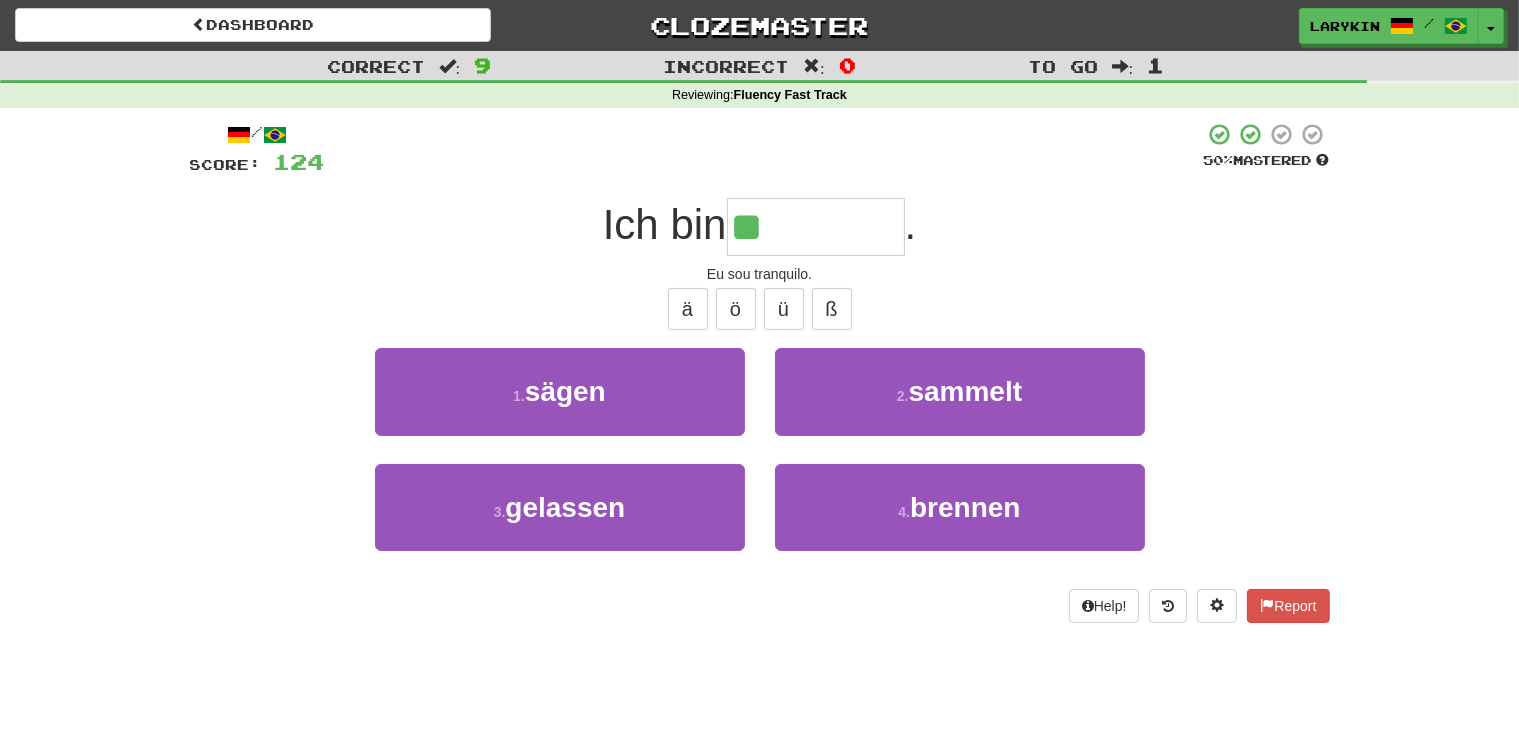 type on "********" 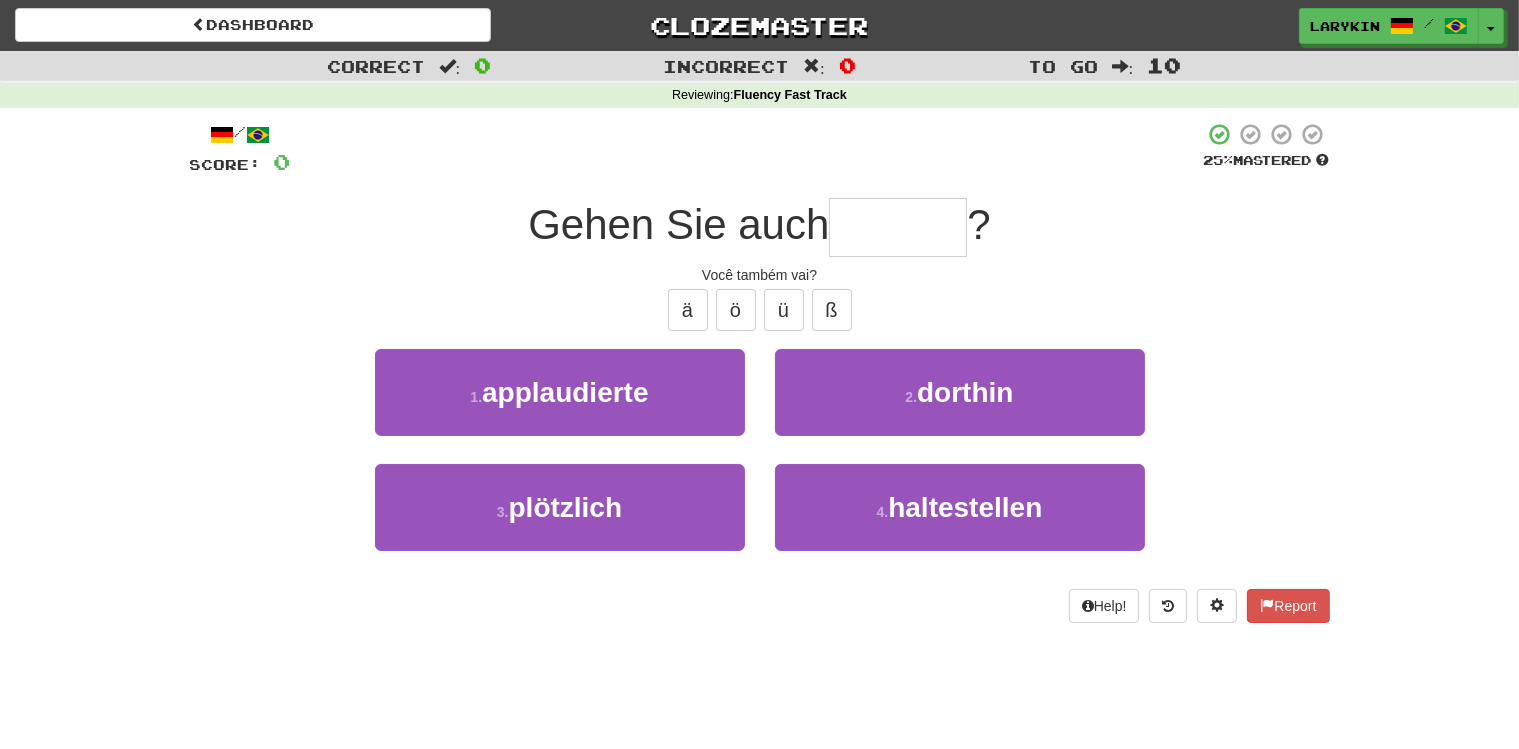 type on "*******" 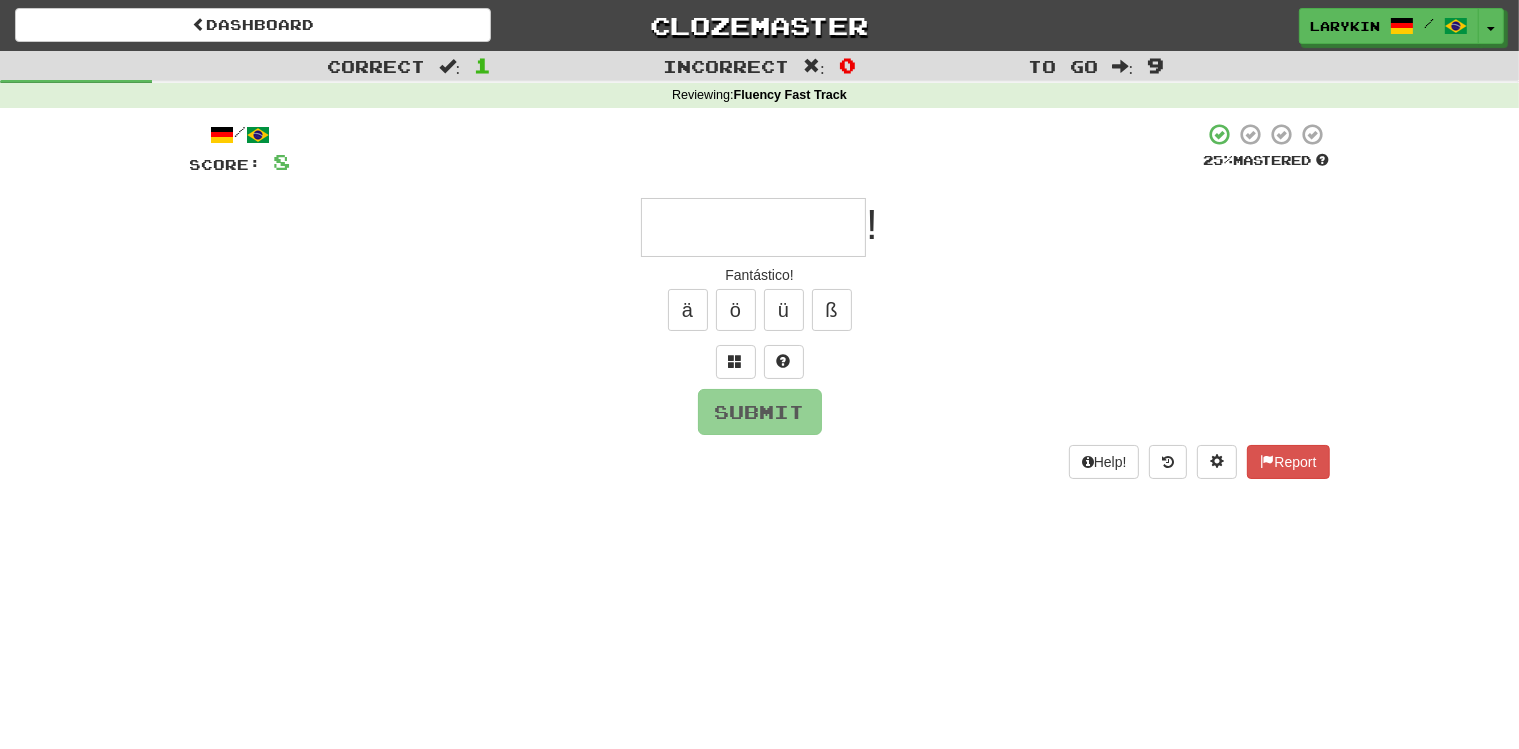 type on "*" 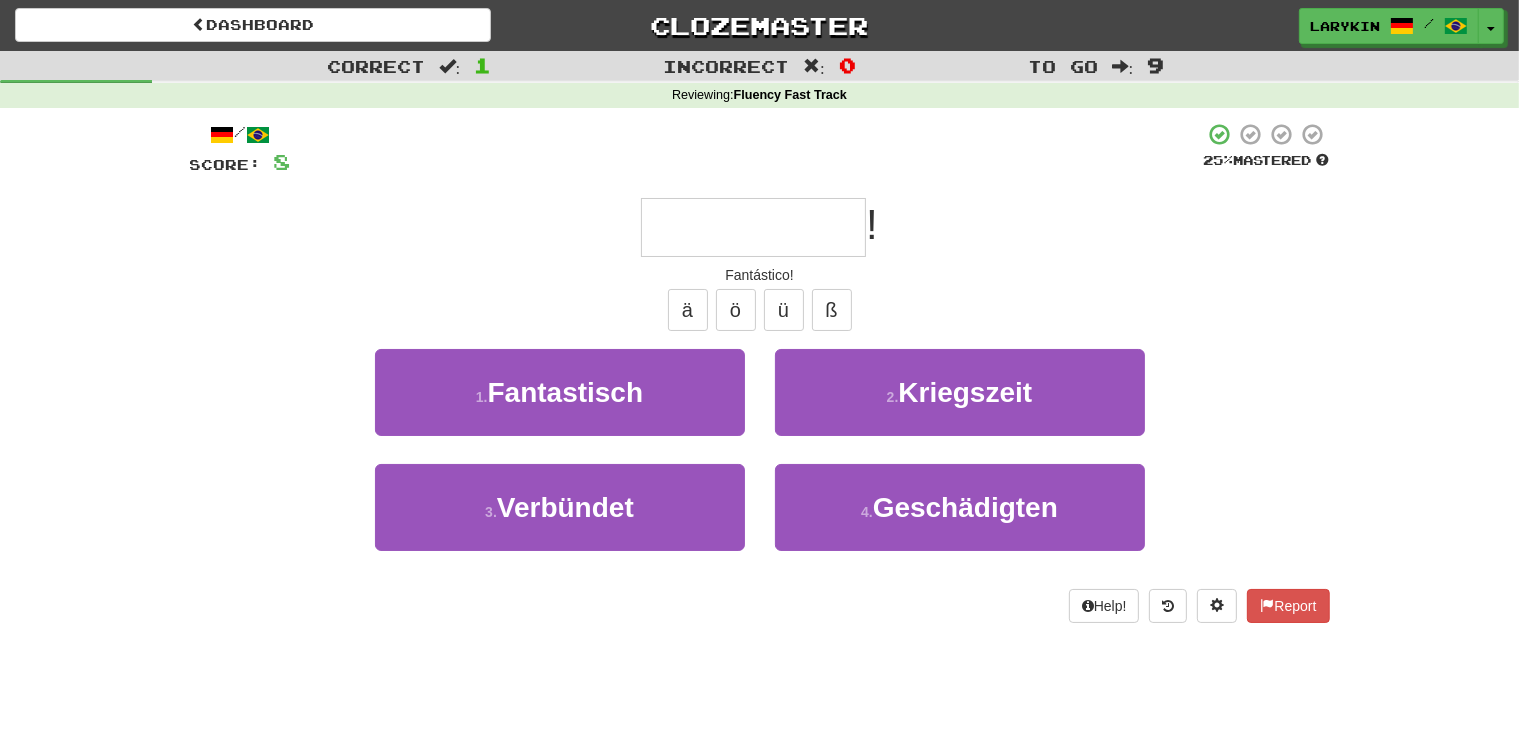 type on "**********" 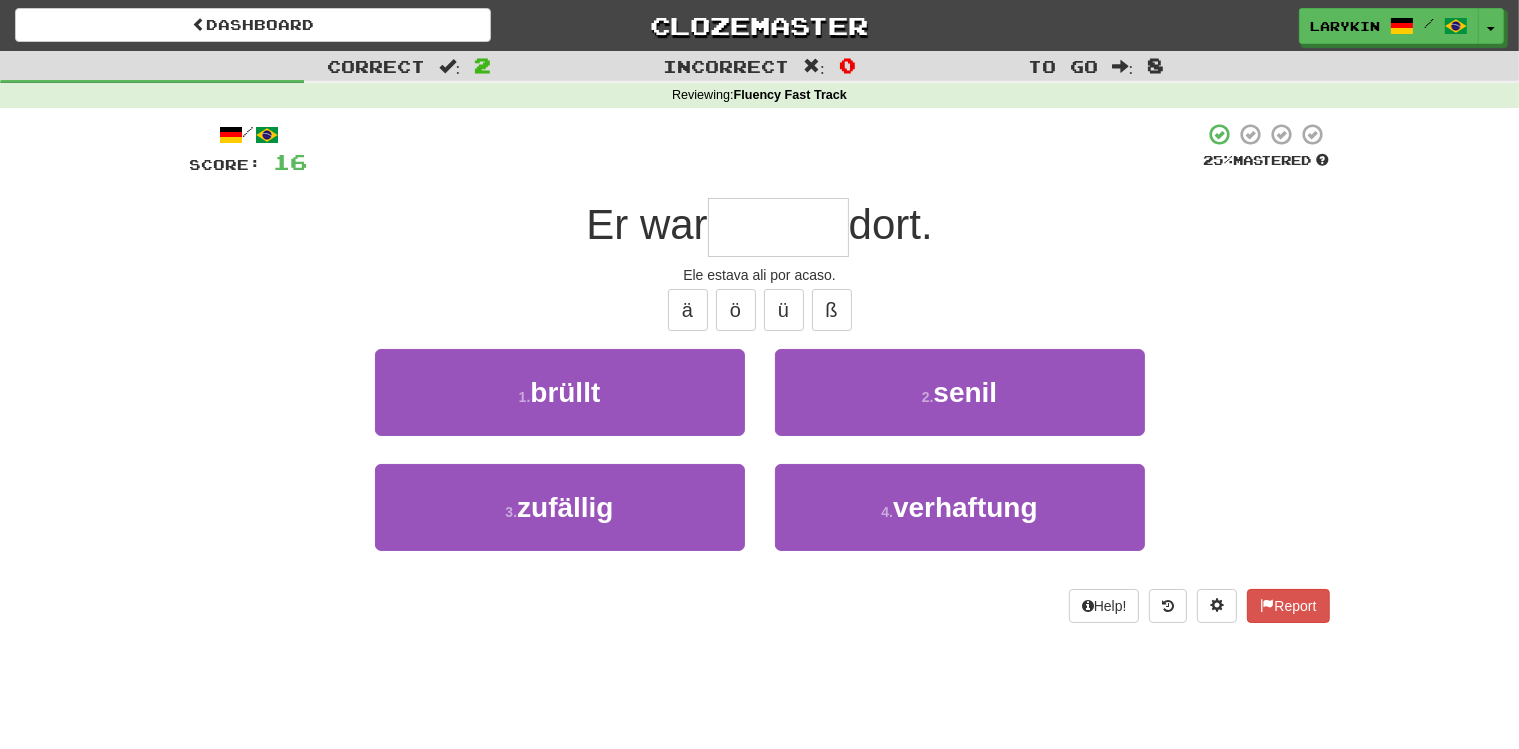 type on "********" 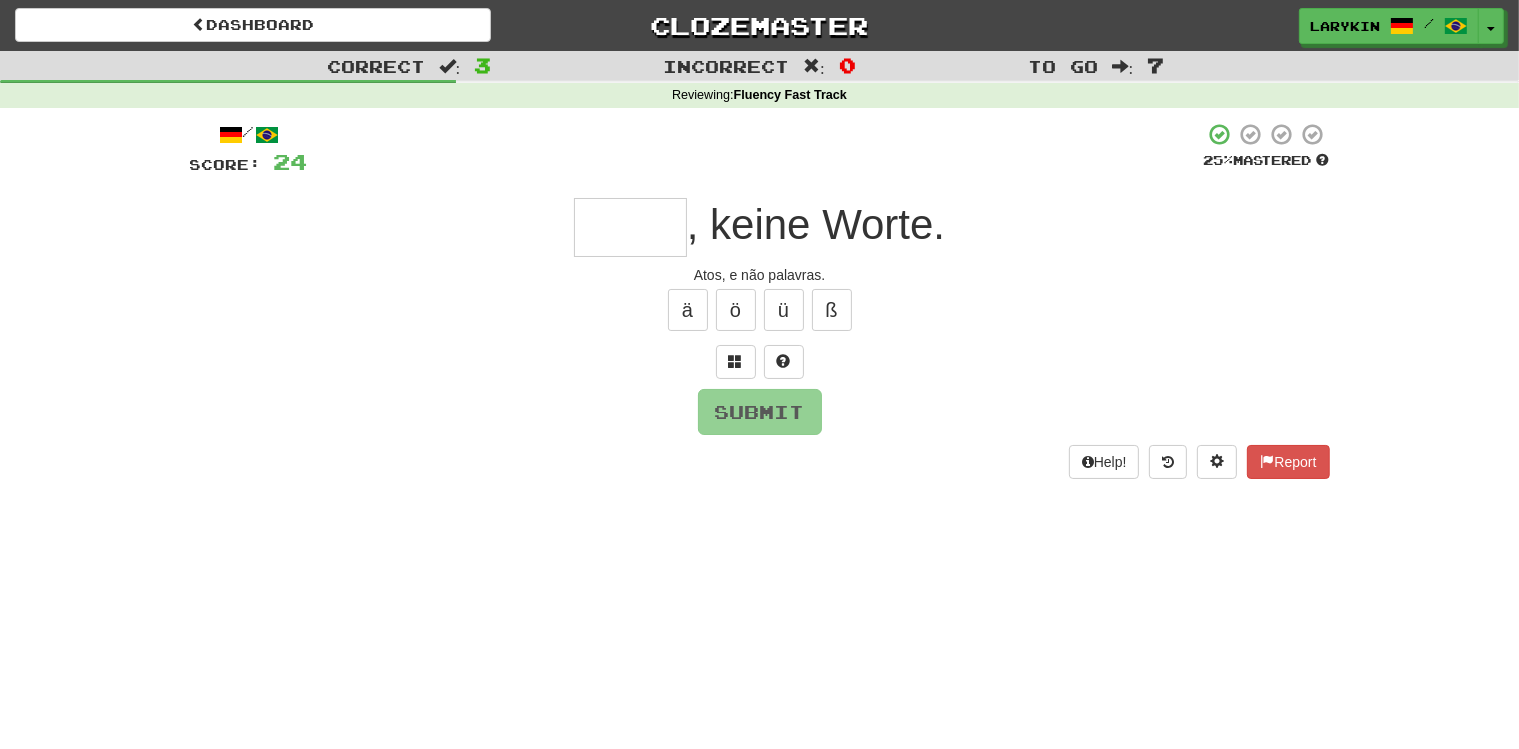 type on "*" 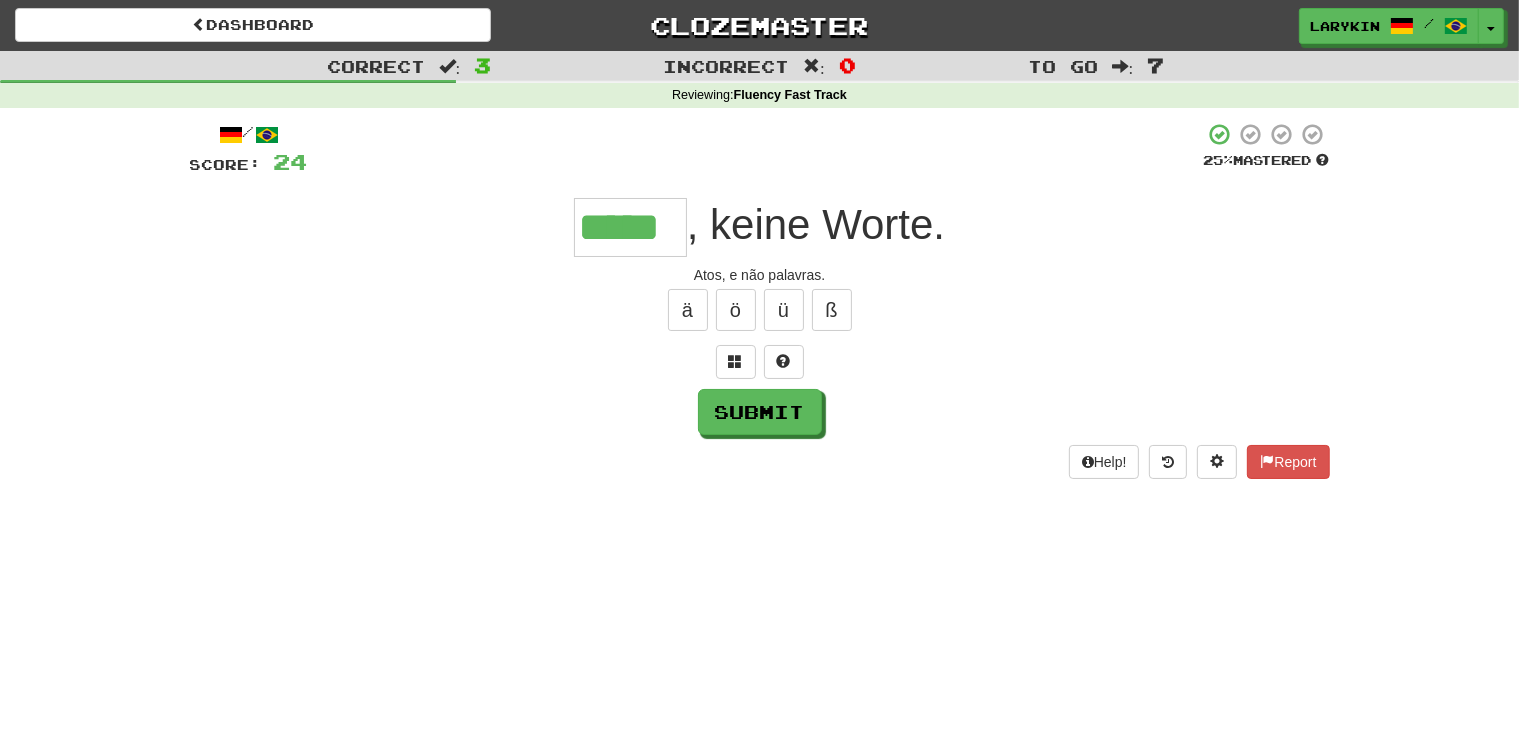 type on "*****" 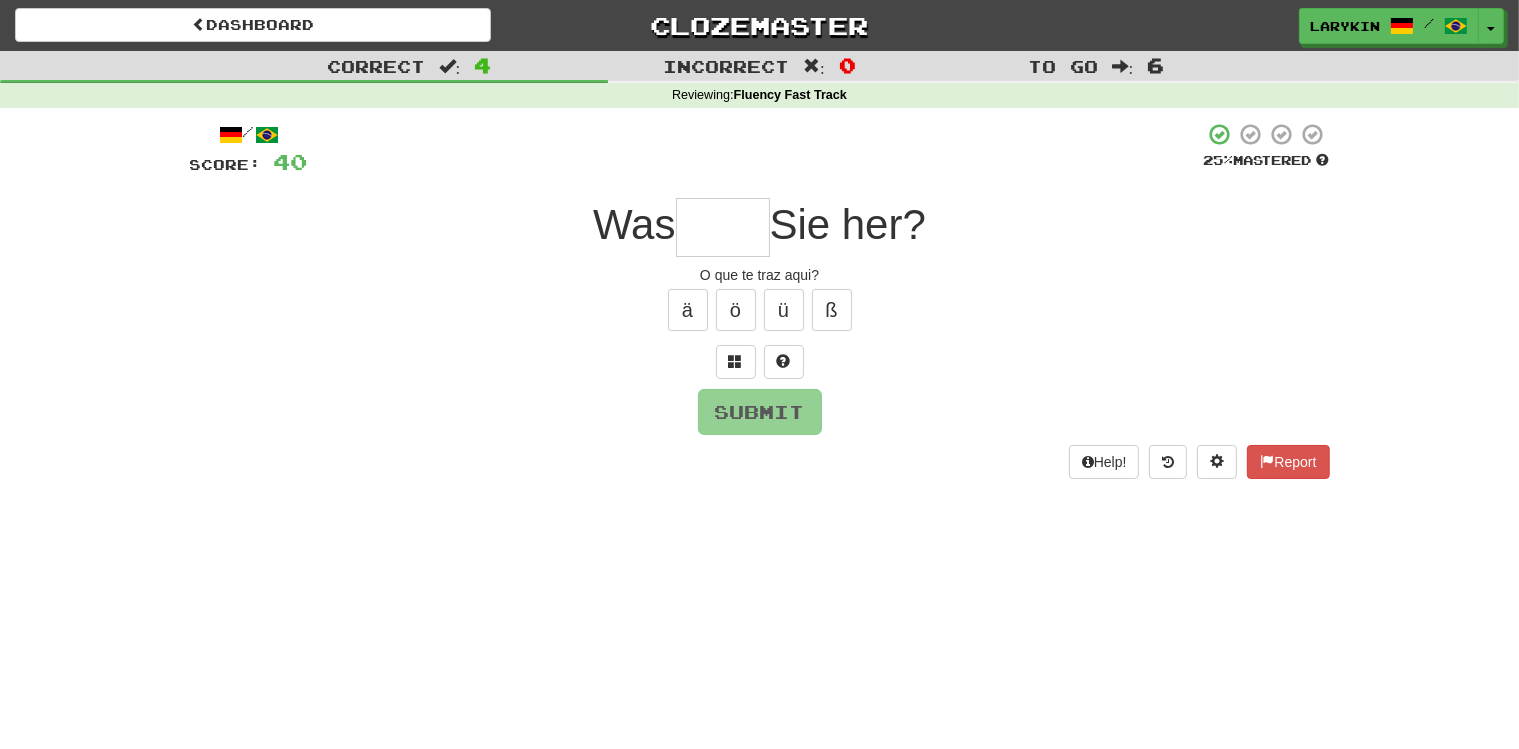 type on "*" 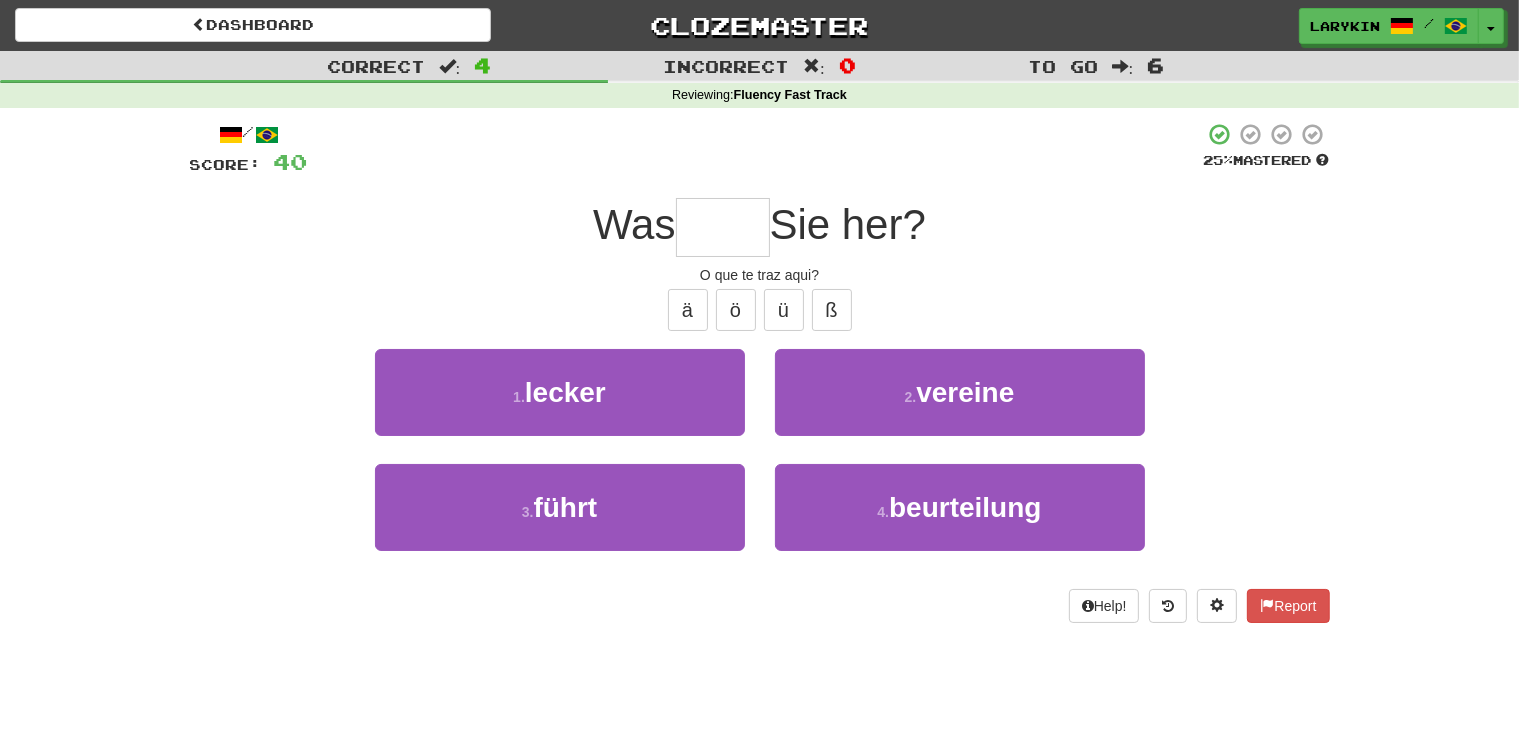 type on "*****" 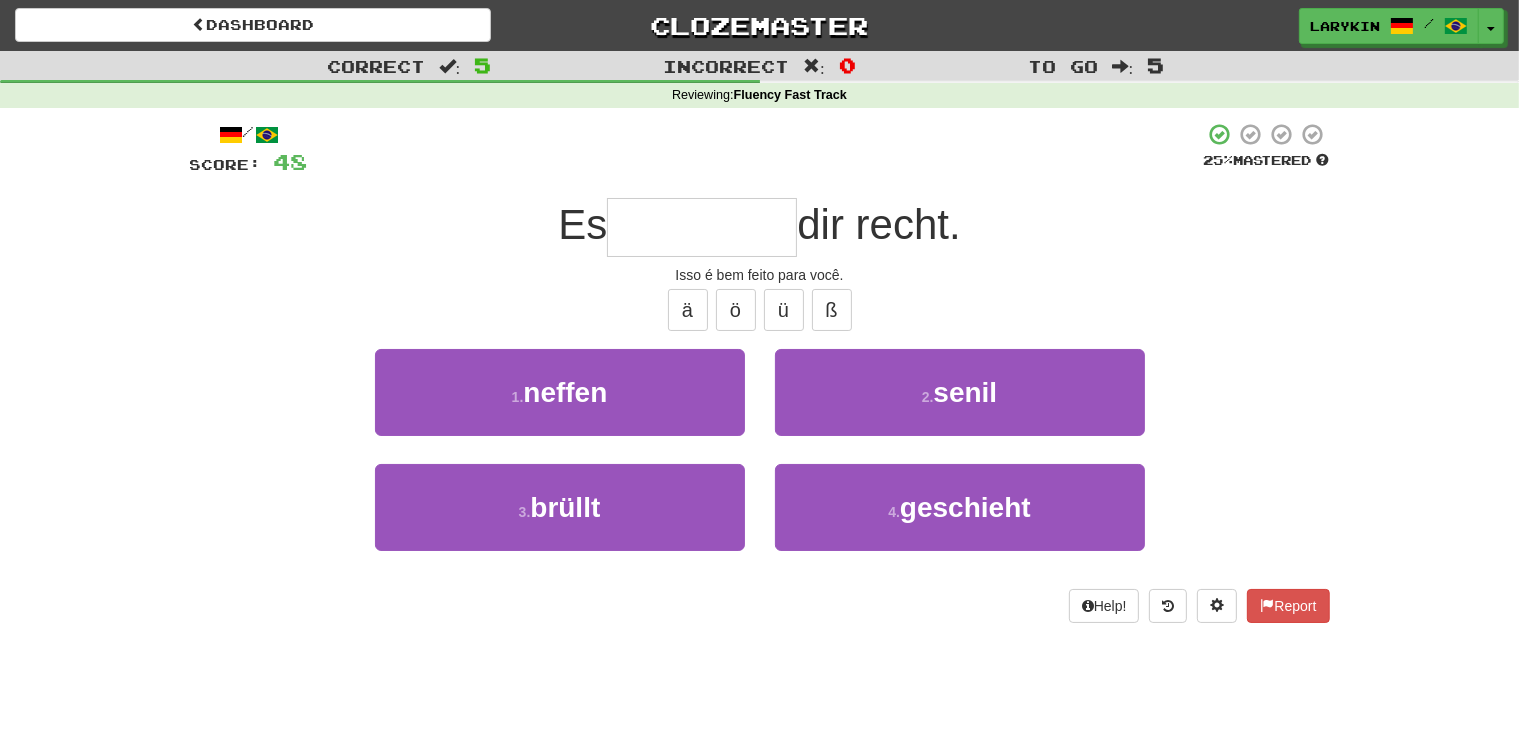 type on "*********" 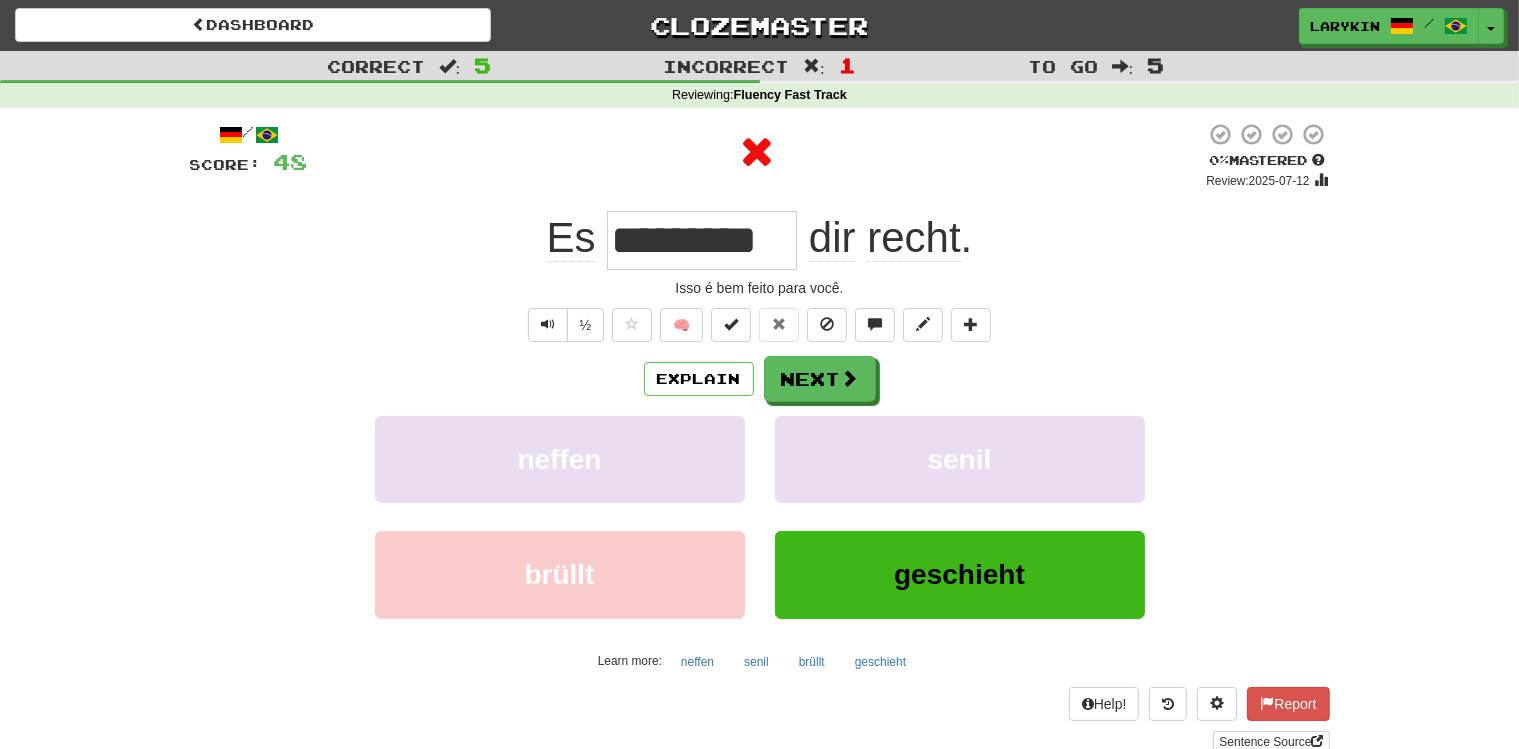 click on "Isso é bem feito para você." at bounding box center (760, 288) 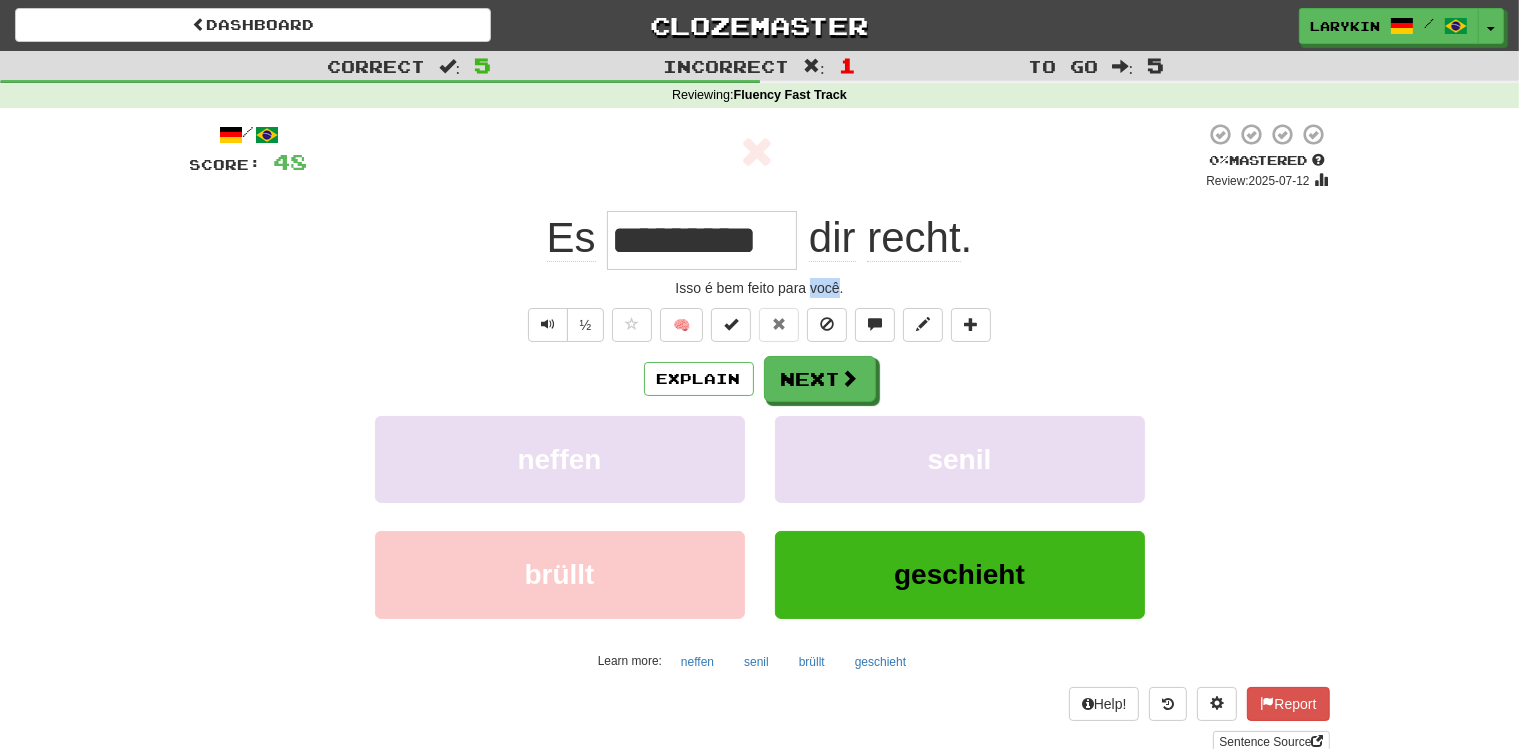 click on "Isso é bem feito para você." at bounding box center (760, 288) 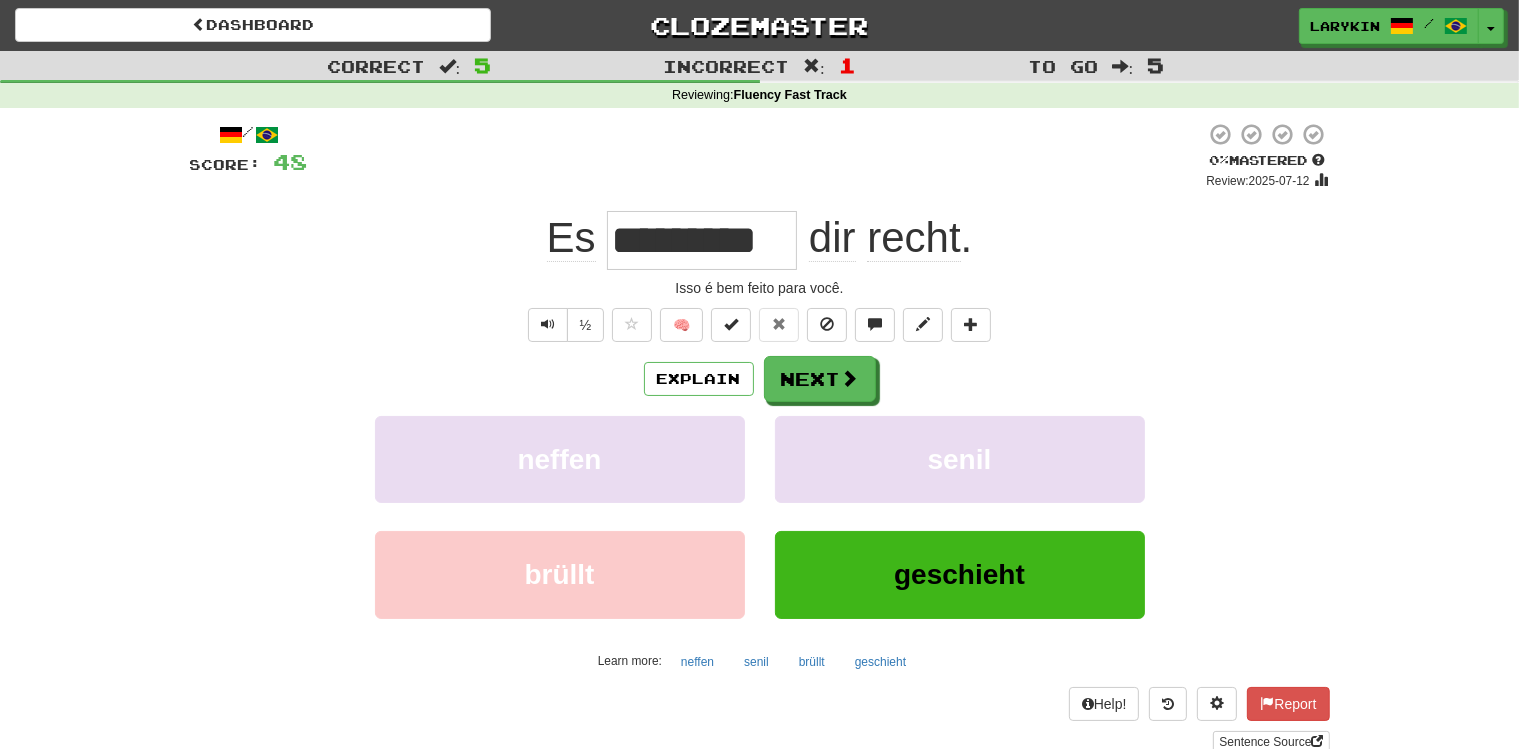 click on "Isso é bem feito para você." at bounding box center (760, 288) 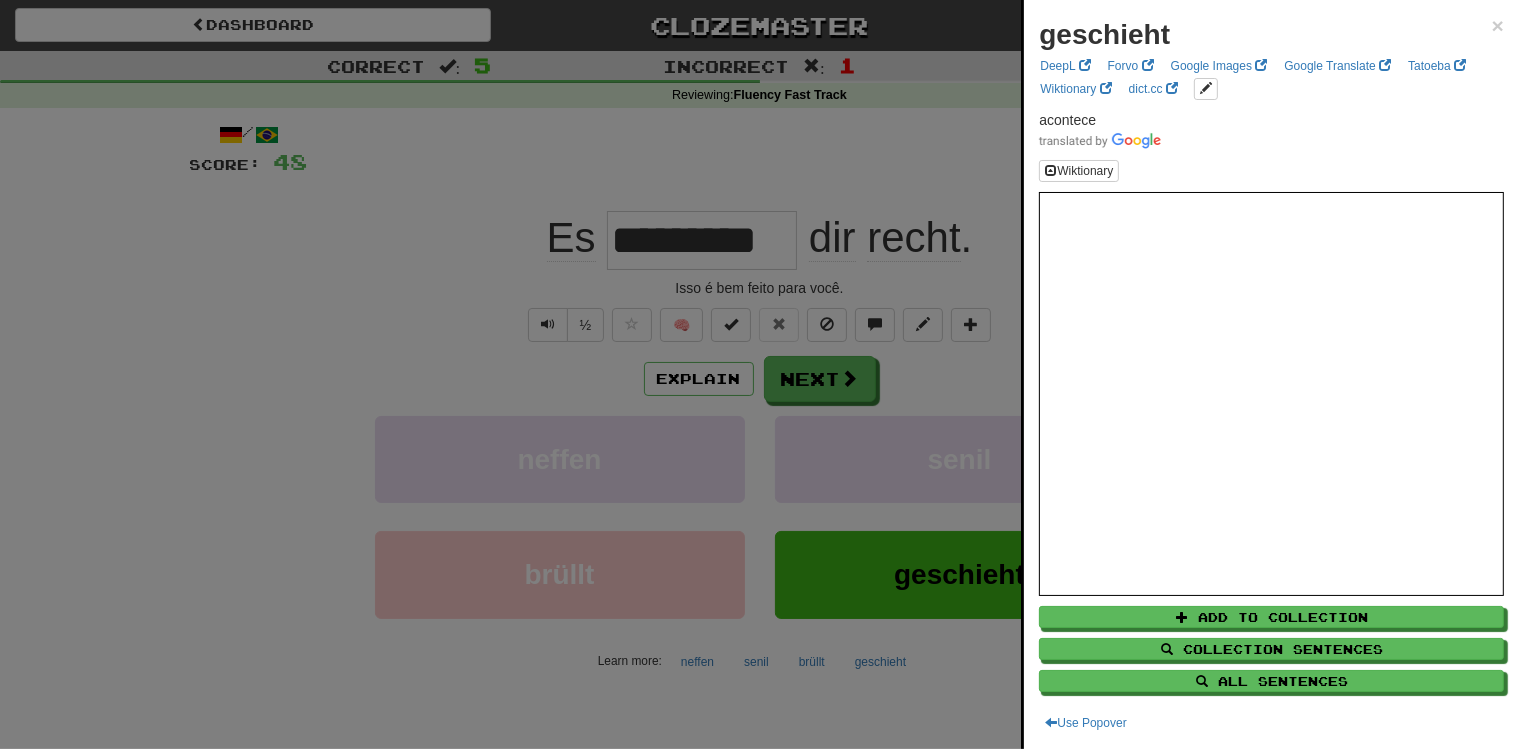 click at bounding box center (759, 374) 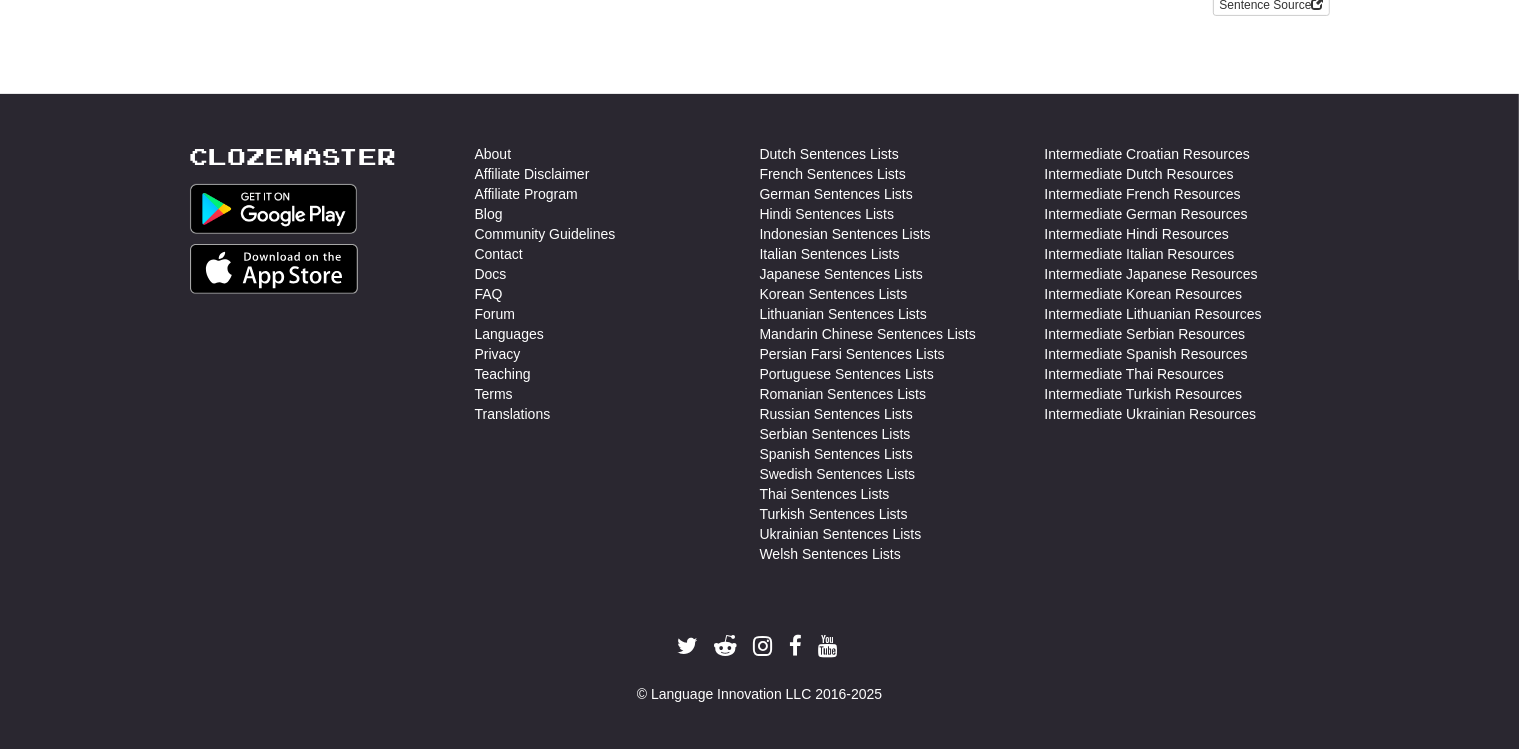 scroll, scrollTop: 176, scrollLeft: 0, axis: vertical 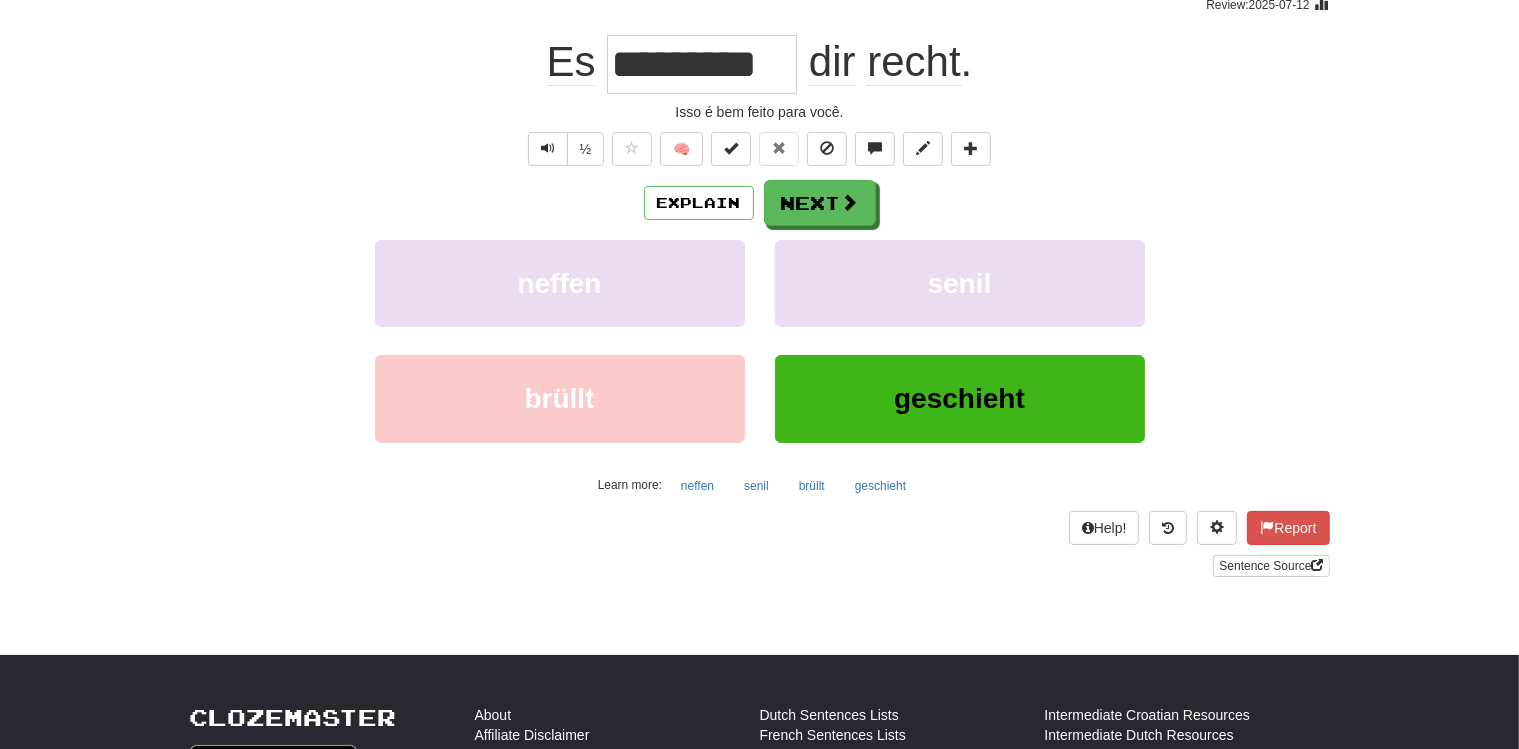 click on "/  Score:   48 0 %  Mastered Review:  2025-07-12 Es   *********   dir   recht . Isso é bem feito para você. ½ 🧠 Explain Next neffen senil brüllt geschieht Learn more: neffen senil brüllt geschieht  Help!  Report Sentence Source" at bounding box center [760, 261] 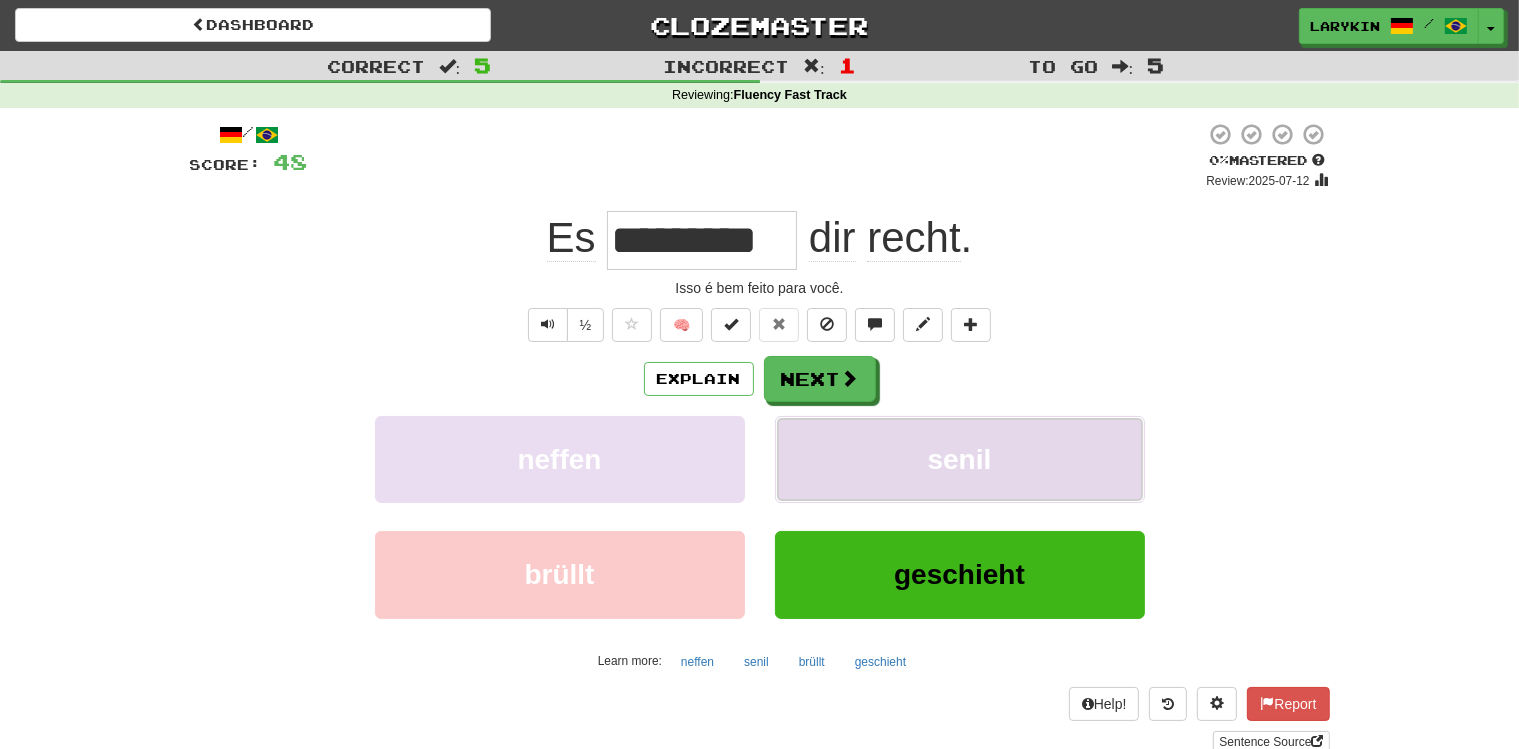 click on "senil" at bounding box center [960, 459] 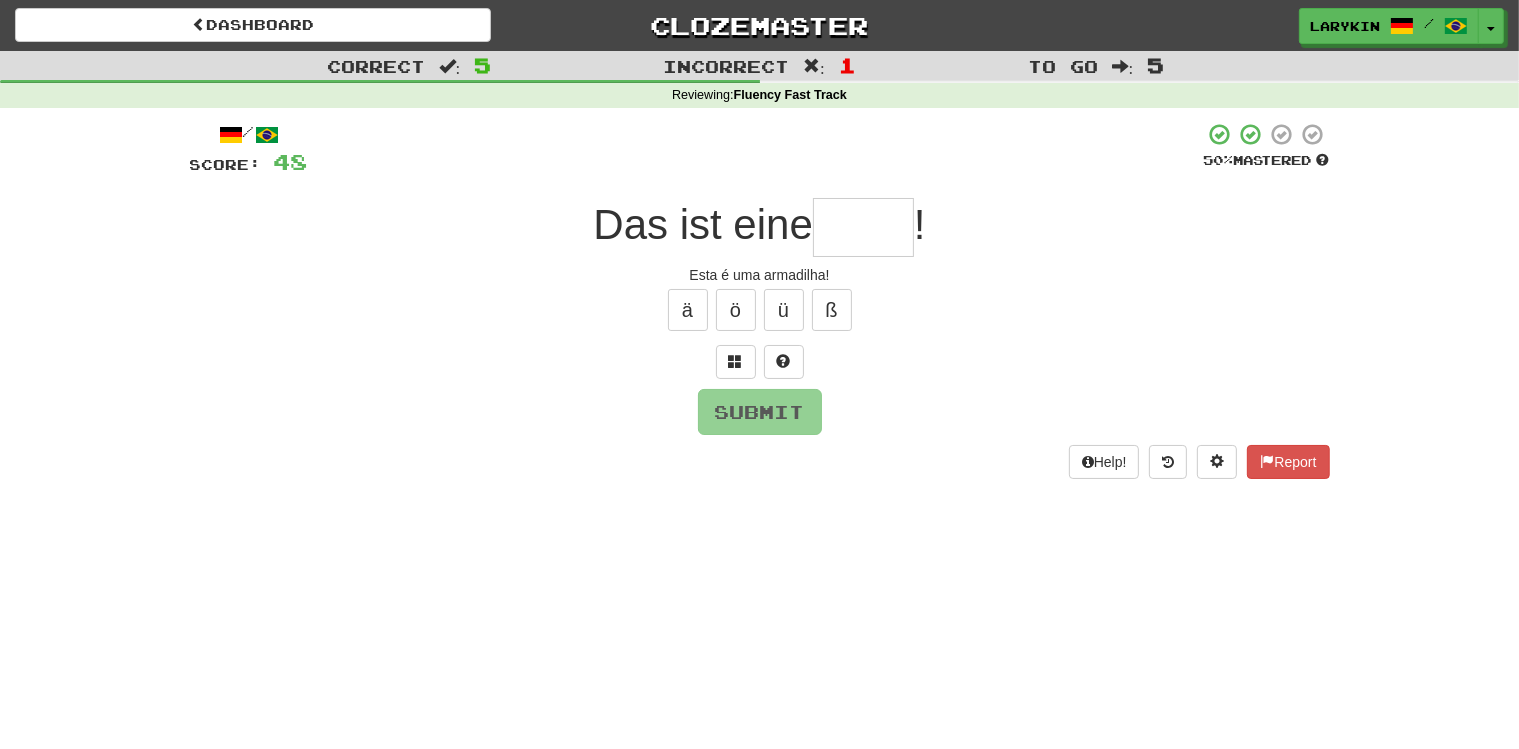 type on "*" 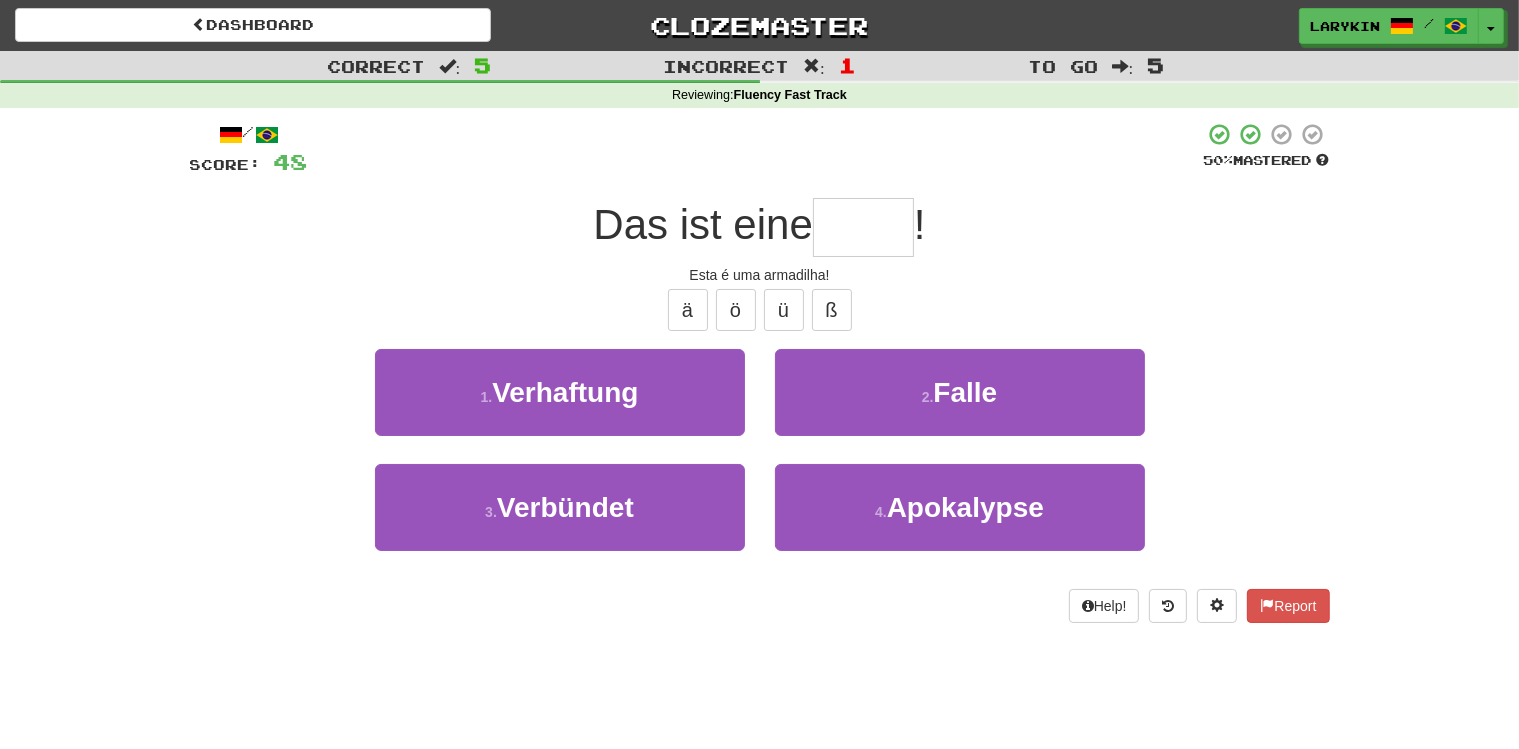 type on "*****" 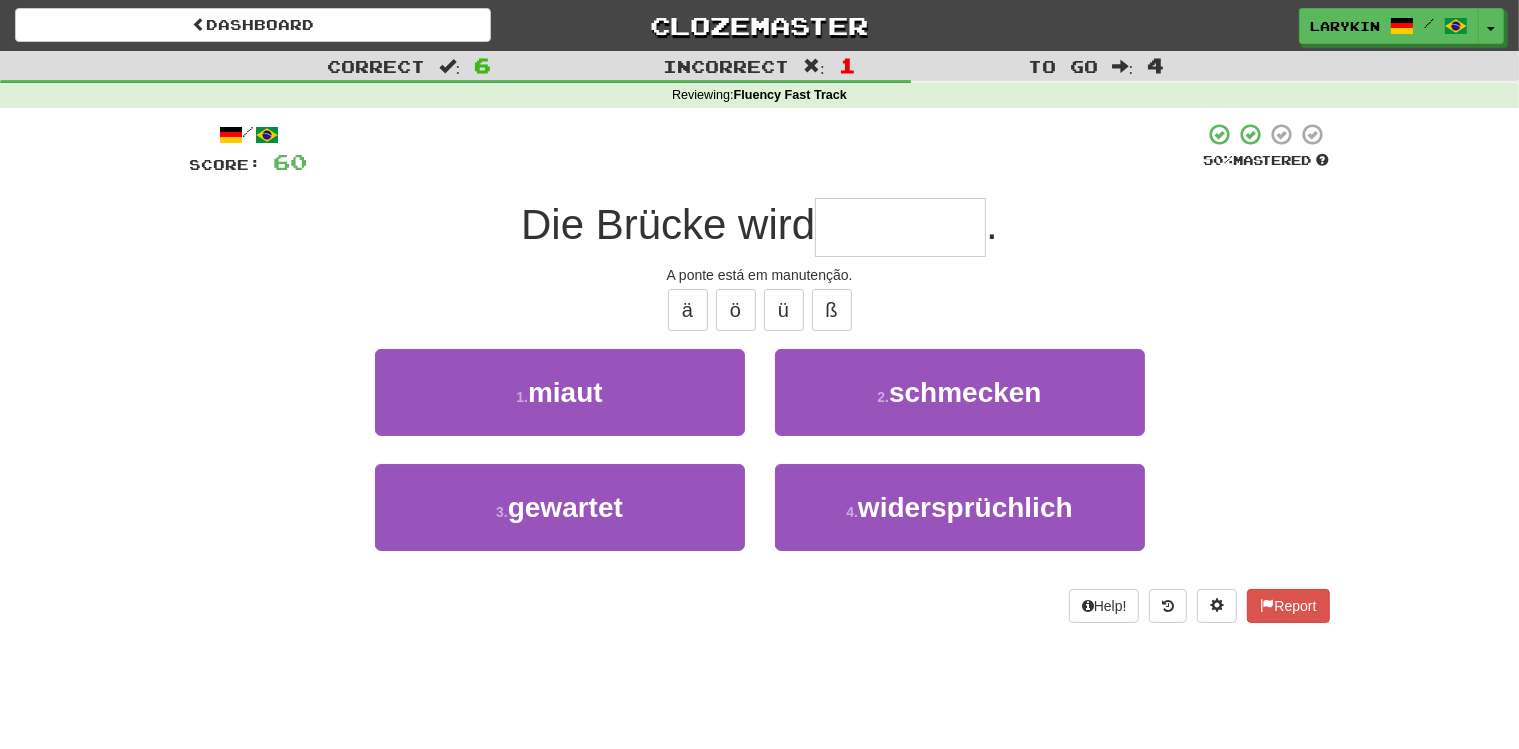 type on "********" 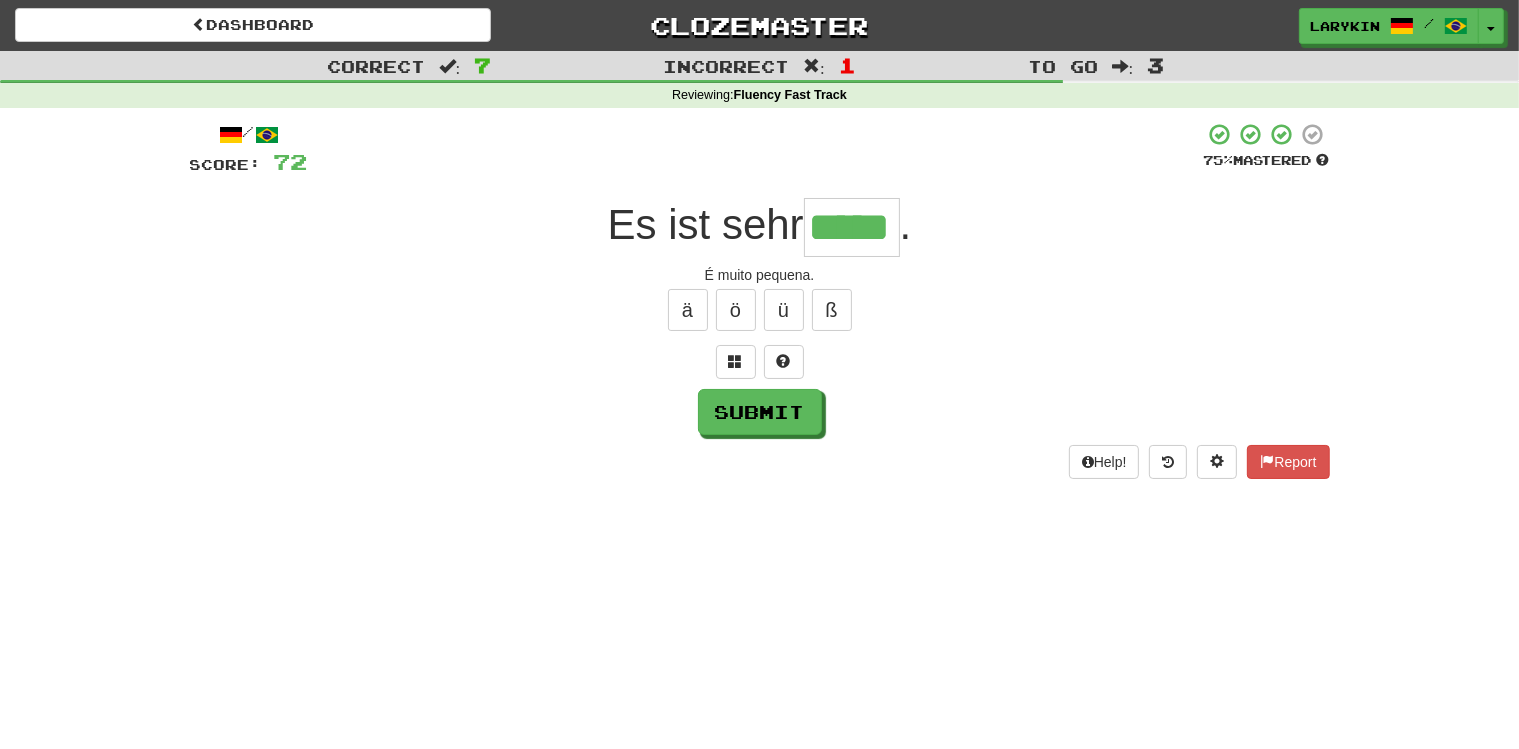 type on "*****" 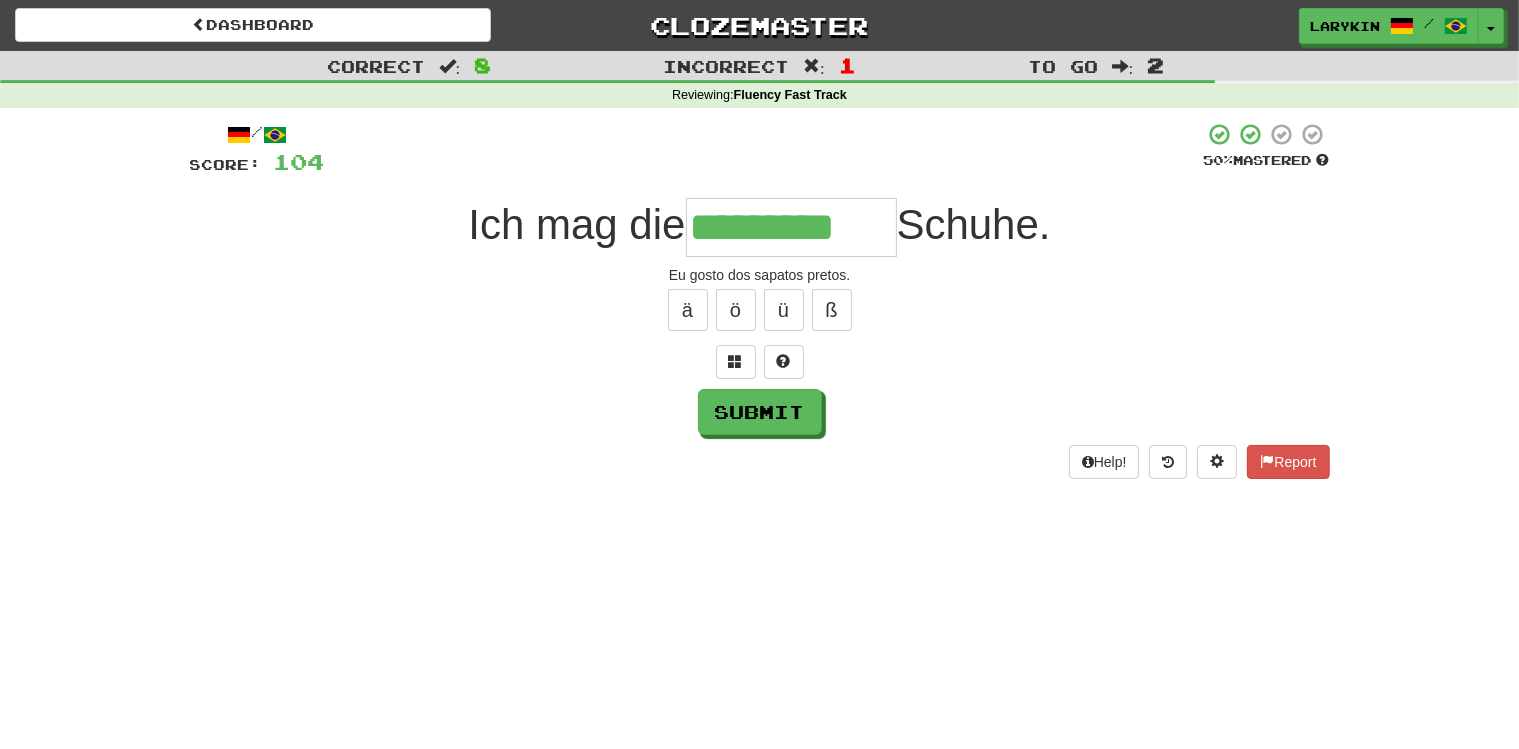 type on "*********" 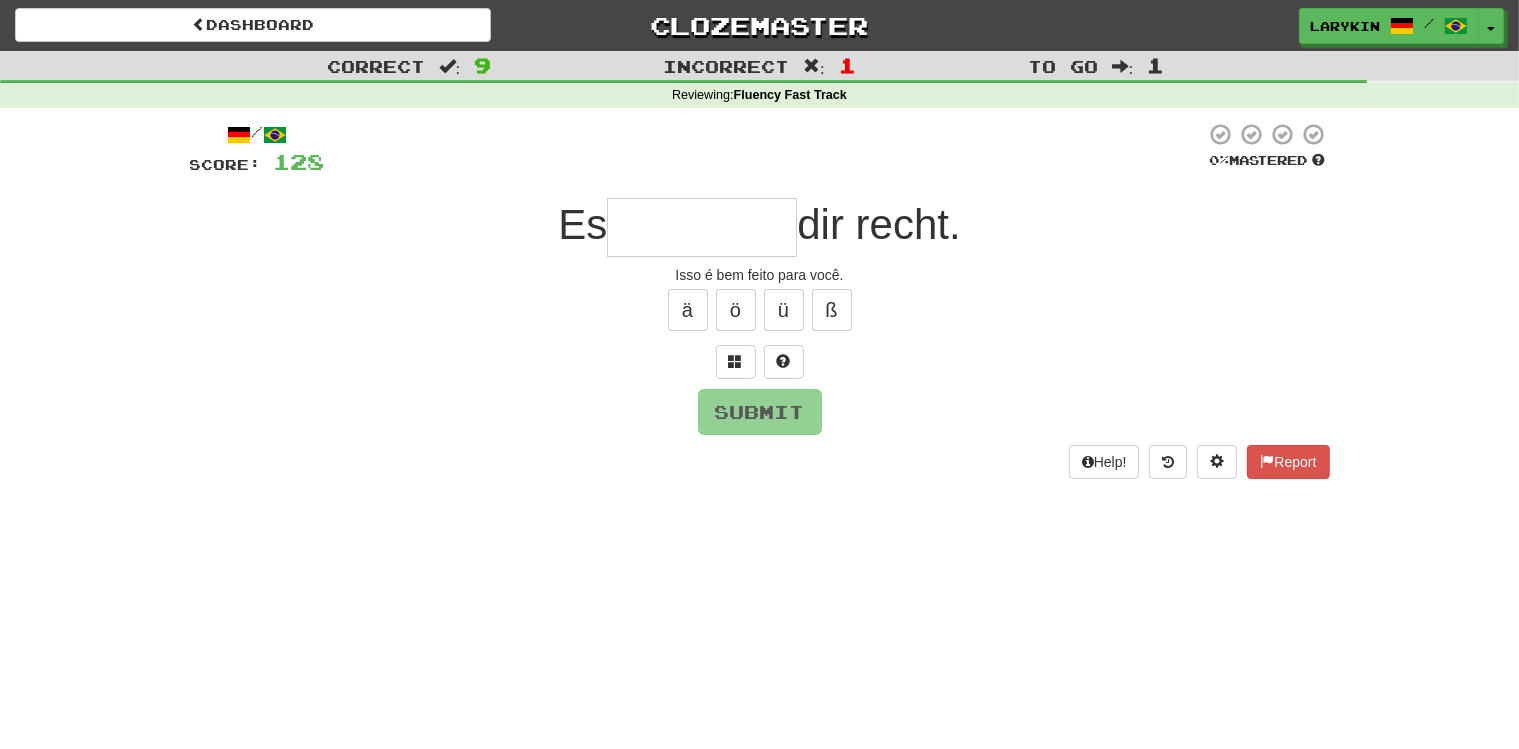 type on "*" 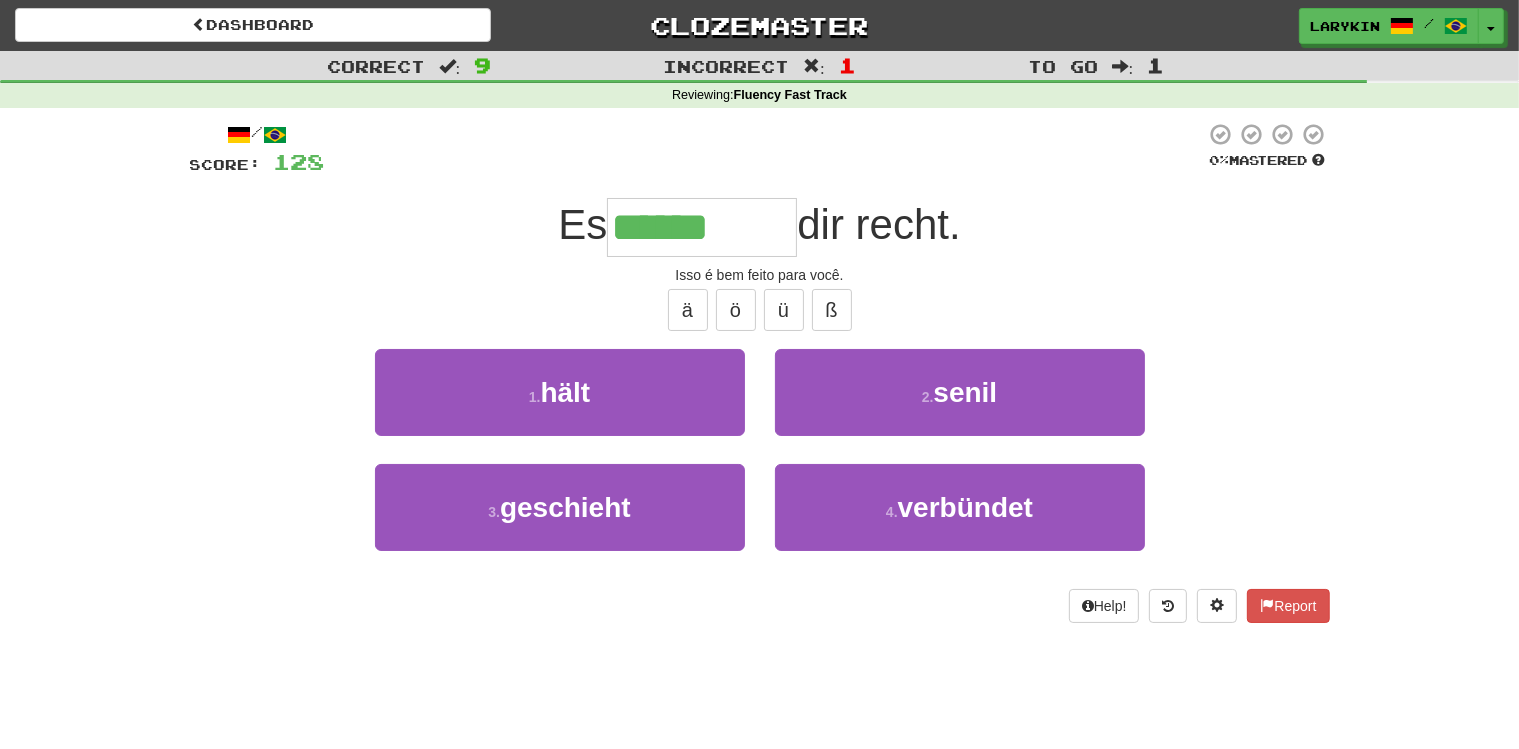 type on "*********" 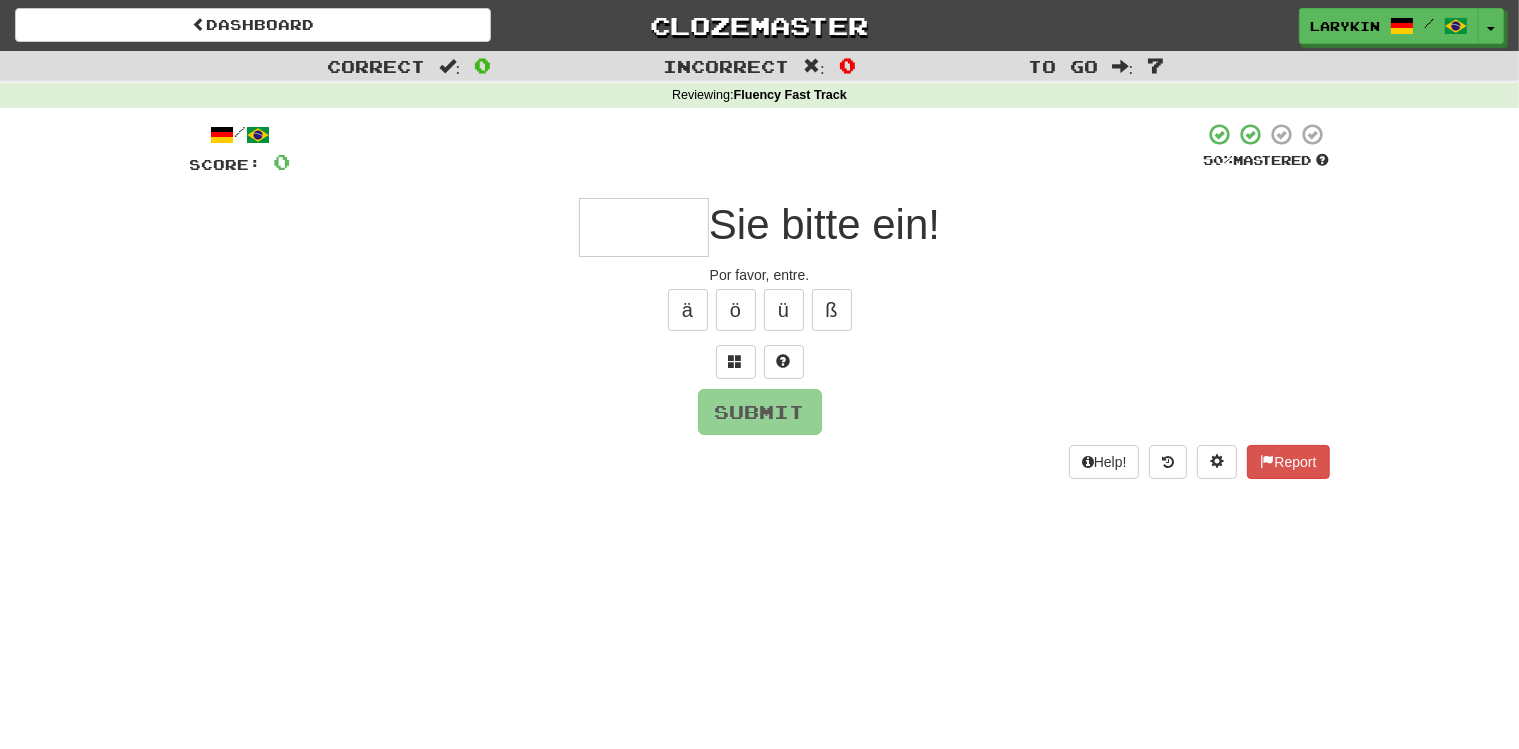 type on "*" 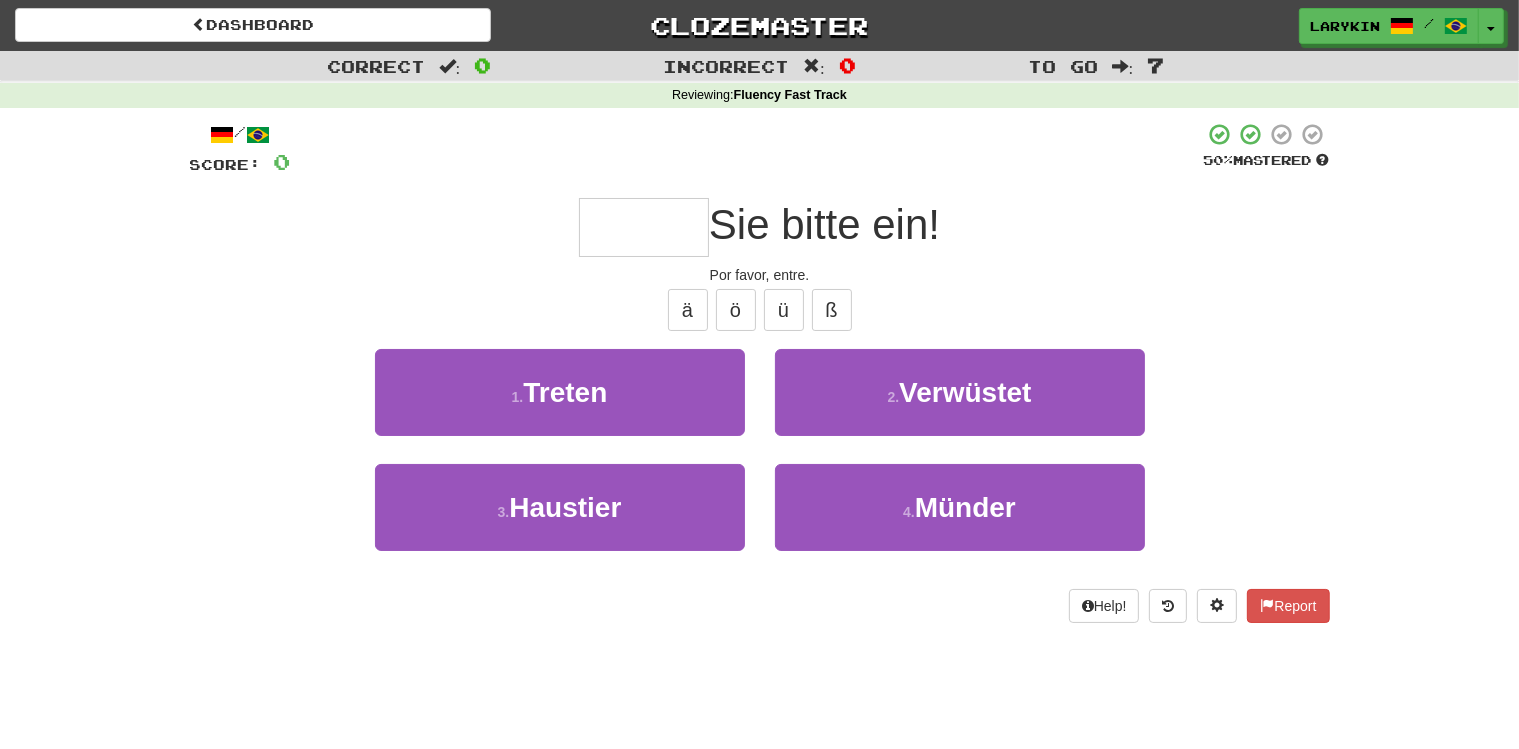 type on "******" 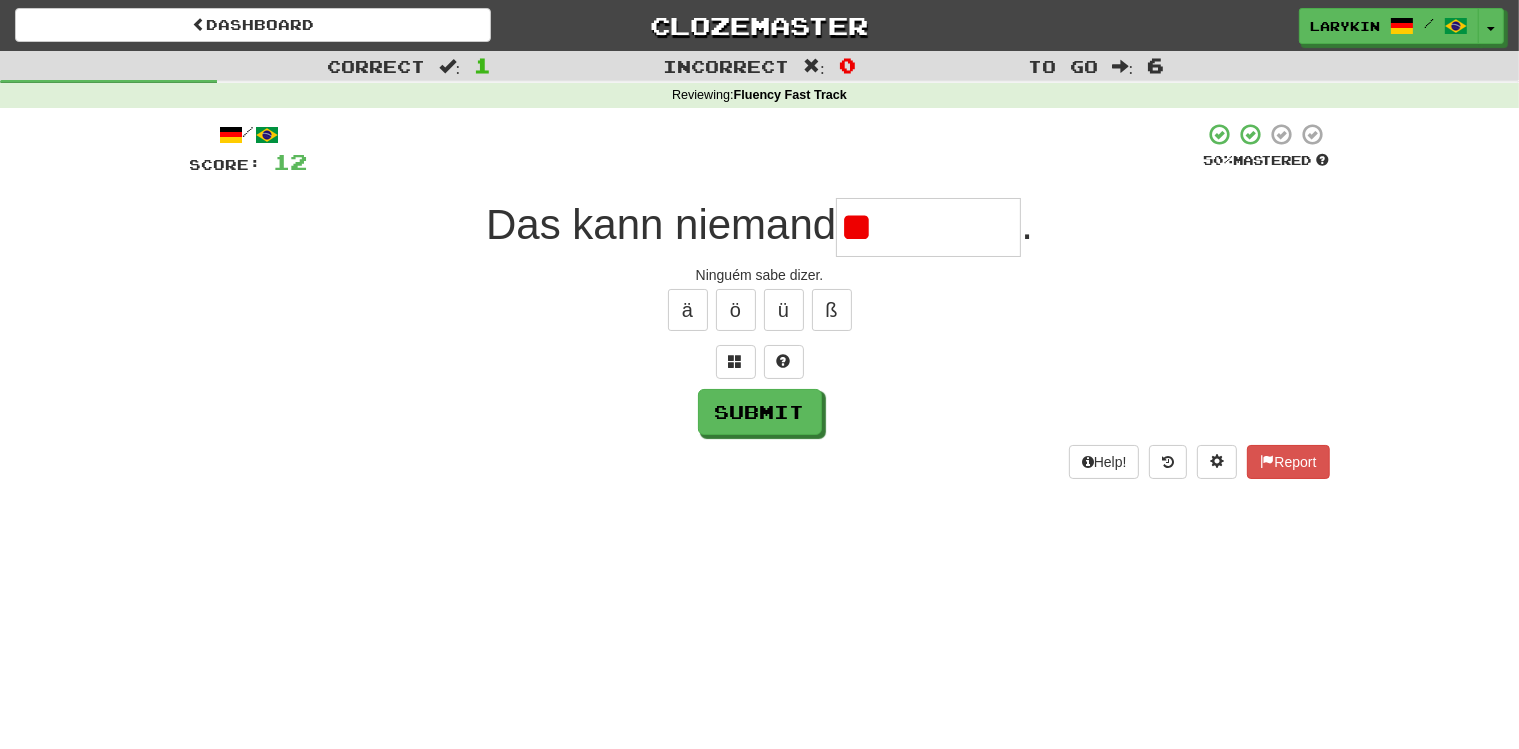 type on "*" 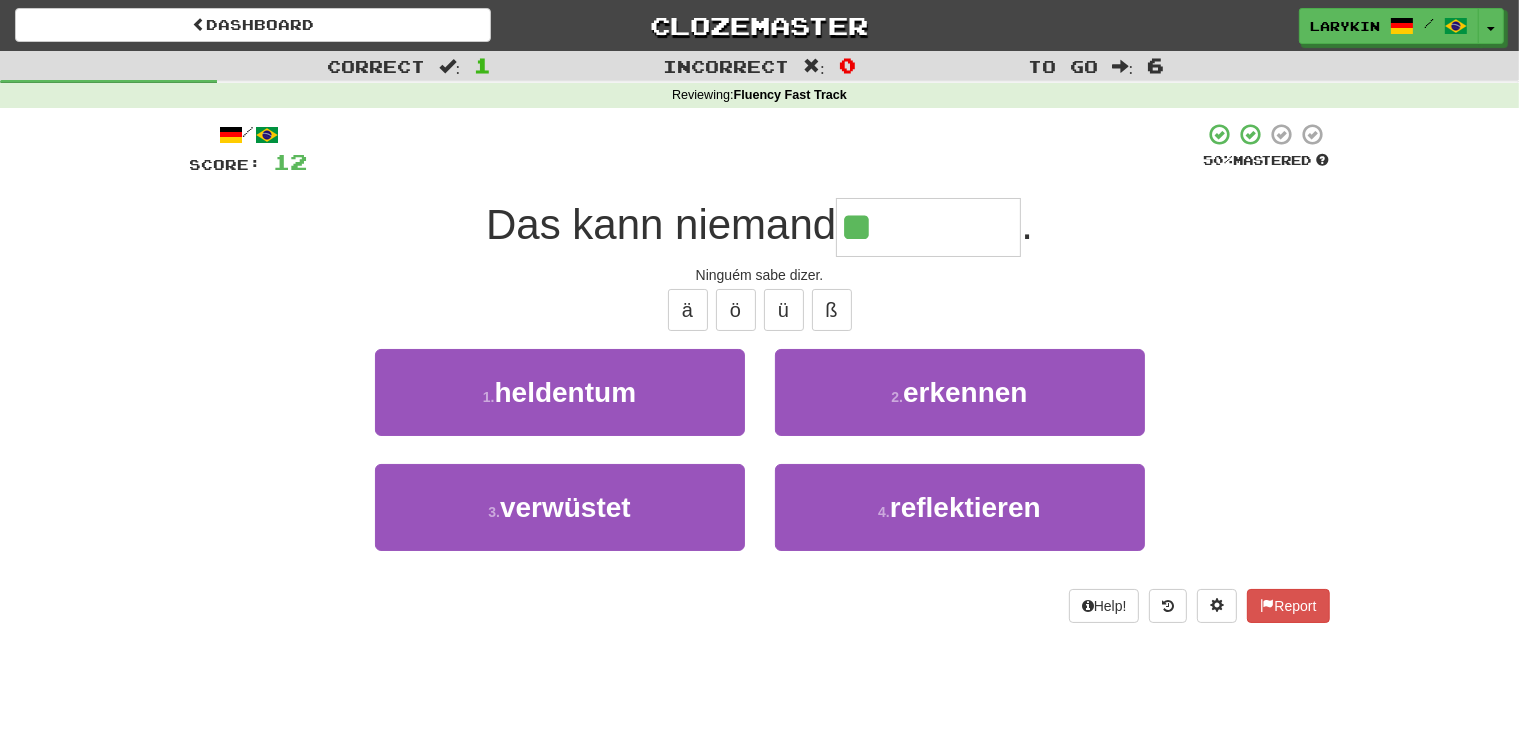 type on "********" 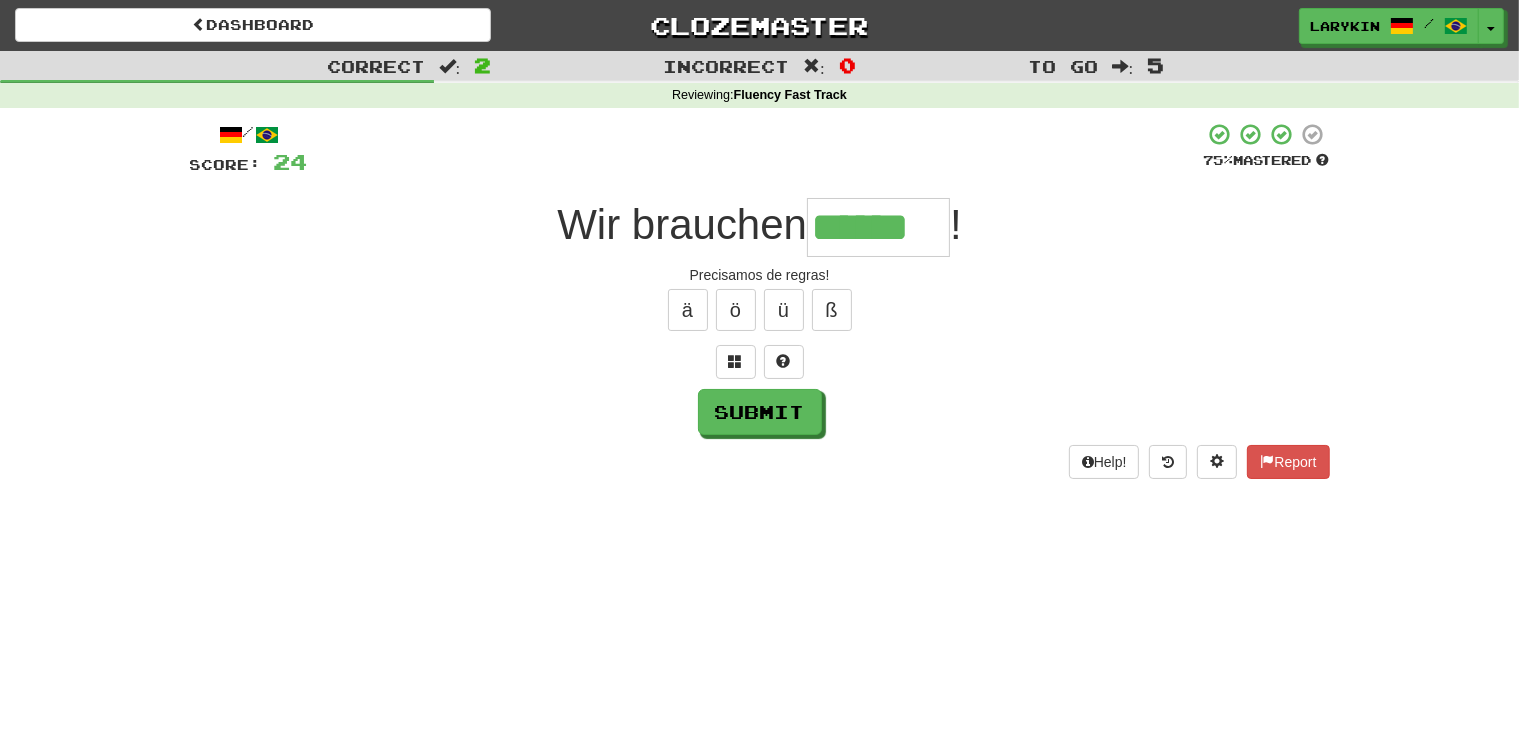 type on "******" 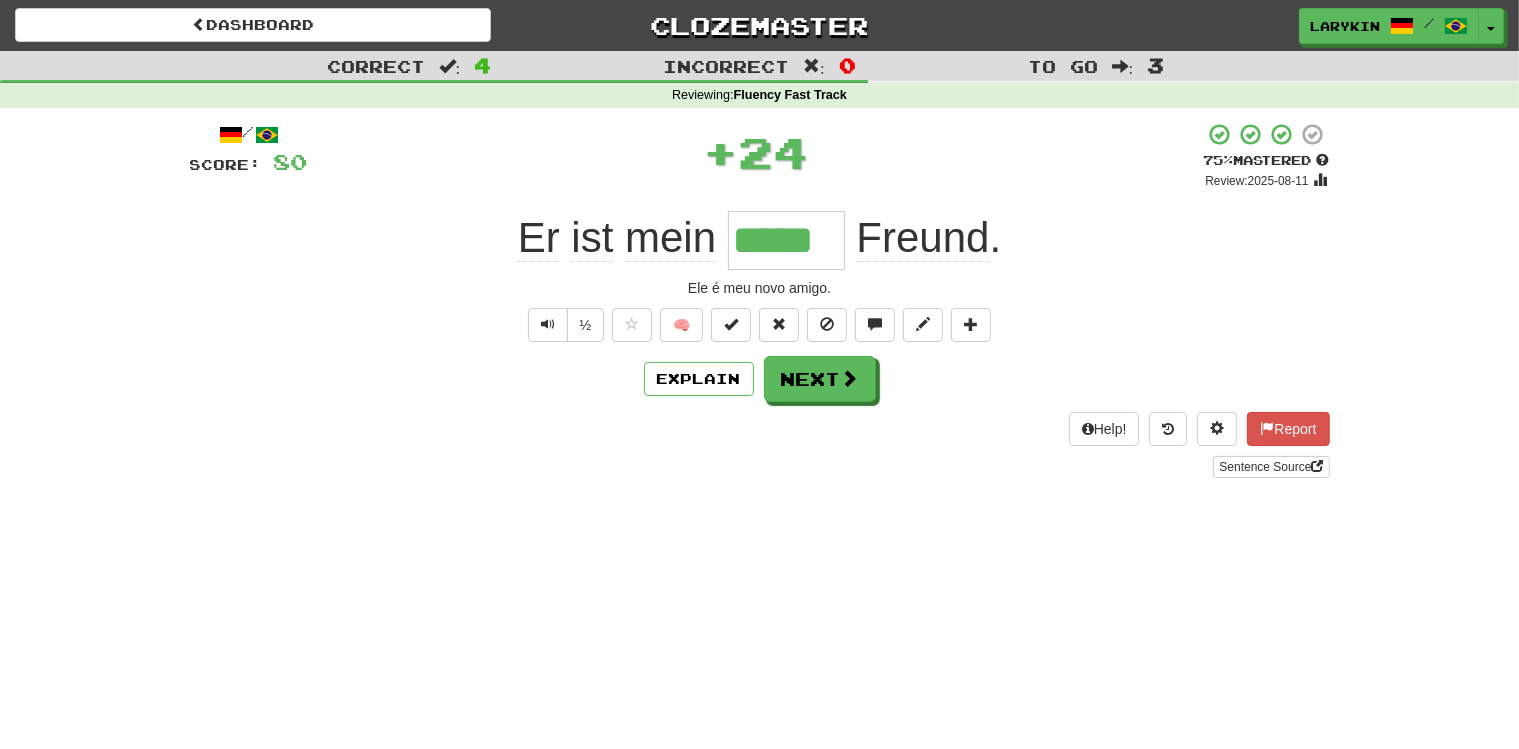 type on "*****" 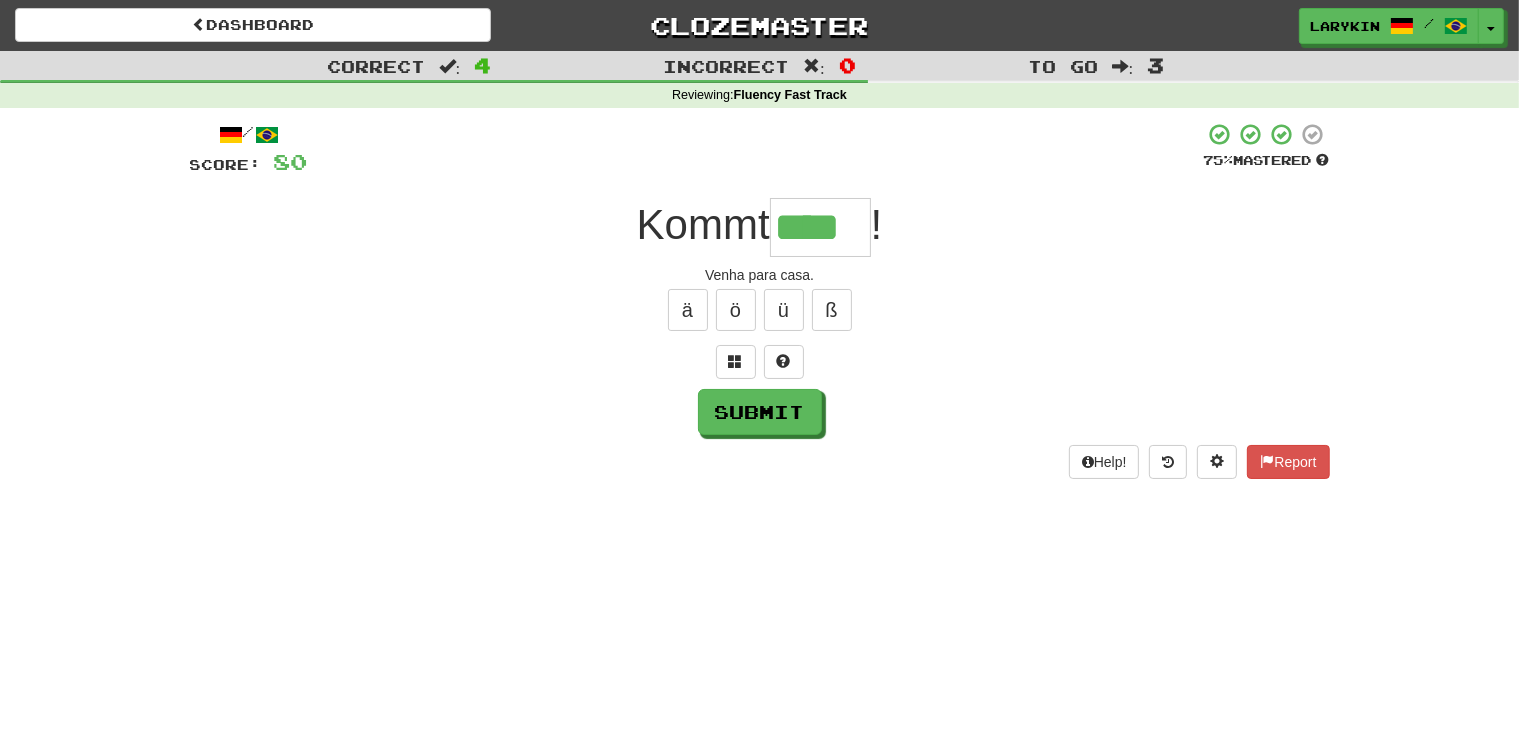 type on "****" 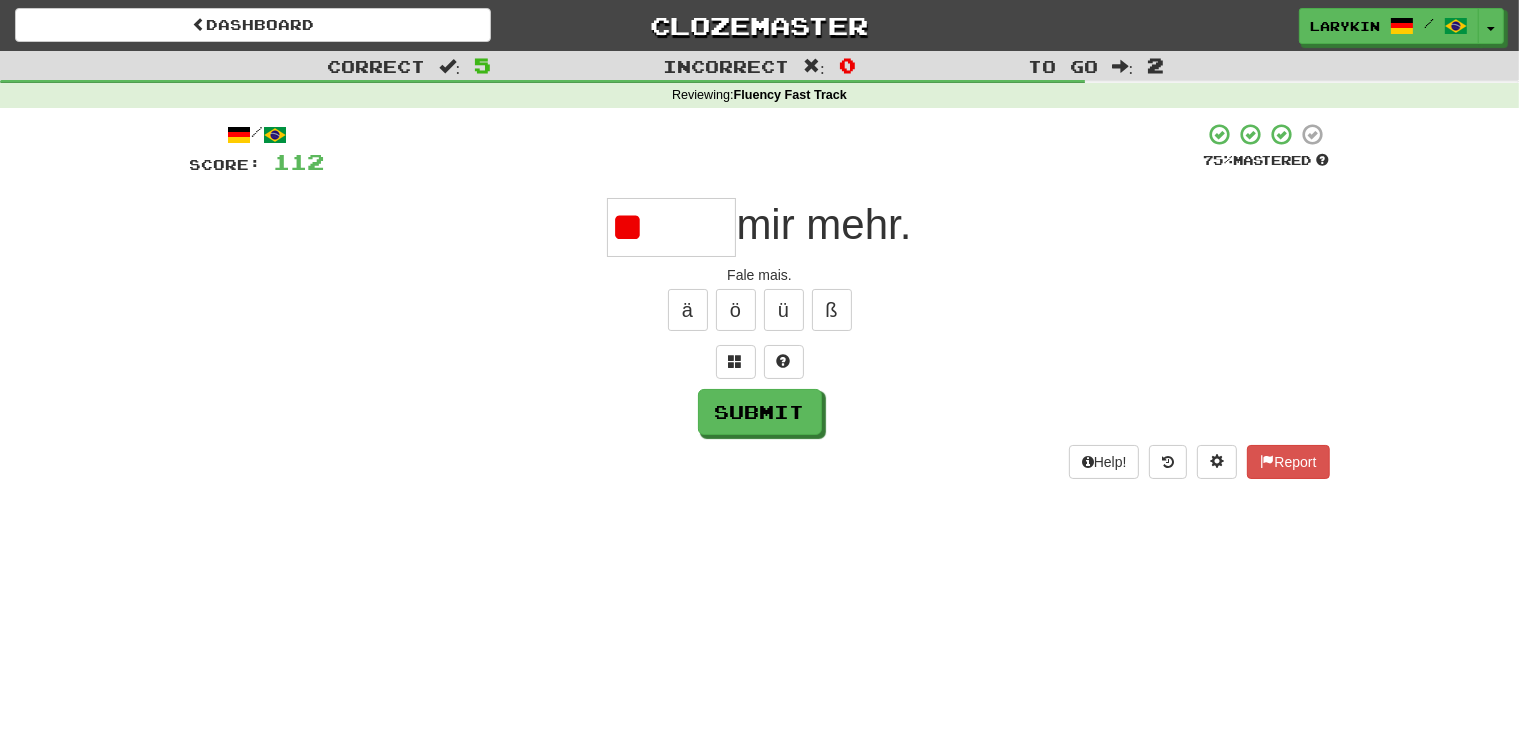 type on "*" 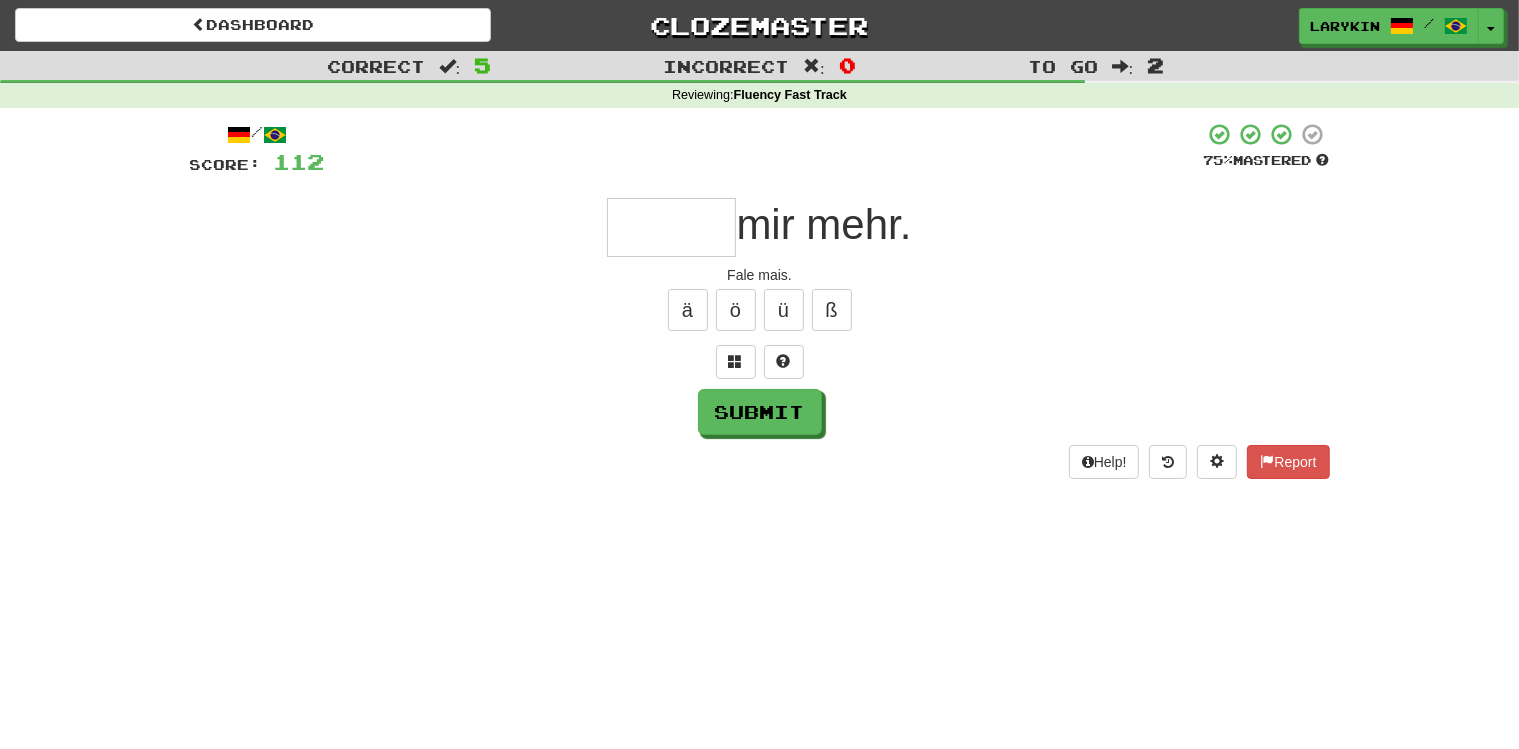 type on "*" 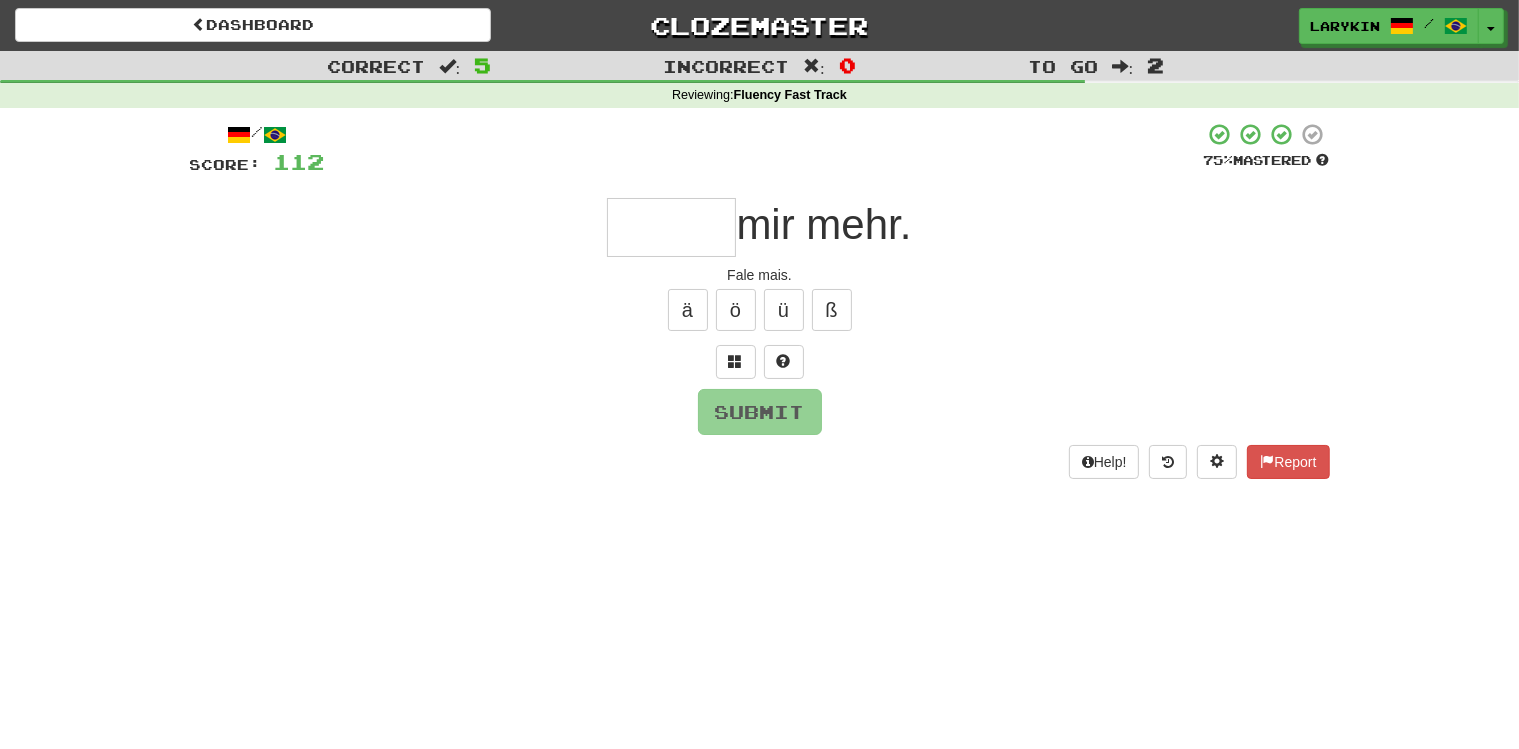 type on "*" 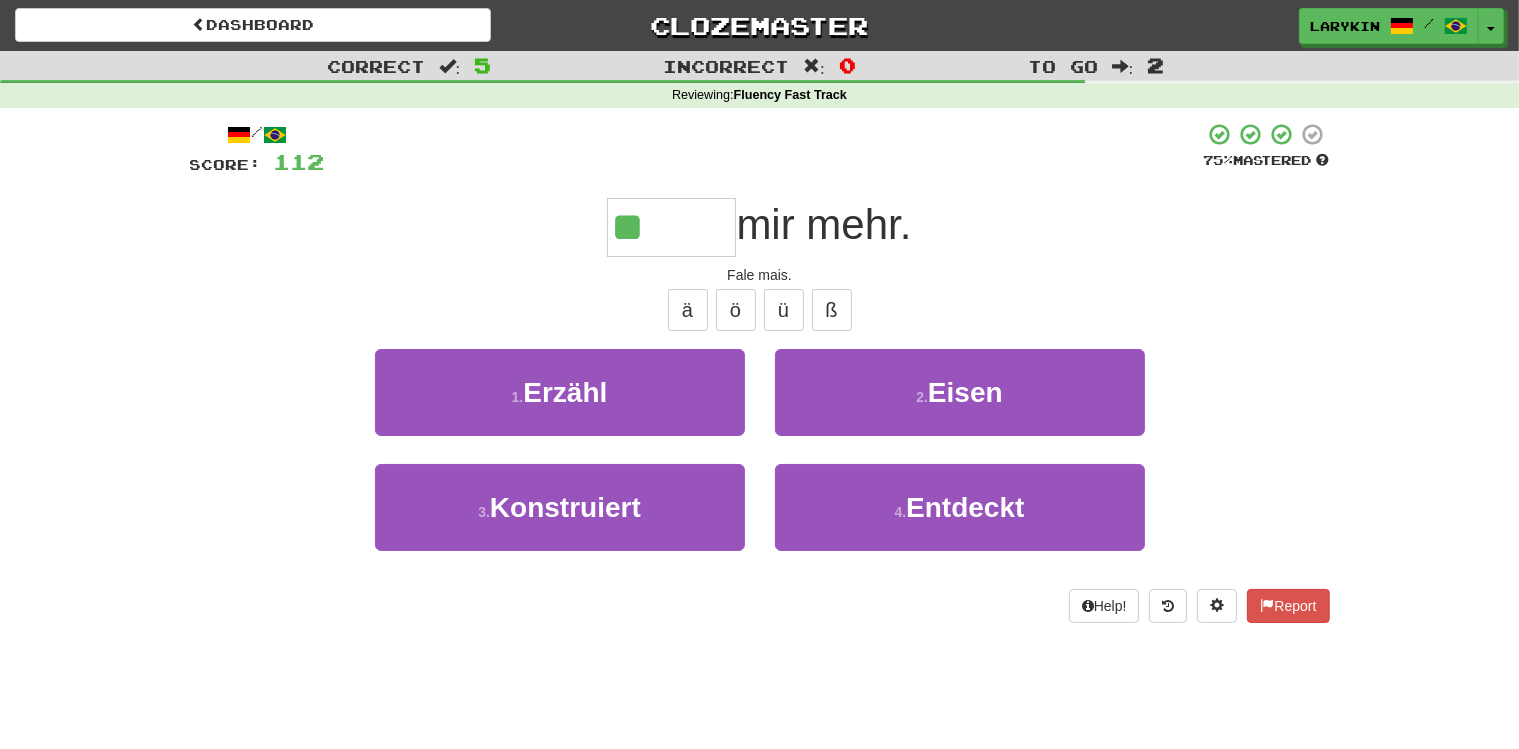 type on "******" 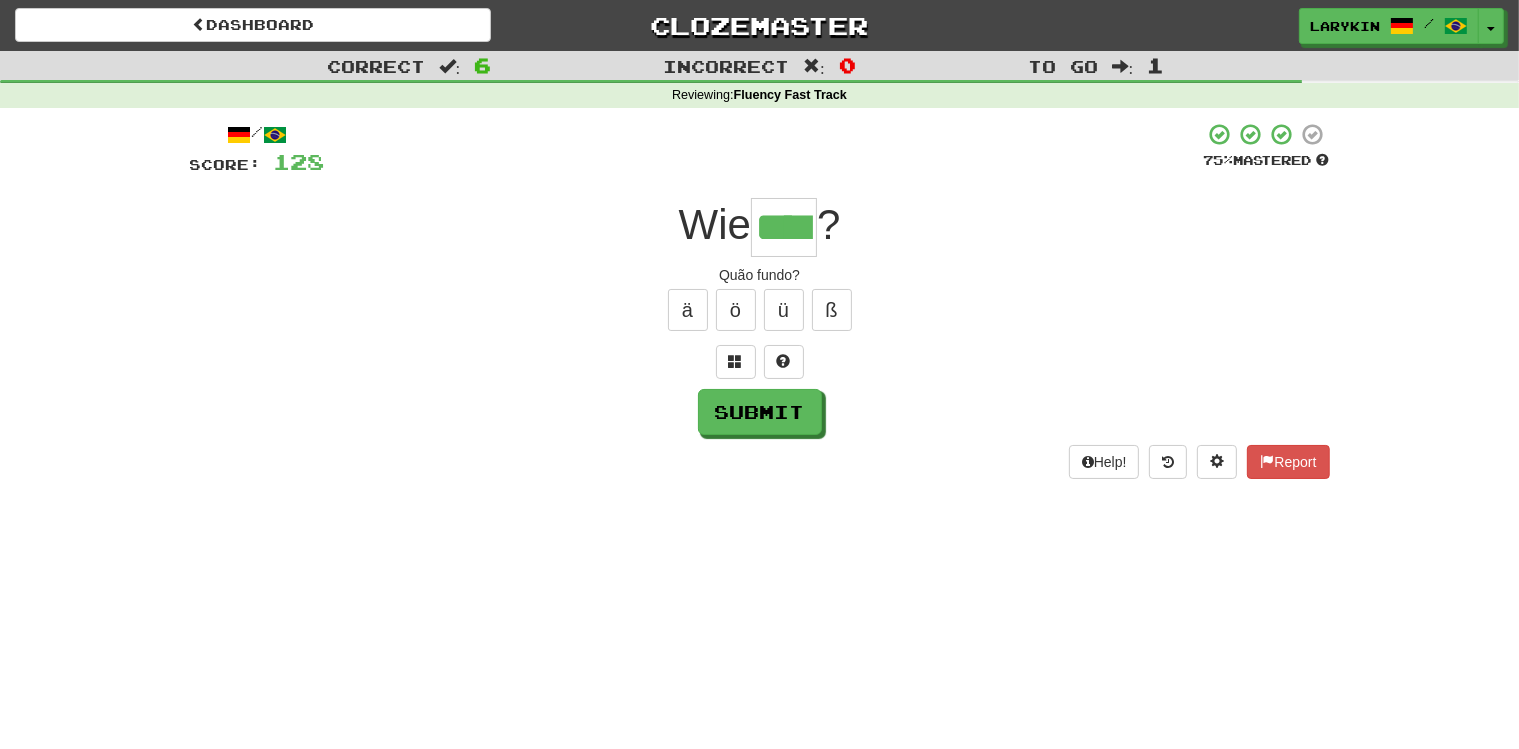 type on "****" 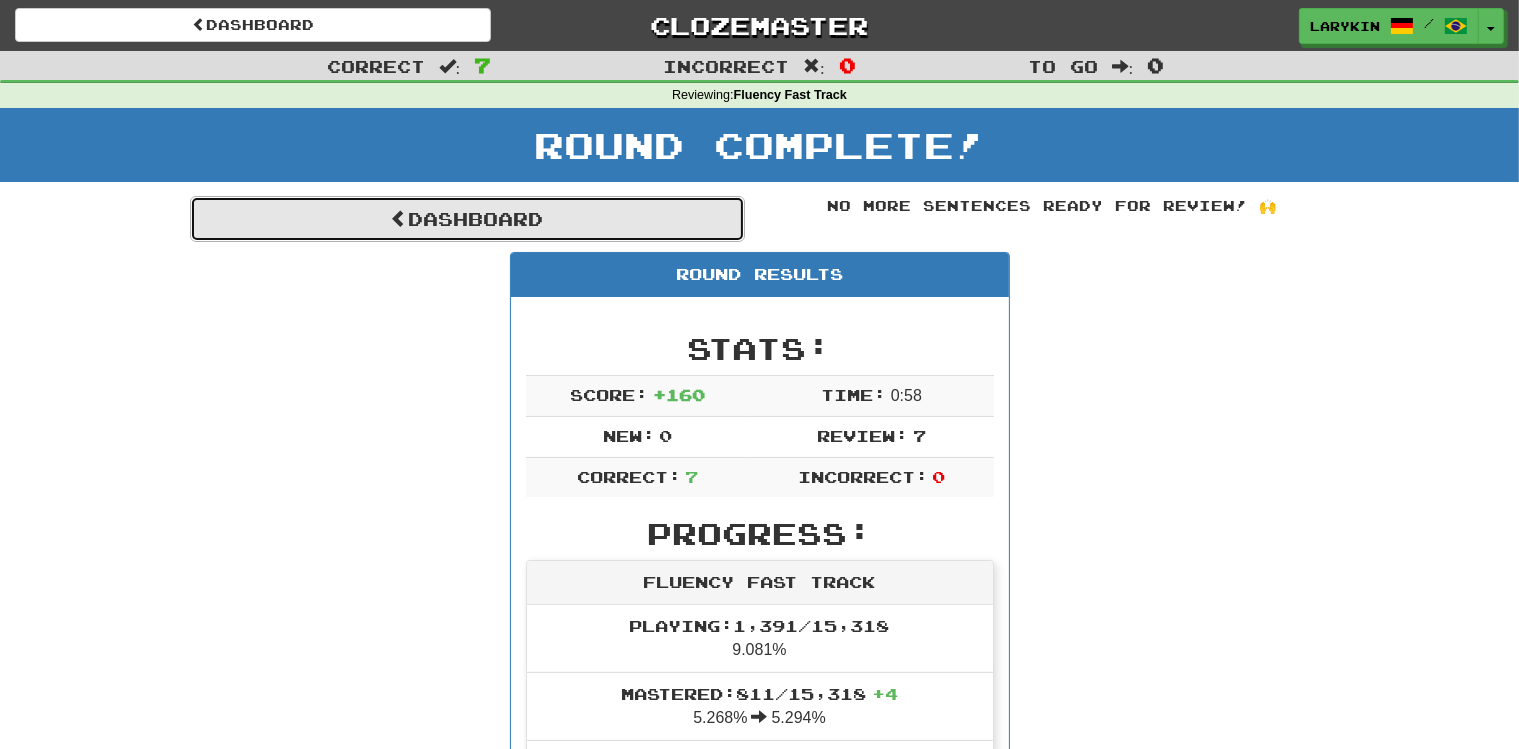 click on "Dashboard" at bounding box center [467, 219] 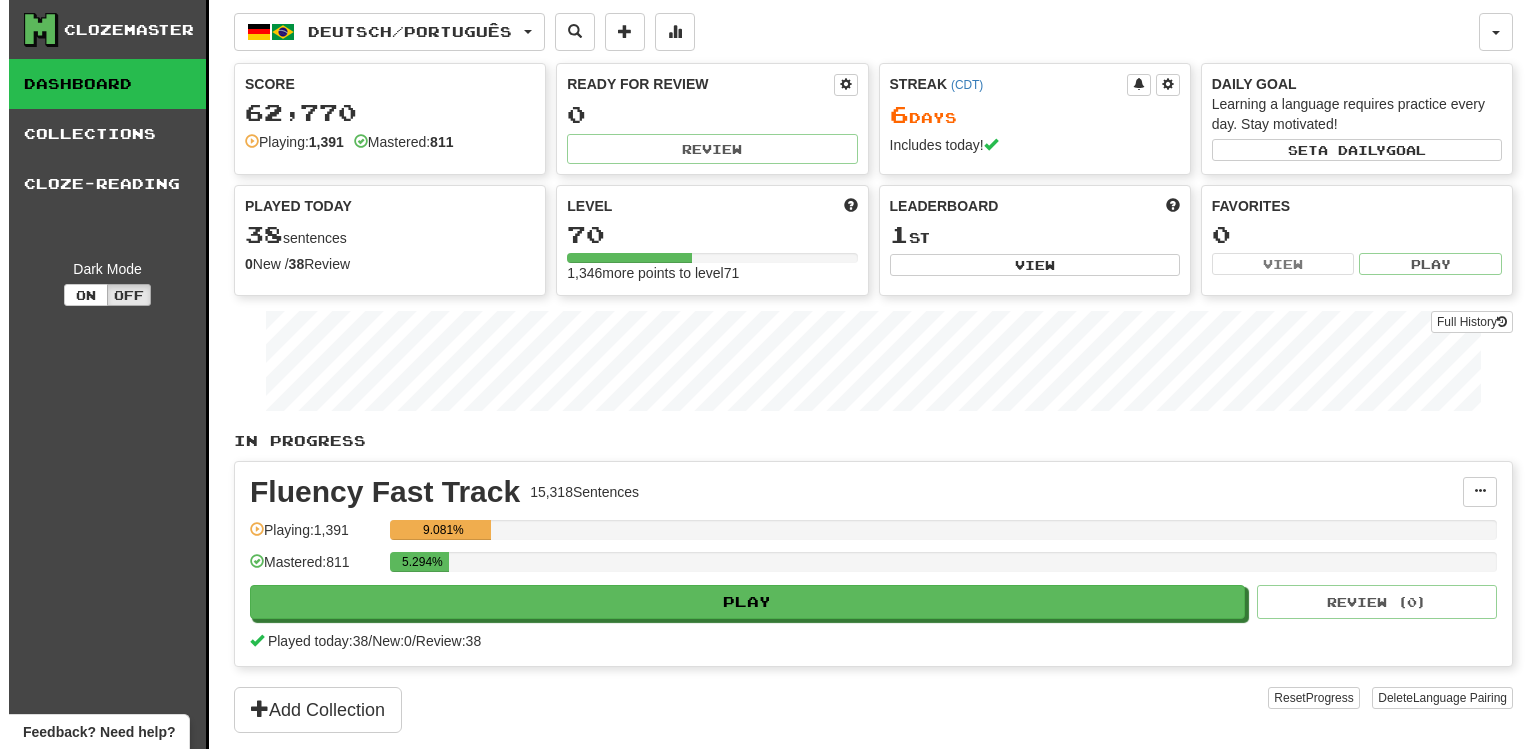 scroll, scrollTop: 0, scrollLeft: 0, axis: both 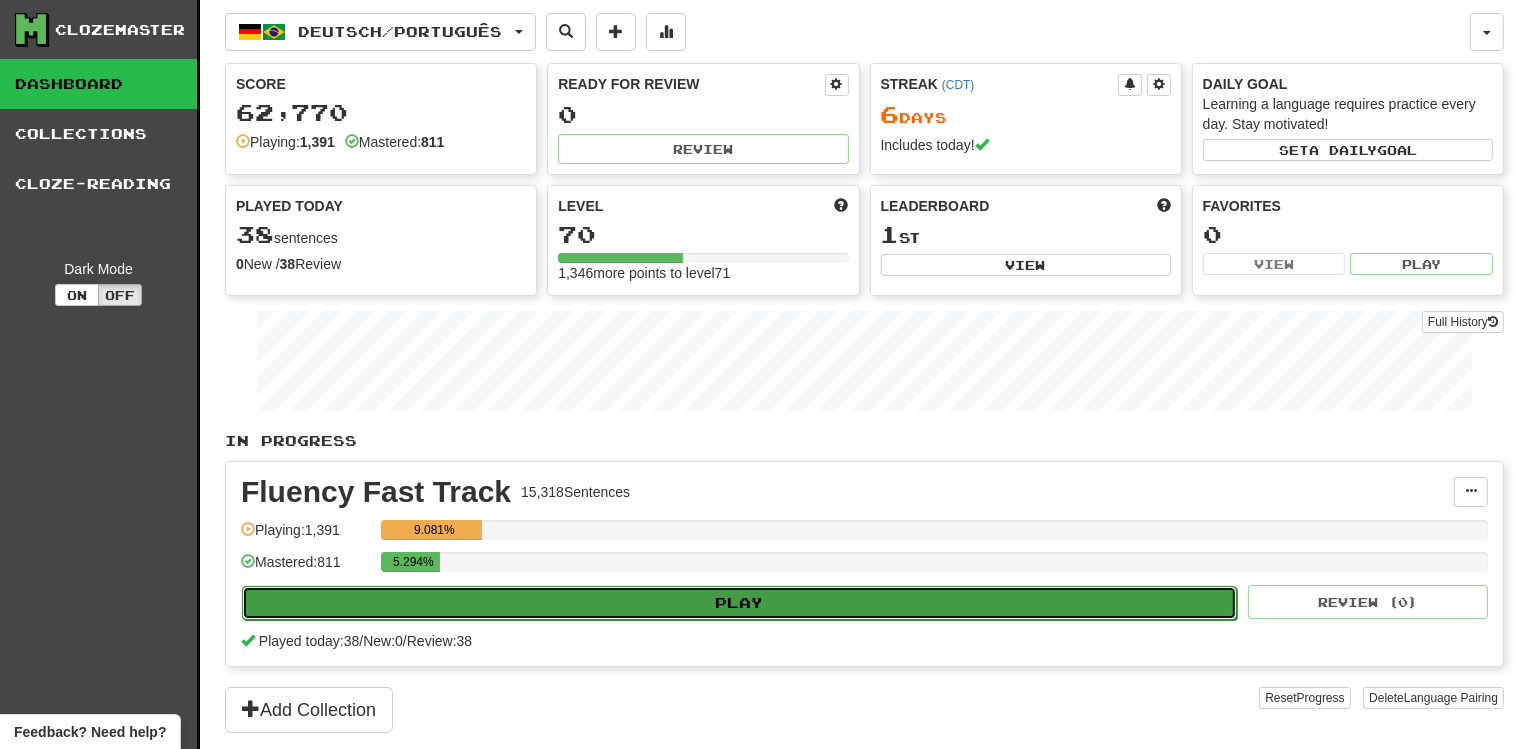 click on "Play" at bounding box center [739, 603] 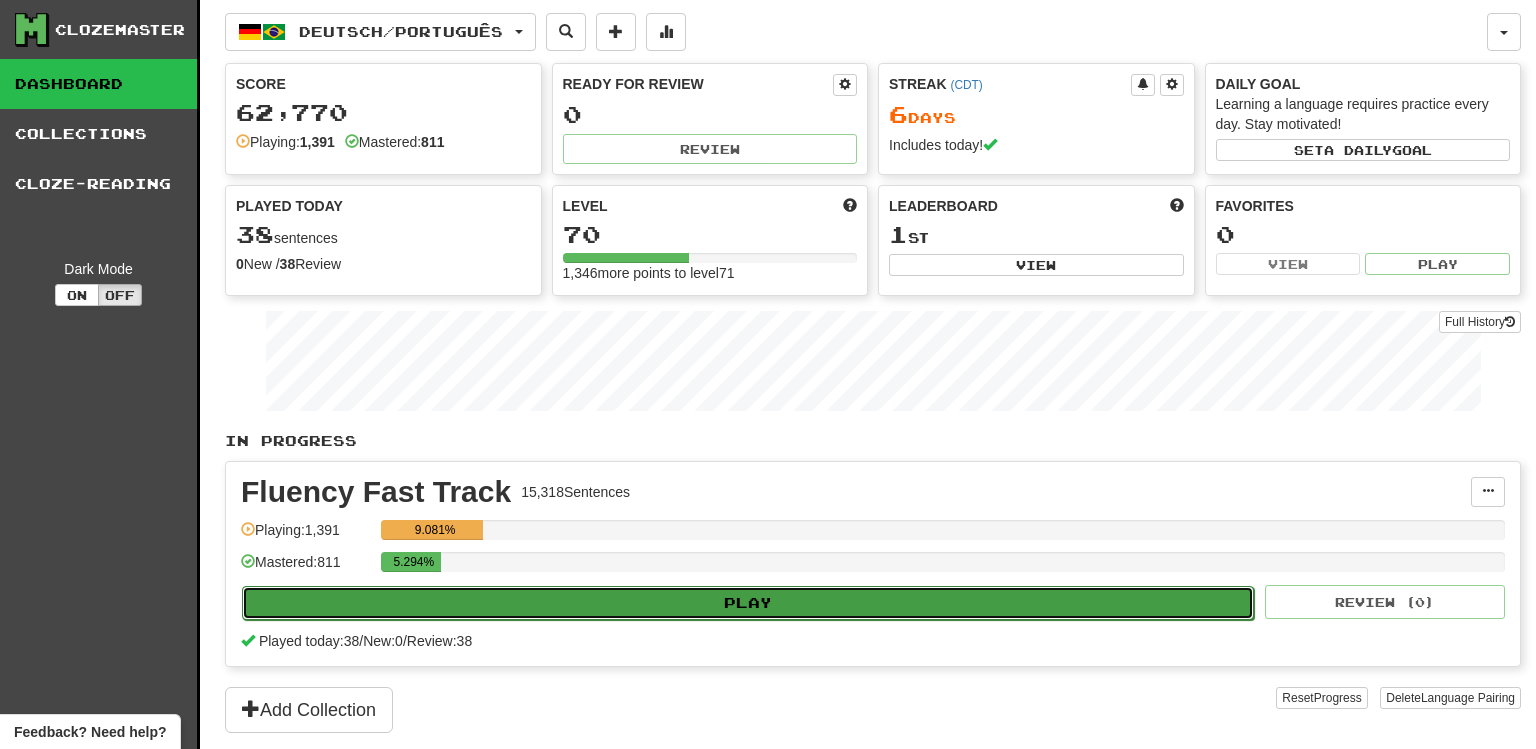 select on "**" 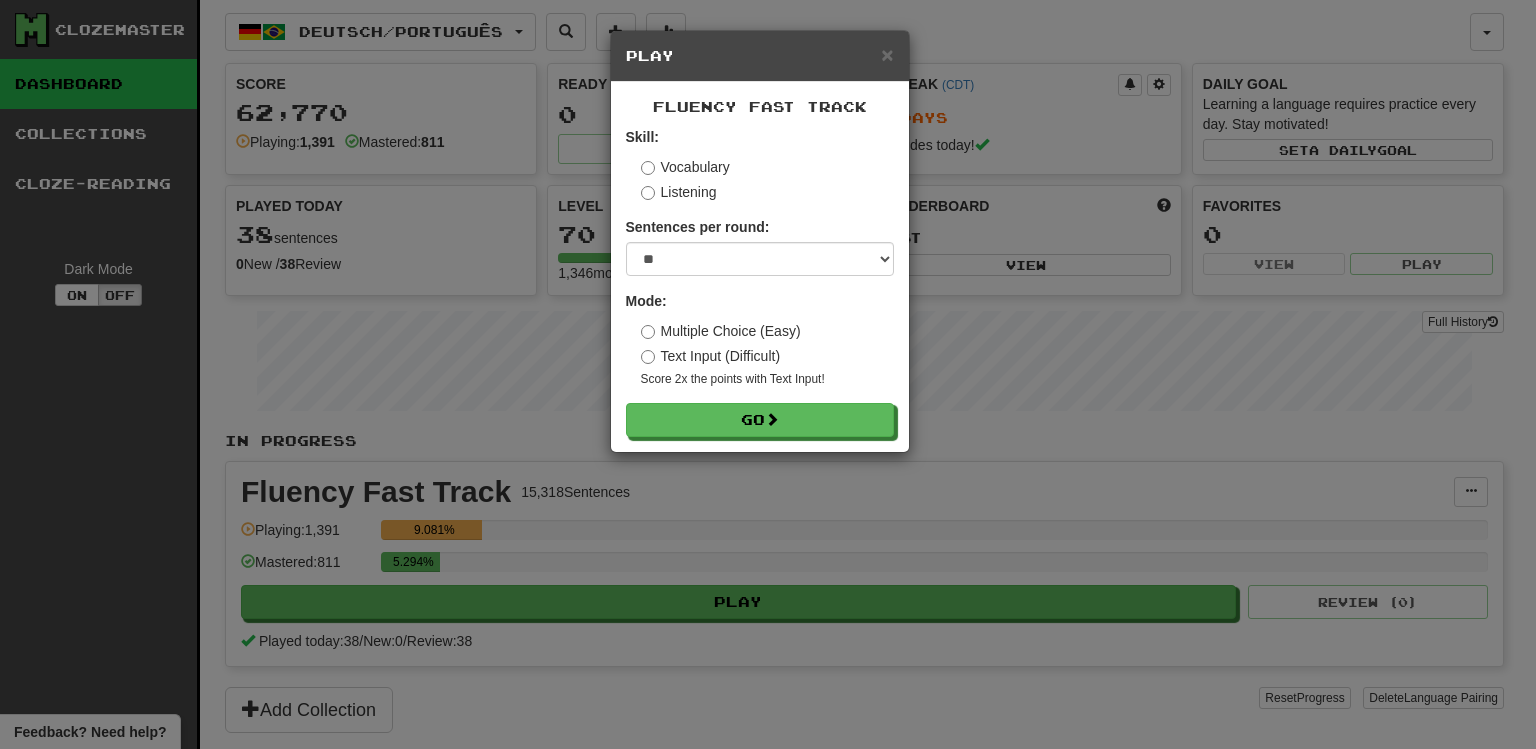 click on "Multiple Choice (Easy)" at bounding box center [721, 331] 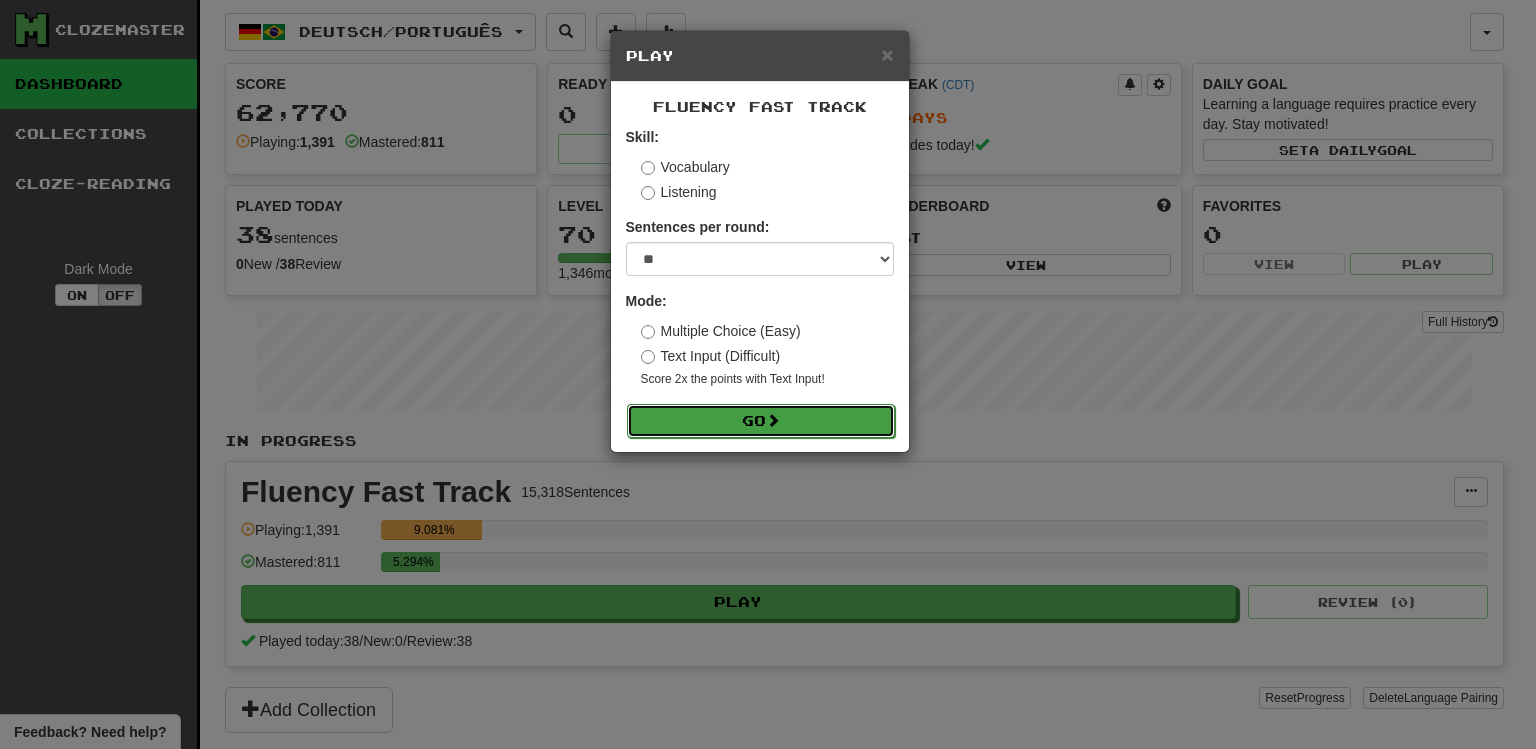 click on "Go" at bounding box center (761, 421) 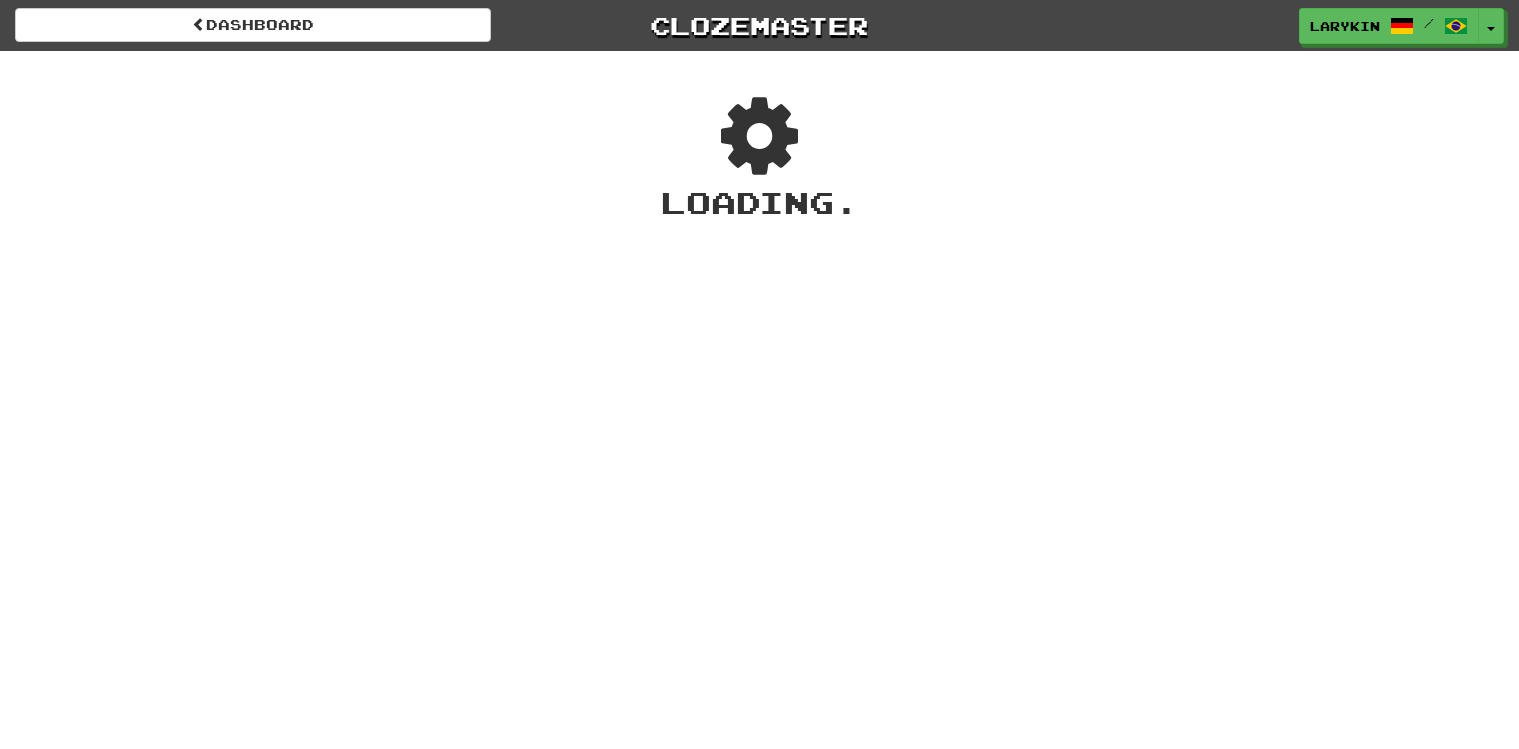 scroll, scrollTop: 0, scrollLeft: 0, axis: both 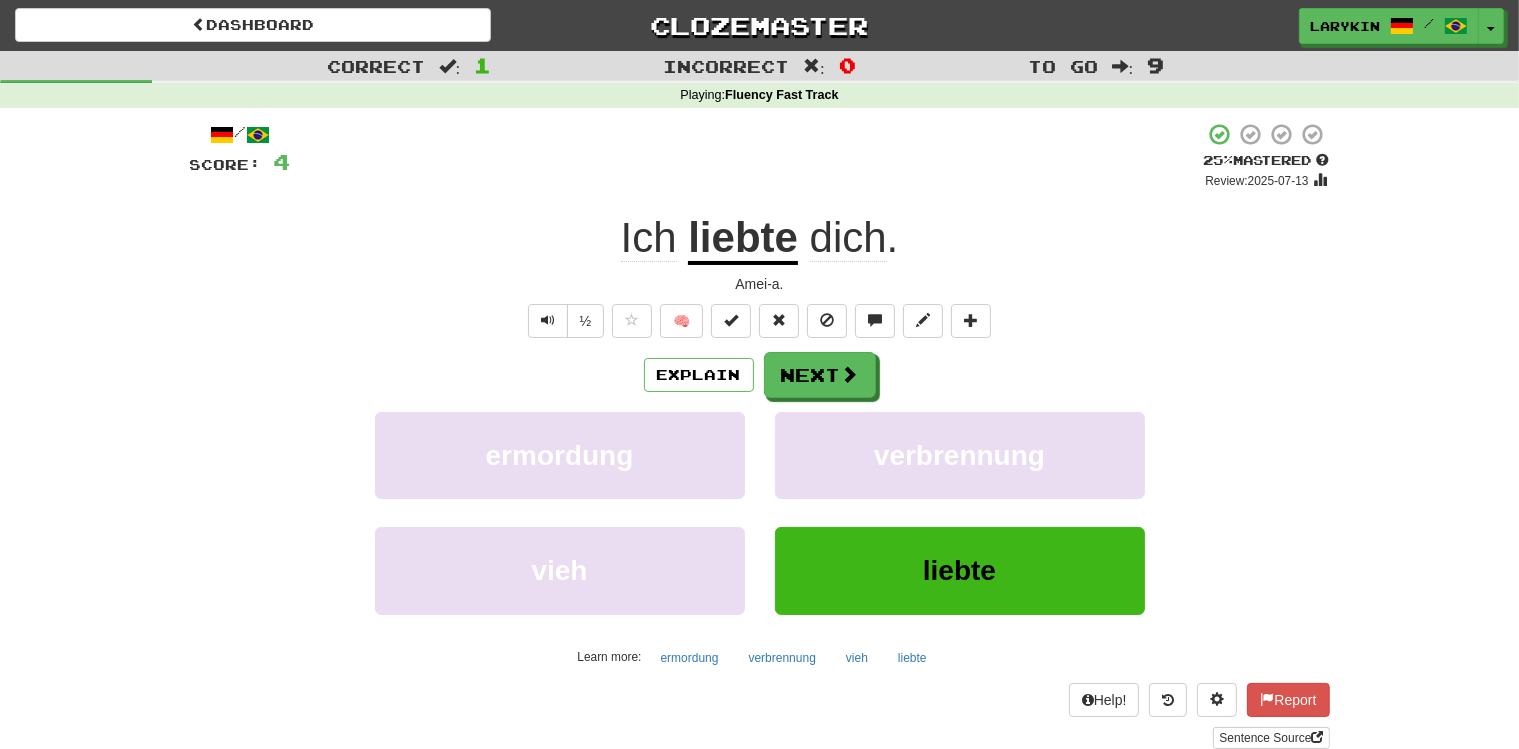 click on "liebte" at bounding box center (743, 239) 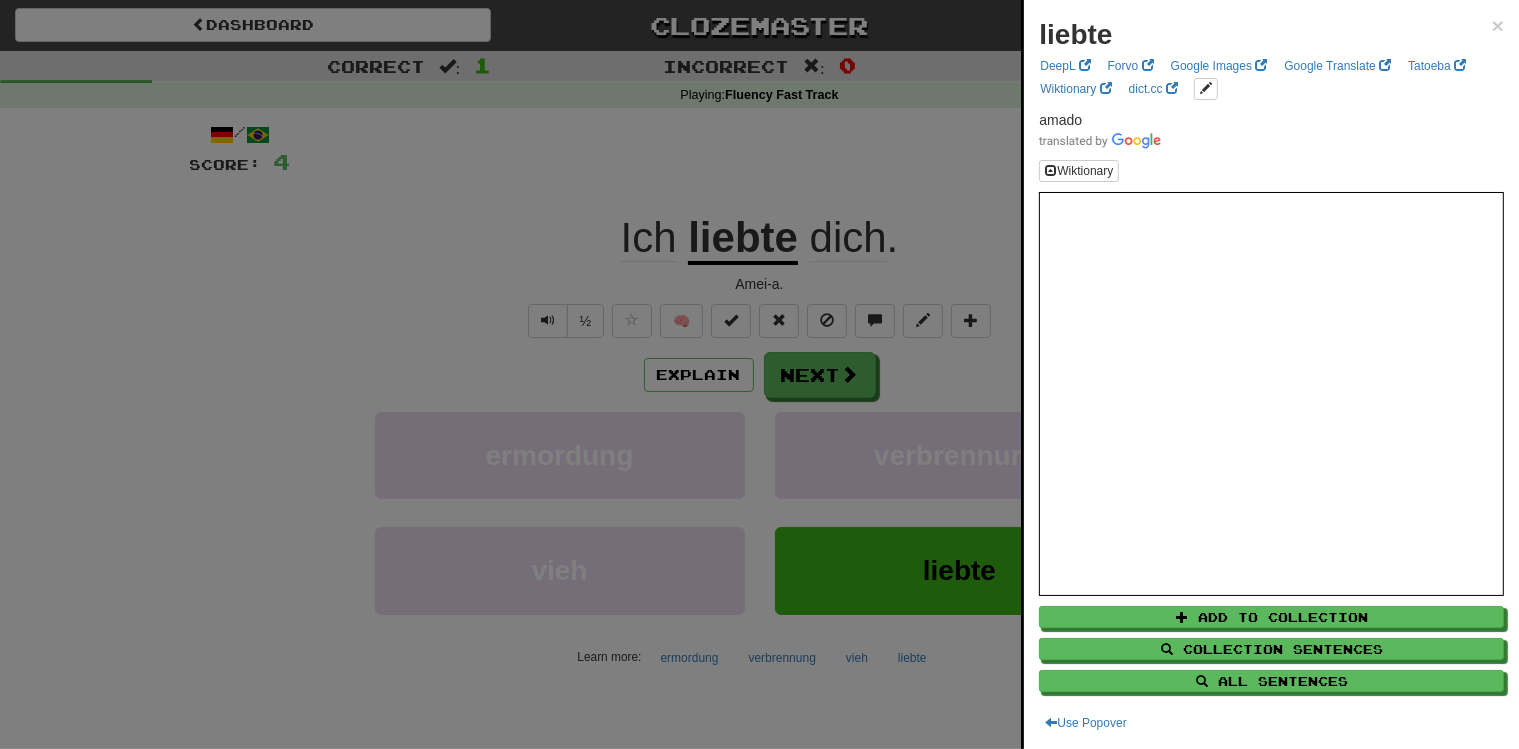 click at bounding box center [759, 374] 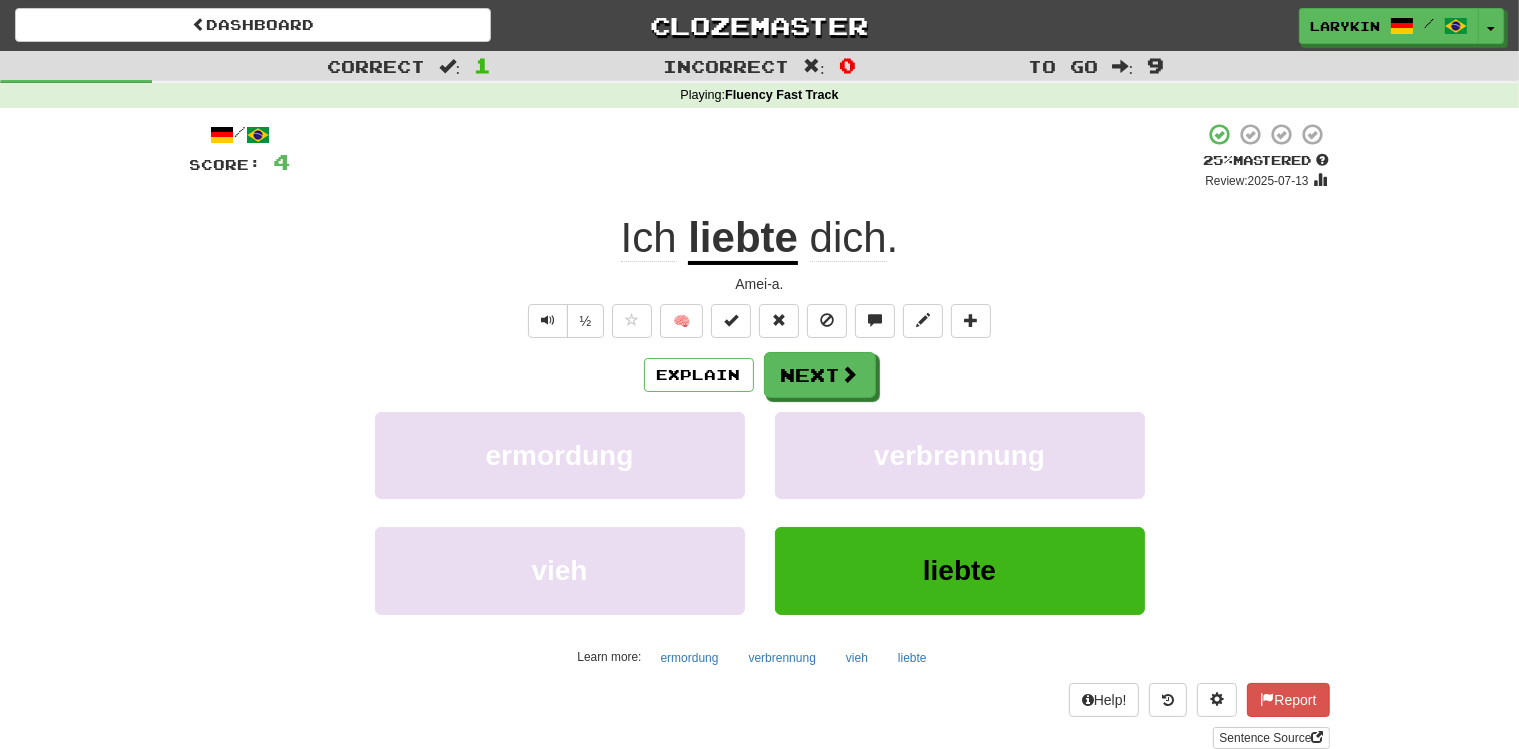 click on "Amei-a." at bounding box center (760, 284) 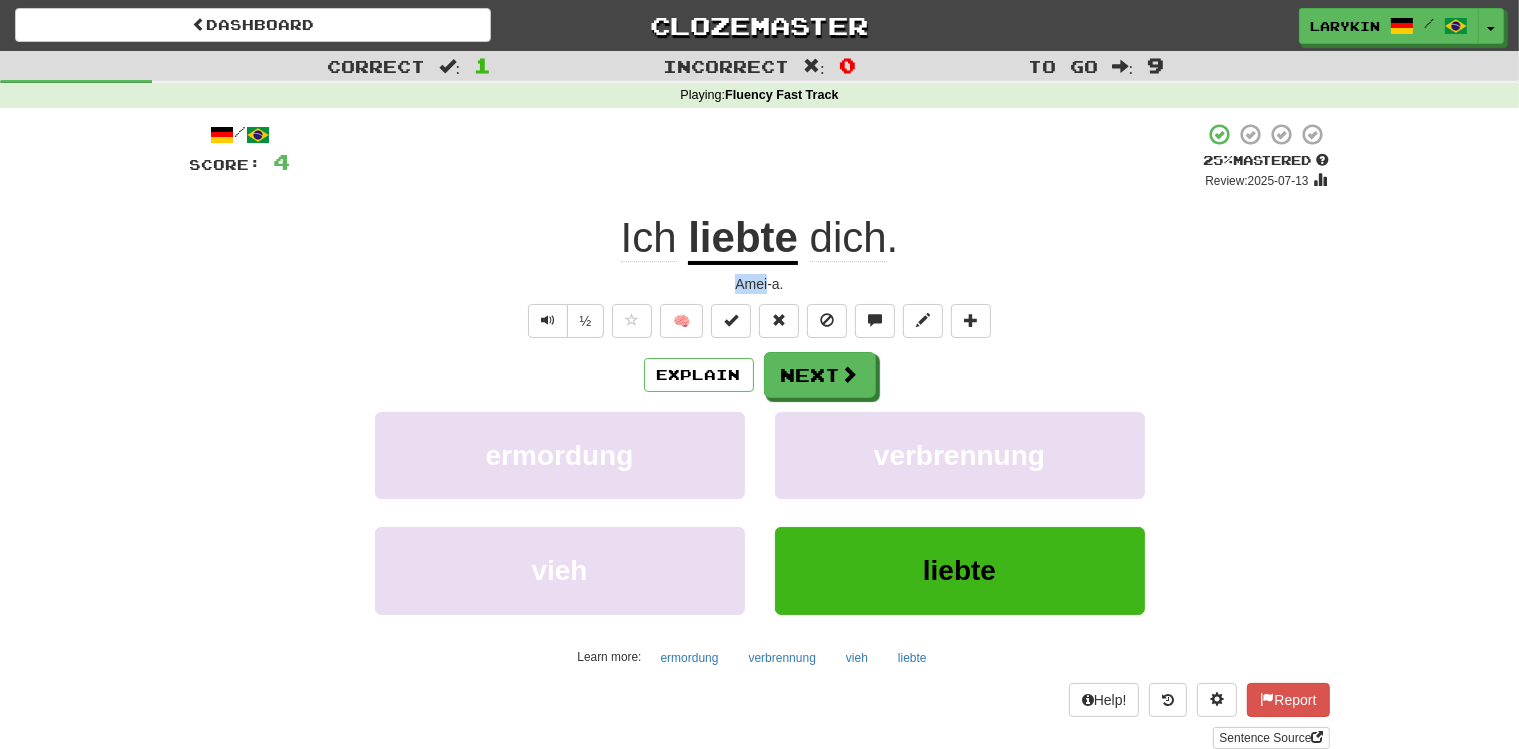 click on "Amei-a." at bounding box center (760, 284) 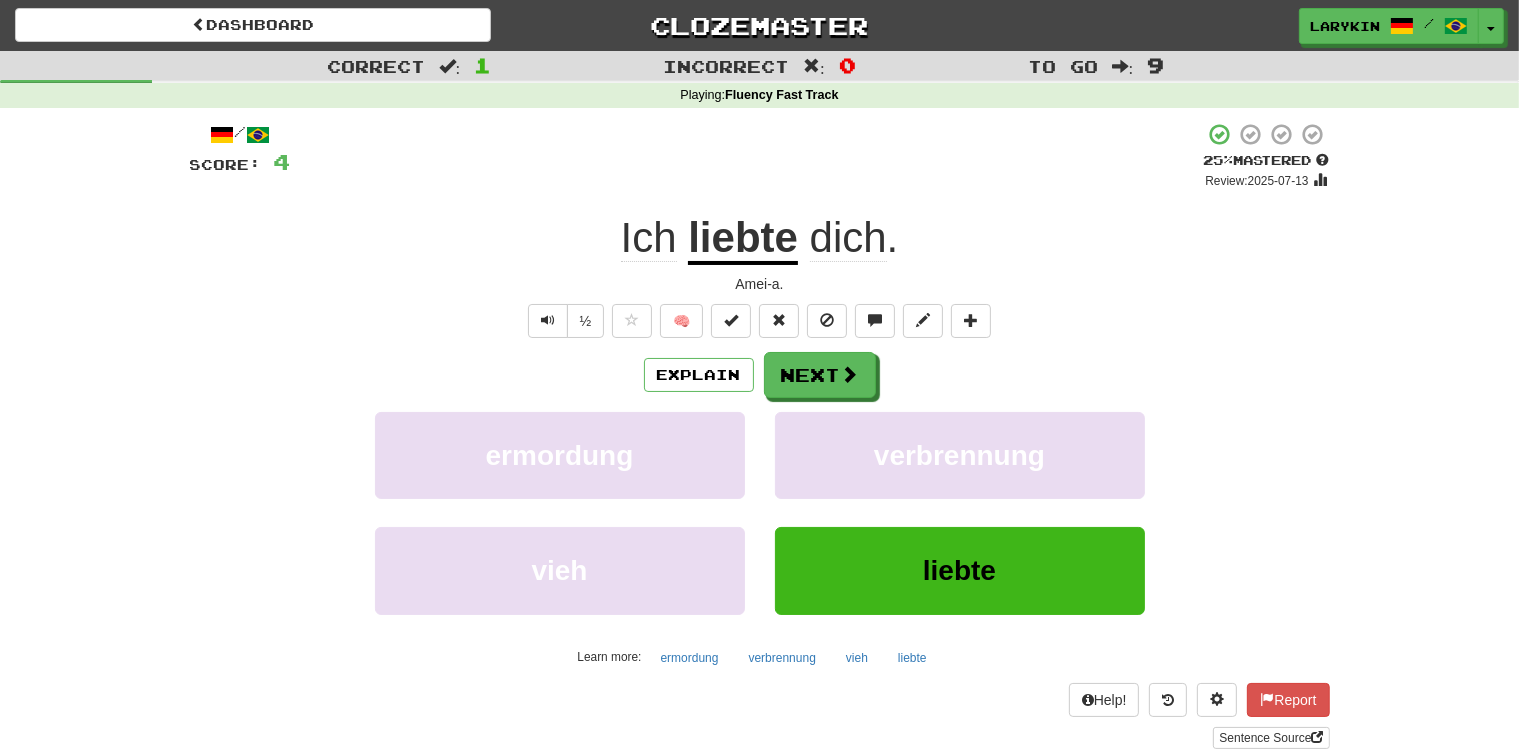 click on "Amei-a." at bounding box center [760, 284] 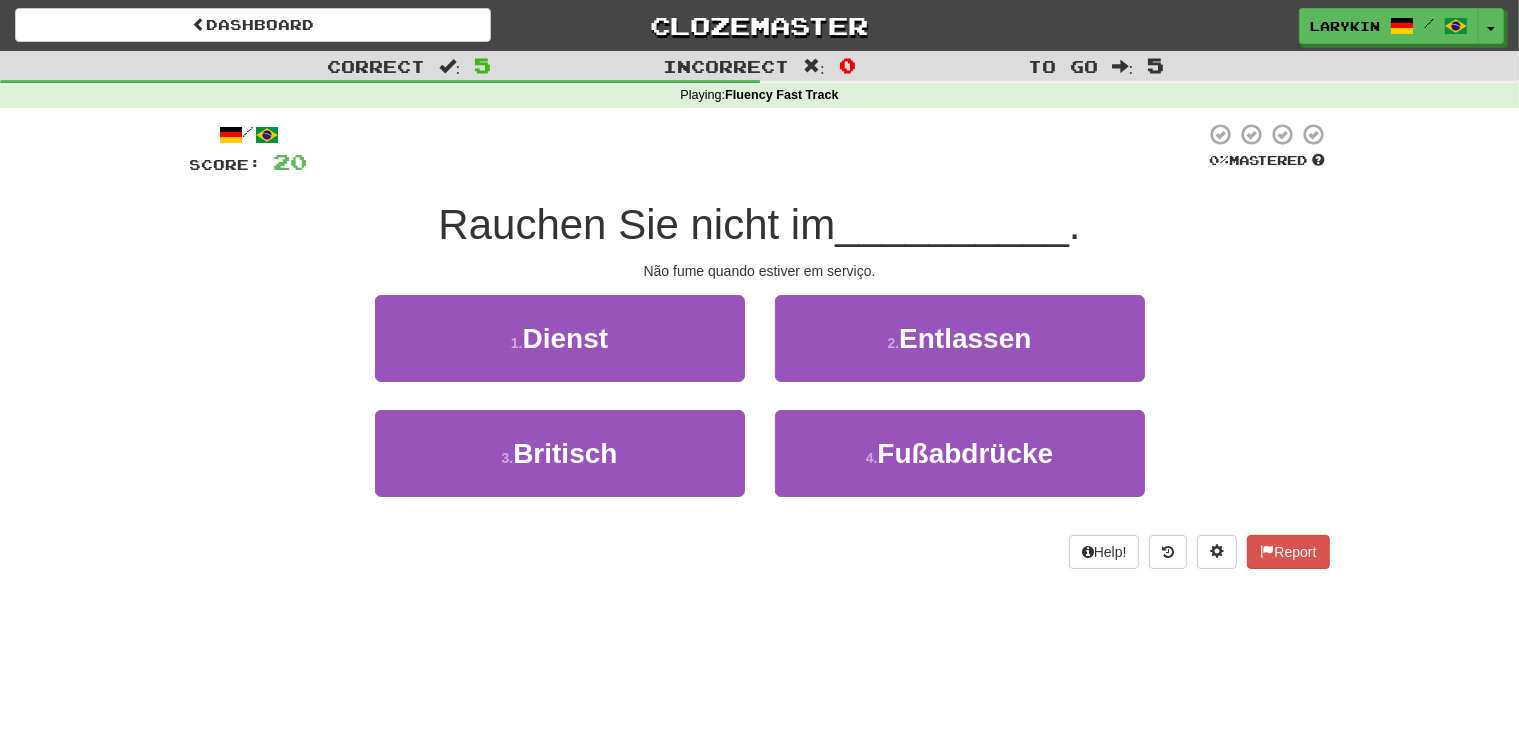 click on "Rauchen Sie nicht im" at bounding box center (636, 224) 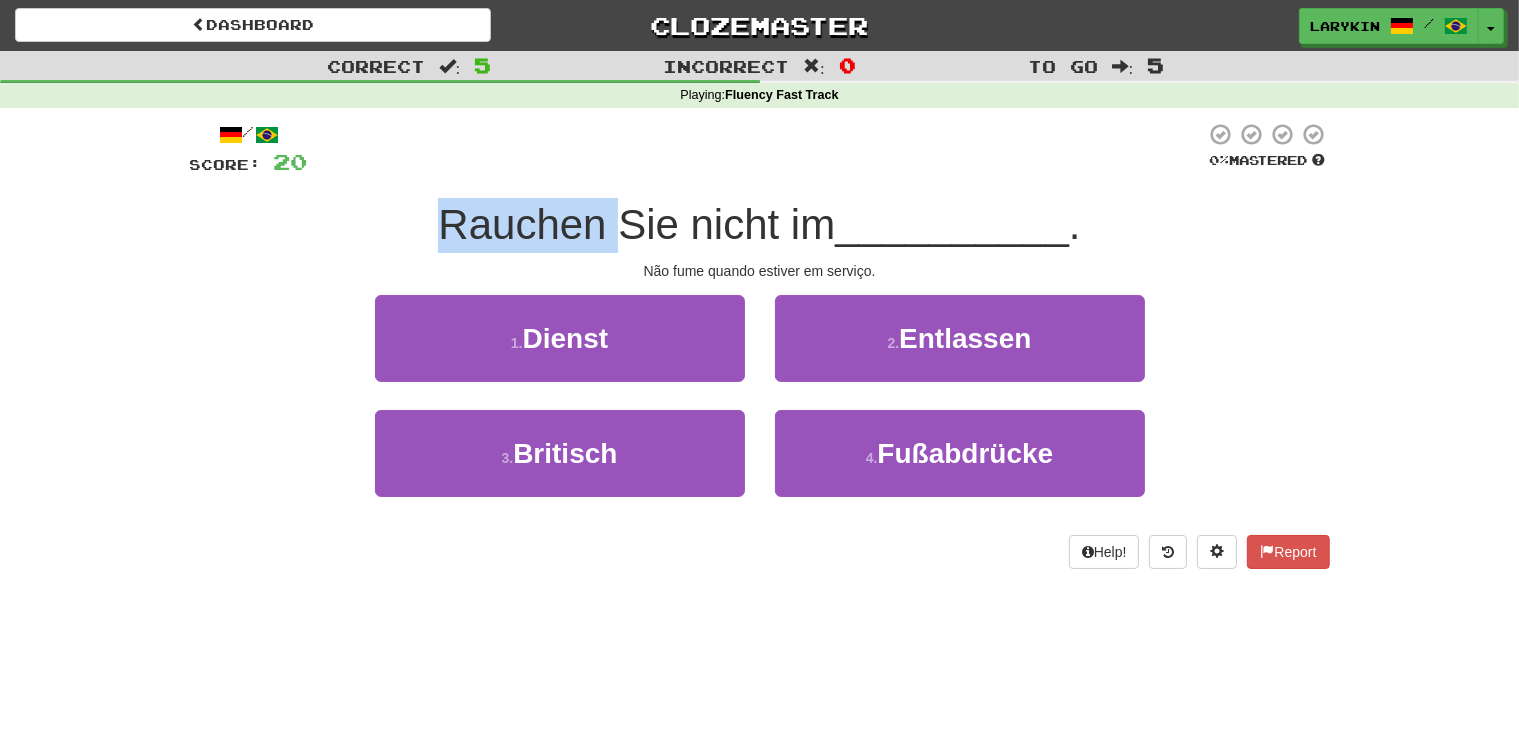 click on "Rauchen Sie nicht im" at bounding box center (636, 224) 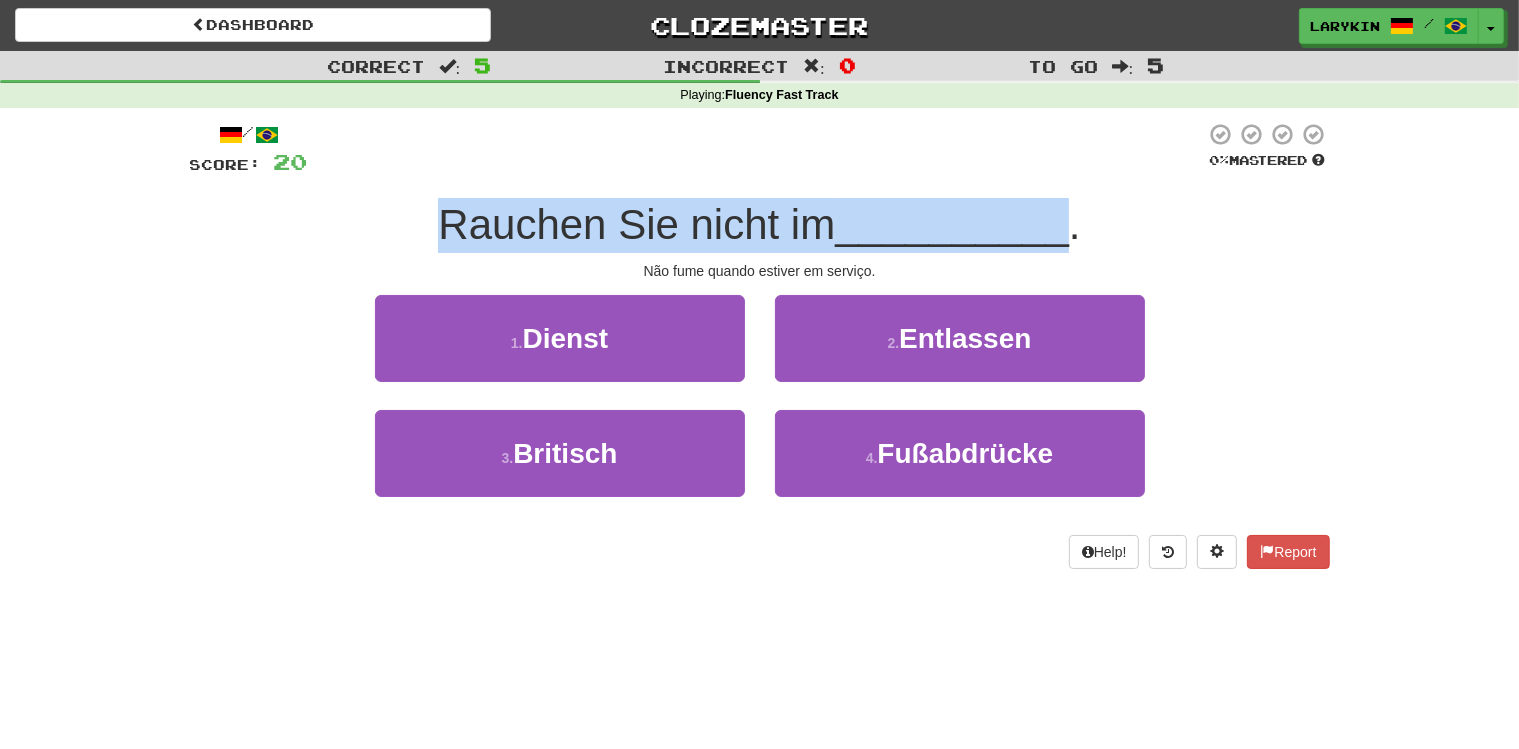 click on "Rauchen Sie nicht im" at bounding box center (636, 224) 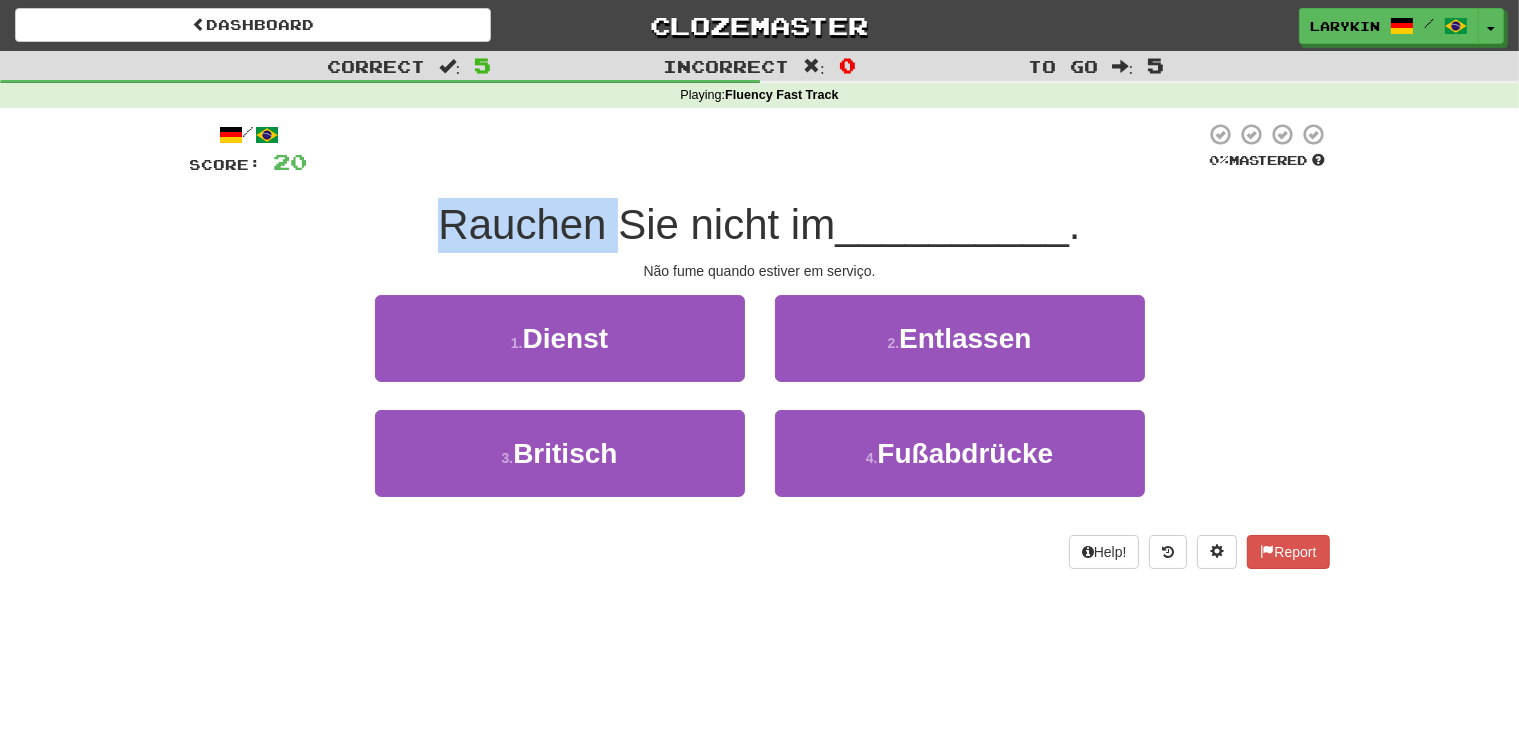 click on "Rauchen Sie nicht im" at bounding box center [636, 224] 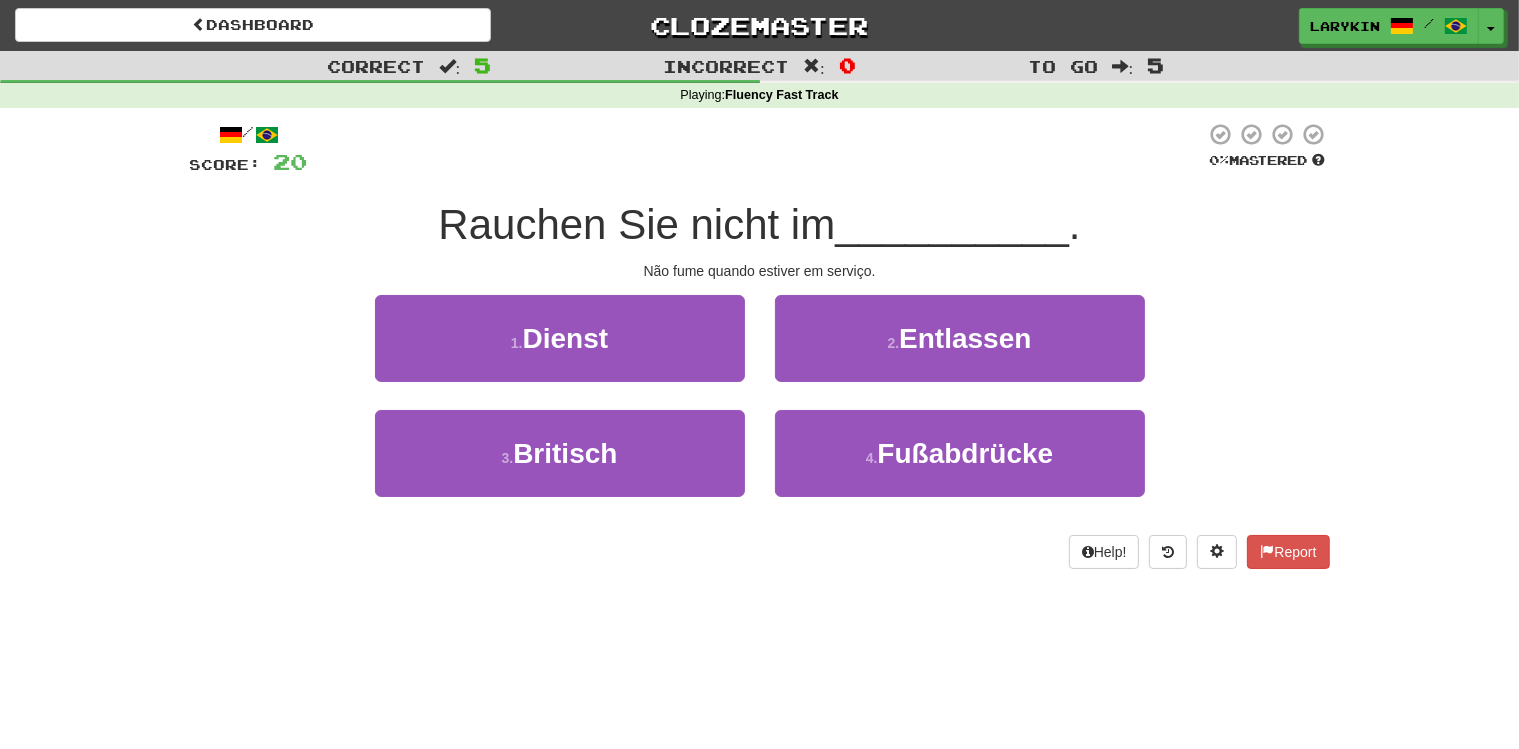 click at bounding box center [11, 1470] 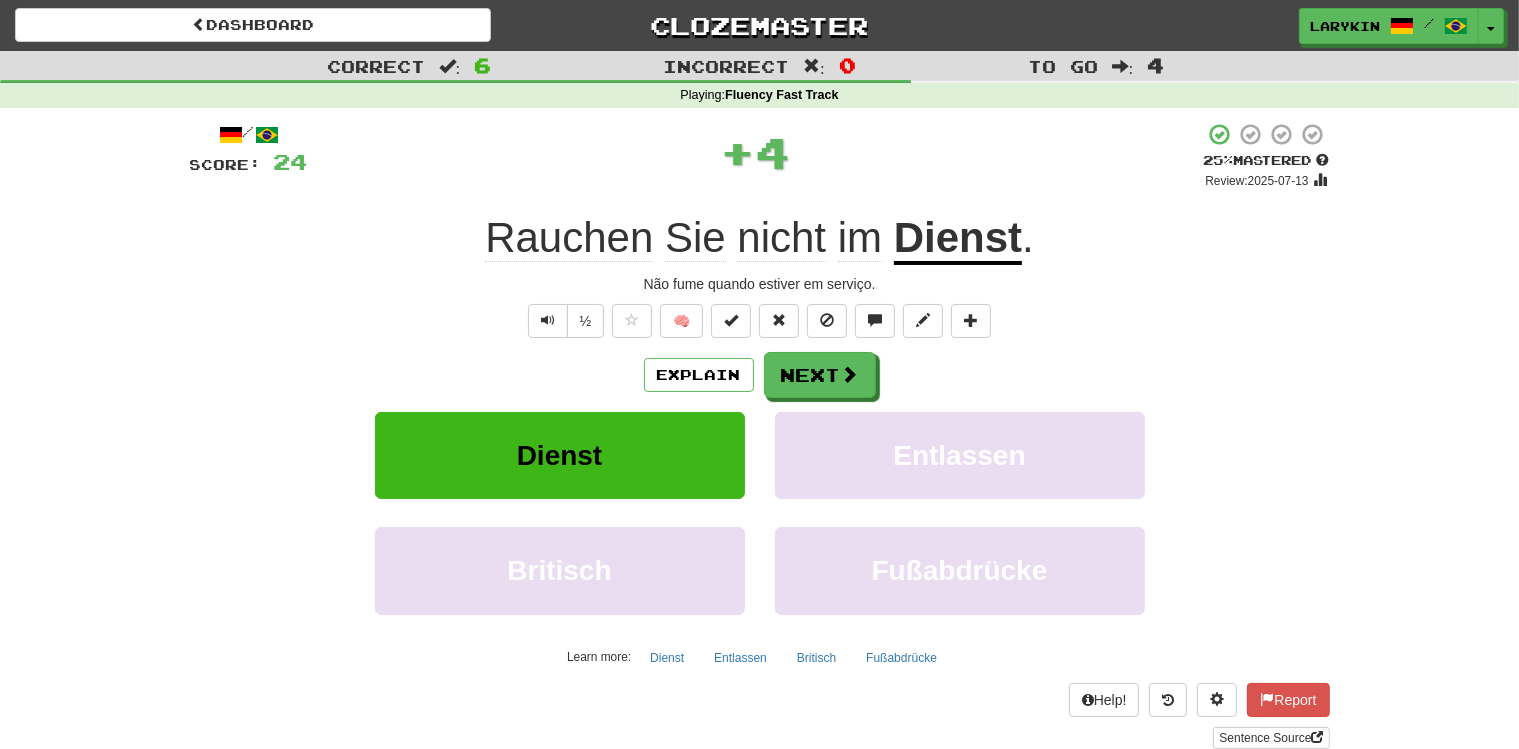click on "Dienst" at bounding box center [958, 239] 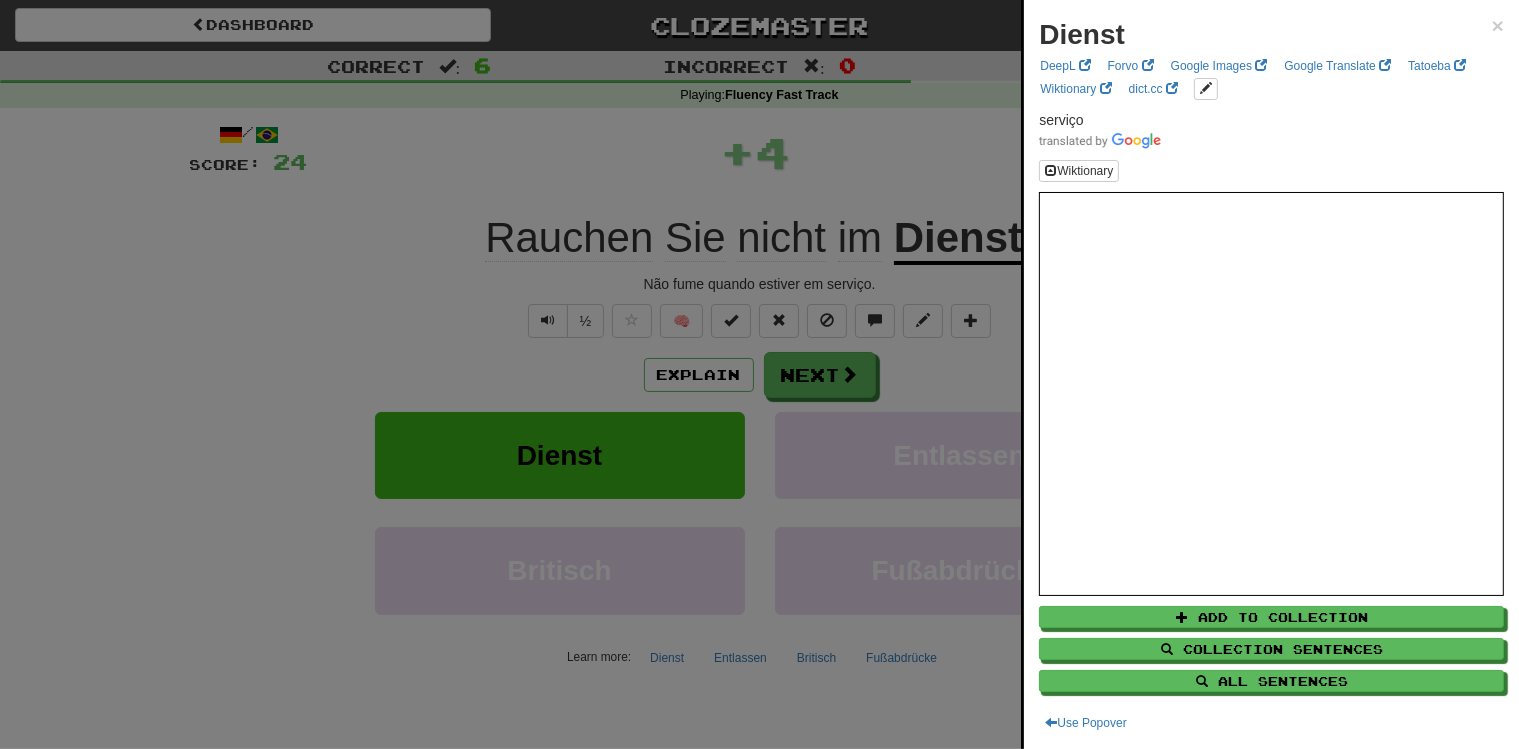 click on "serviço" at bounding box center (1061, 120) 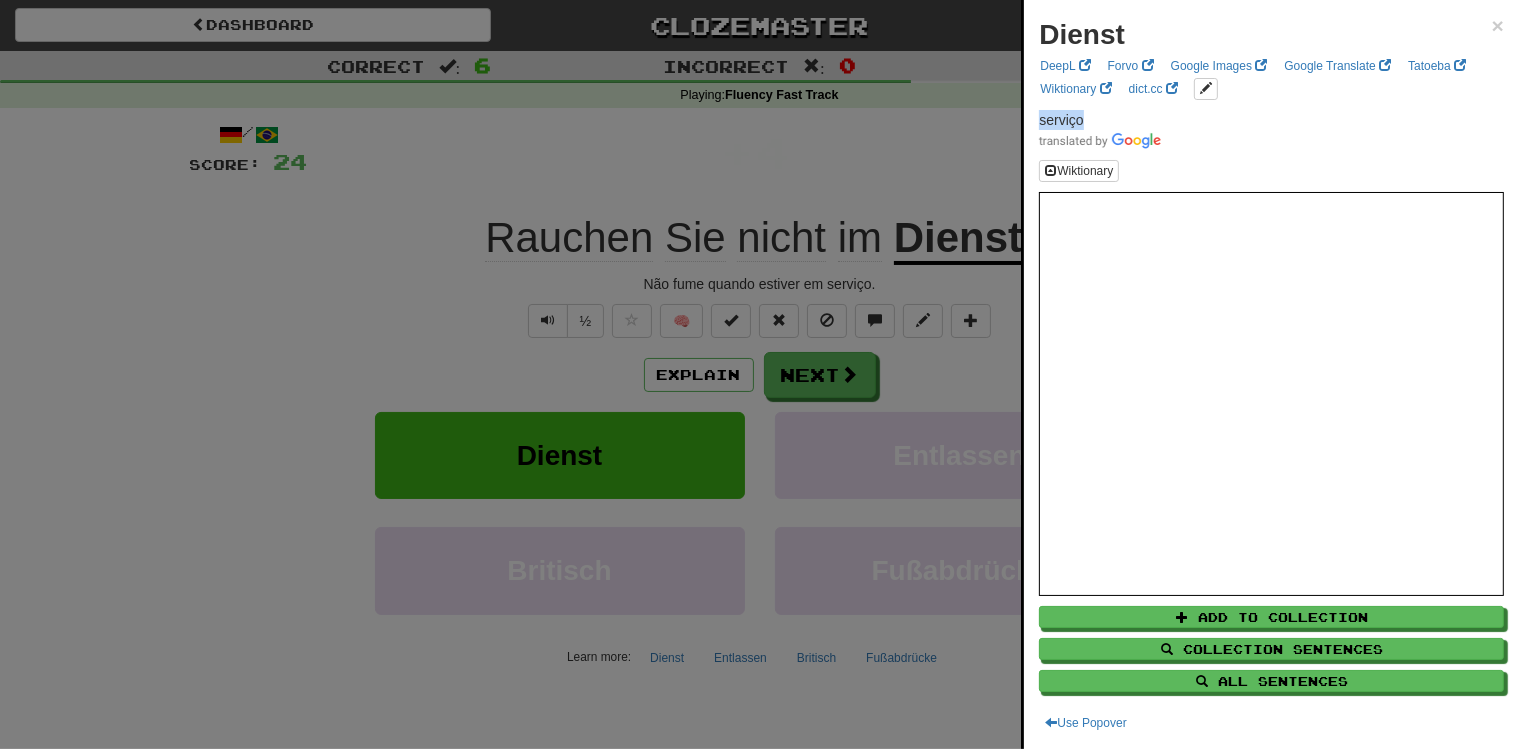 click on "serviço" at bounding box center [1061, 120] 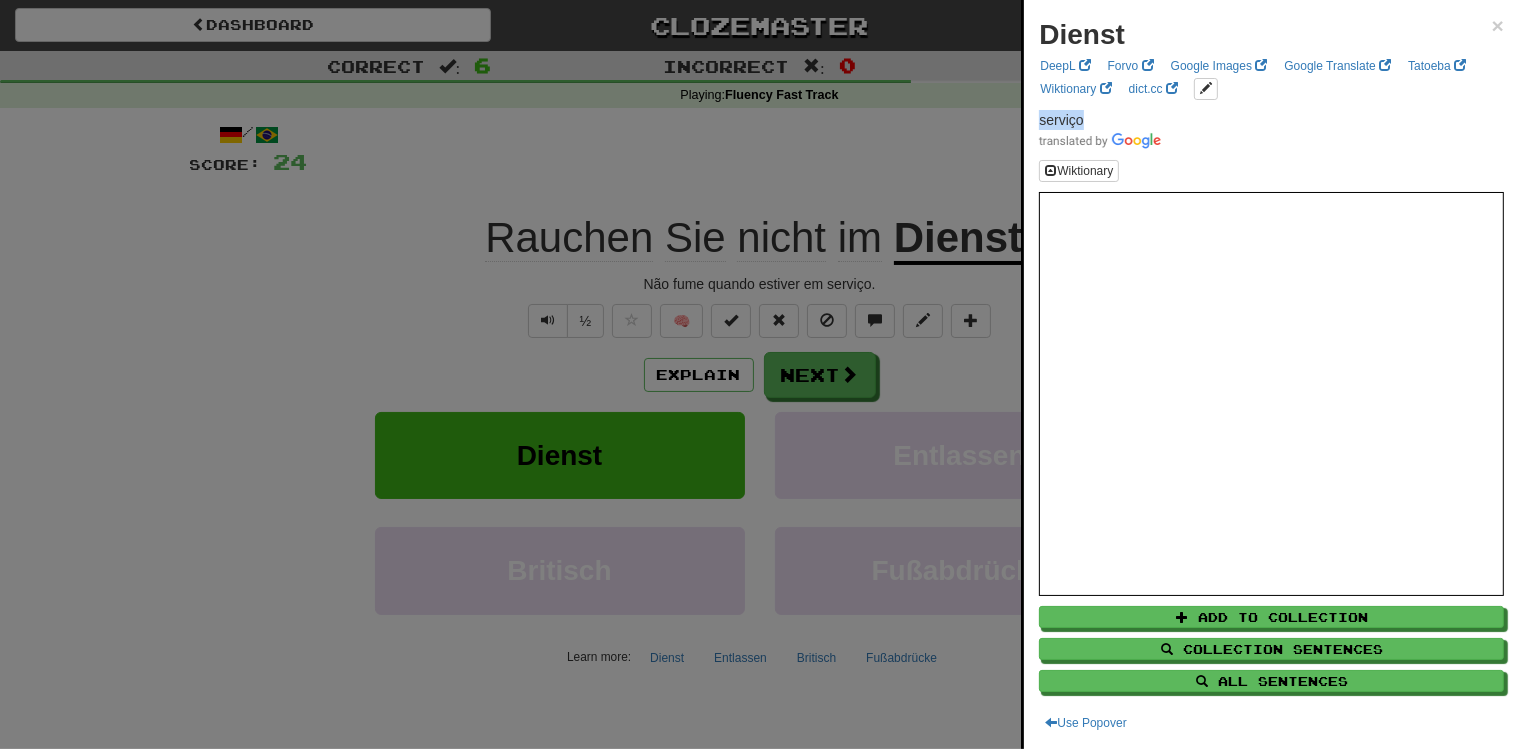 click at bounding box center [11, 1498] 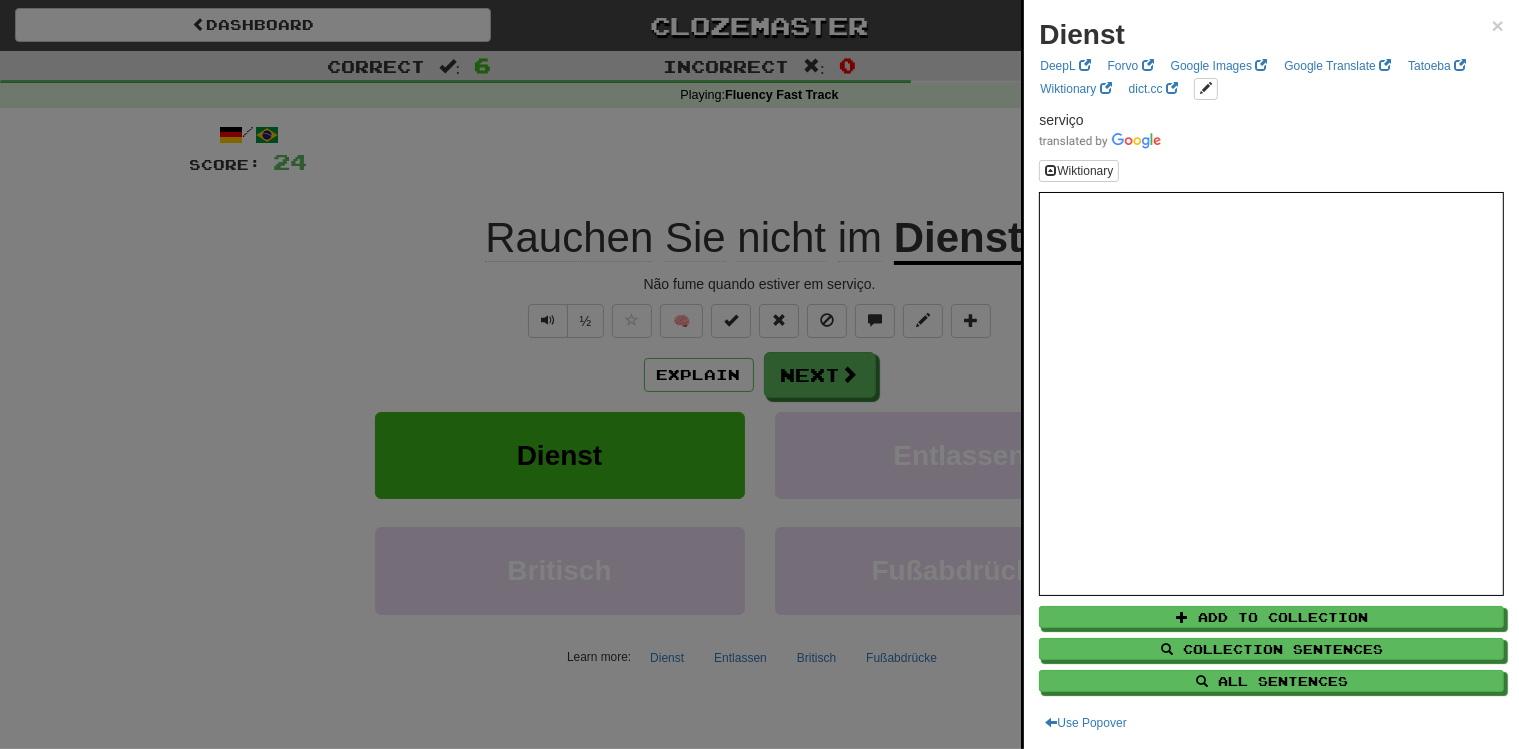 click at bounding box center (759, 374) 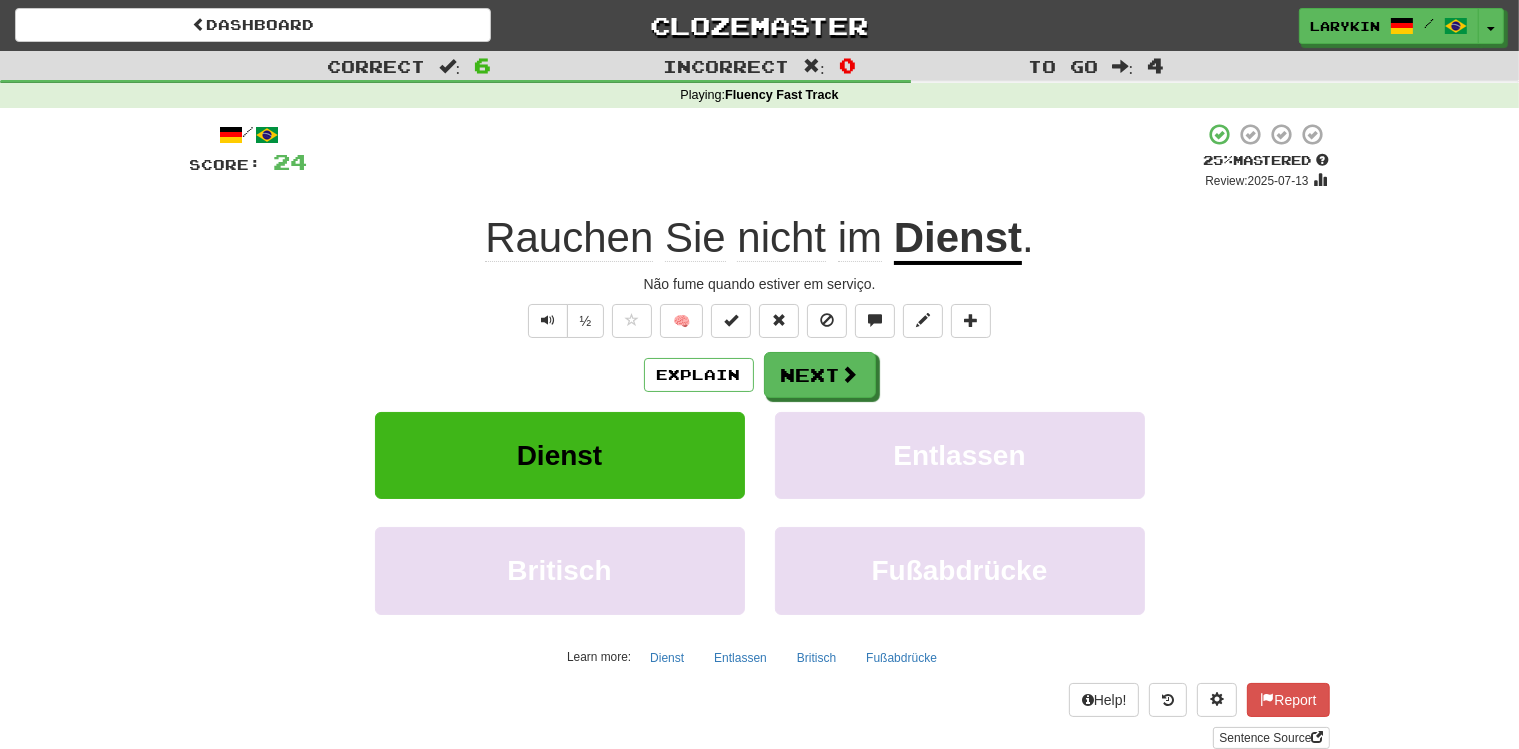 click on "Não fume quando estiver em serviço." at bounding box center (760, 284) 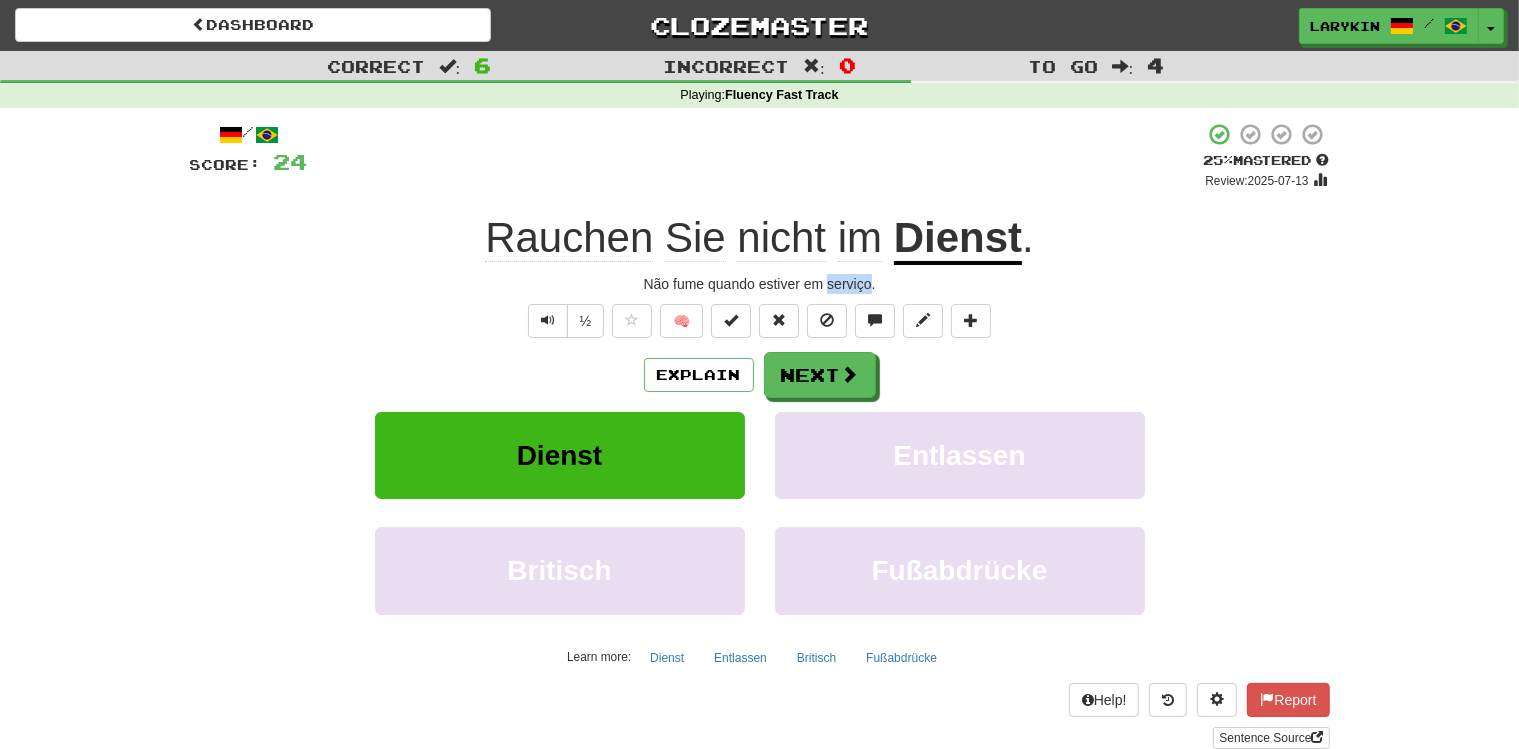 click on "Não fume quando estiver em serviço." at bounding box center (760, 284) 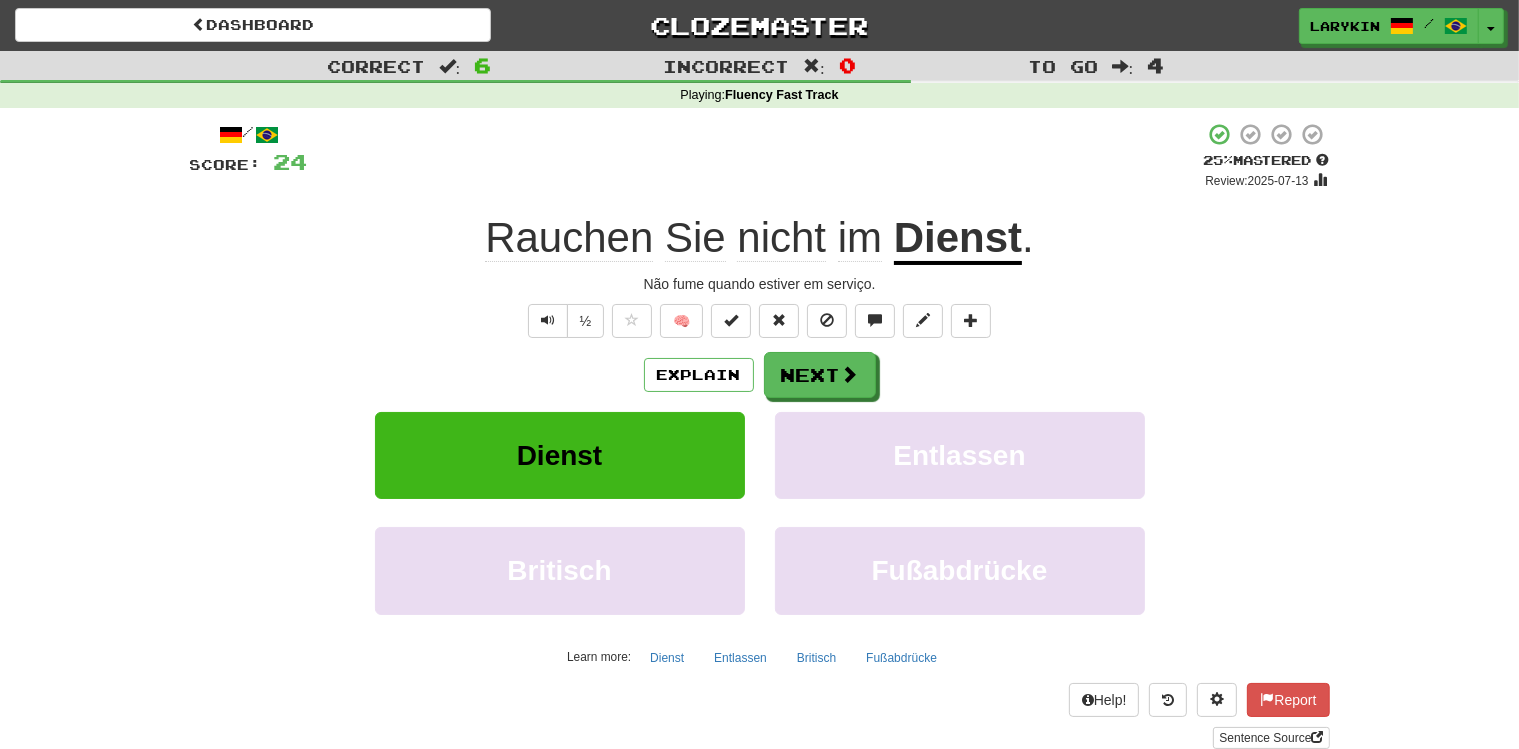 click on "Não fume quando estiver em serviço." at bounding box center (760, 284) 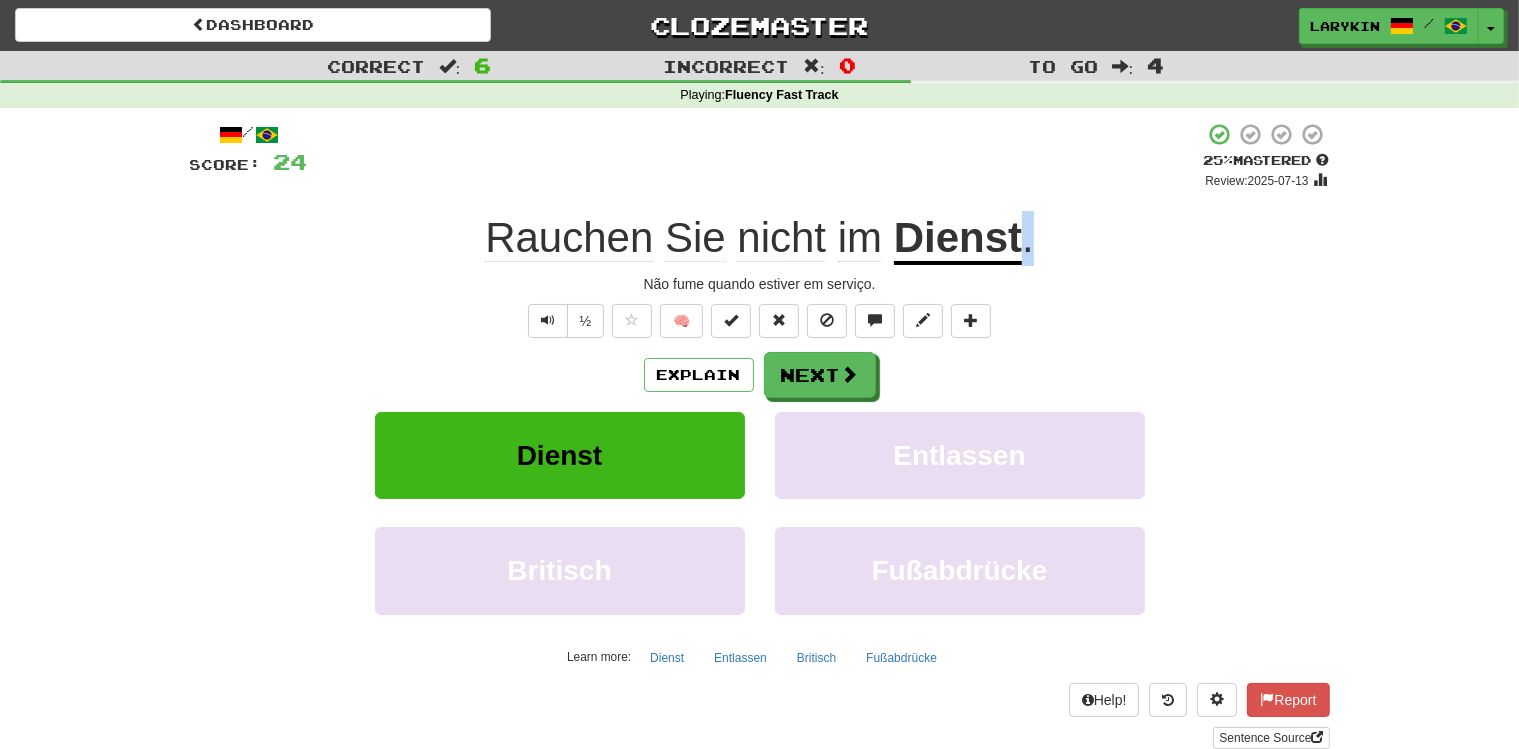 click on "Rauchen   Sie   nicht   im   Dienst ." at bounding box center [760, 238] 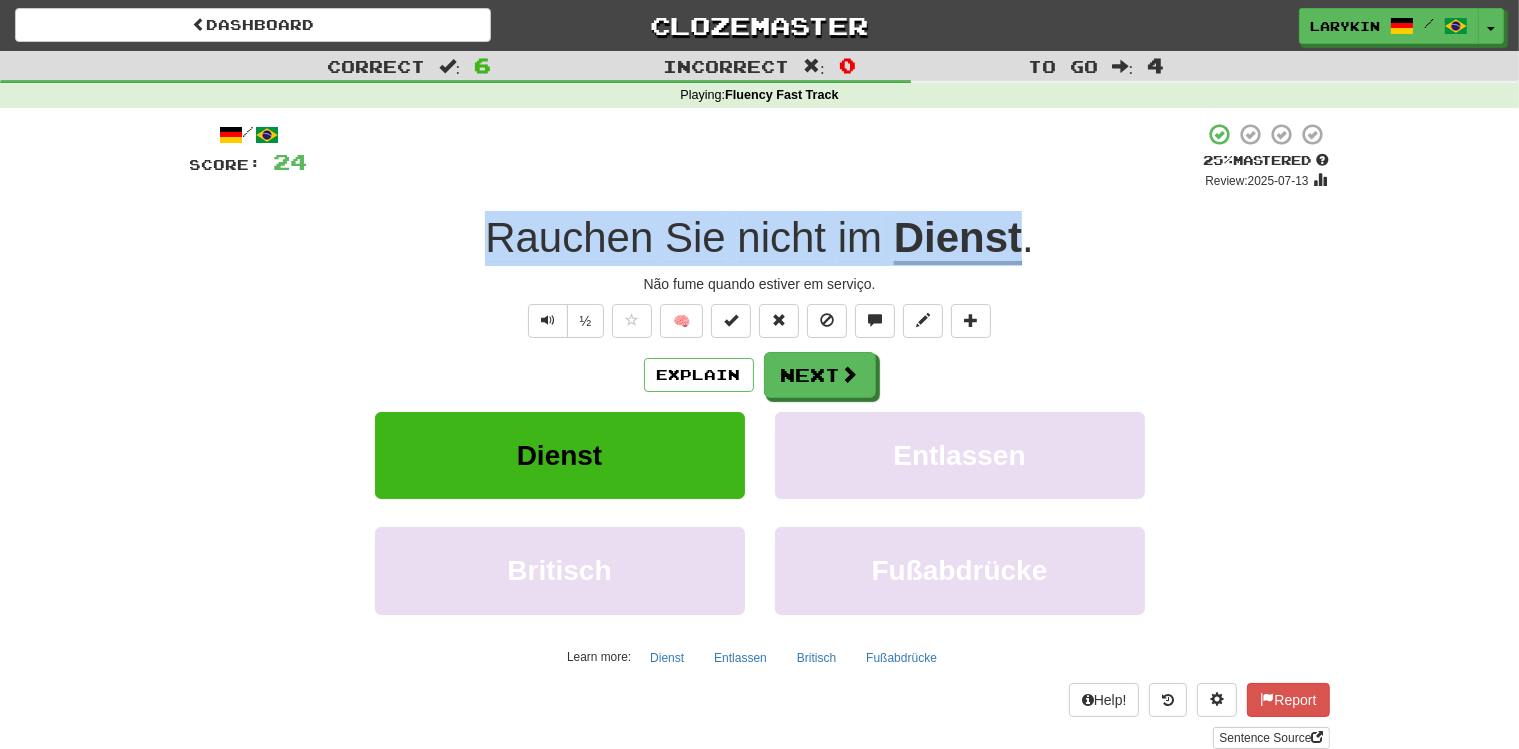 click on "Rauchen   Sie   nicht   im   Dienst ." at bounding box center (760, 238) 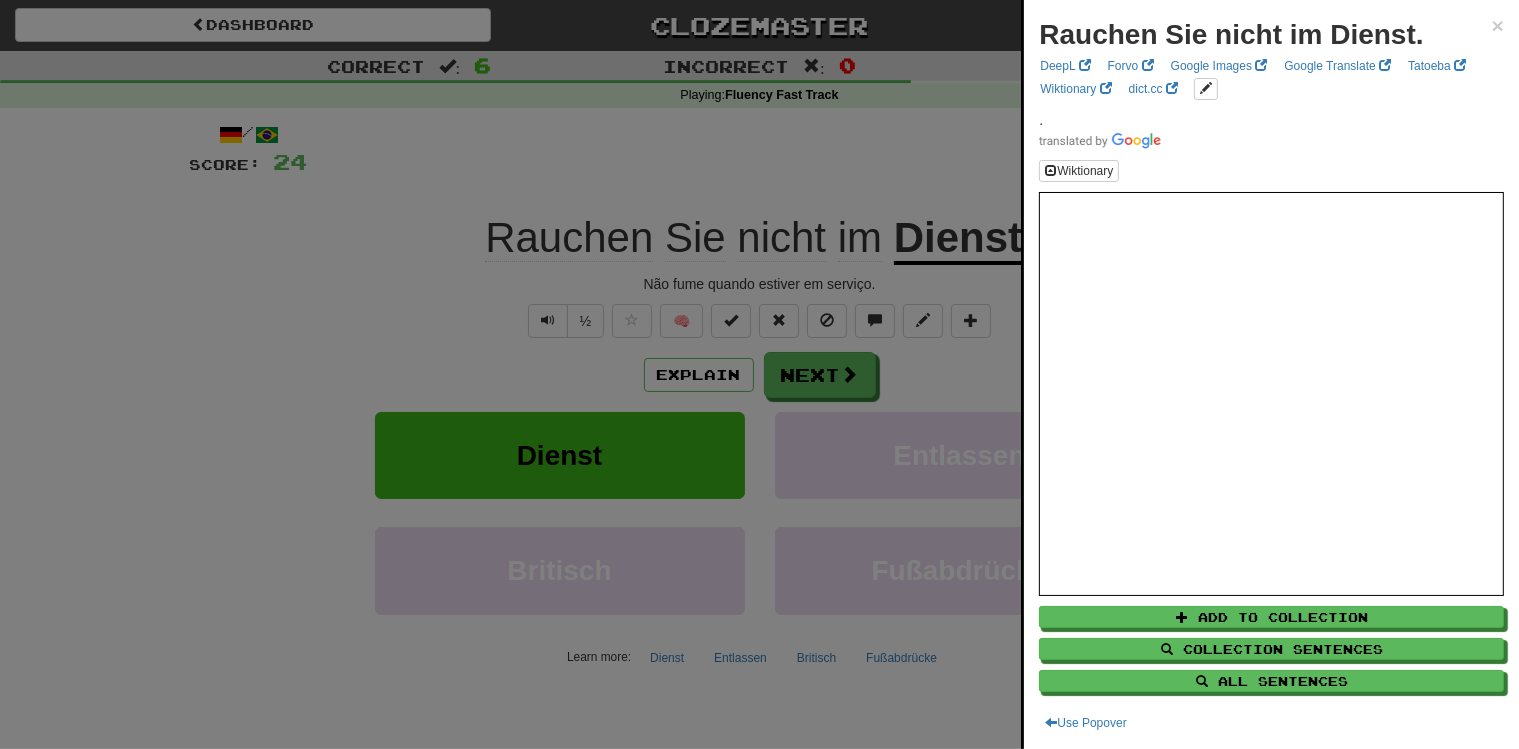 click on "Rauchen Sie nicht im Dienst." at bounding box center [1231, 34] 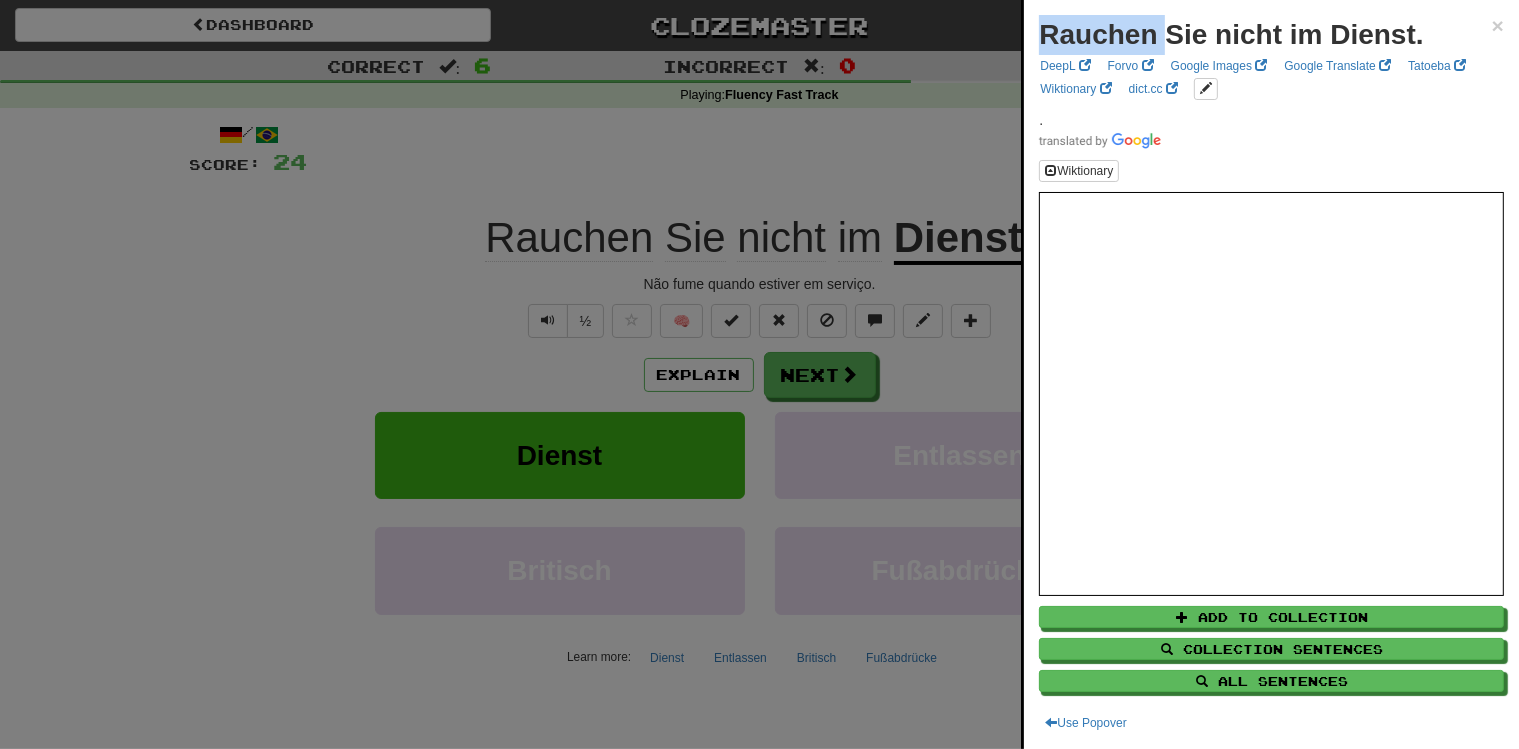 click on "Rauchen Sie nicht im Dienst." at bounding box center [1231, 34] 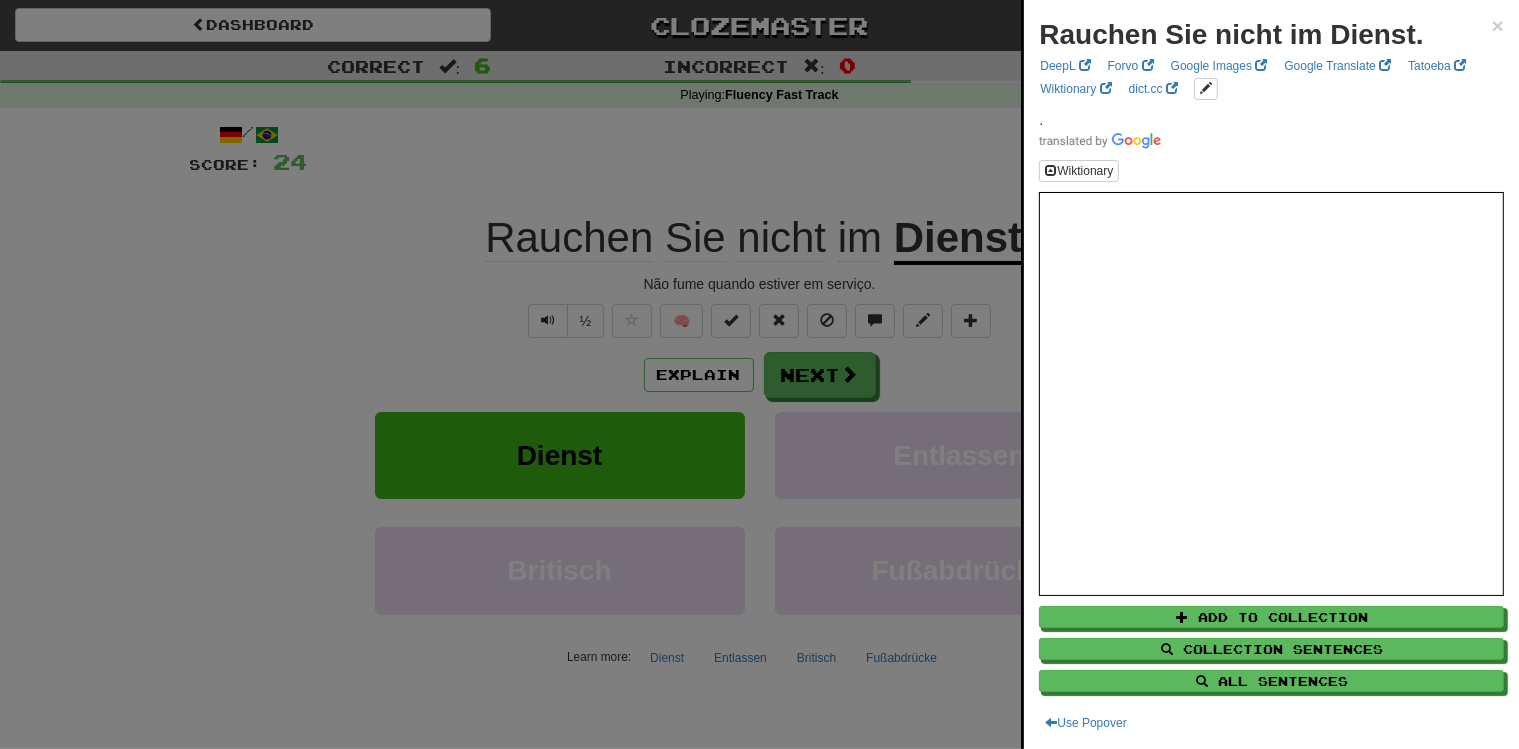 click on "Rauchen Sie nicht im Dienst." at bounding box center (1231, 34) 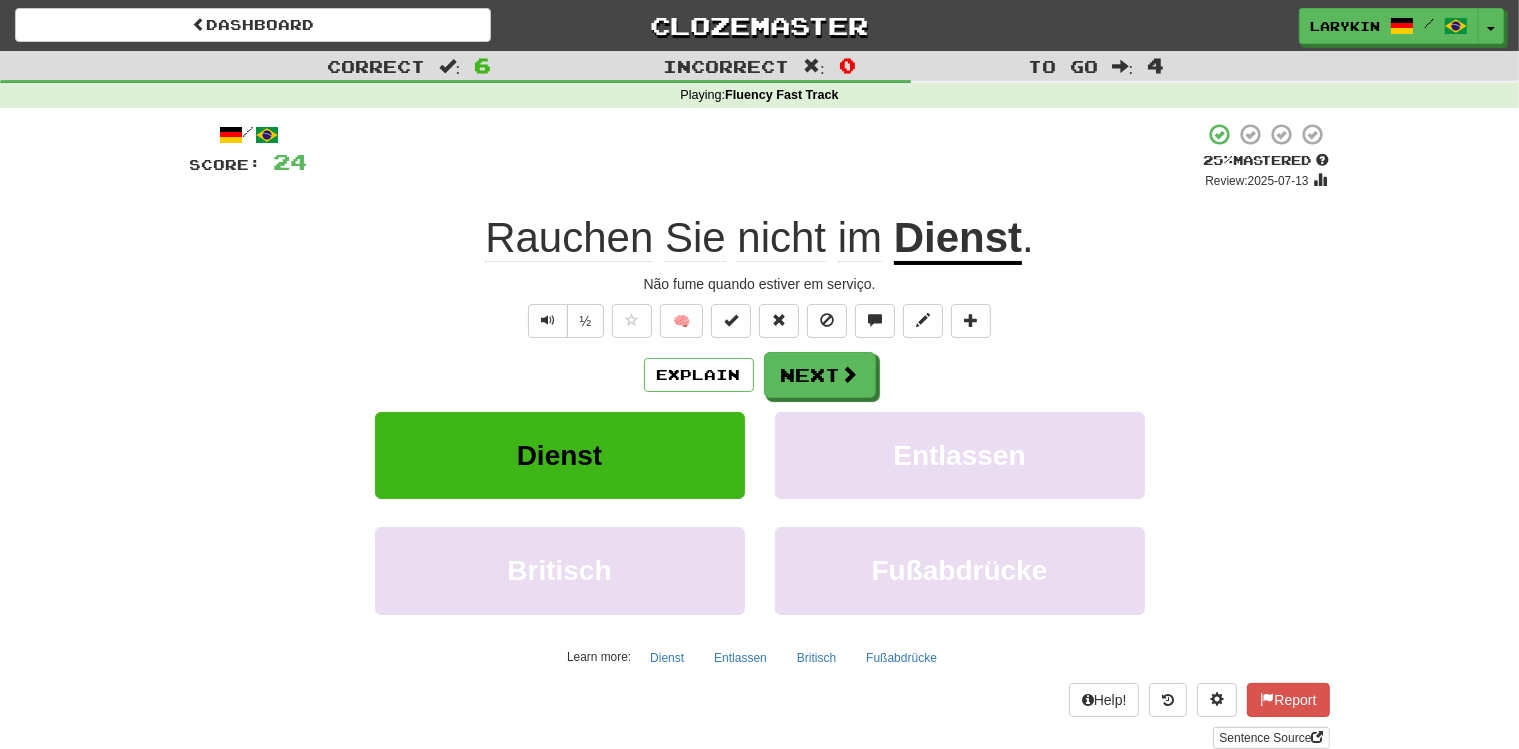 click on "/  Score:   24 + 4 25 %  Mastered Review:  2025-07-13 Rauchen   Sie   nicht   im   Dienst . Não fume quando estiver em serviço. ½ 🧠 Explain Next Dienst Entlassen Britisch Fußabdrücke Learn more: Dienst Entlassen Britisch Fußabdrücke  Help!  Report Sentence Source" at bounding box center [760, 435] 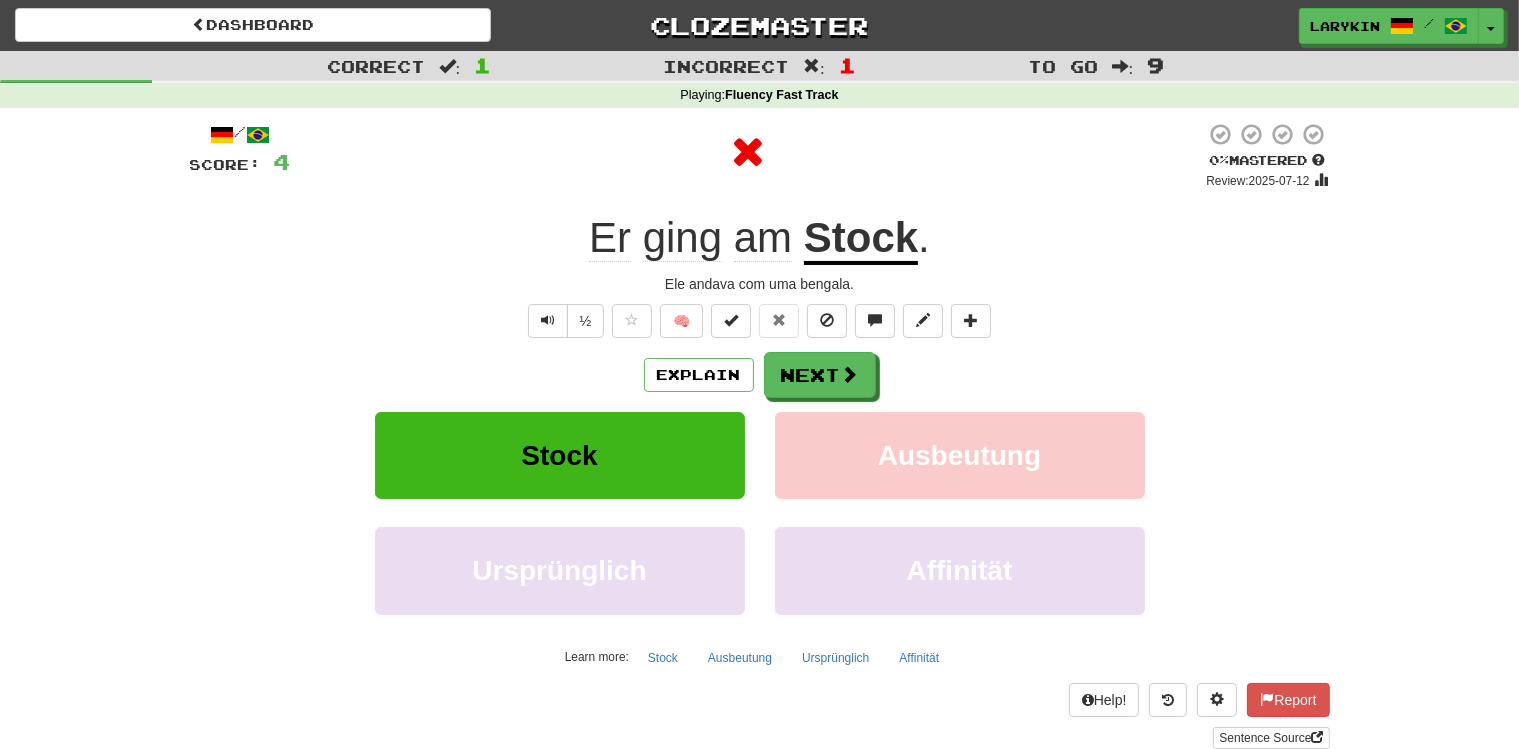 click on "Ele andava com uma bengala." at bounding box center [760, 284] 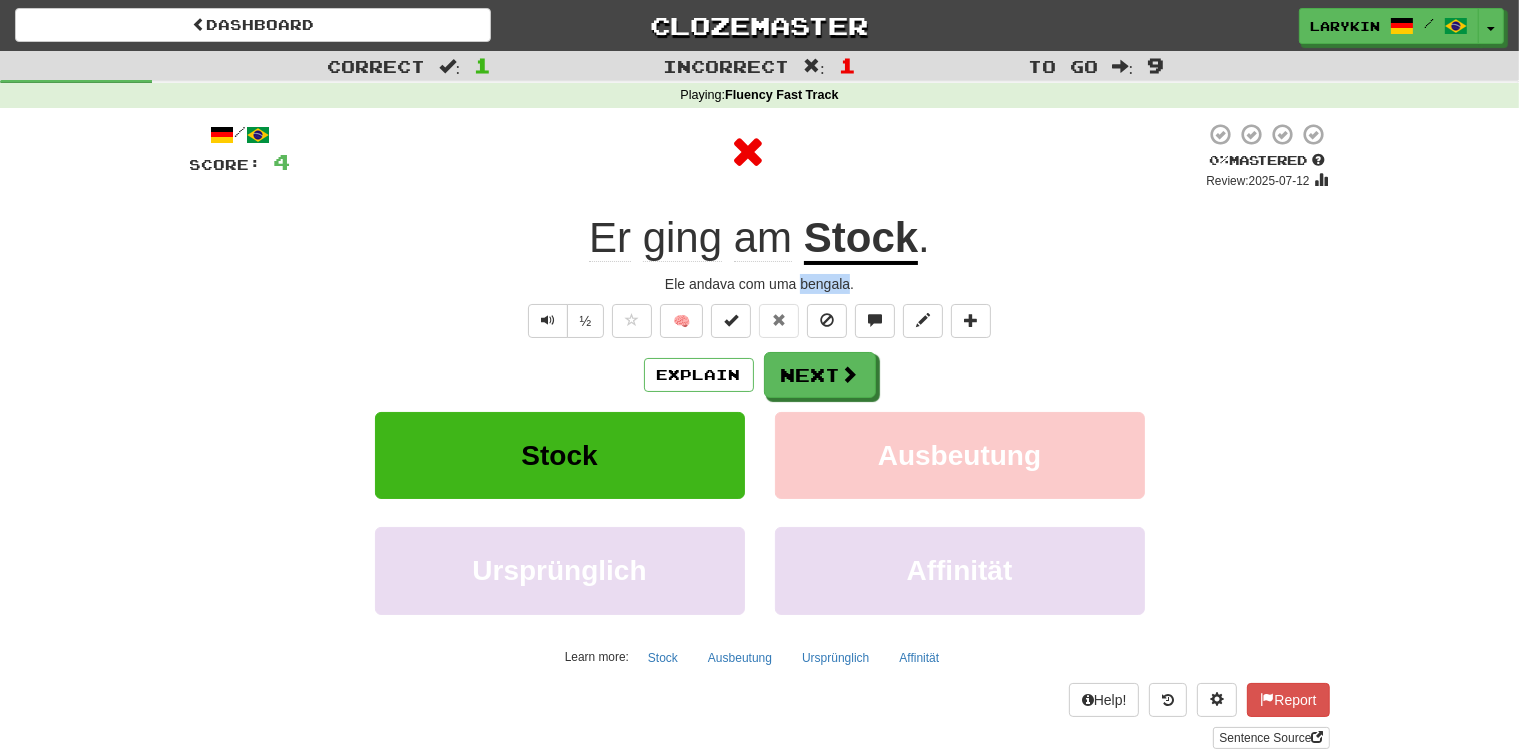 click on "Ele andava com uma bengala." at bounding box center [760, 284] 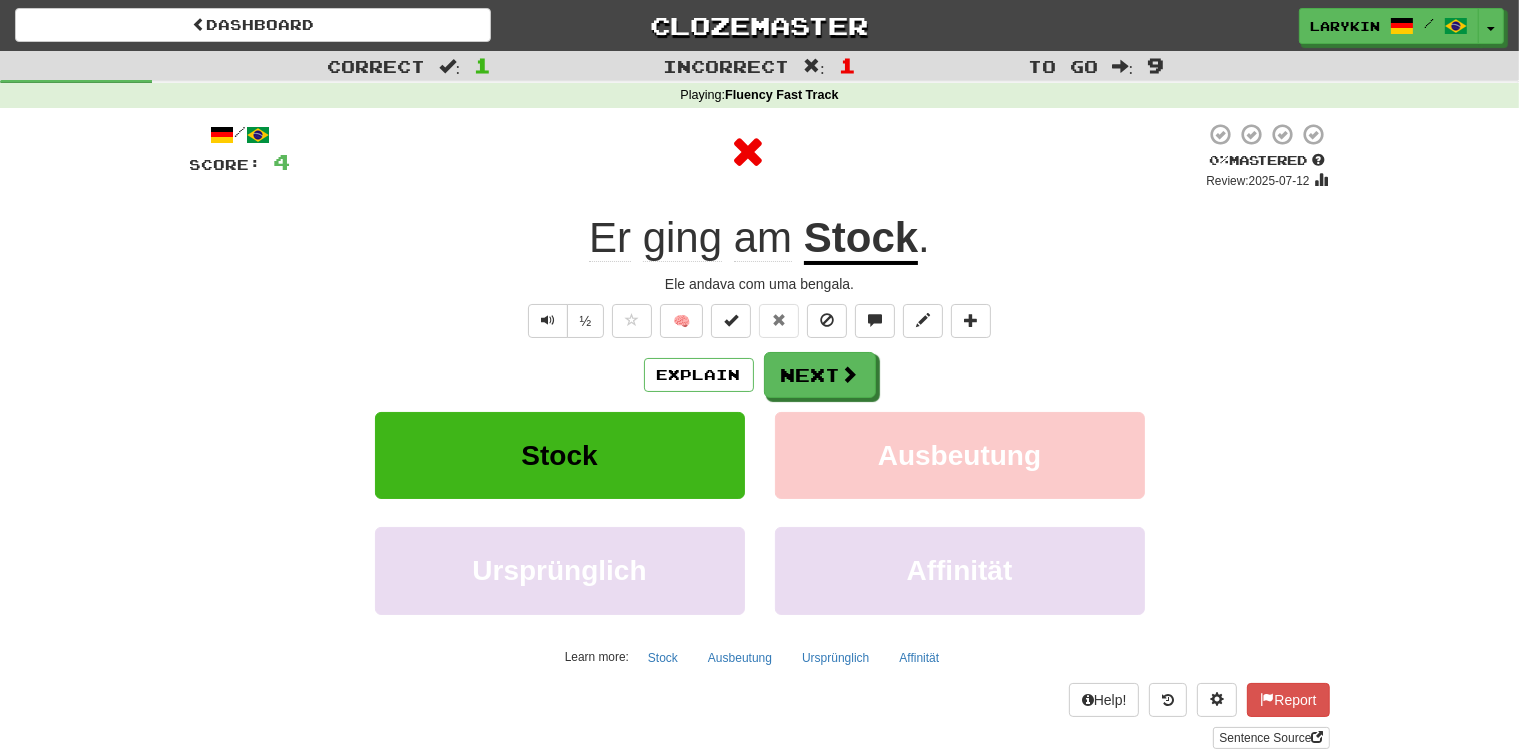 click on "Ele andava com uma bengala." at bounding box center (760, 284) 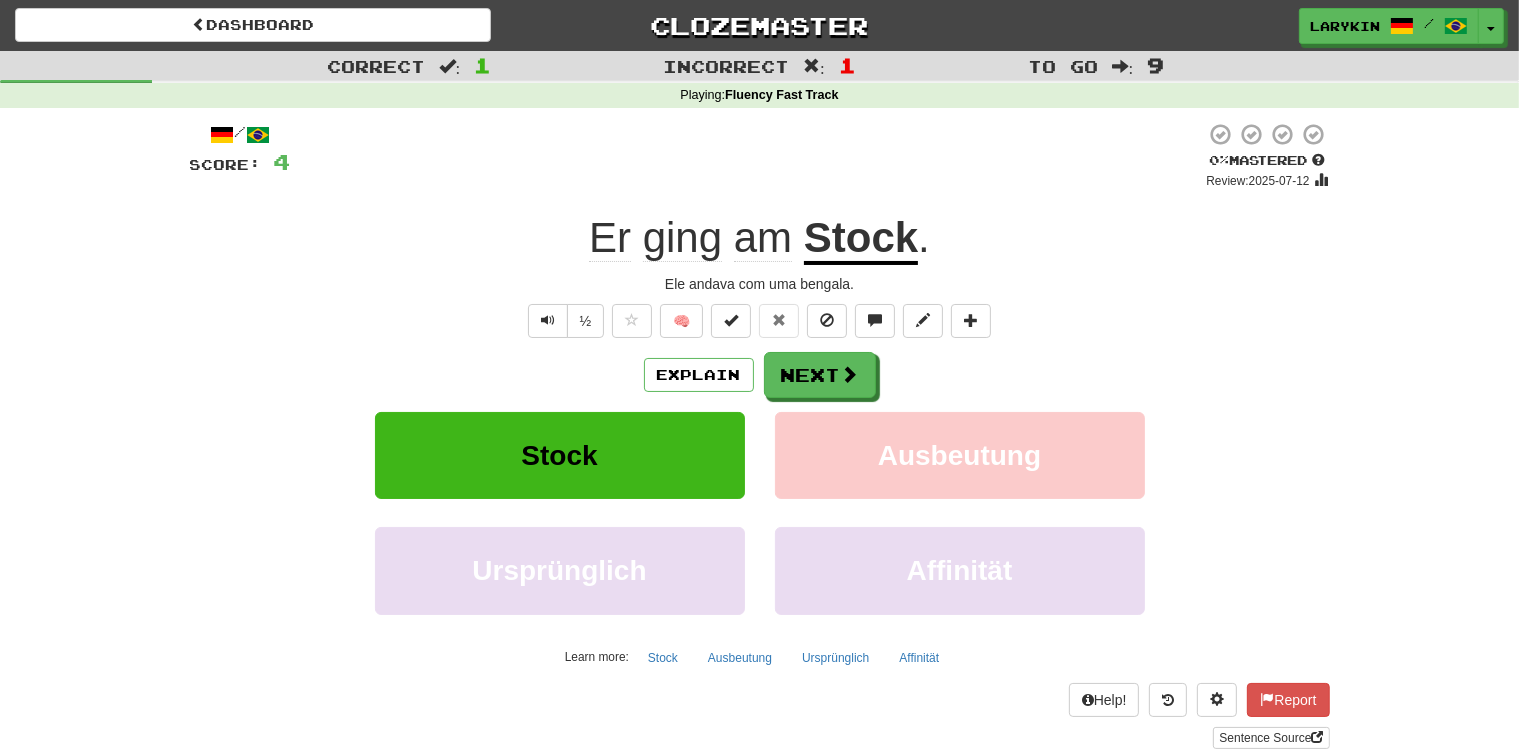 click on "/  Score:   4 0 %  Mastered Review:  2025-07-12 Er   ging   am   Stock . Ele andava com uma bengala. ½ 🧠 Explain Next Stock Ausbeutung Ursprünglich Affinität Learn more: Stock Ausbeutung Ursprünglich Affinität  Help!  Report Sentence Source" at bounding box center [760, 435] 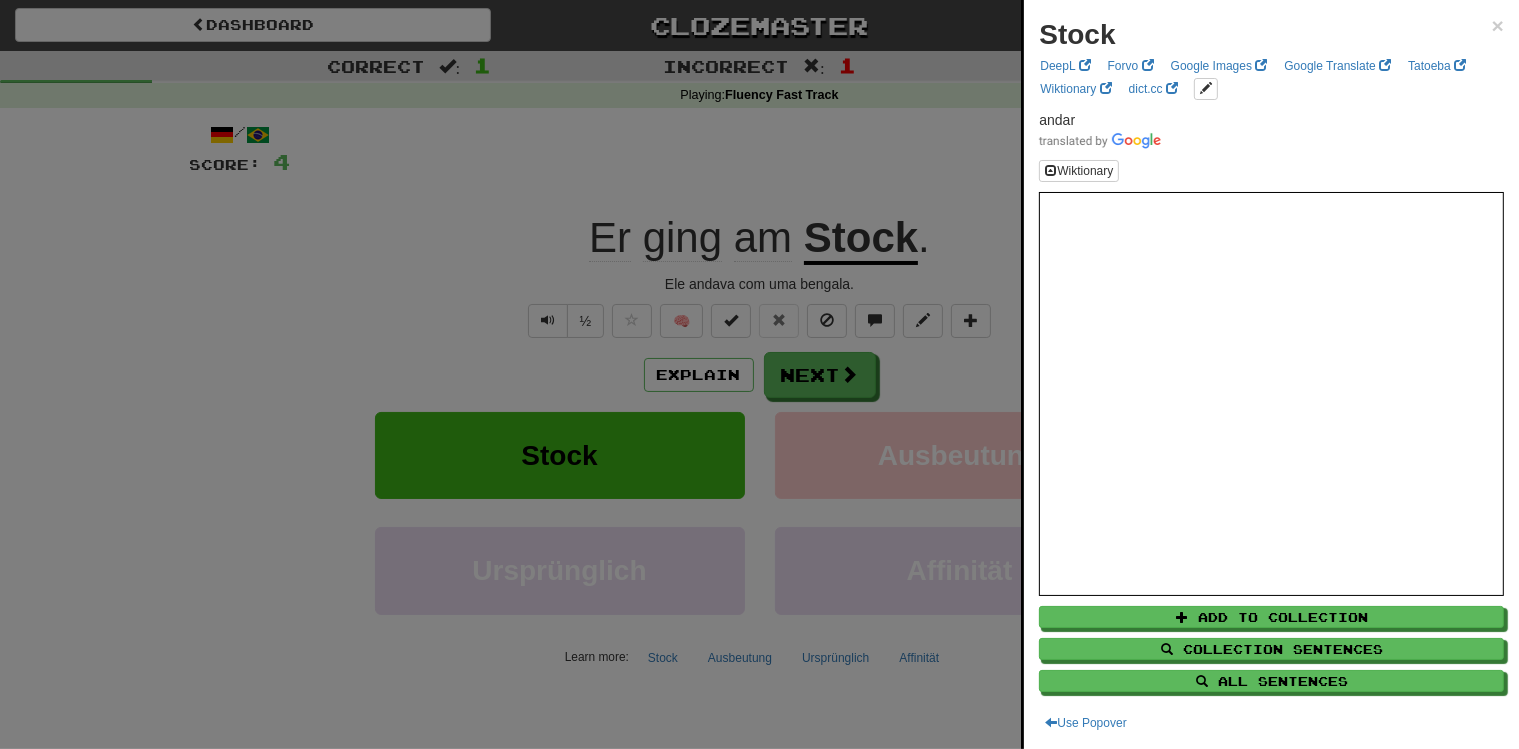 click on "andar" at bounding box center [1057, 120] 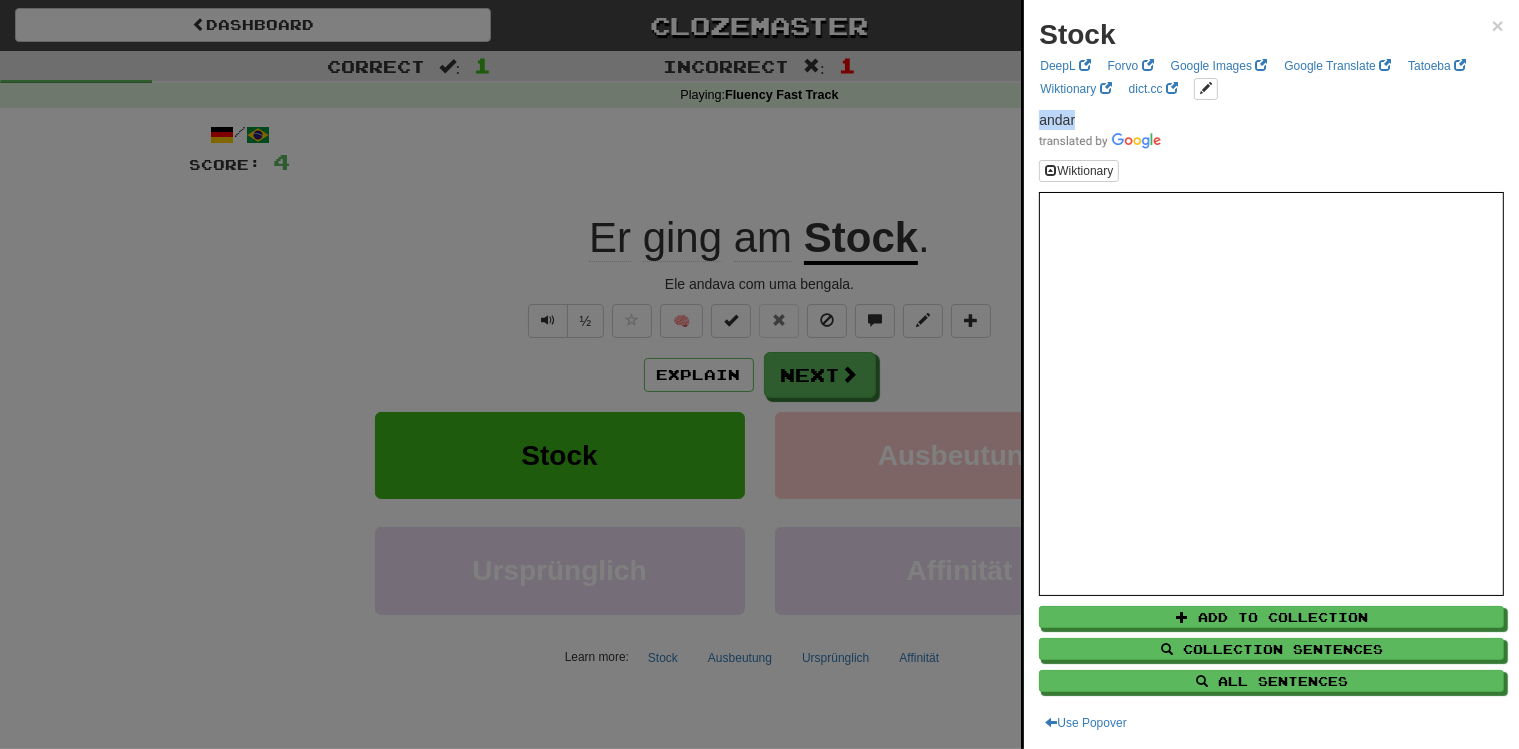 click on "andar" at bounding box center [1057, 120] 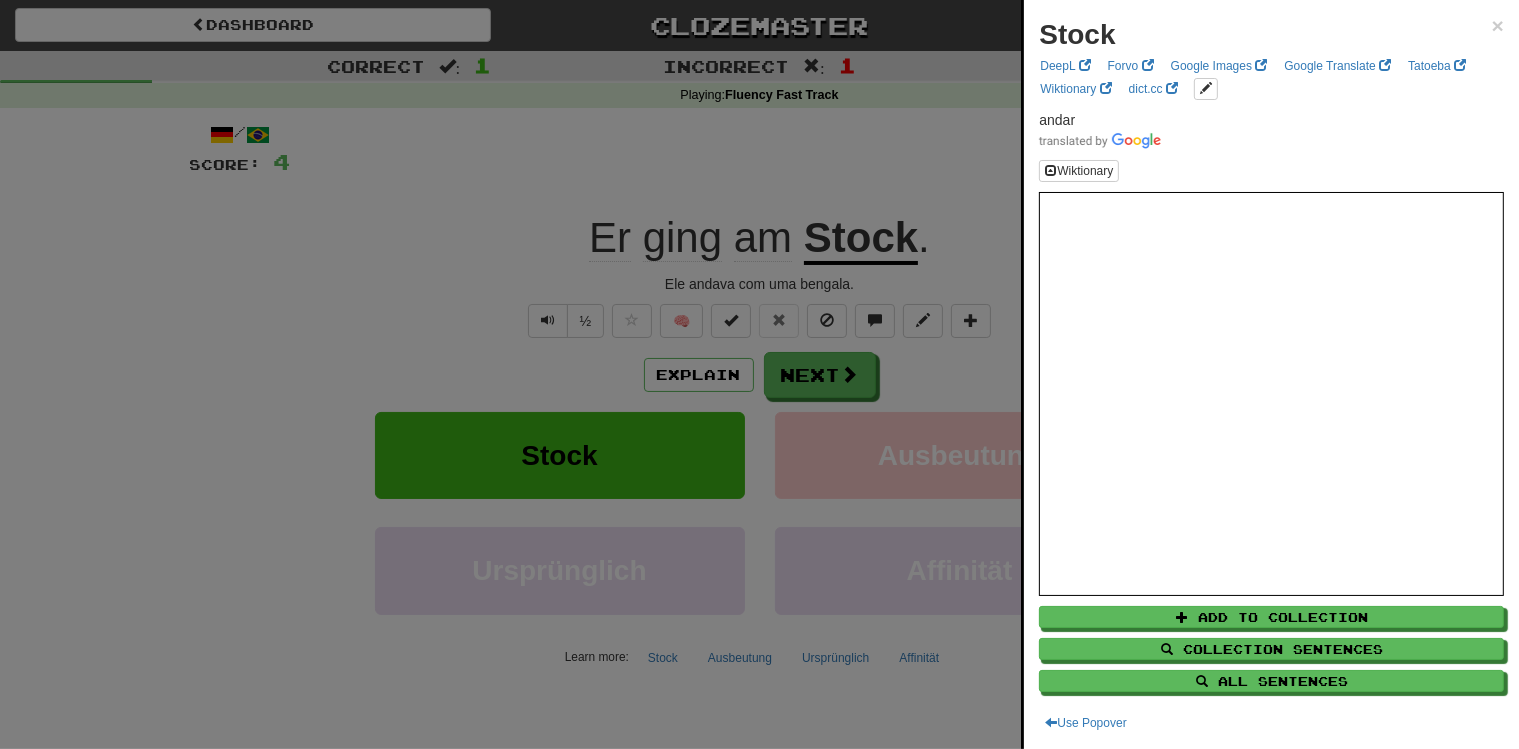 click at bounding box center [11, 1498] 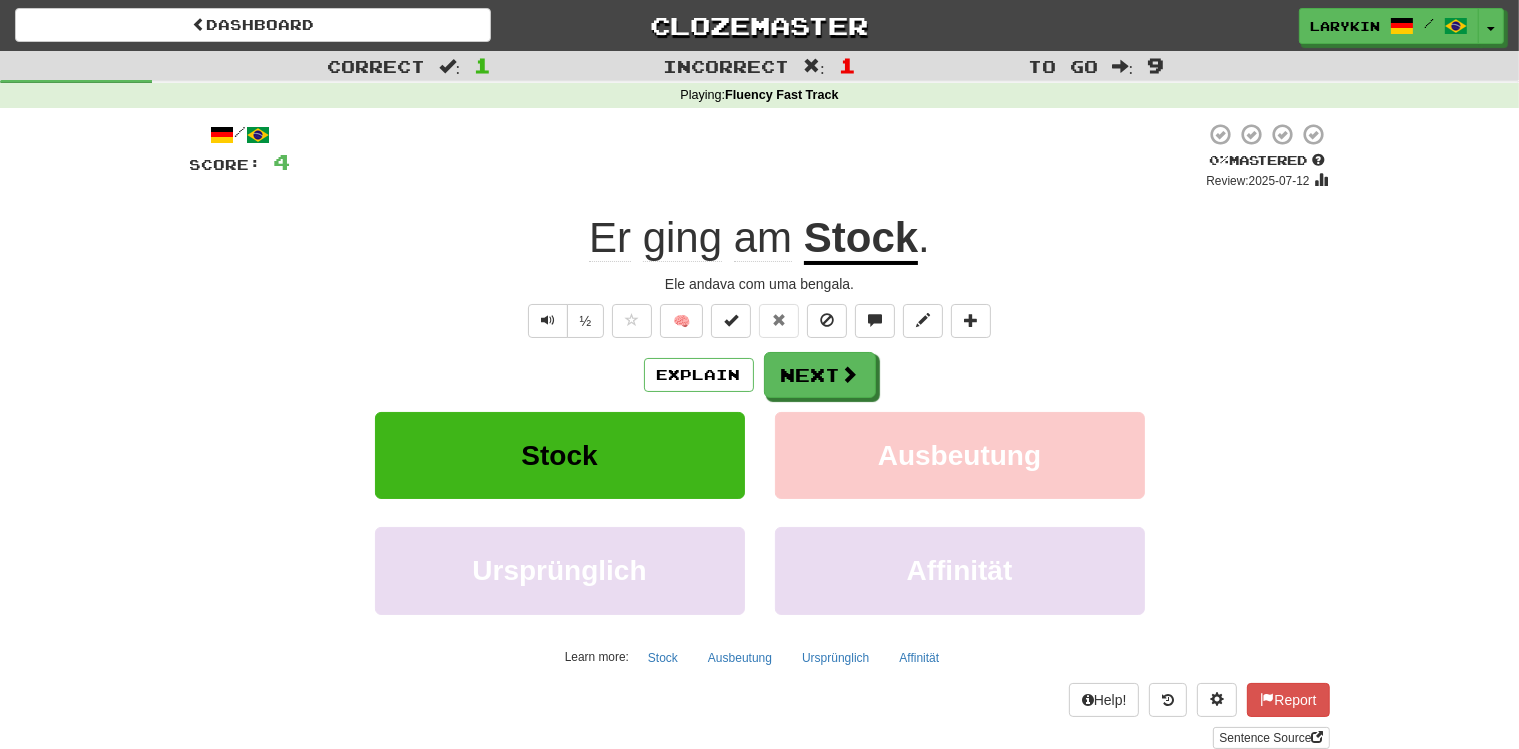 click on "Er   ging   am   Stock ." at bounding box center [760, 238] 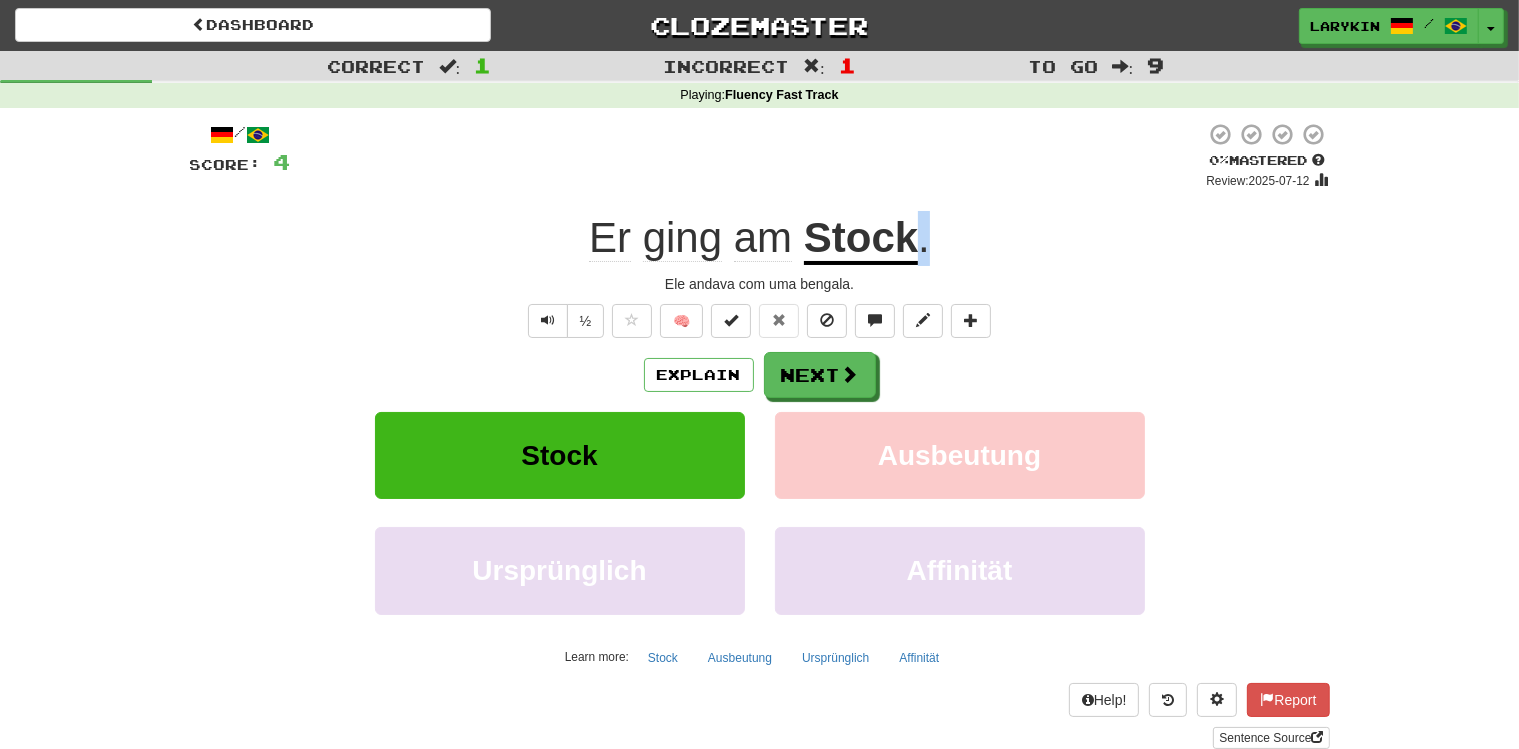 click on "Er   ging   am   Stock ." at bounding box center [760, 238] 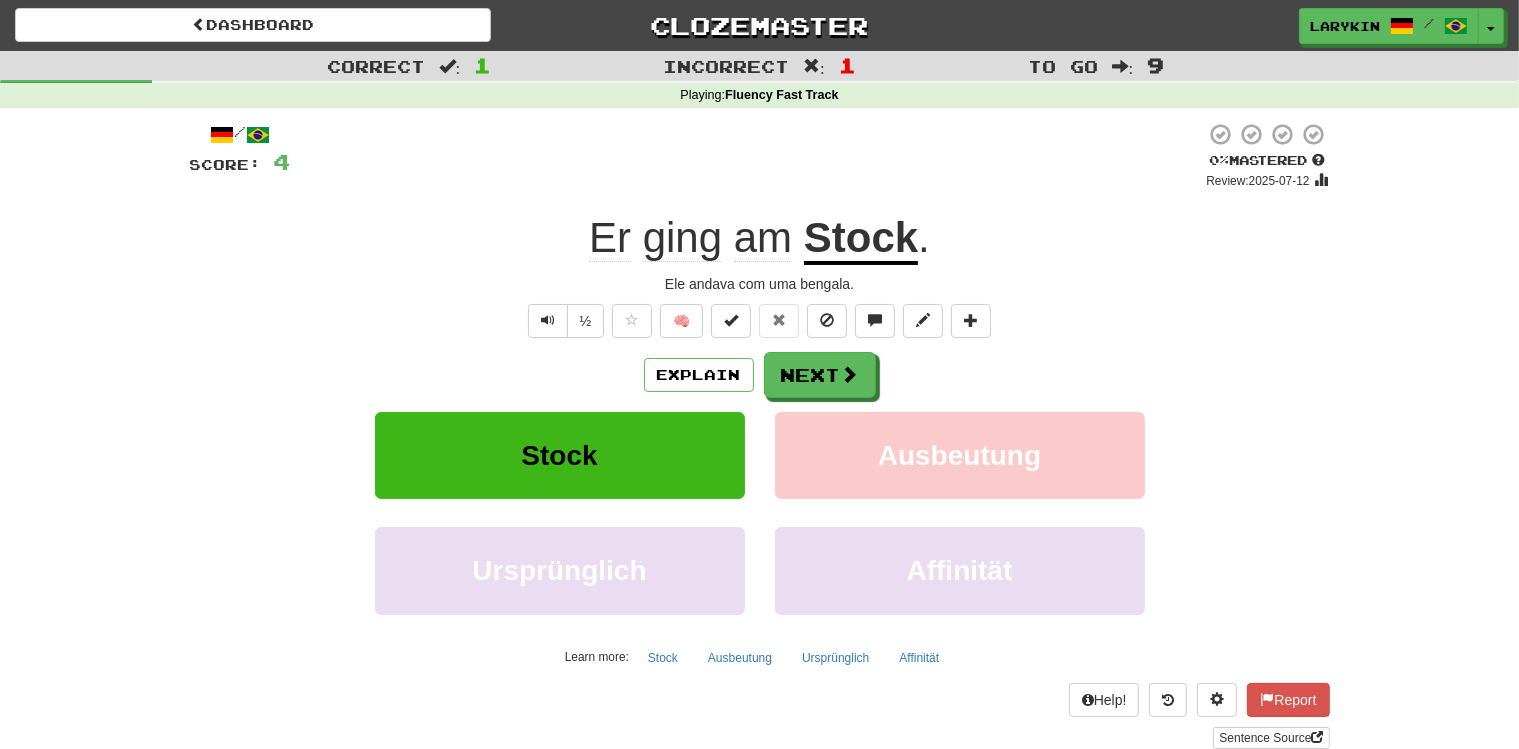 click at bounding box center [759, 374] 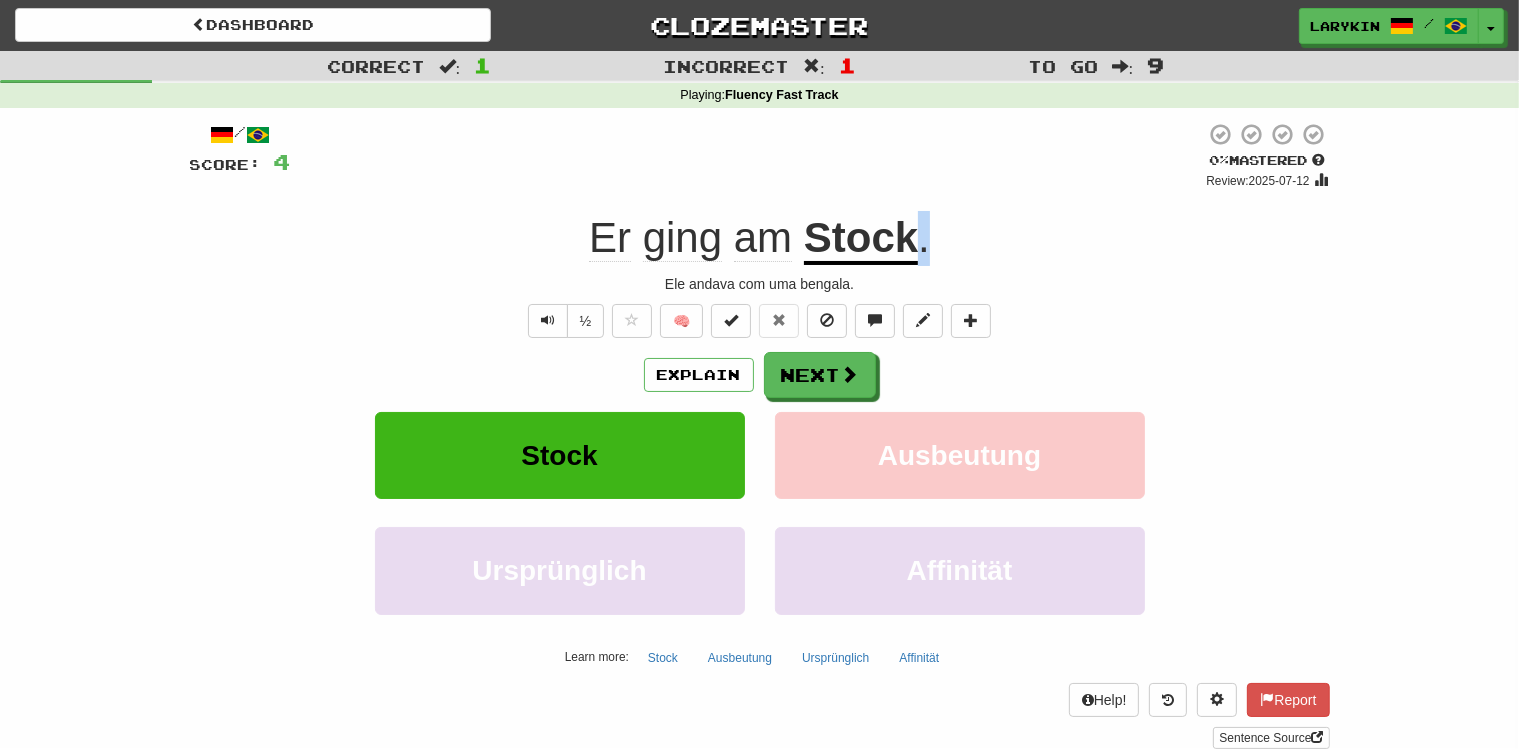 click on "." at bounding box center (924, 237) 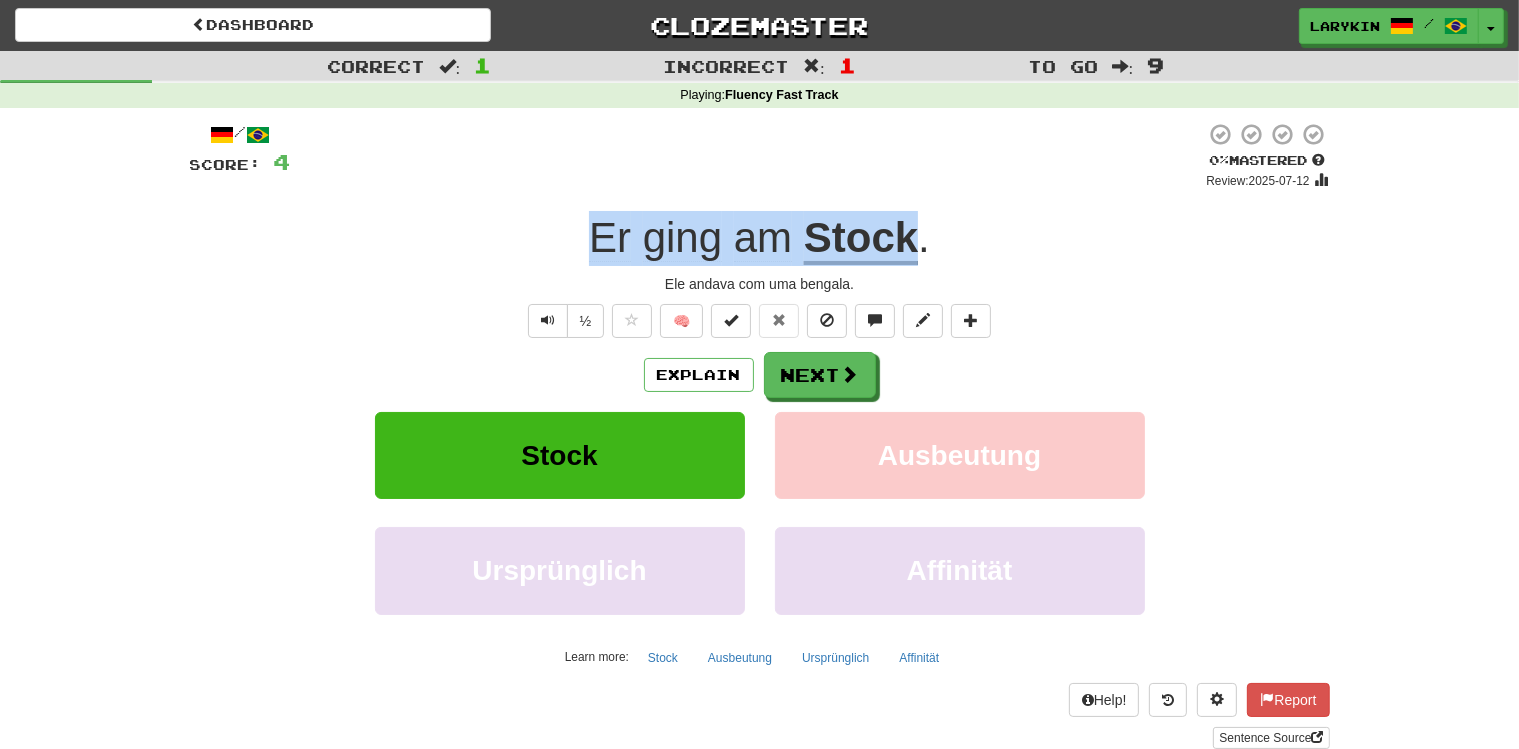 click on "Er   ging   am   Stock ." at bounding box center [760, 238] 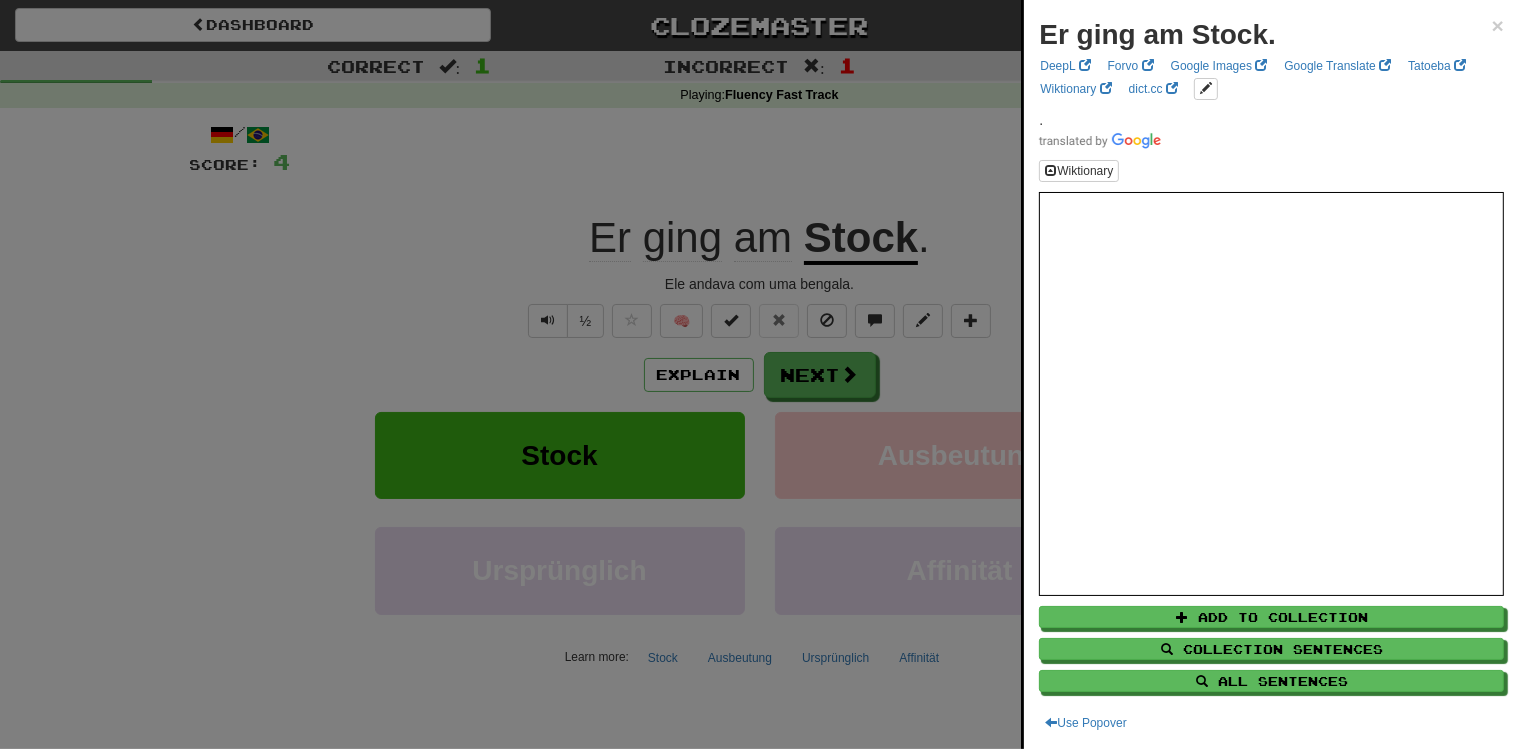 click on "Er ging am Stock." at bounding box center (1157, 34) 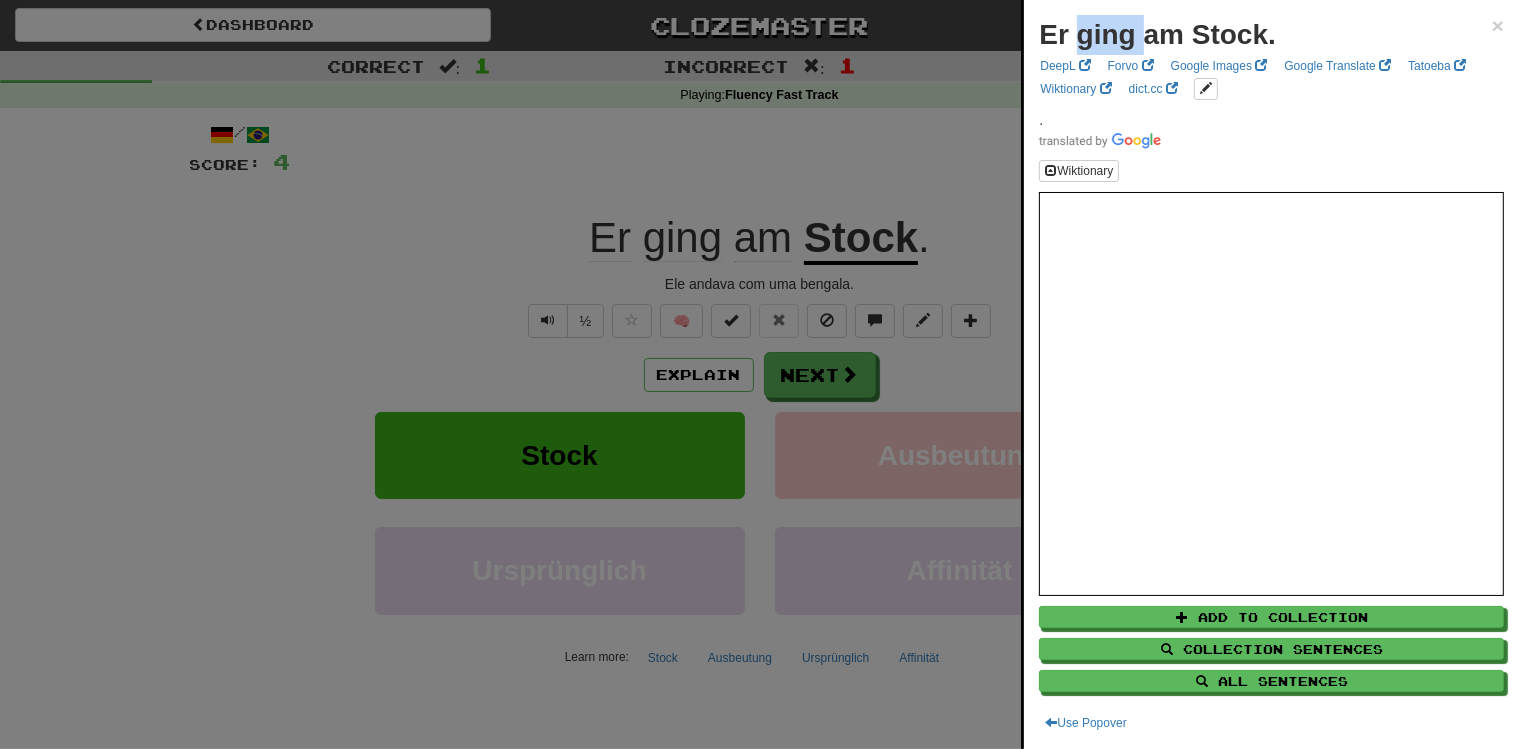click on "Er ging am Stock." at bounding box center [1157, 34] 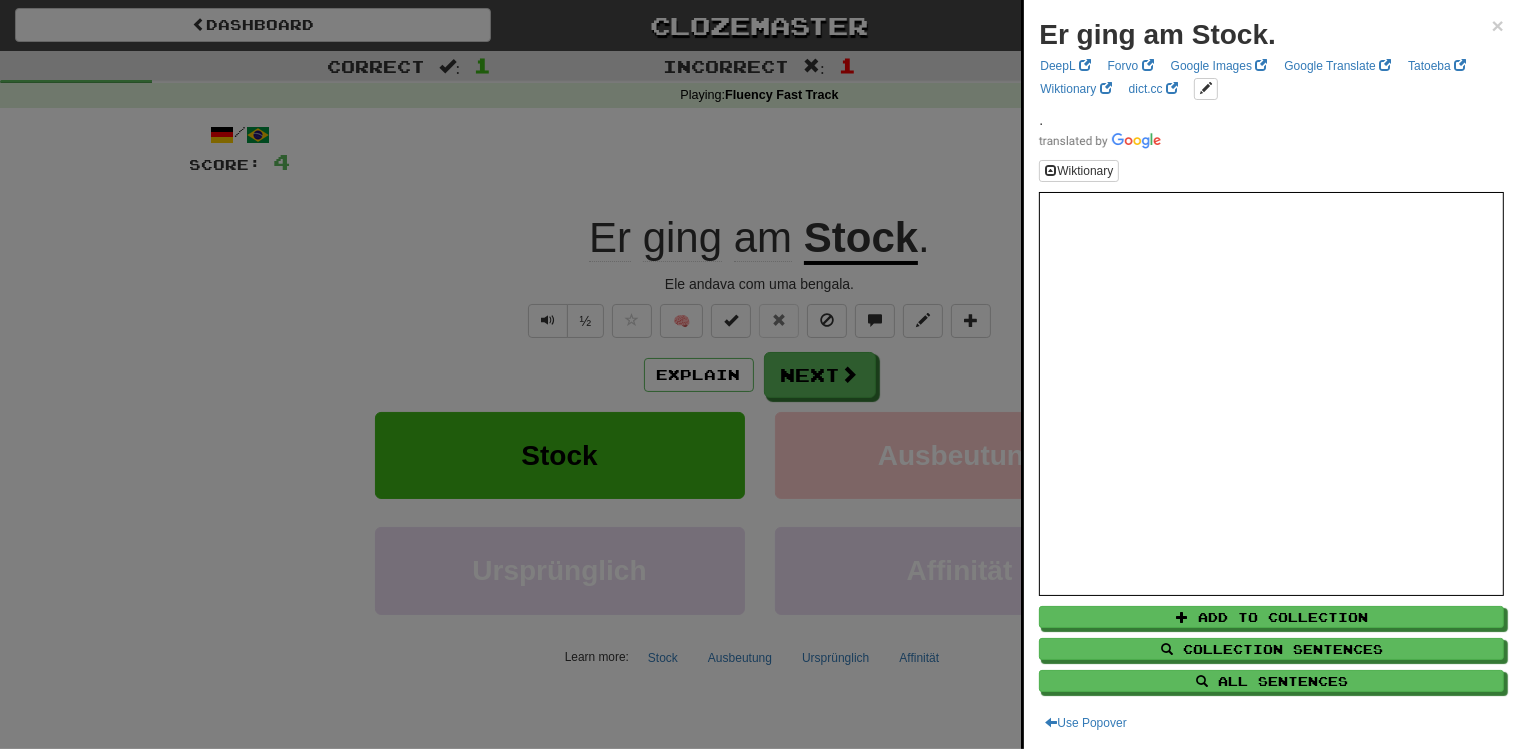 click on "Er ging am Stock." at bounding box center [1157, 34] 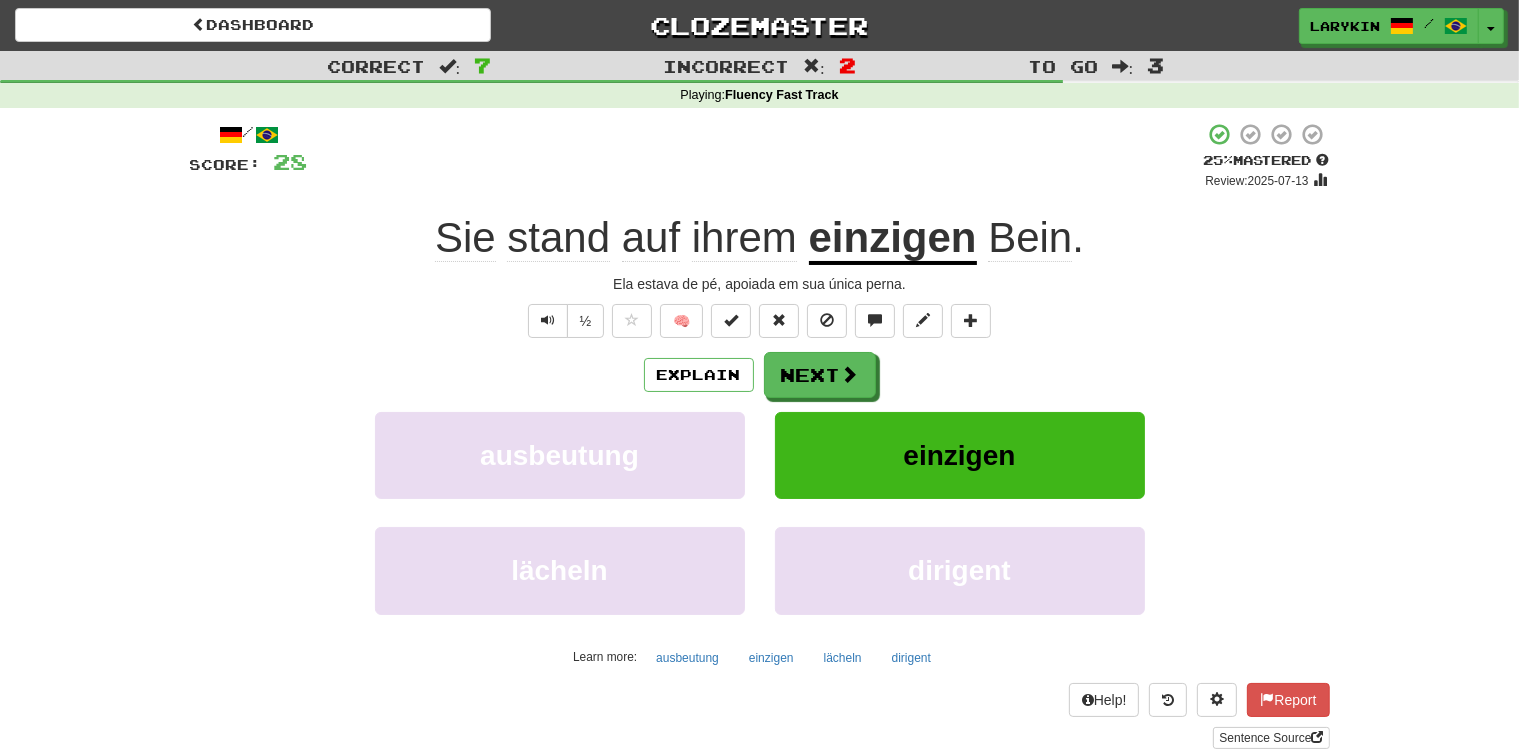 click on "Ela estava de pé, apoiada em sua única perna." at bounding box center (760, 284) 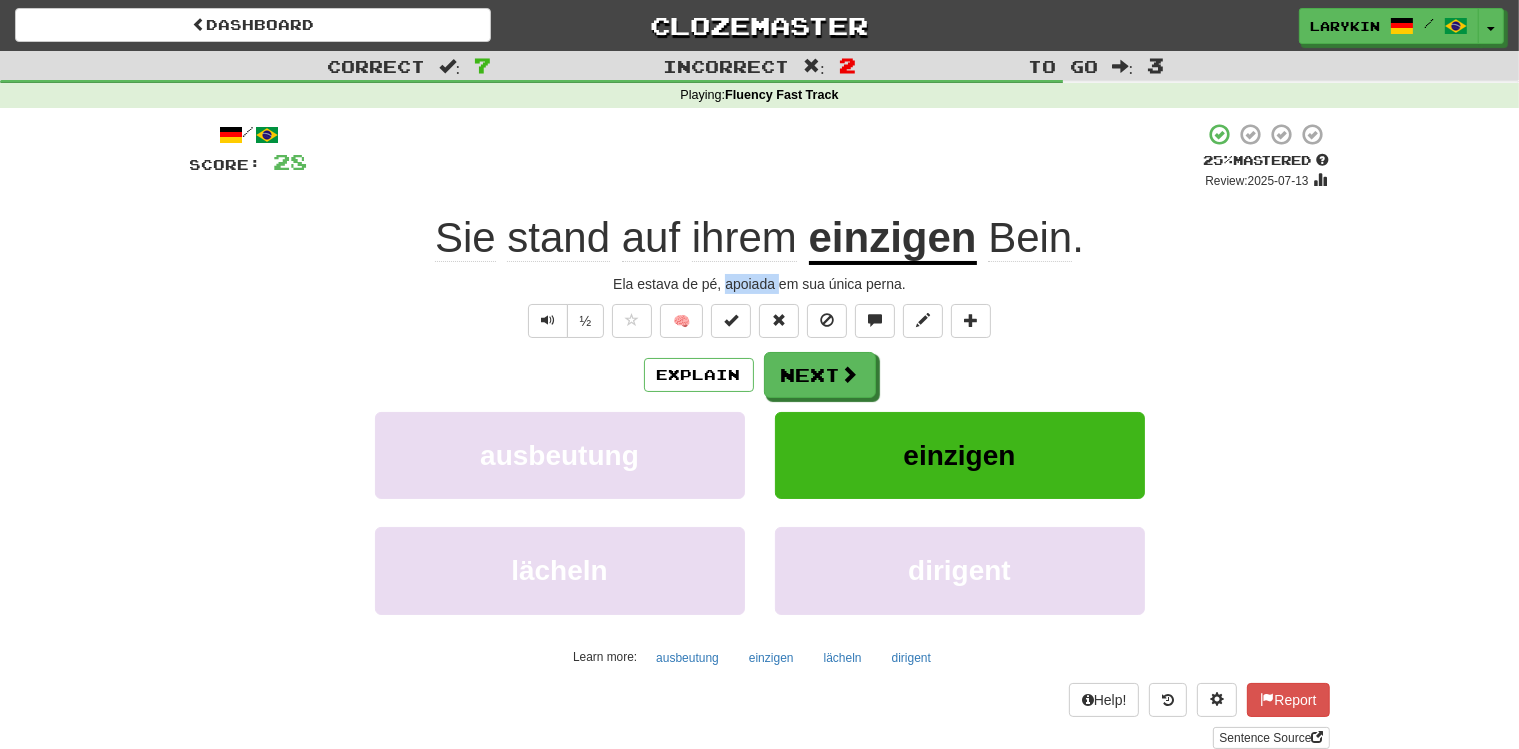 click on "Ela estava de pé, apoiada em sua única perna." at bounding box center (760, 284) 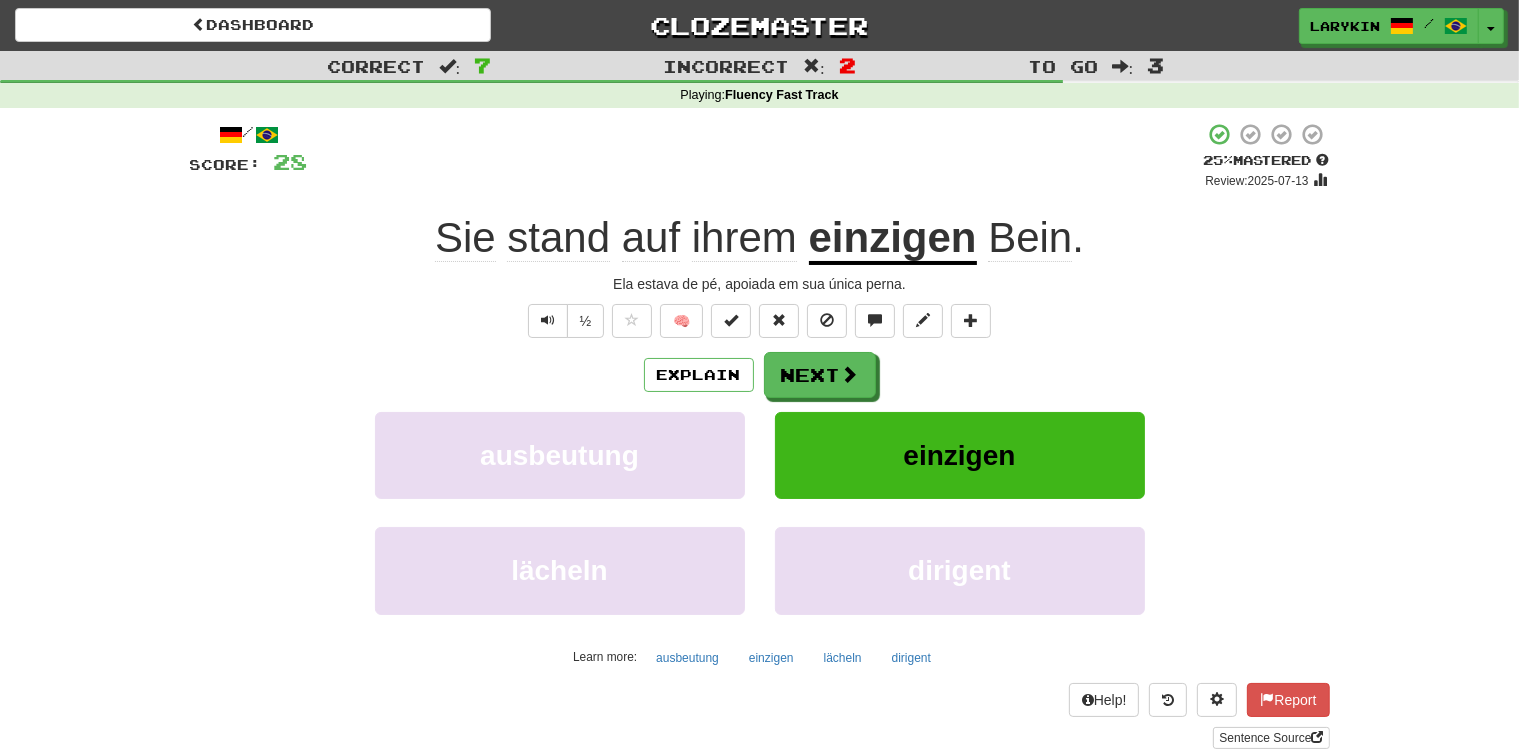 click at bounding box center (11, 1498) 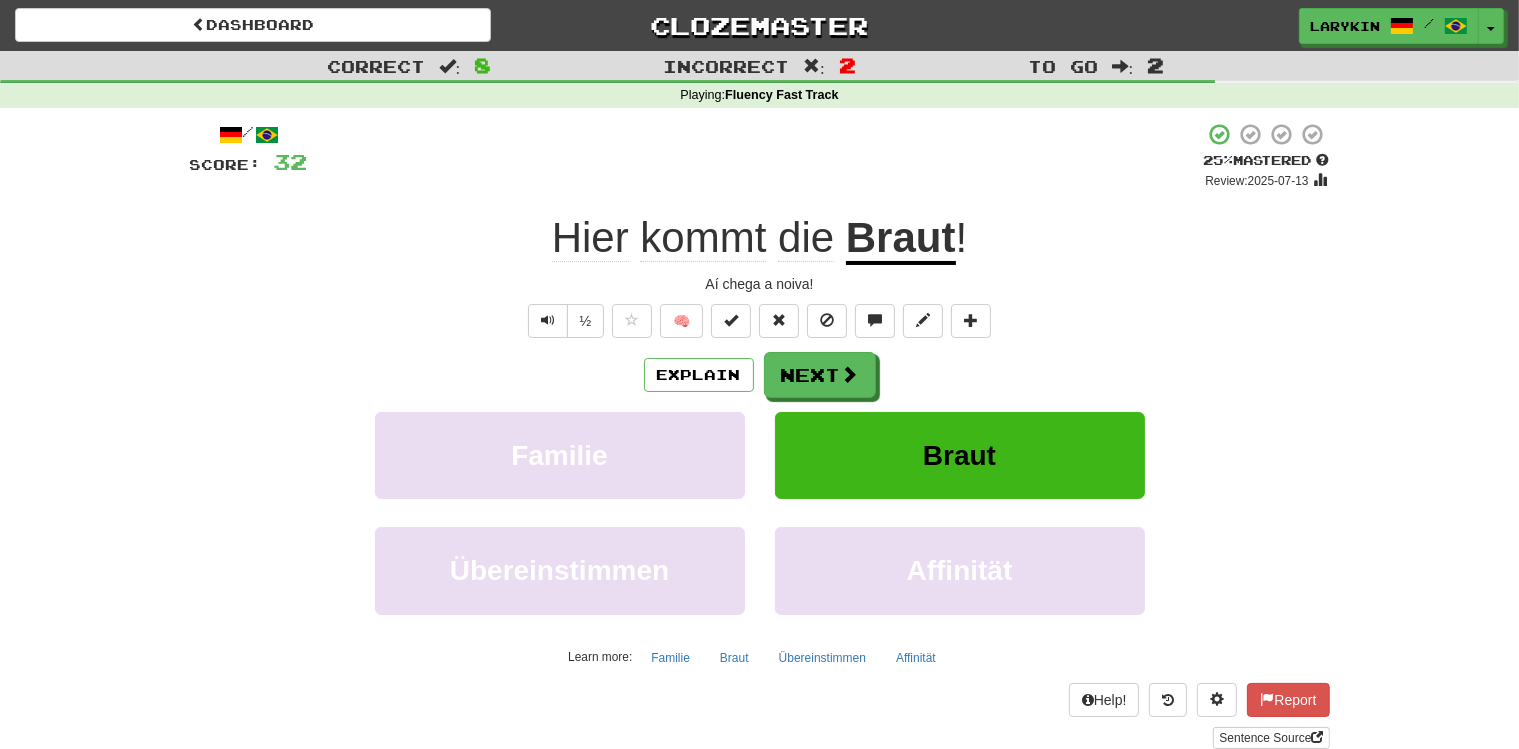 click on "Braut" at bounding box center (901, 239) 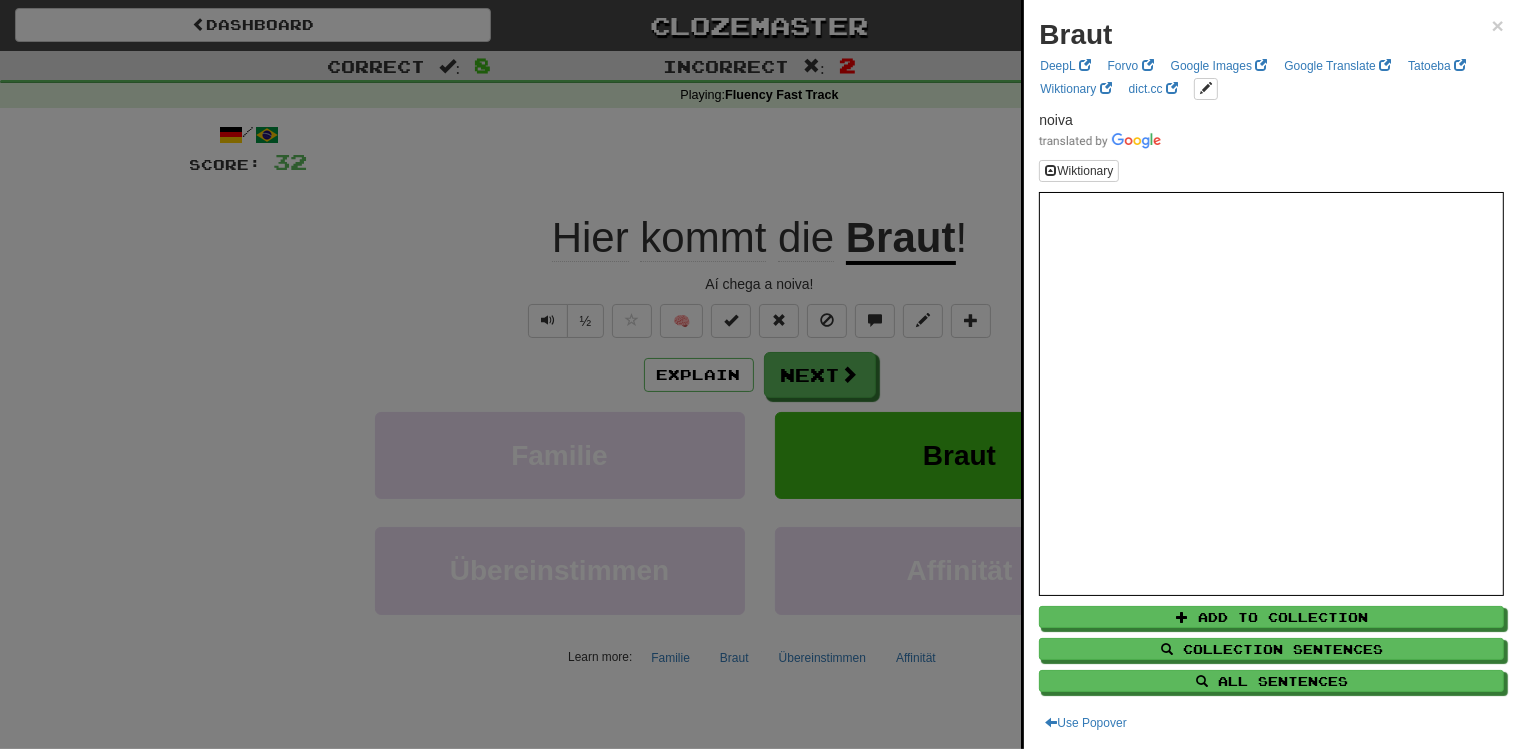 click at bounding box center (759, 374) 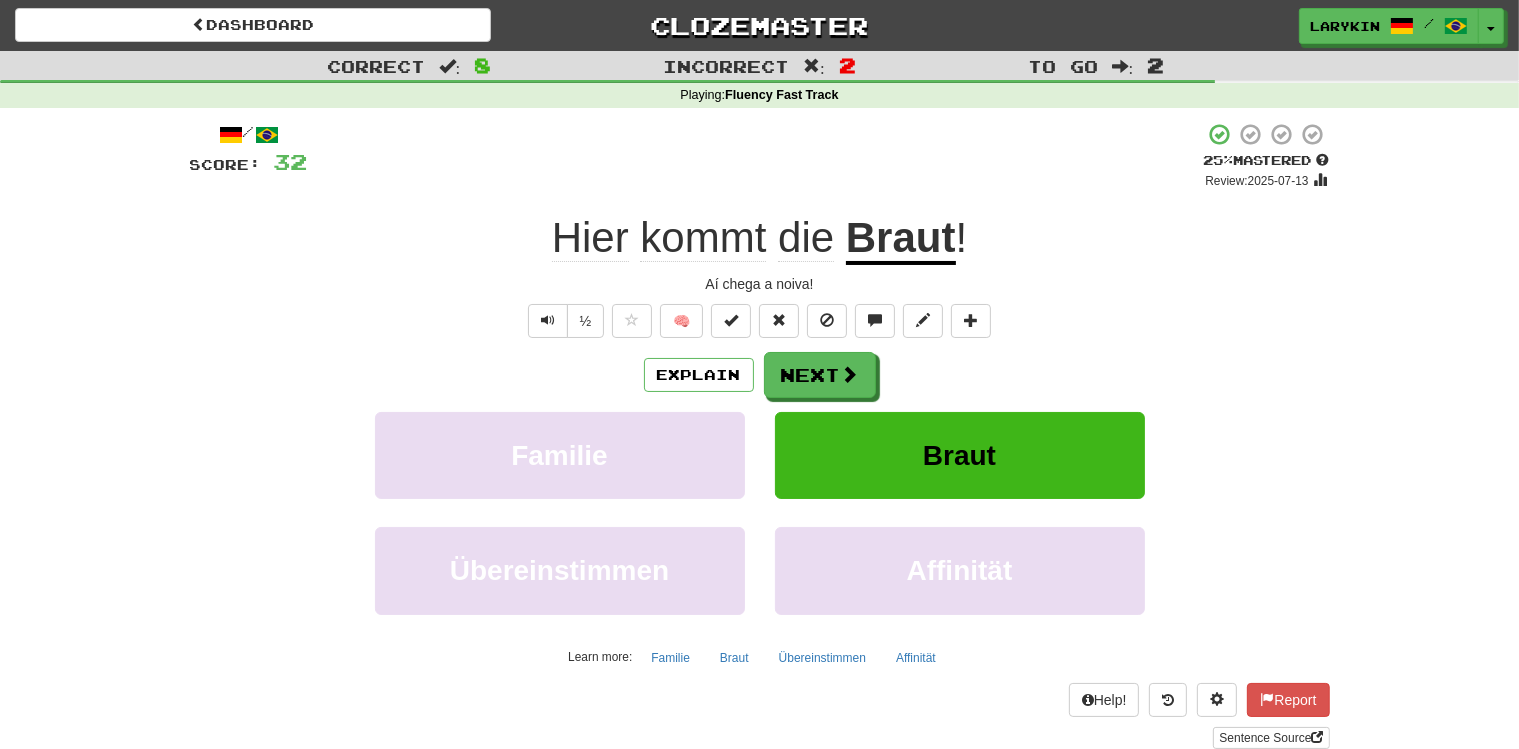 click on "Braut" at bounding box center (901, 239) 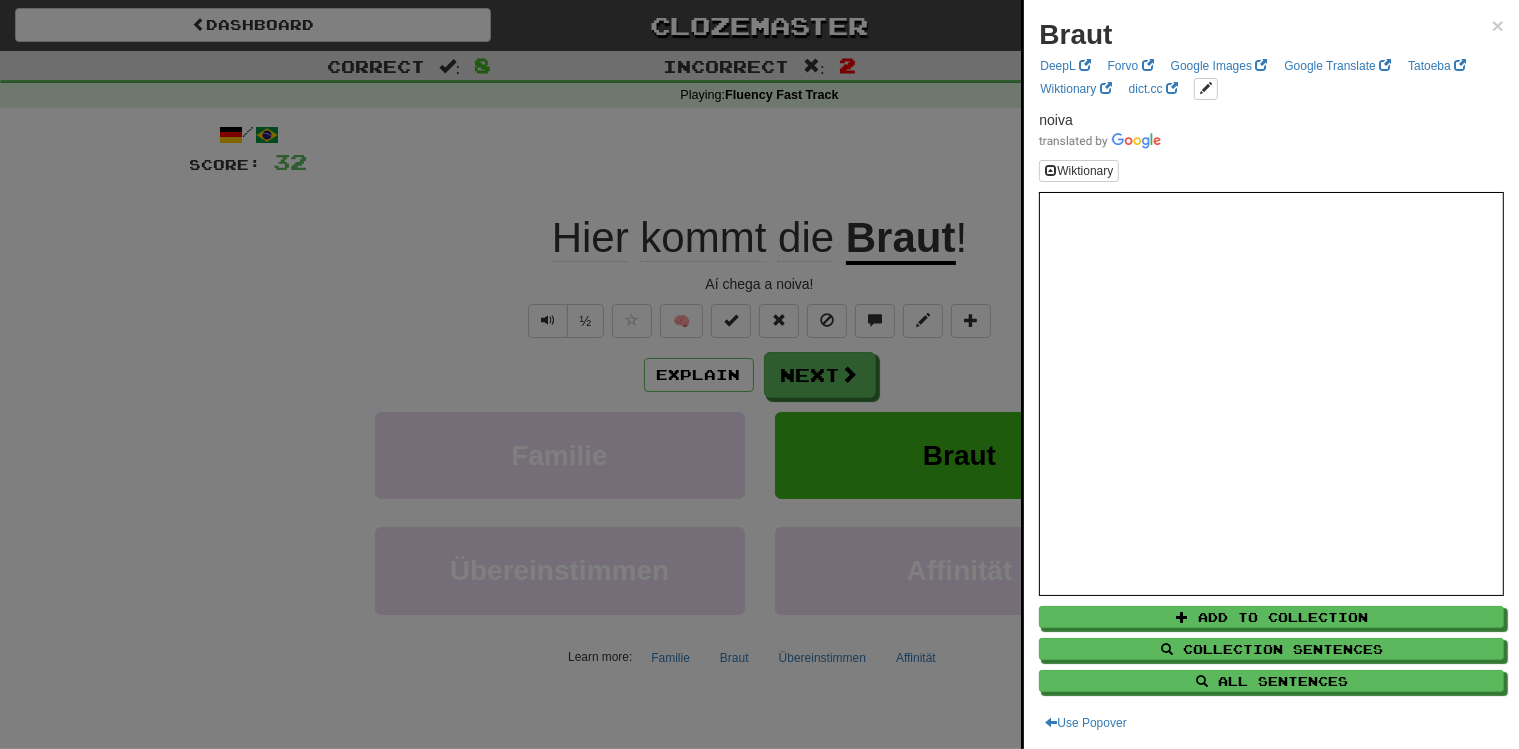 click at bounding box center [759, 374] 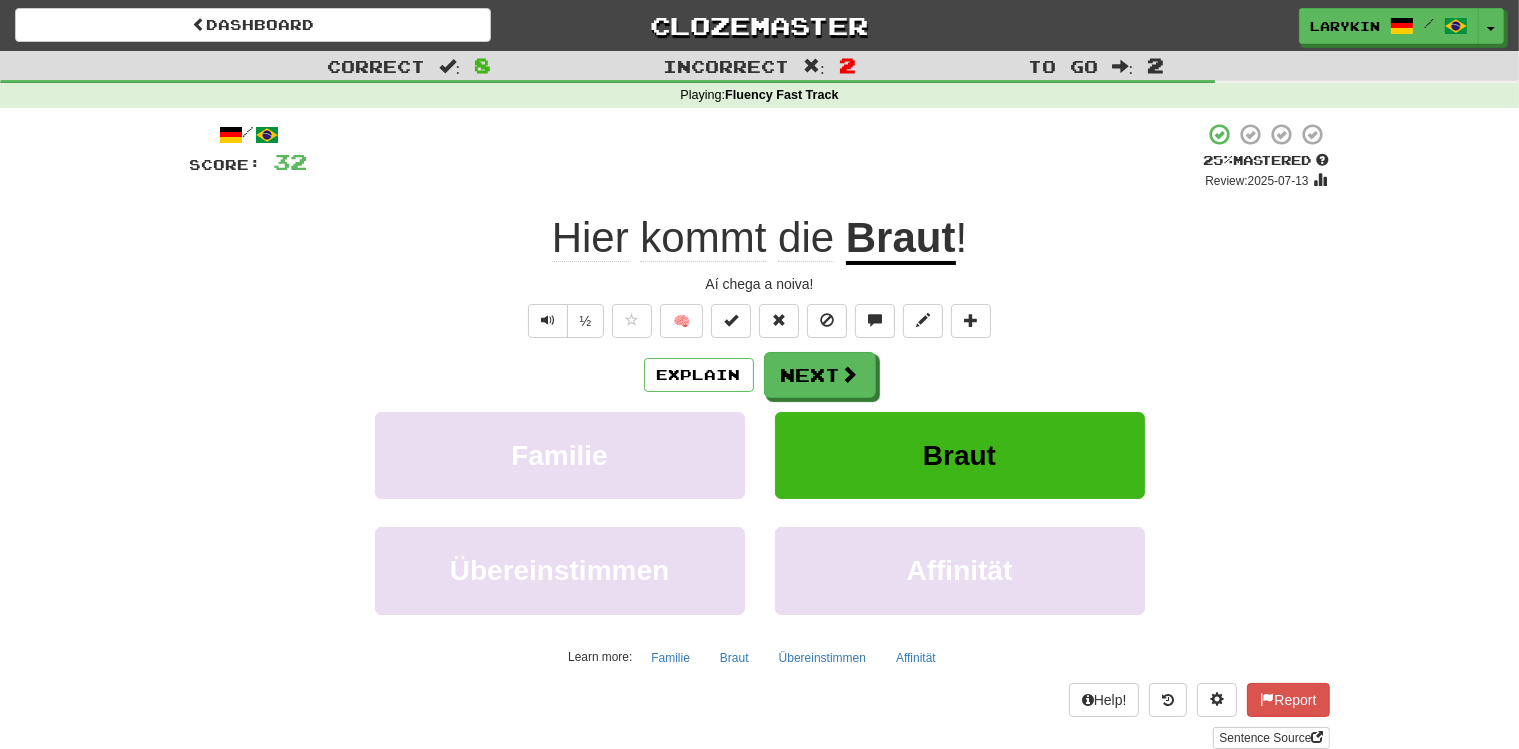 click on "Aí chega a noiva!" at bounding box center (760, 284) 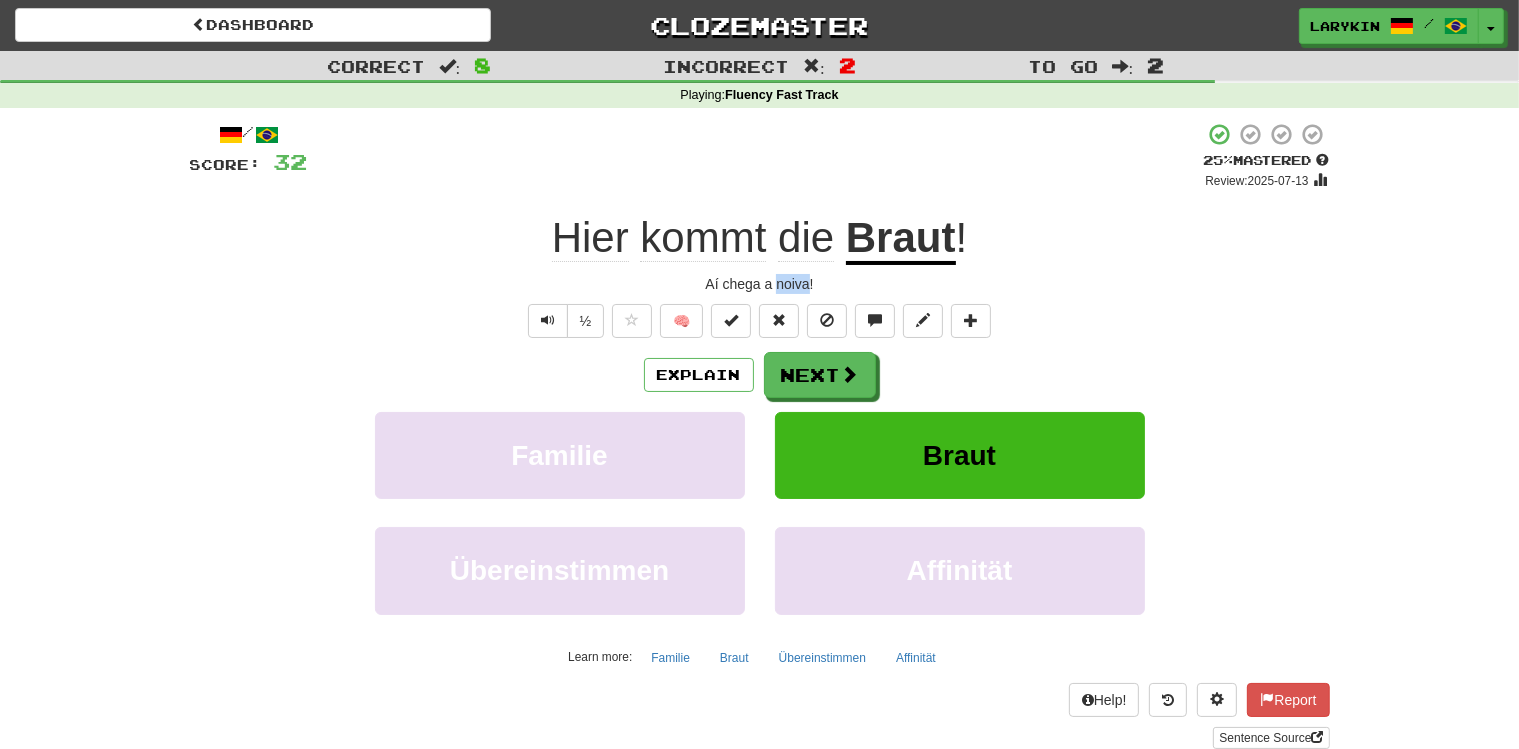 click on "Aí chega a noiva!" at bounding box center [760, 284] 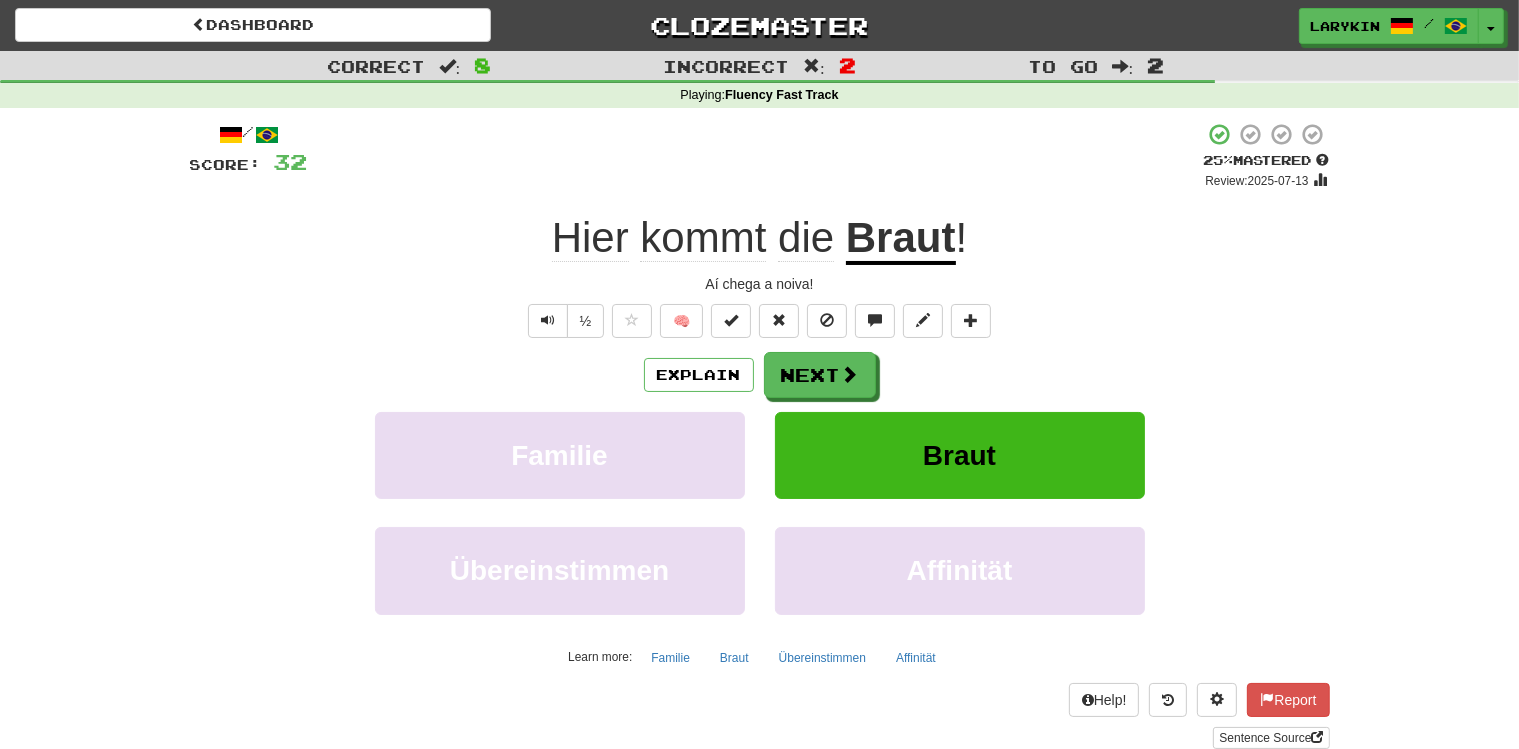 click on "Aí chega a noiva!" at bounding box center [760, 284] 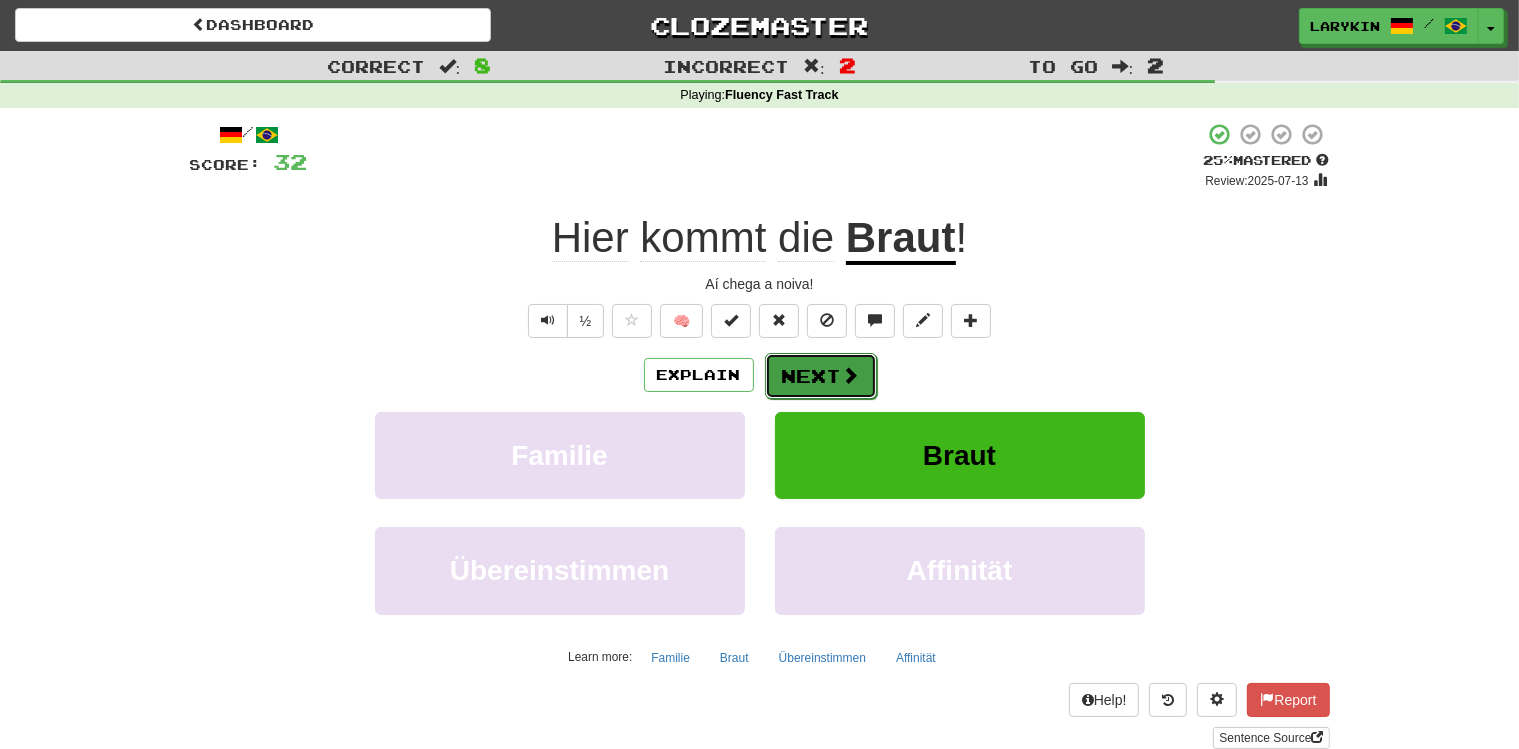 click at bounding box center (851, 375) 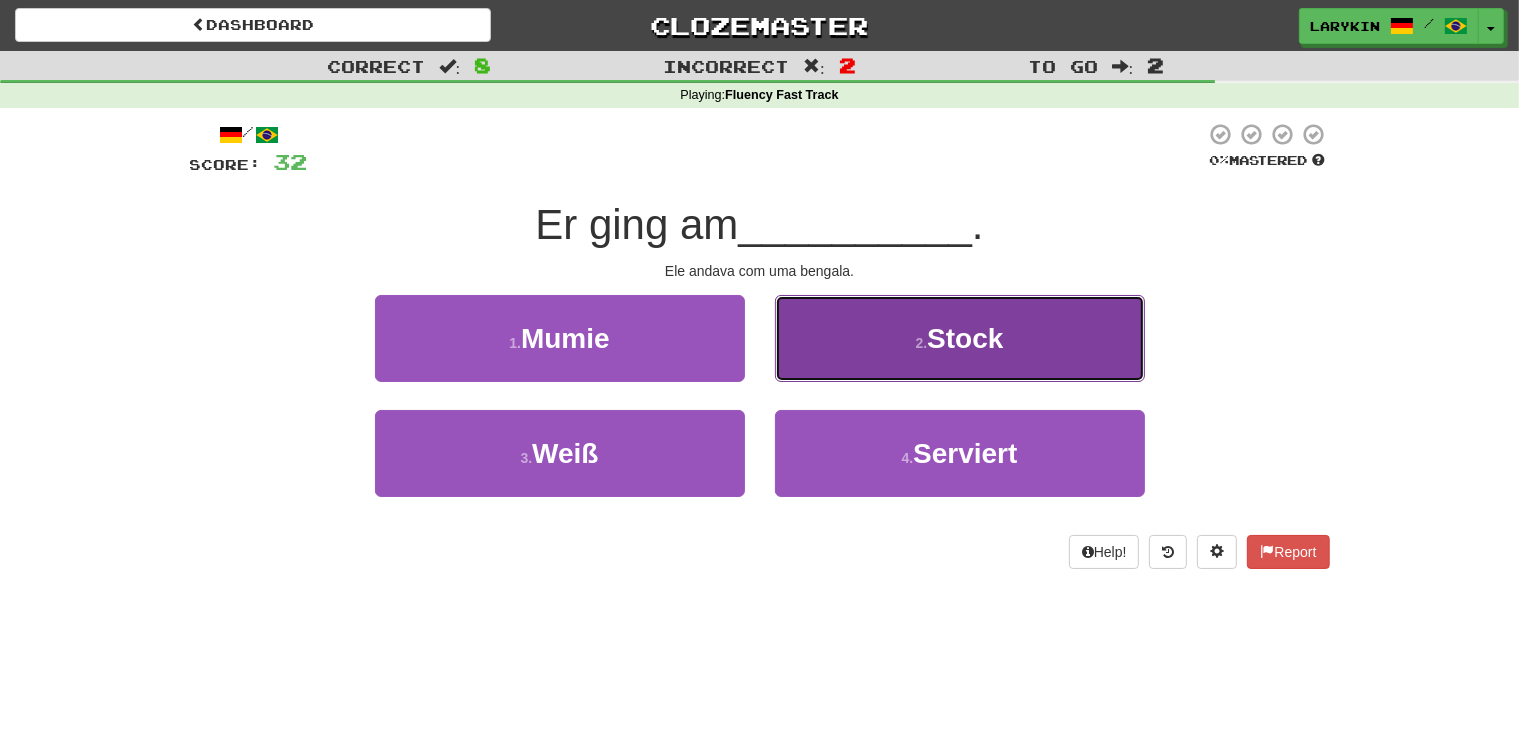 click on "2 .  Stock" at bounding box center (960, 338) 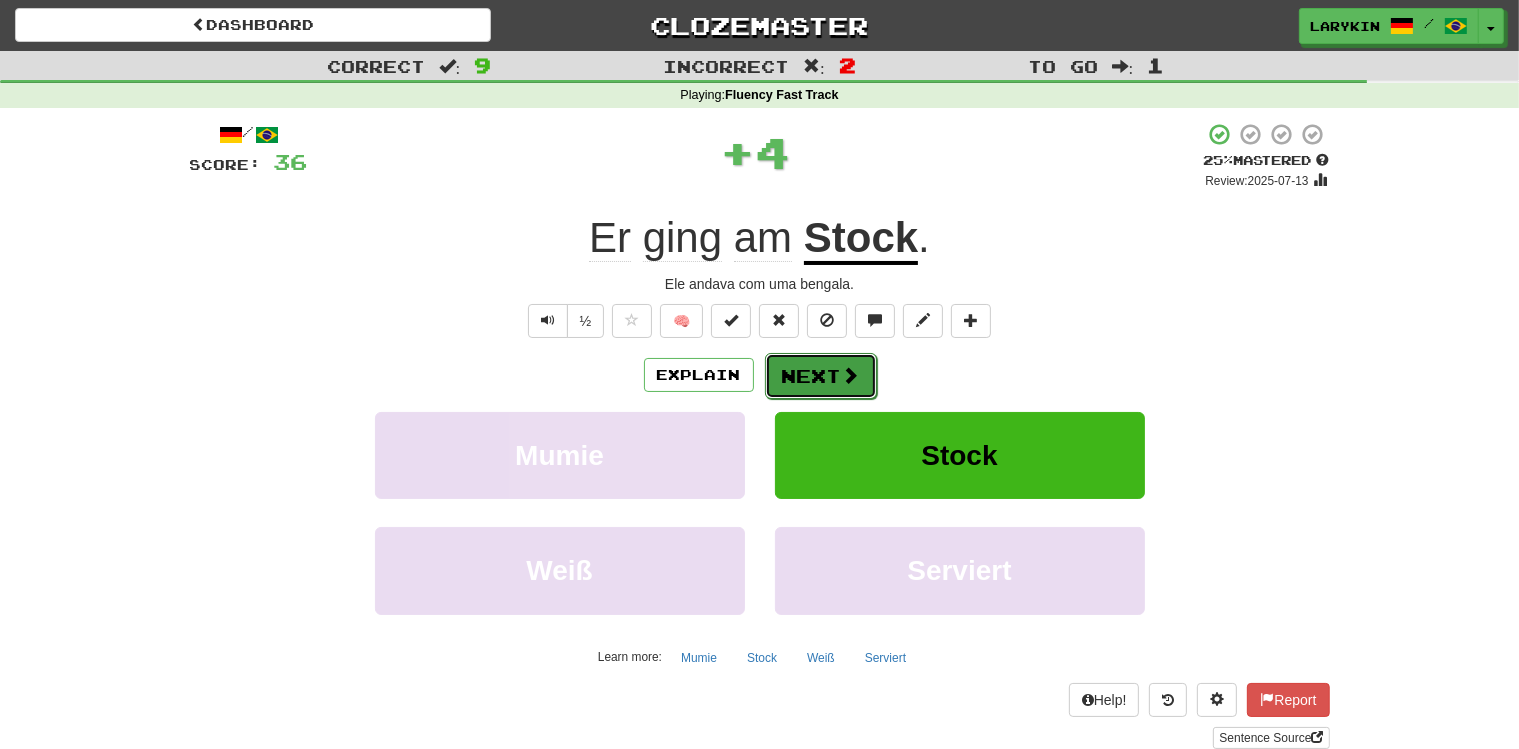 click on "Next" at bounding box center [821, 376] 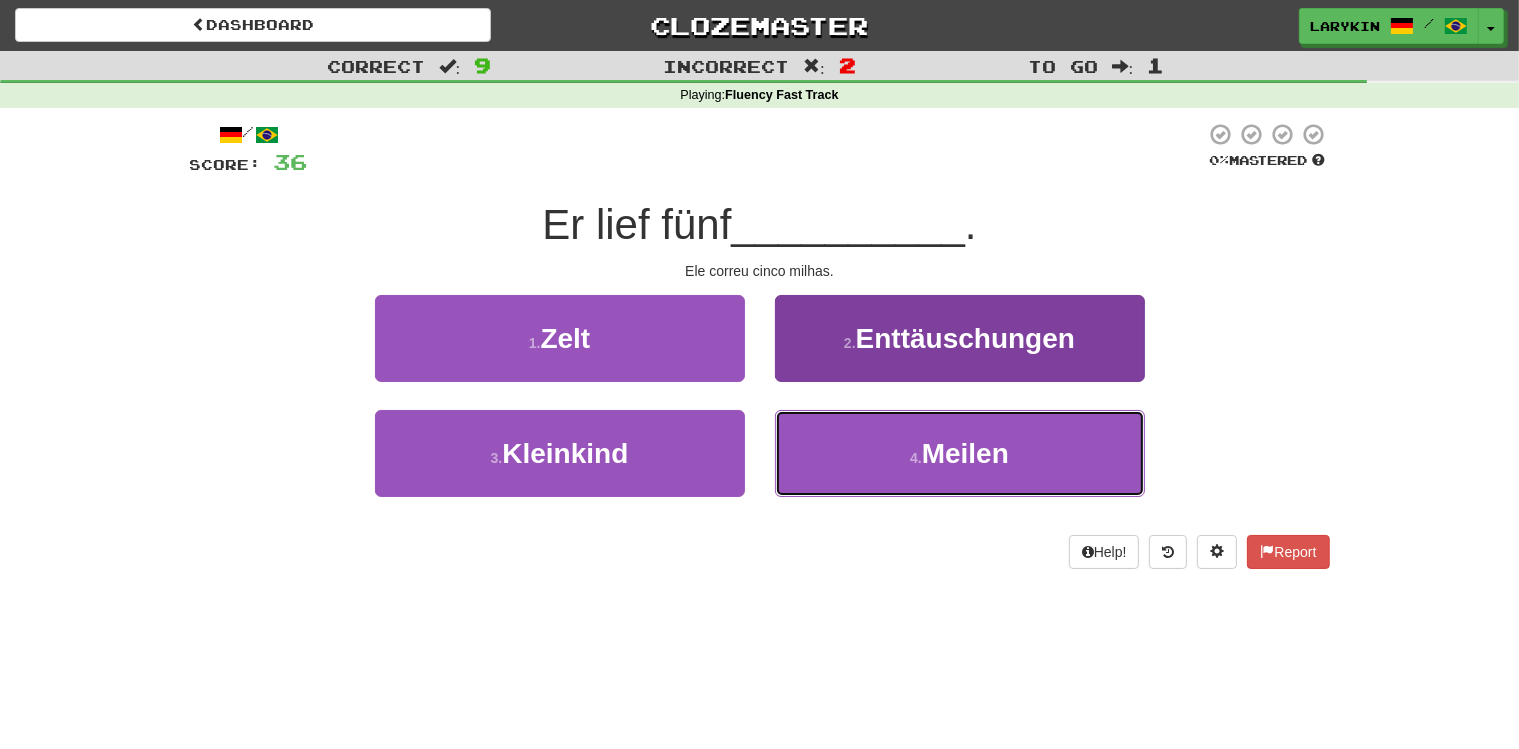click on "4 .  Meilen" at bounding box center [960, 453] 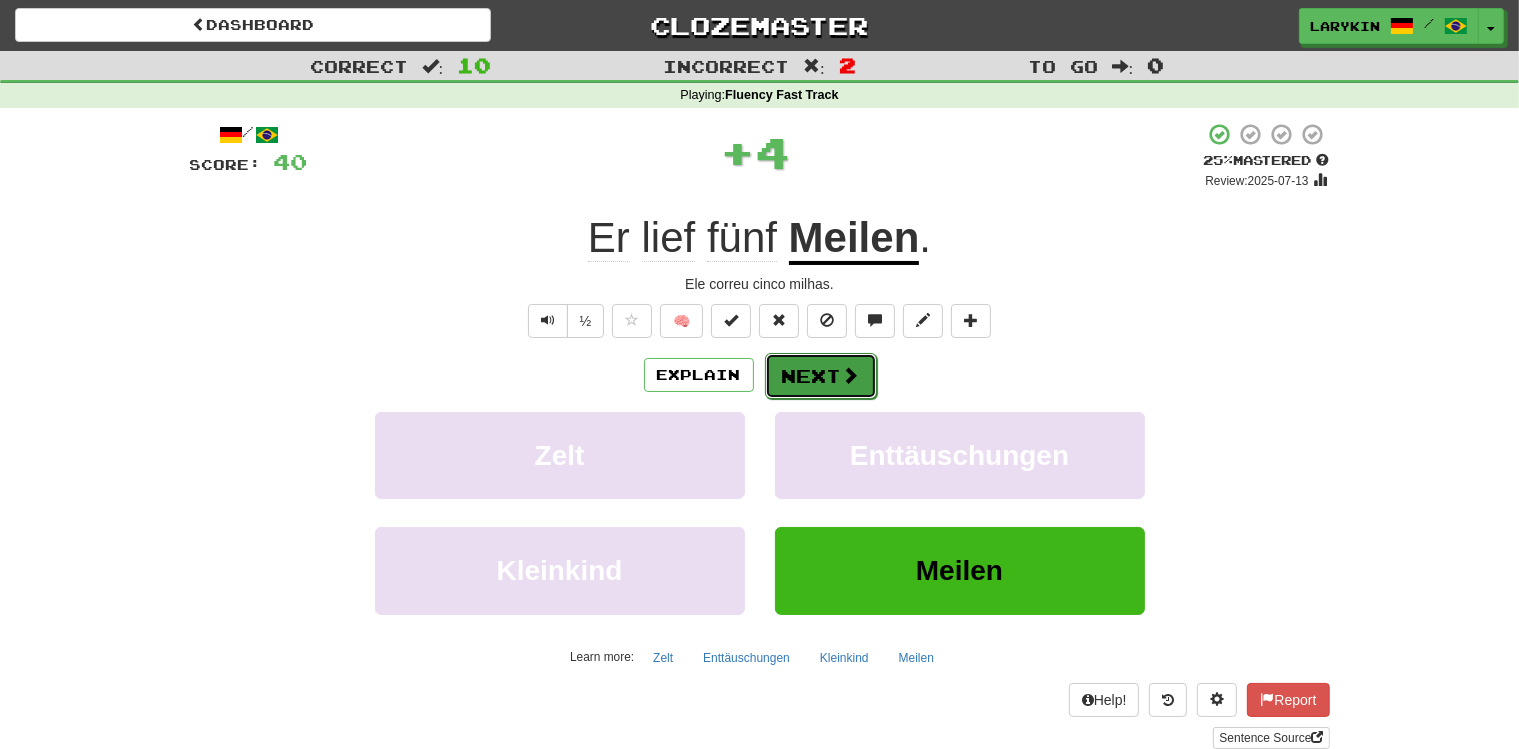 click on "Next" at bounding box center (821, 376) 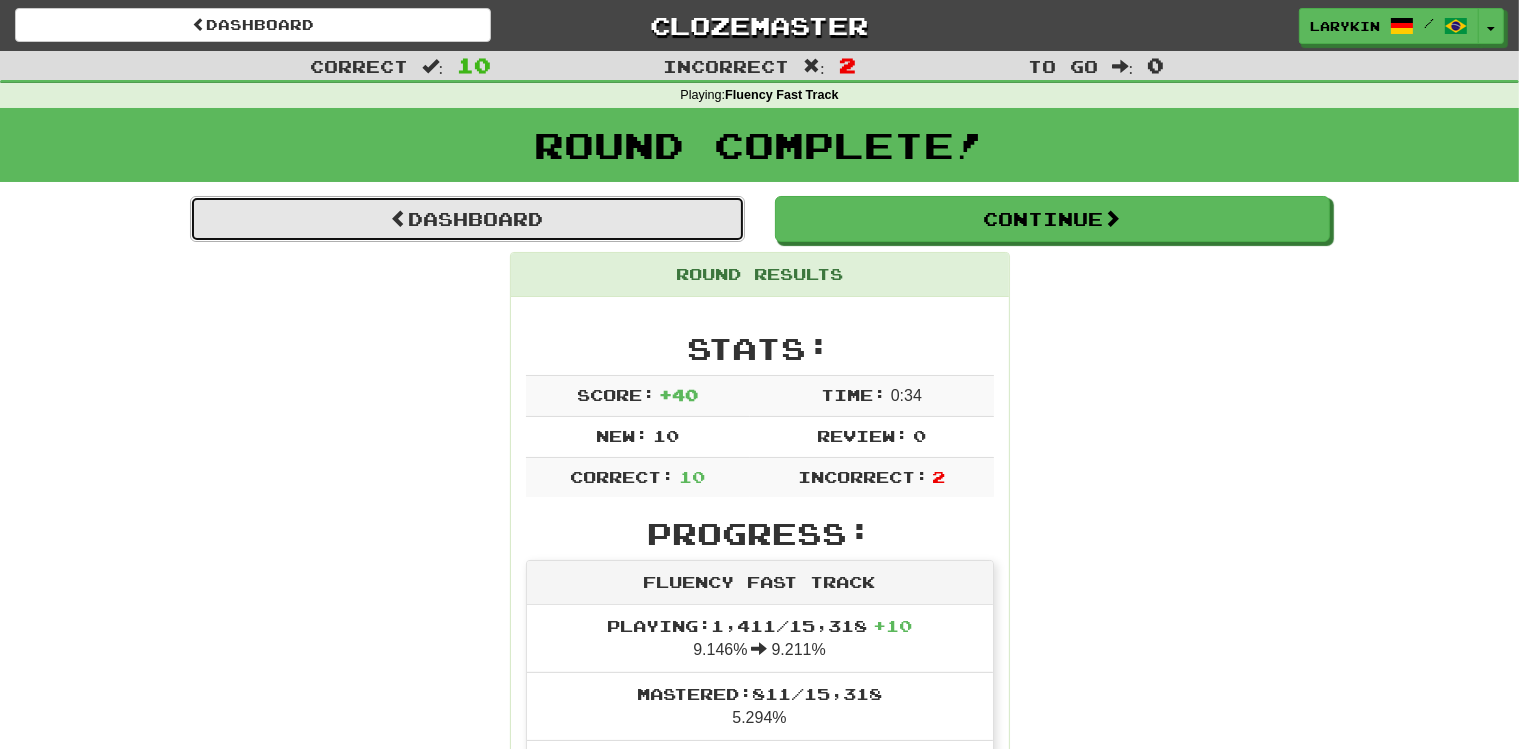 click on "Dashboard" at bounding box center [467, 219] 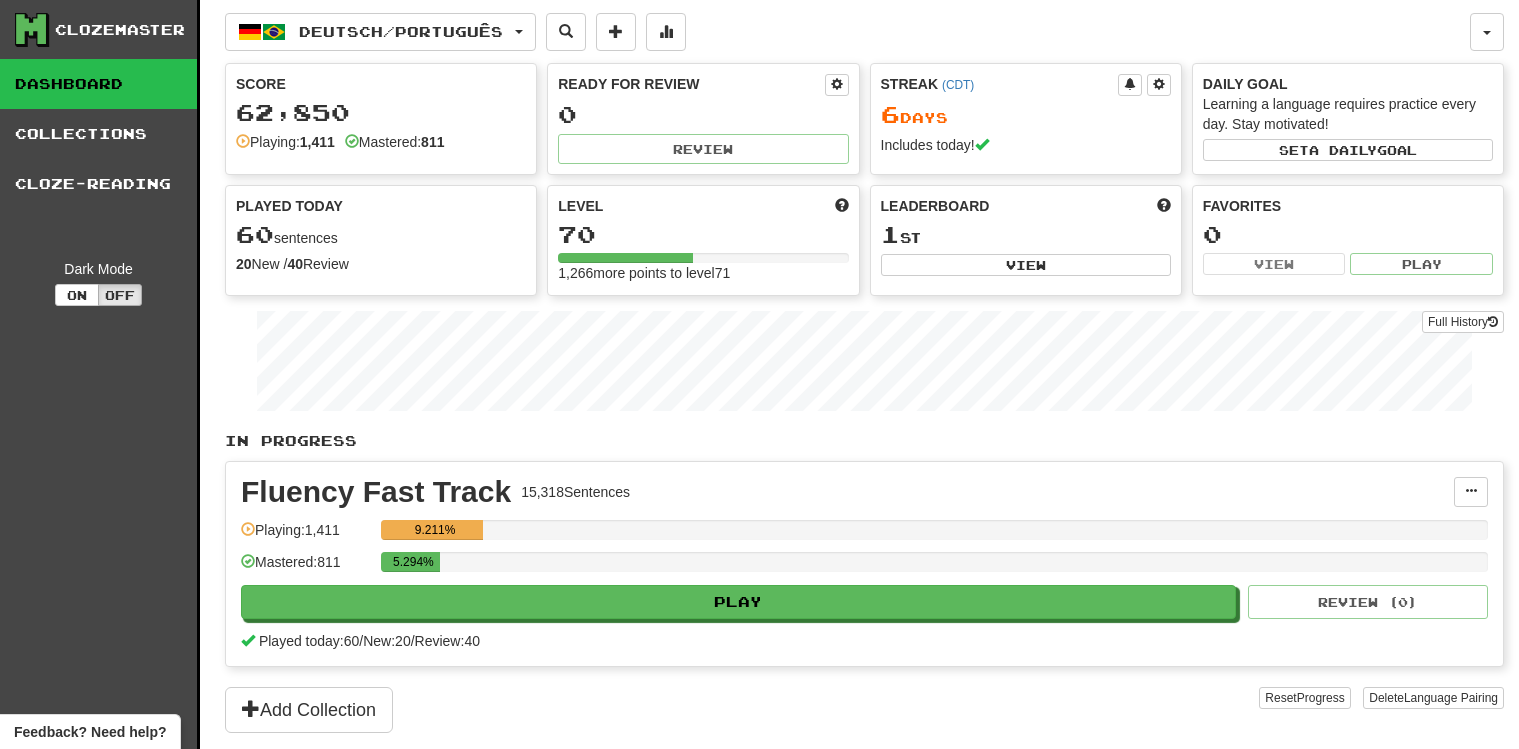 scroll, scrollTop: 0, scrollLeft: 0, axis: both 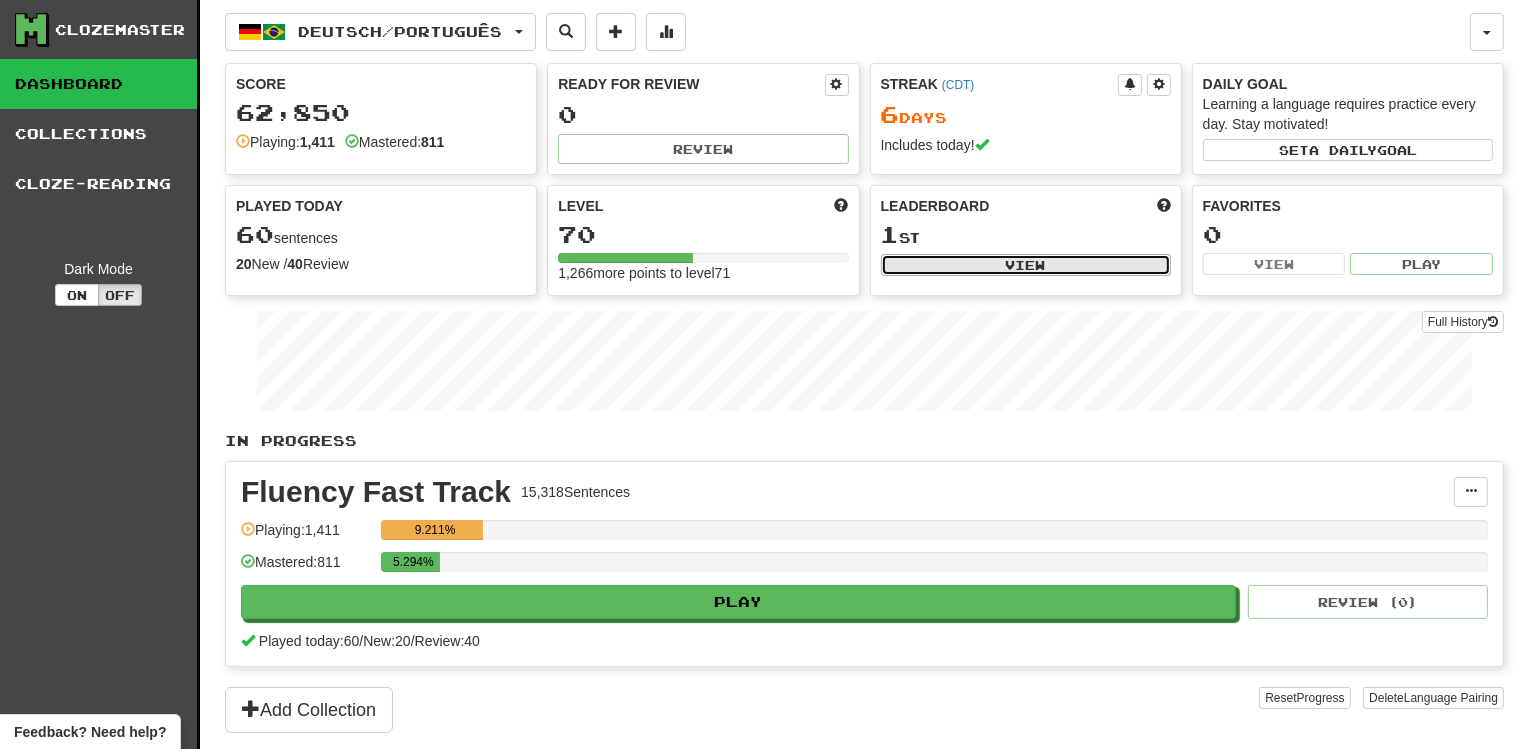 click on "View" at bounding box center (1026, 265) 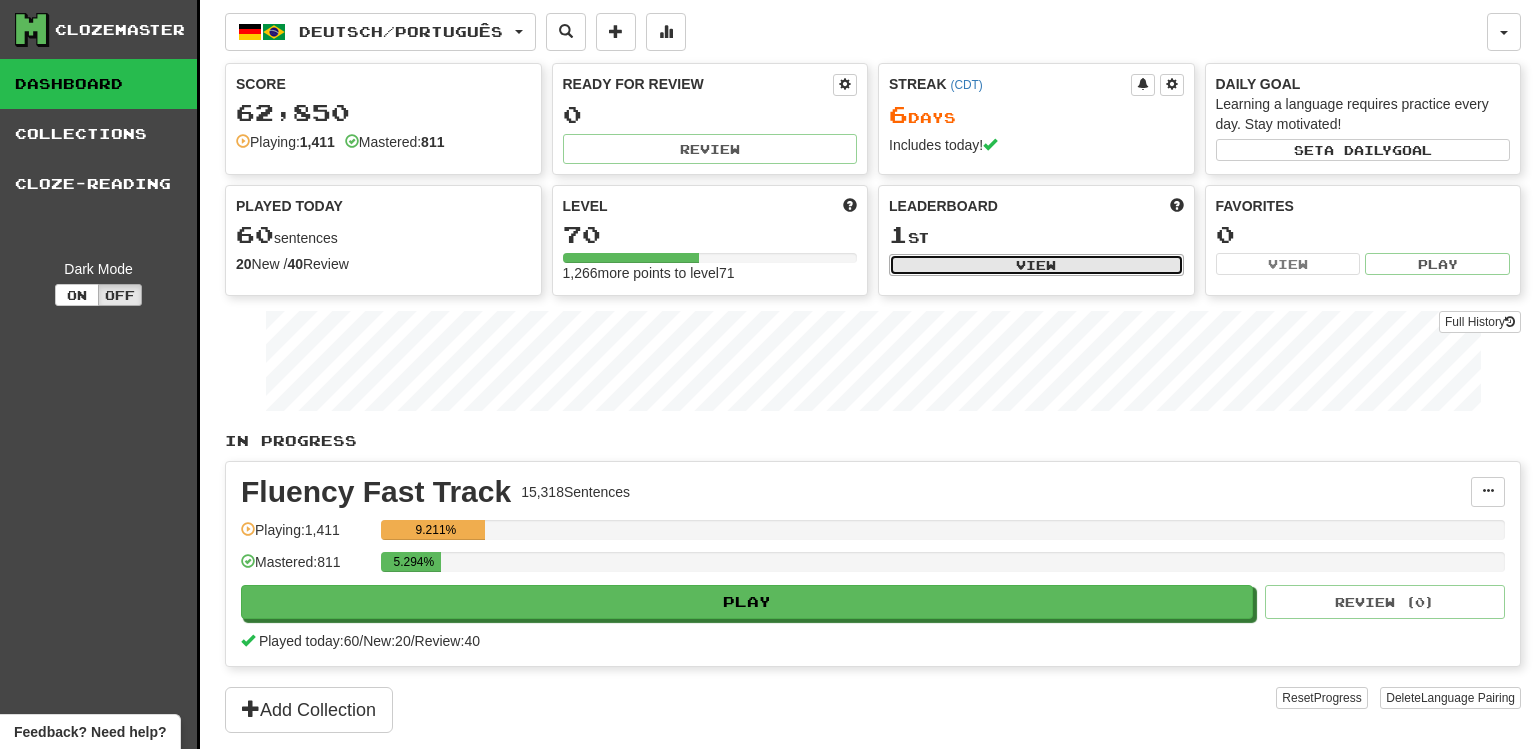 select on "**********" 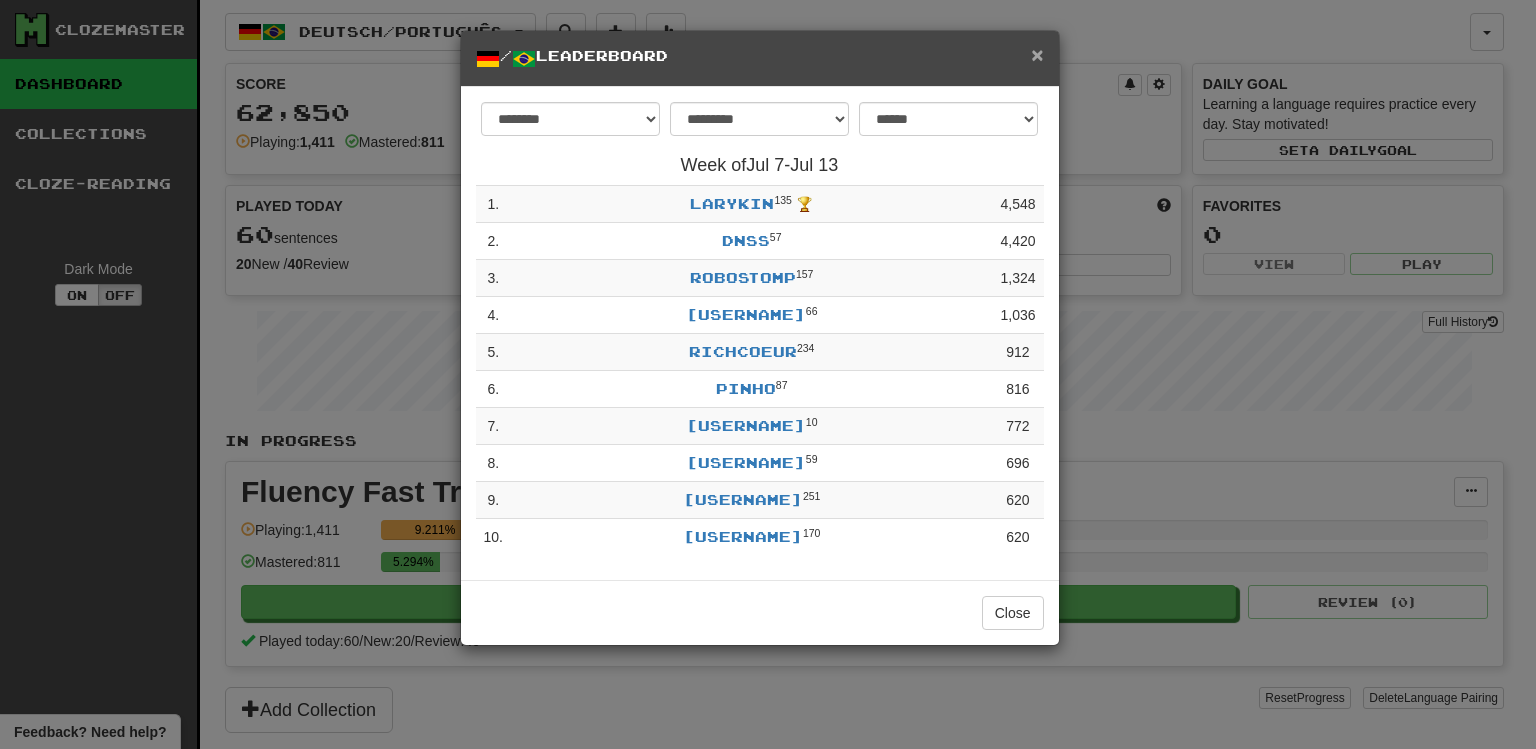 click on "×" at bounding box center [1037, 54] 